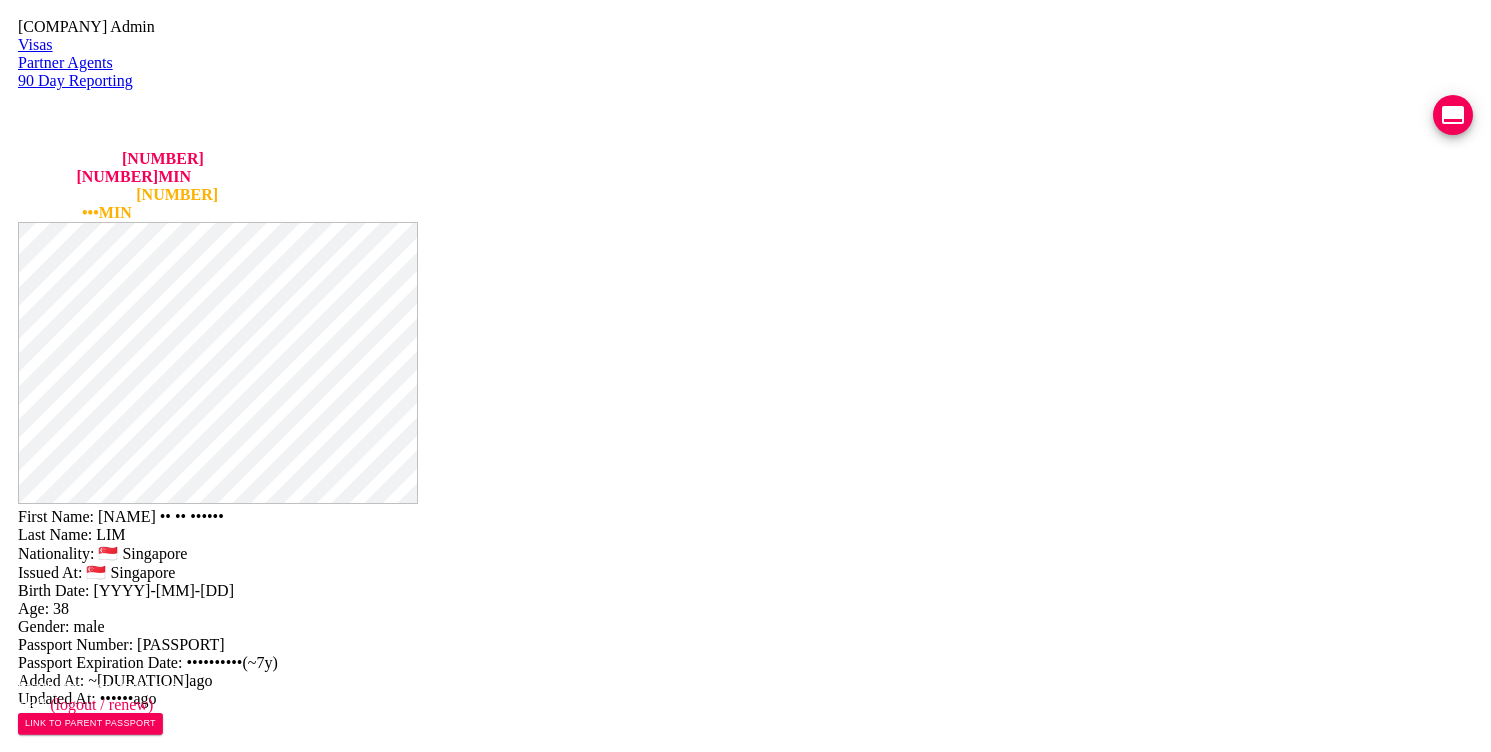 scroll, scrollTop: 0, scrollLeft: 0, axis: both 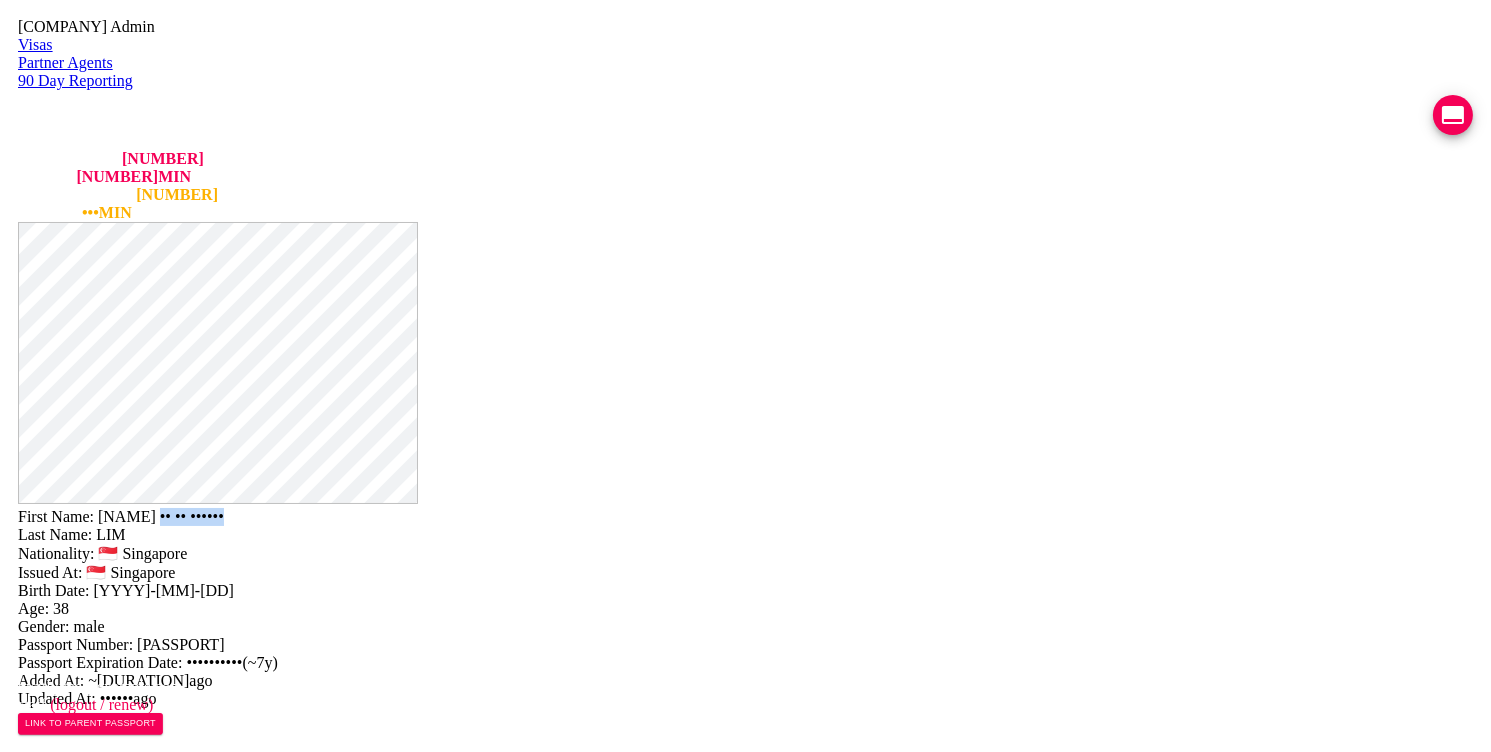 click at bounding box center [1453, 115] 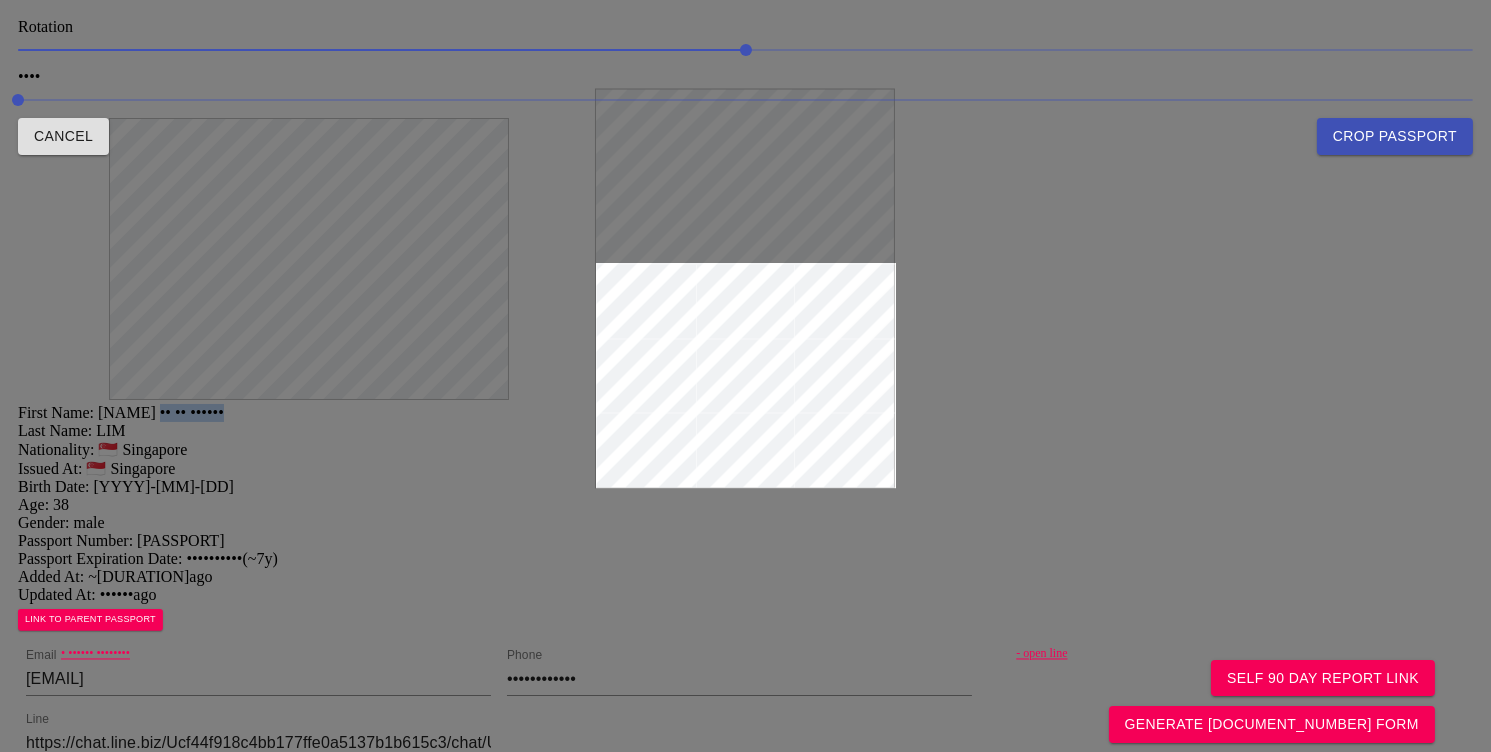drag, startPoint x: 748, startPoint y: 271, endPoint x: 753, endPoint y: 167, distance: 104.120125 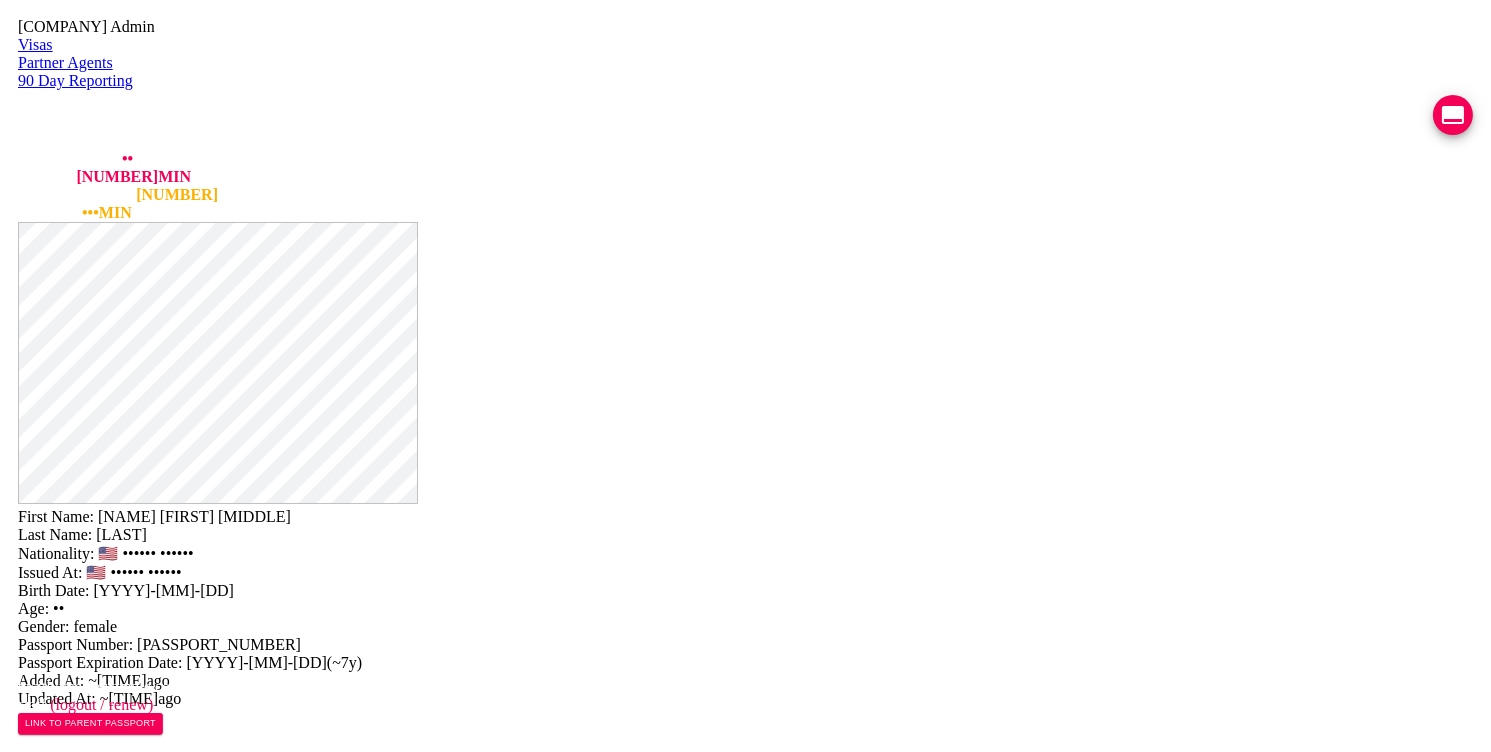 click at bounding box center [258, 784] 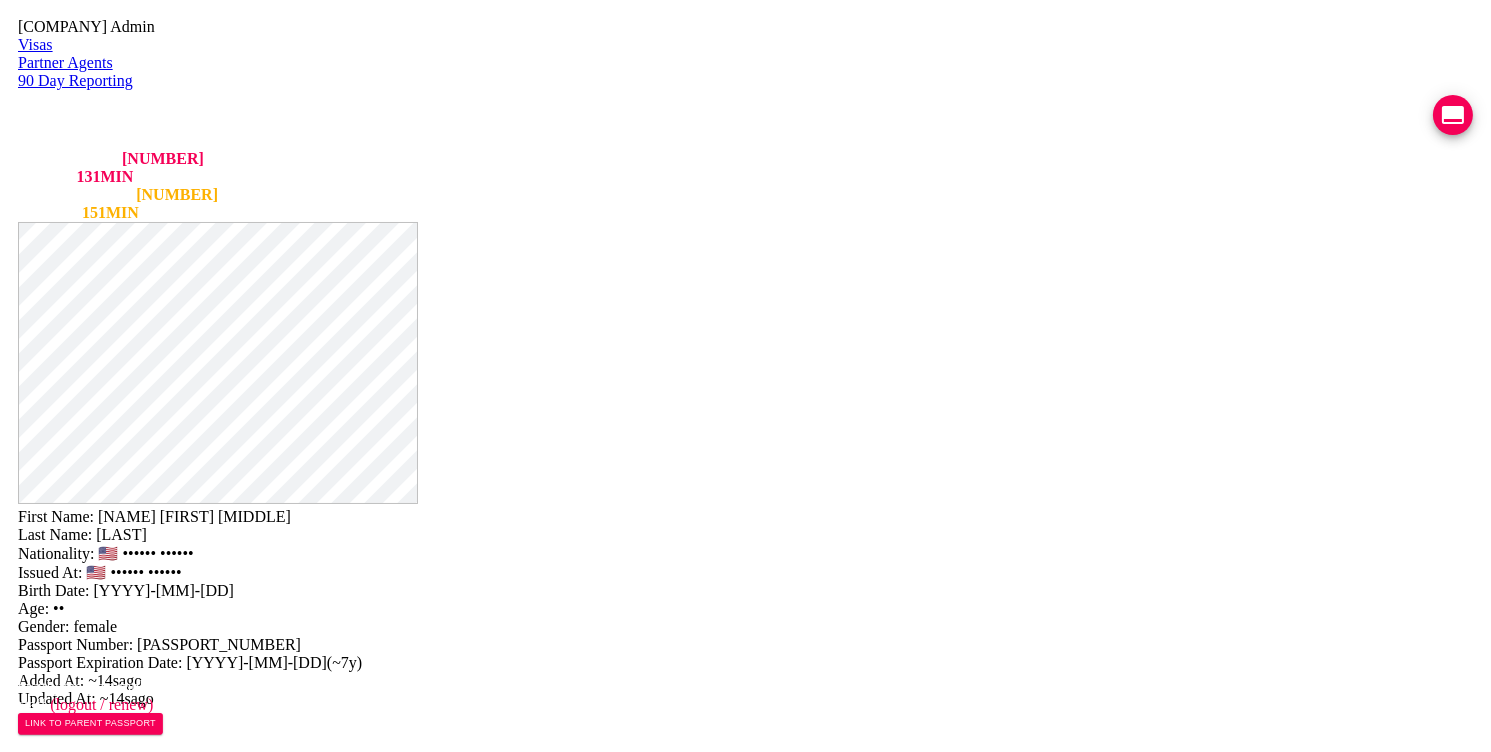 type on "ccrc2cra@example.com" 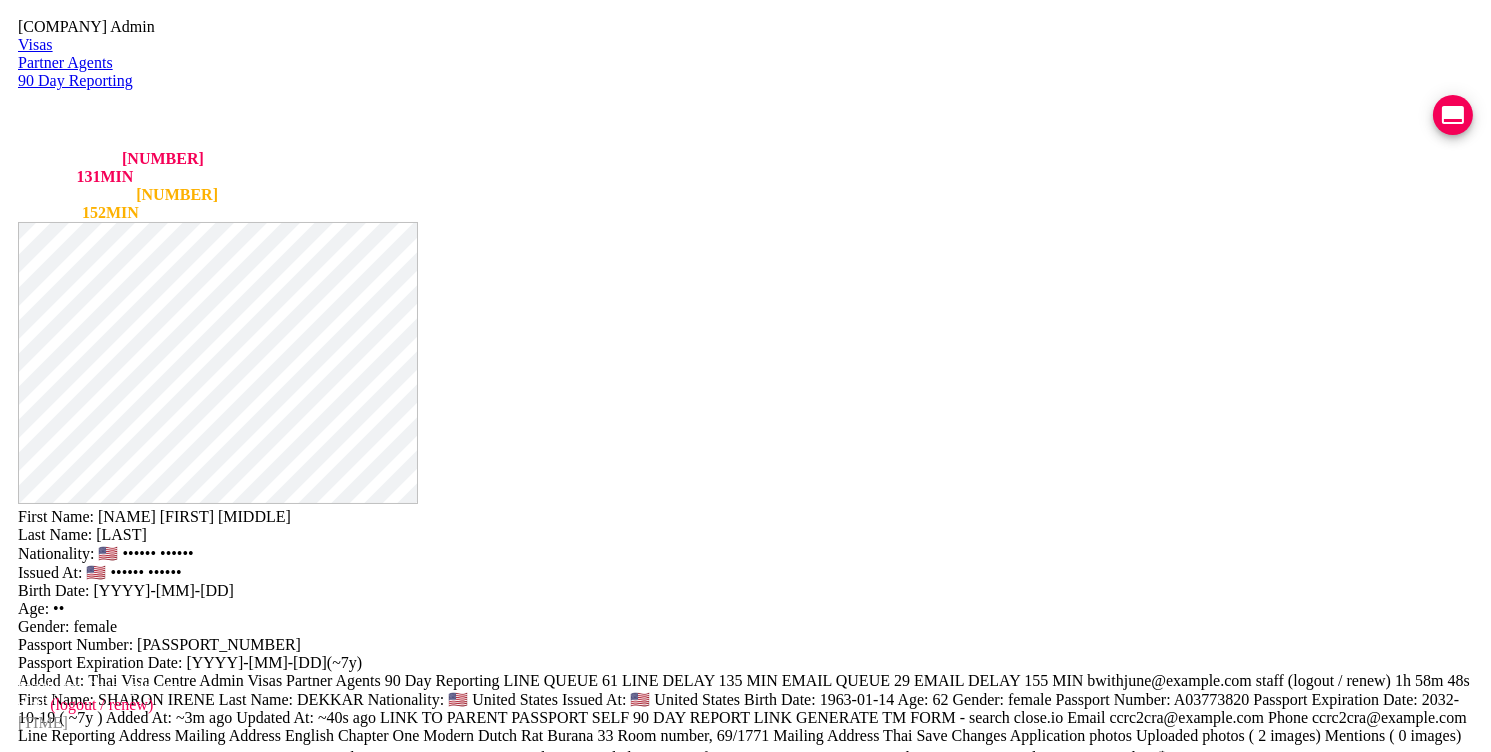 click at bounding box center (258, 1020) 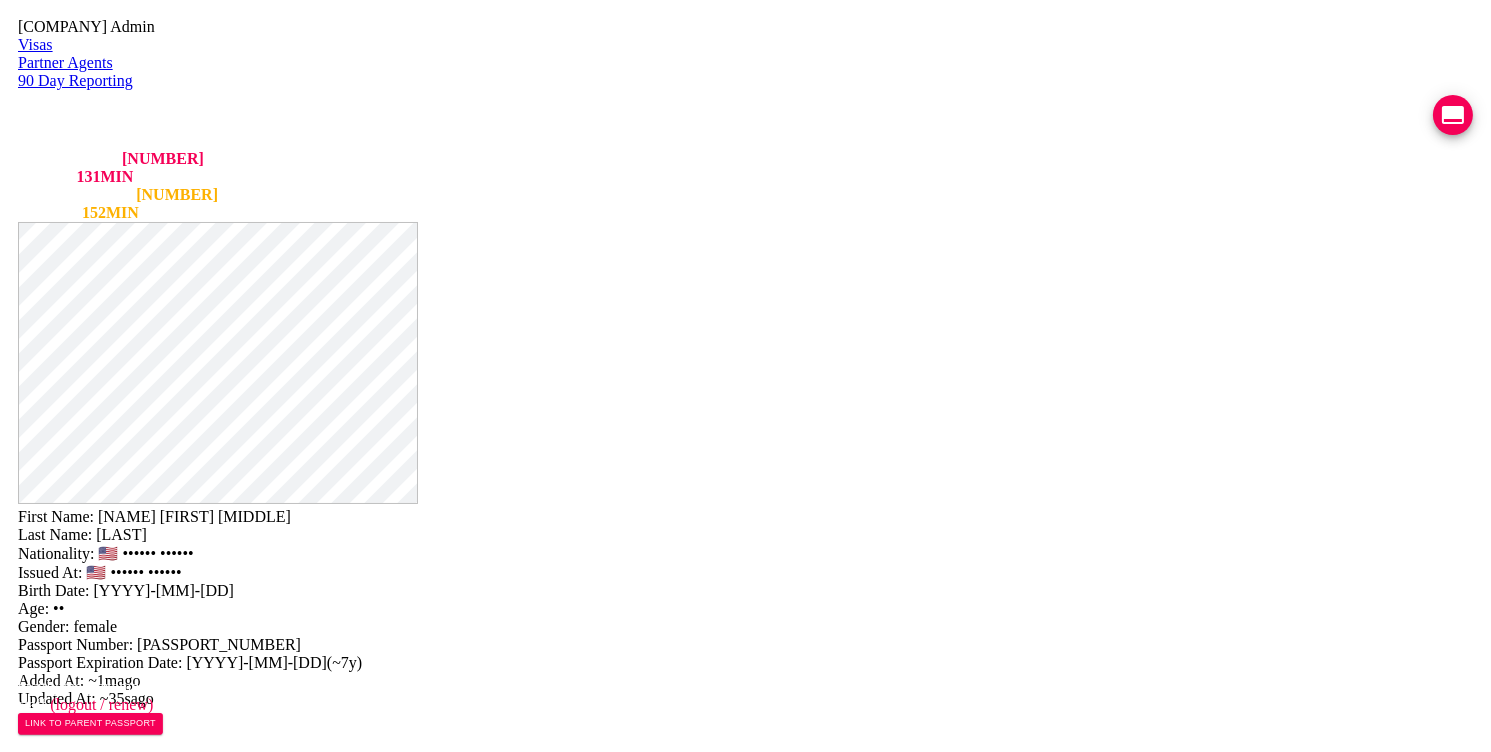 click on "Save Changes" at bounding box center [1232, 1031] 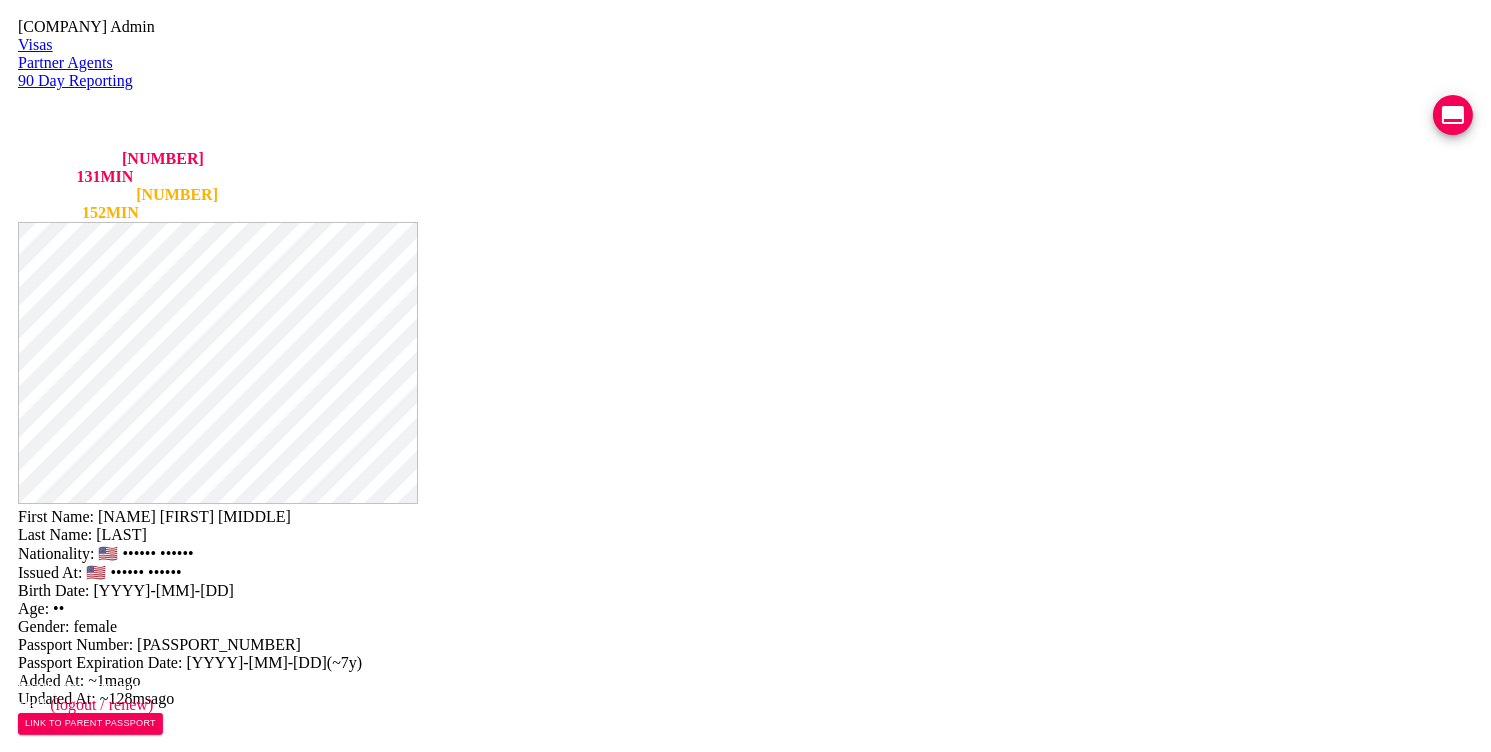 click on "Chapter One Modern Dutch Rat Burana 33" at bounding box center [258, 940] 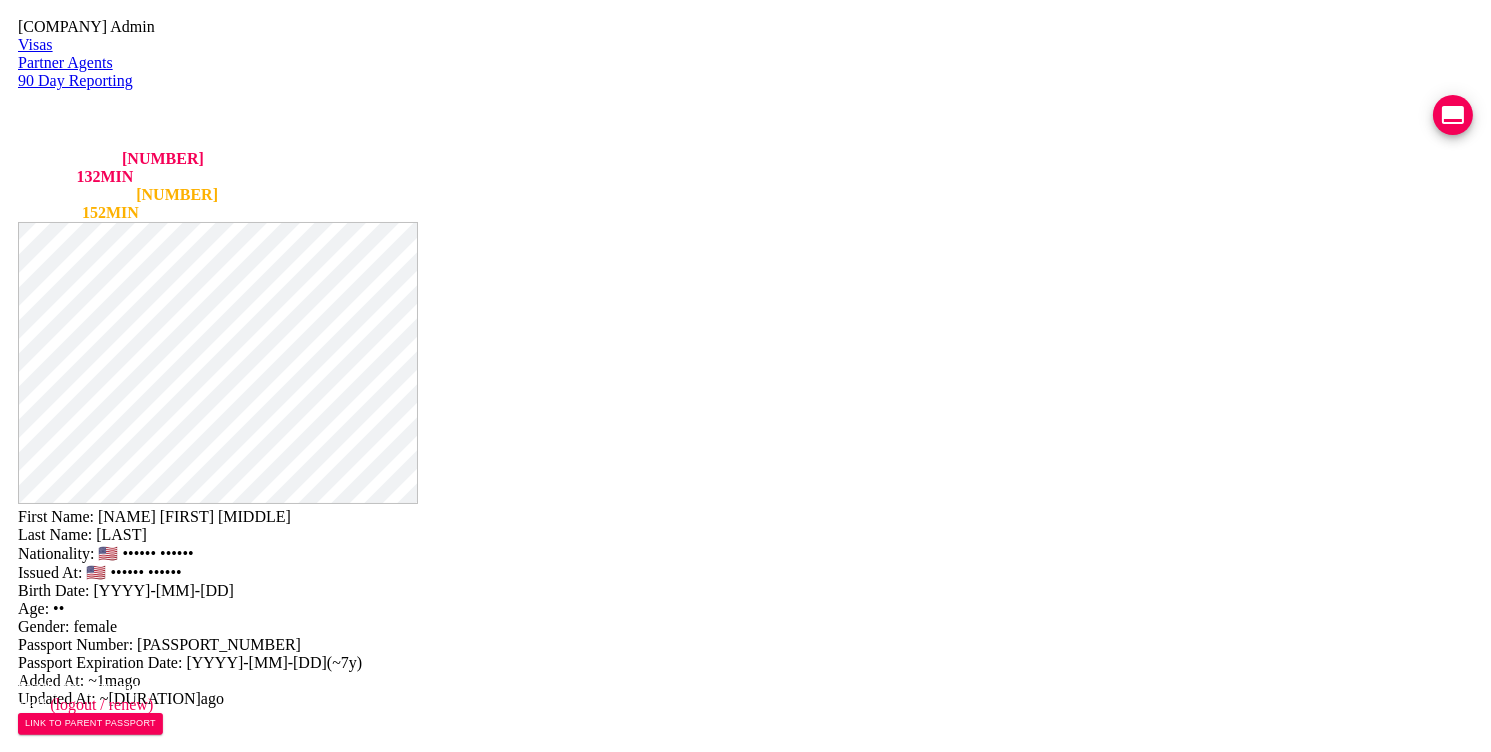 type on "Chapter One Modern Dutch Rat Burana 33
Room number, [NUMBER]/[NUMBER]" 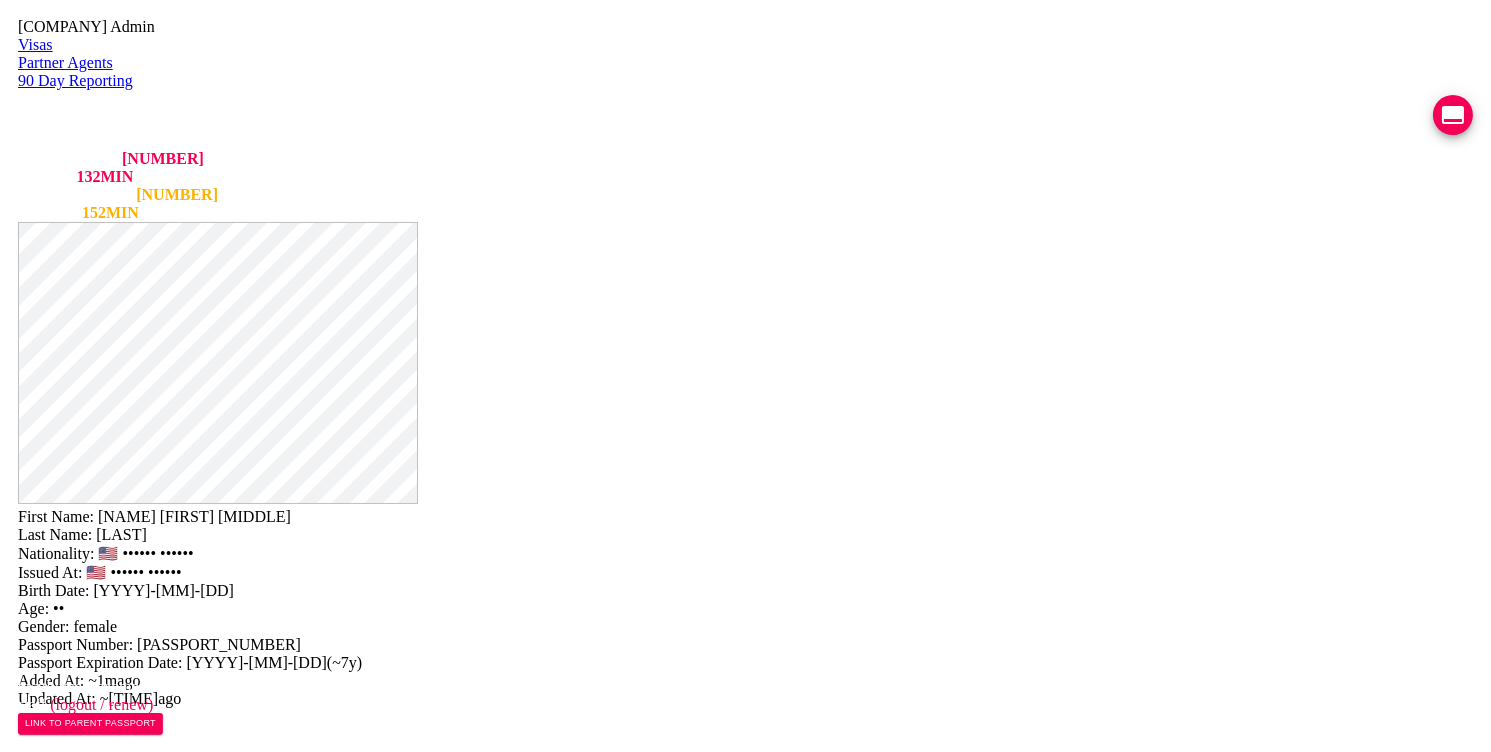 scroll, scrollTop: 33, scrollLeft: 0, axis: vertical 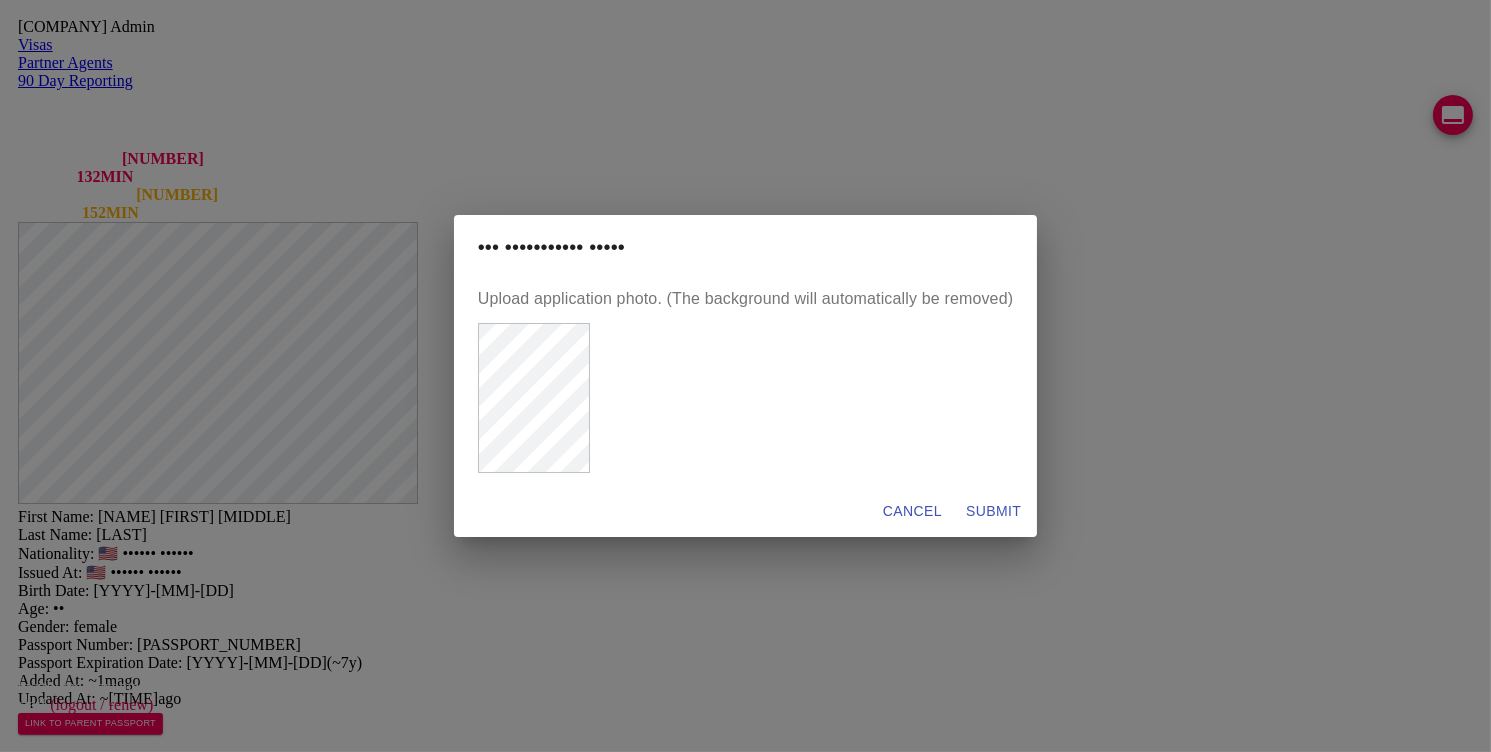 click on "SUBMIT" at bounding box center (912, 511) 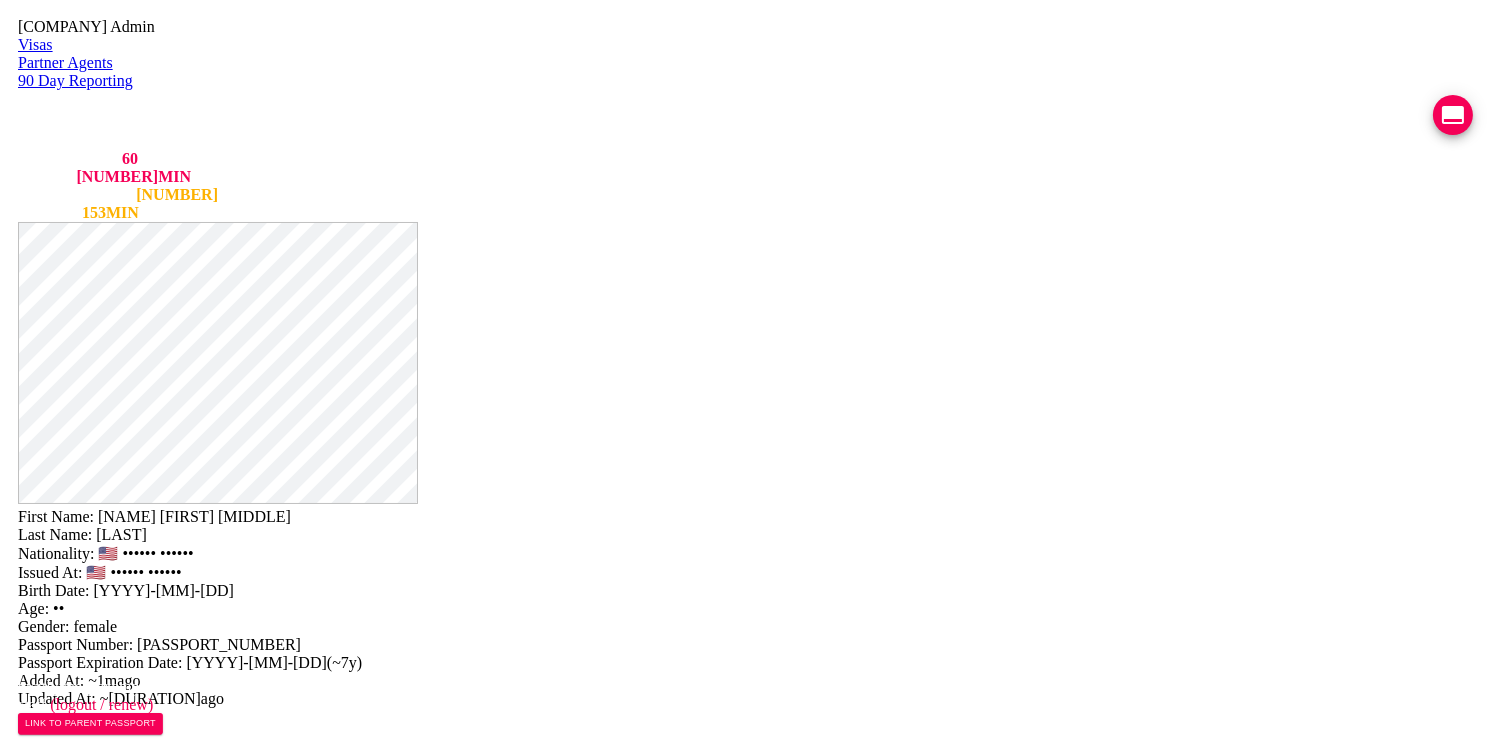 drag, startPoint x: 832, startPoint y: 337, endPoint x: 666, endPoint y: 328, distance: 166.24379 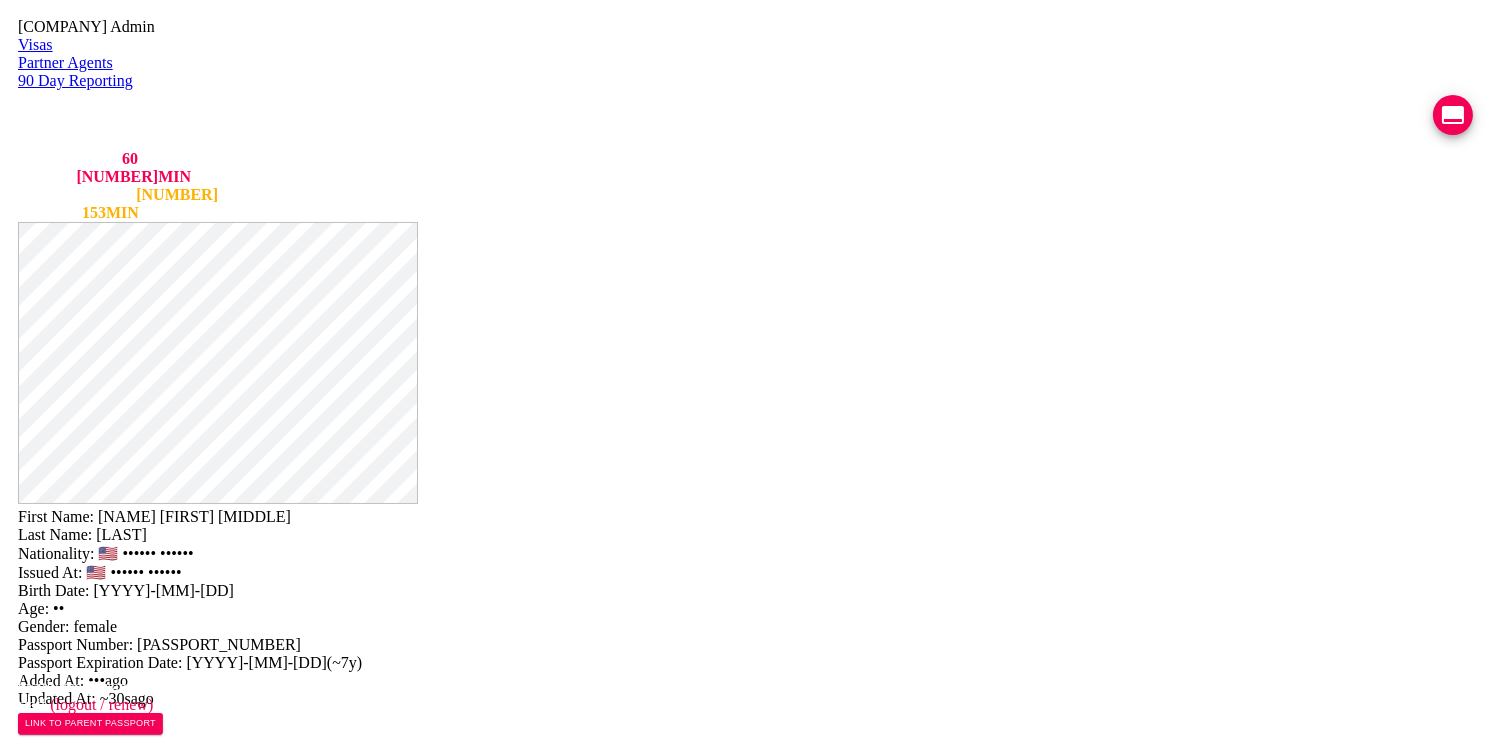 type on "ccrc2cra@example.com" 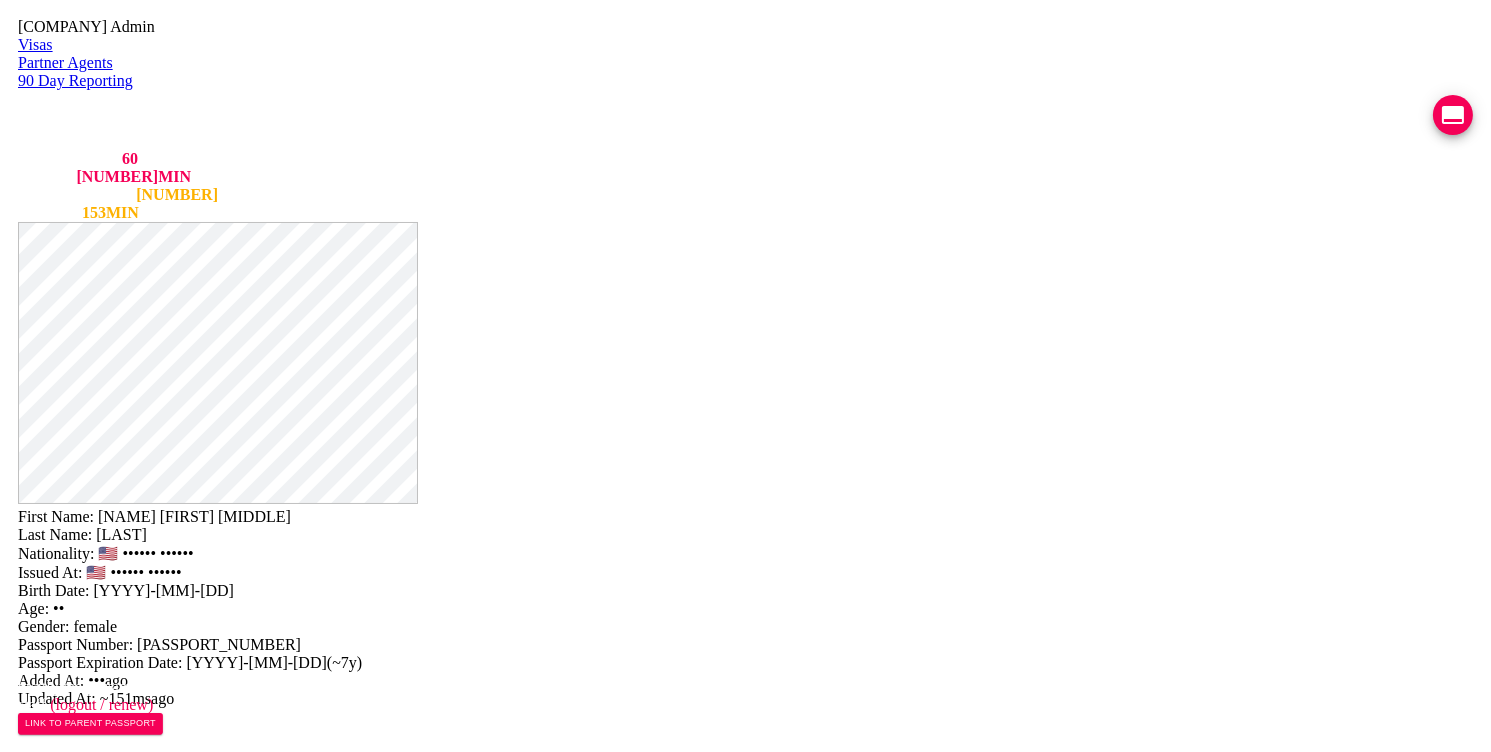 drag, startPoint x: 730, startPoint y: 337, endPoint x: 633, endPoint y: 337, distance: 97 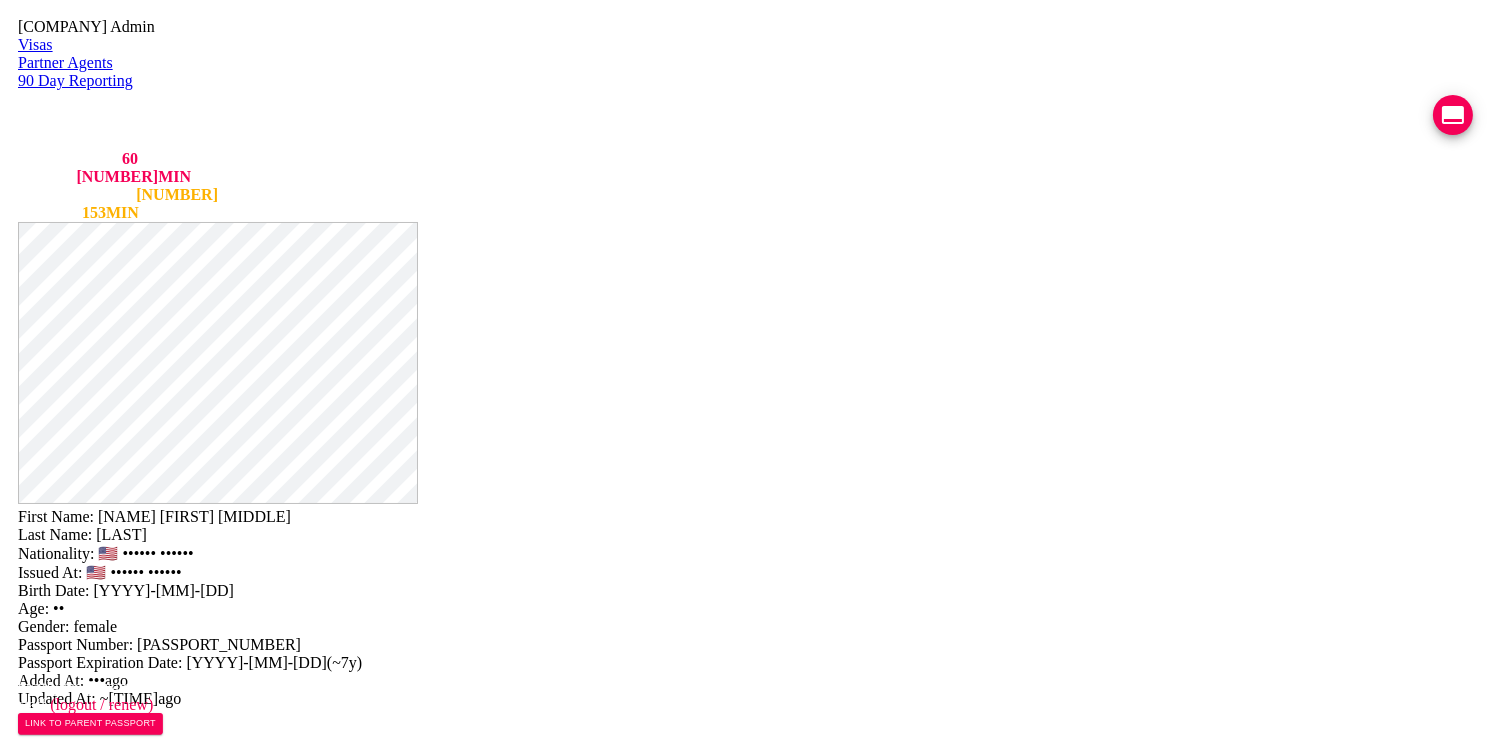 type 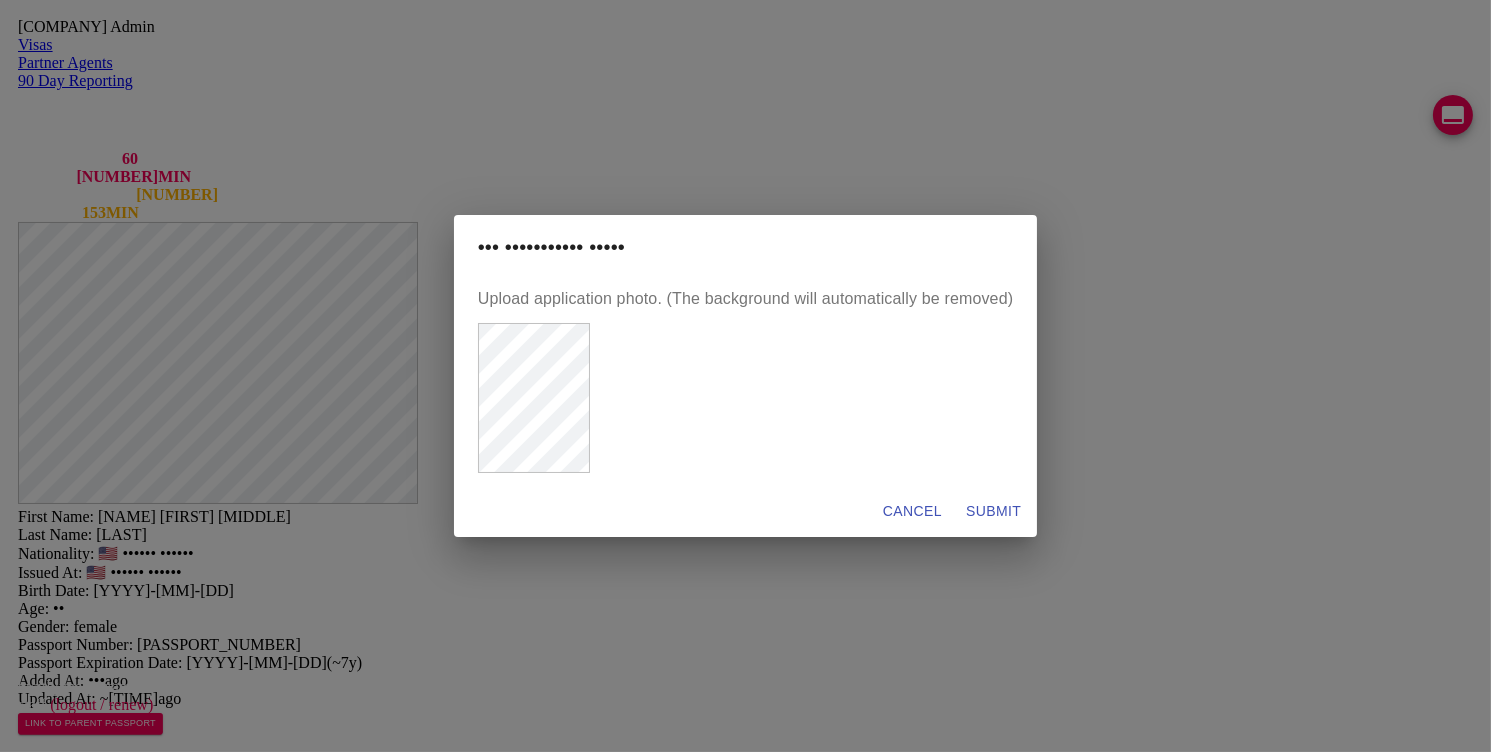 click on "Add Photos Upload application photo. (The background will automatically be removed) CANCEL SUBMIT" at bounding box center [745, 376] 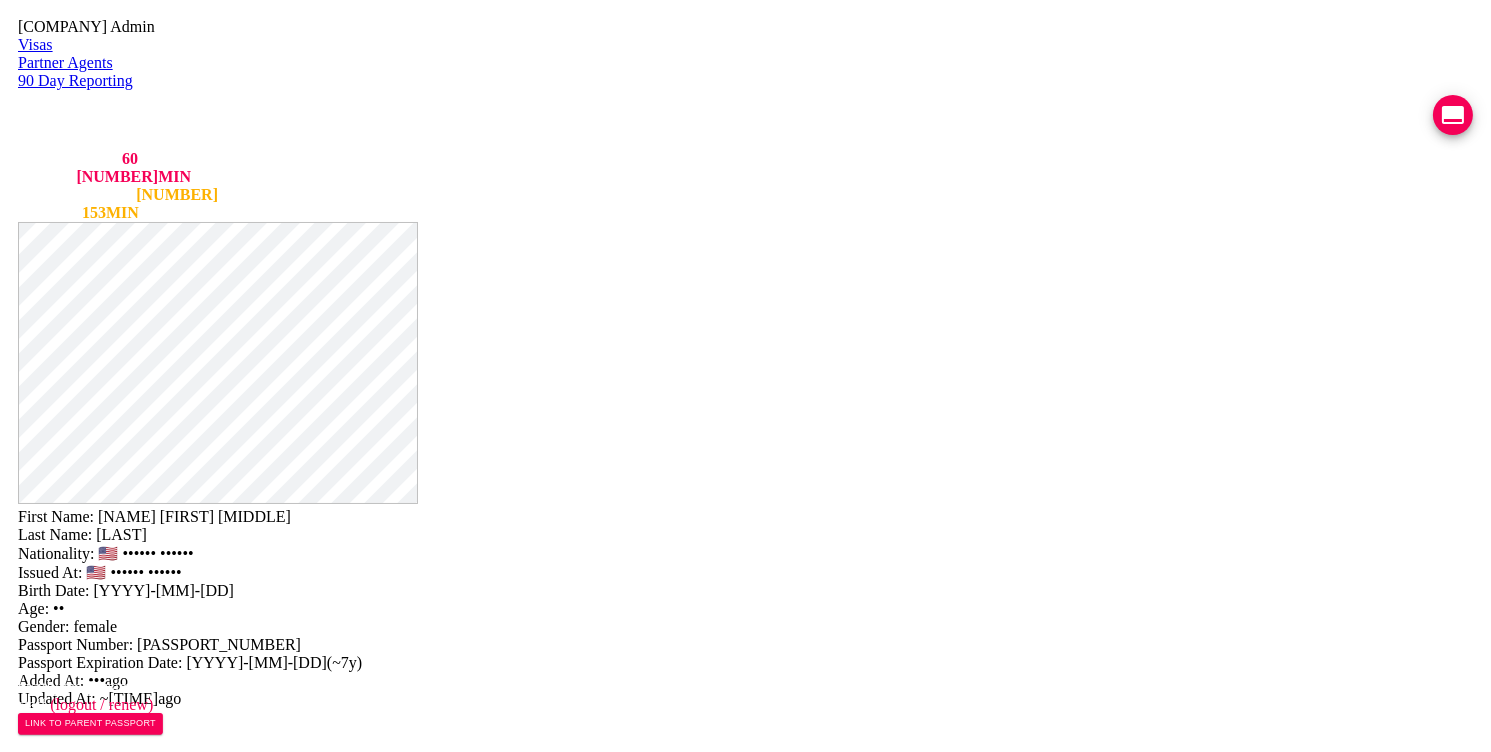 click at bounding box center (160, 1077) 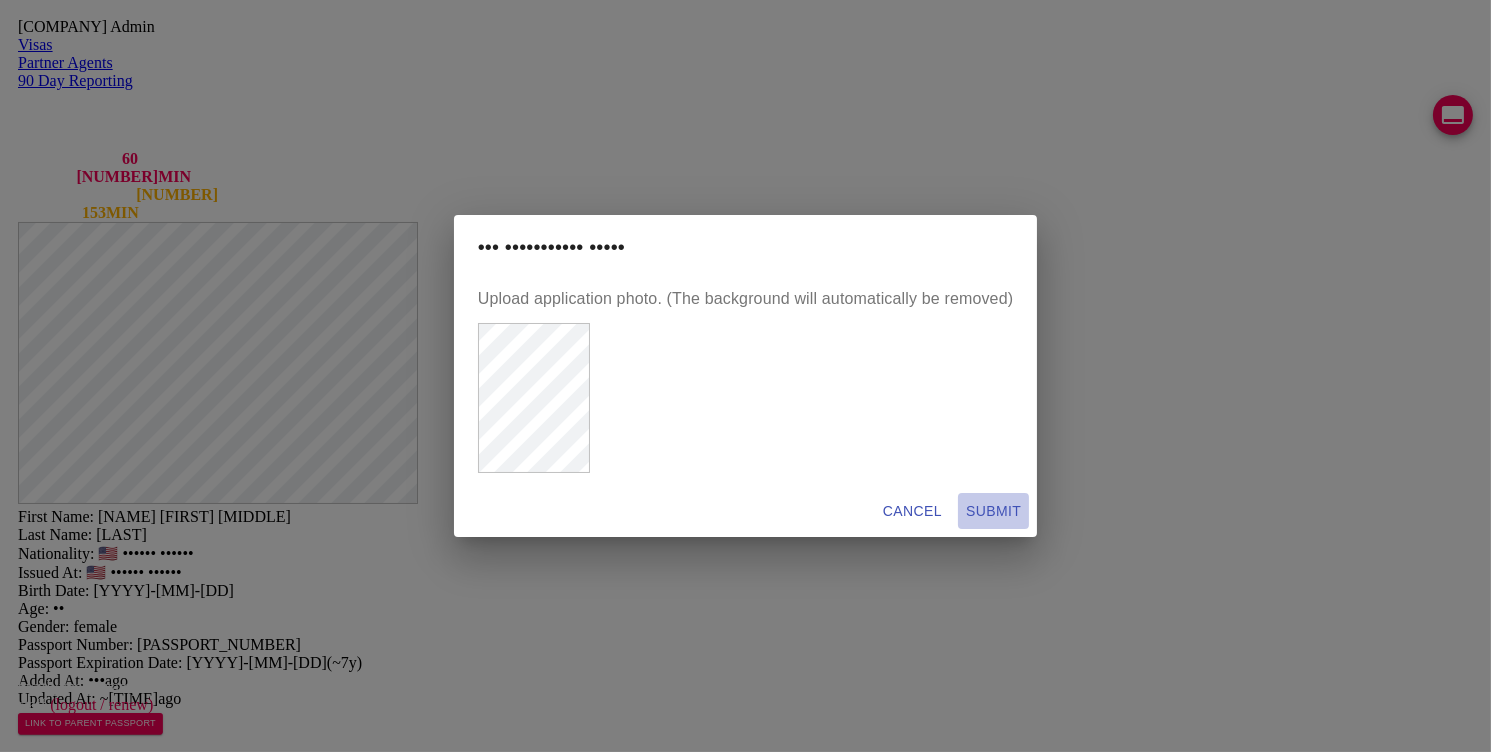 drag, startPoint x: 1017, startPoint y: 521, endPoint x: 1035, endPoint y: 516, distance: 18.681541 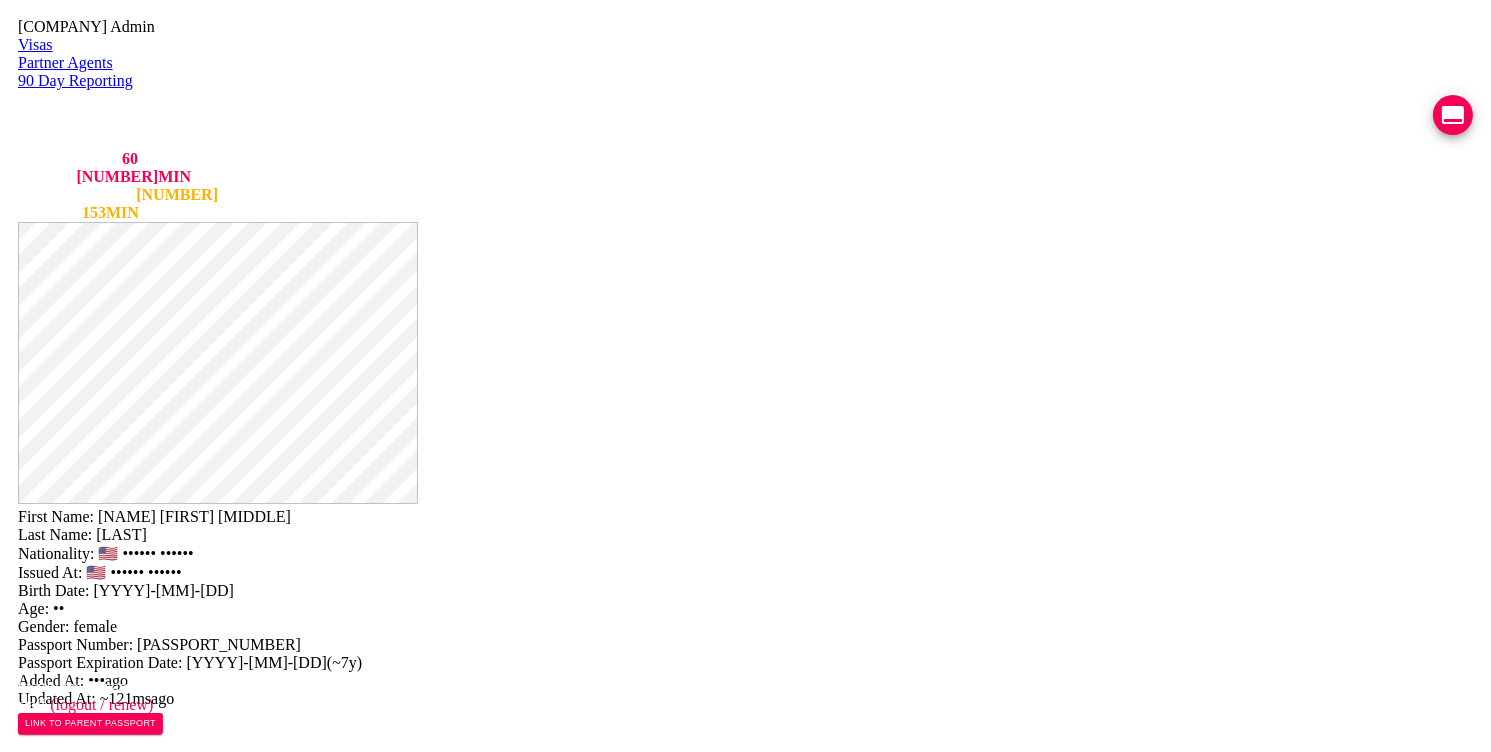scroll, scrollTop: 363, scrollLeft: 0, axis: vertical 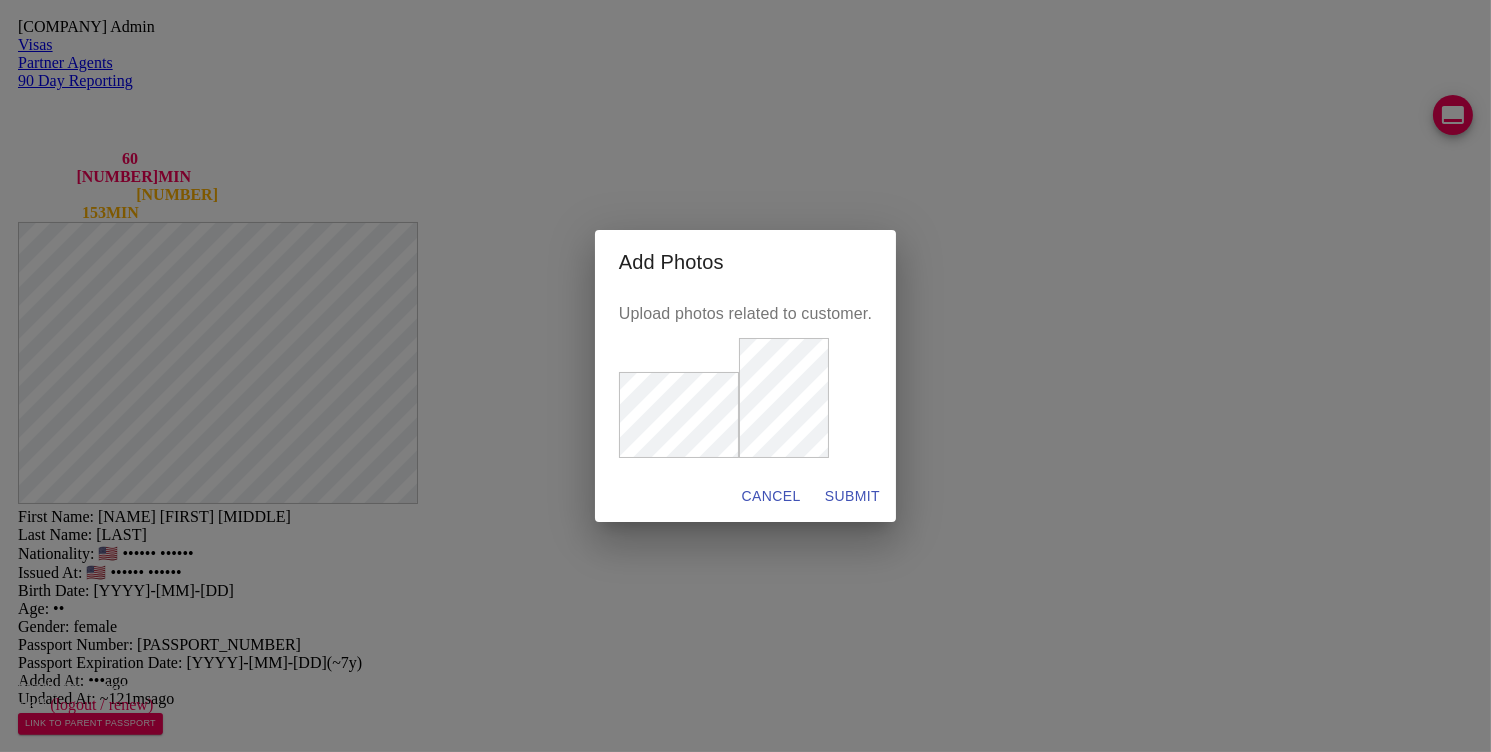 click on "SUBMIT" at bounding box center (771, 496) 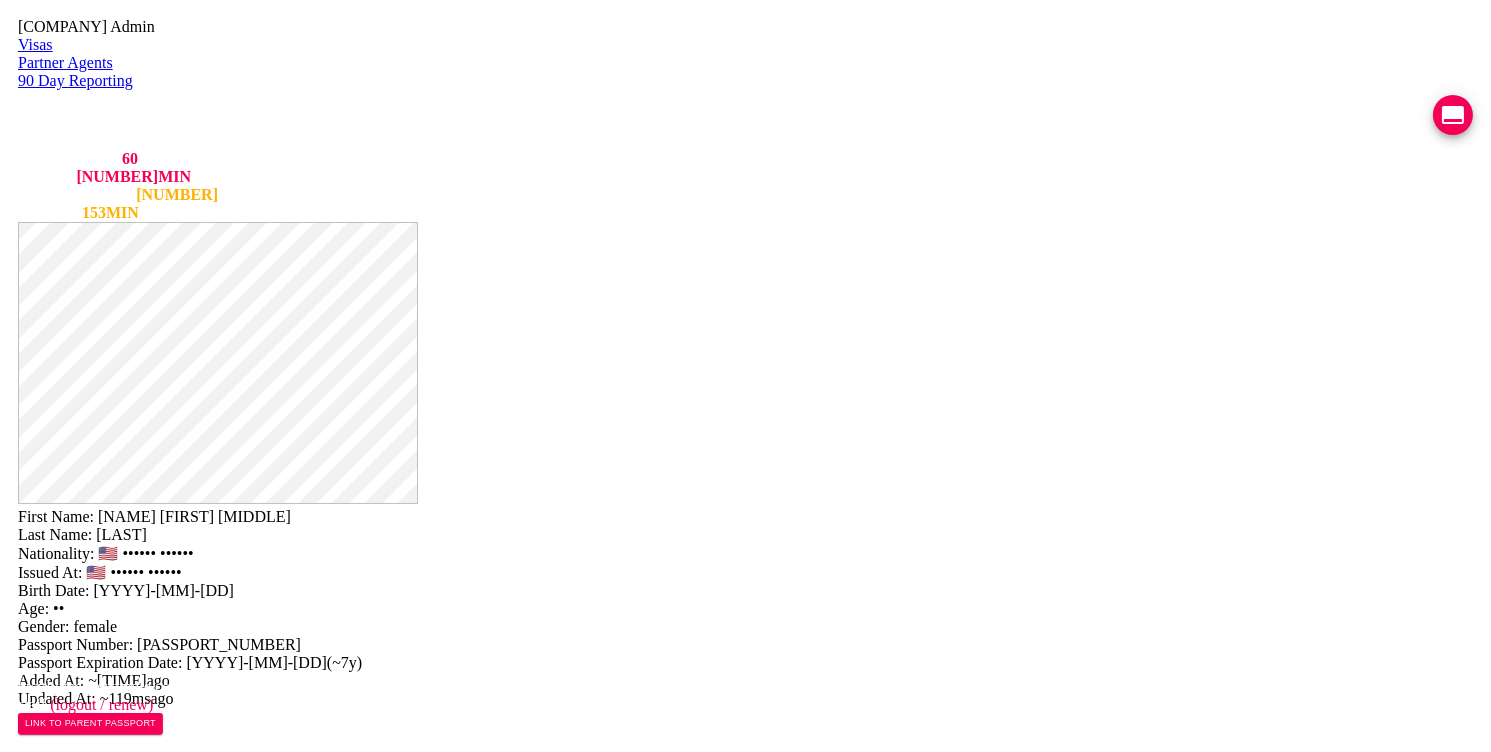 scroll, scrollTop: 600, scrollLeft: 0, axis: vertical 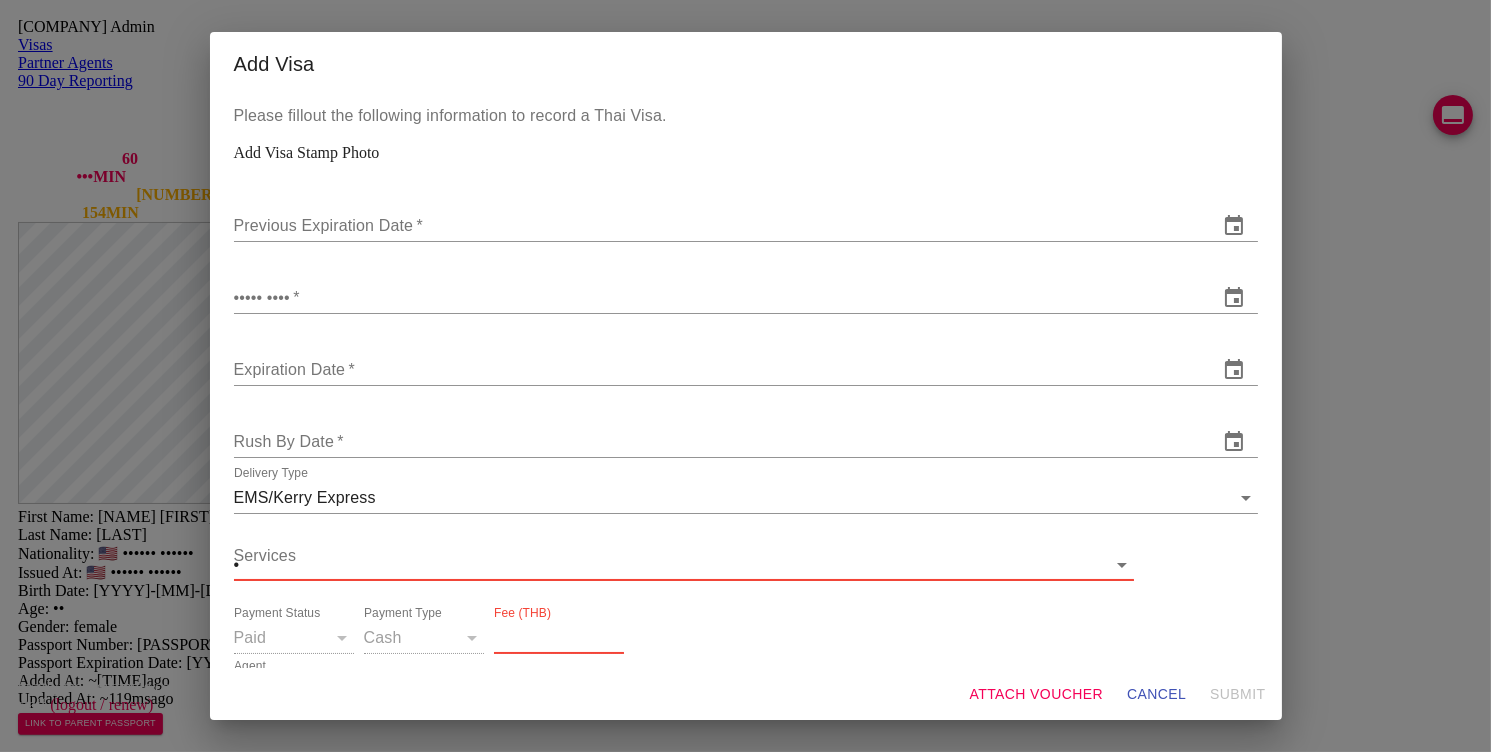 click on "Thai Visa Centre Admin Visas Partner Agents 90 Day Reporting LINE QUEUE   60 LINE DELAY   134  MIN EMAIL QUEUE   29 EMAIL DELAY   154  MIN bwithjune@example.com staff   (logout / renew) 1h 59m 56s First Name:   SHARON IRENE Last Name:   DEKKAR Nationality:   🇺🇸   United States Issued At:   🇺🇸   United States Birth Date:   1963-01-14 Age:   62 Gender:   female Passport Number:   A03773820 Passport Expiration Date:   2032-10-19  (  ~7y  ) Added At:   ~3m  ago Updated At:   ~119ms  ago LINK TO PARENT PASSPORT SELF 90 DAY REPORT LINK GENERATE TM FORM  - search close.io Email ccrc2cra@example.com Phone ccrc2cra@example.com Line Reporting Address Mailing Address English Chapter One Modern Dutch Rat Burana 33
Room number, 69/1771 Mailing Address Thai Save Changes Application photos  Uploaded photos ( 2  images)  Mentions ( 0  images) no mentions Visa Stamps ADD VISA STAMP There are no records to display Reports ADD 90 DAY REPORT There are no records to display Add Visa Add Visa Stamp Photo   * Issue Date" at bounding box center [745, 844] 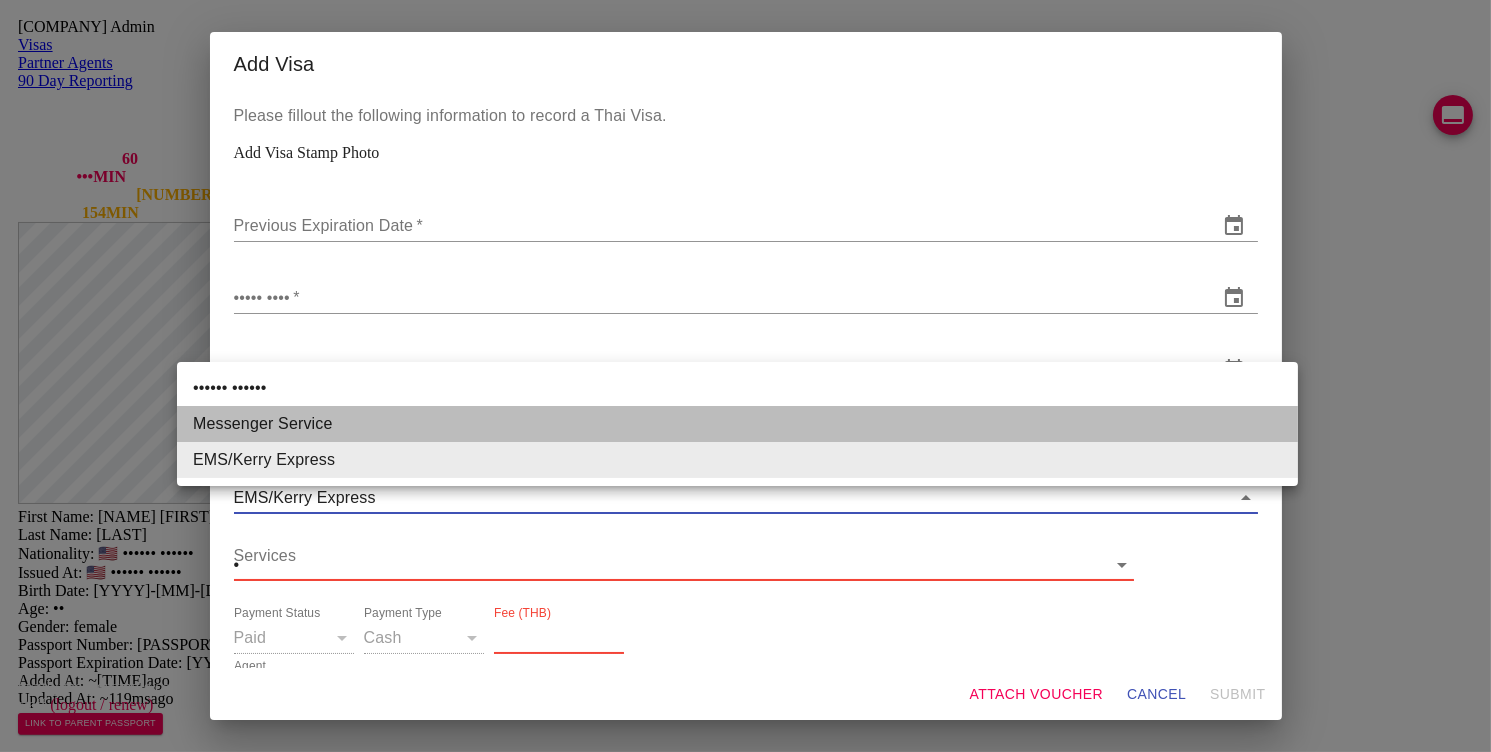 click on "Messenger Service" at bounding box center [737, 424] 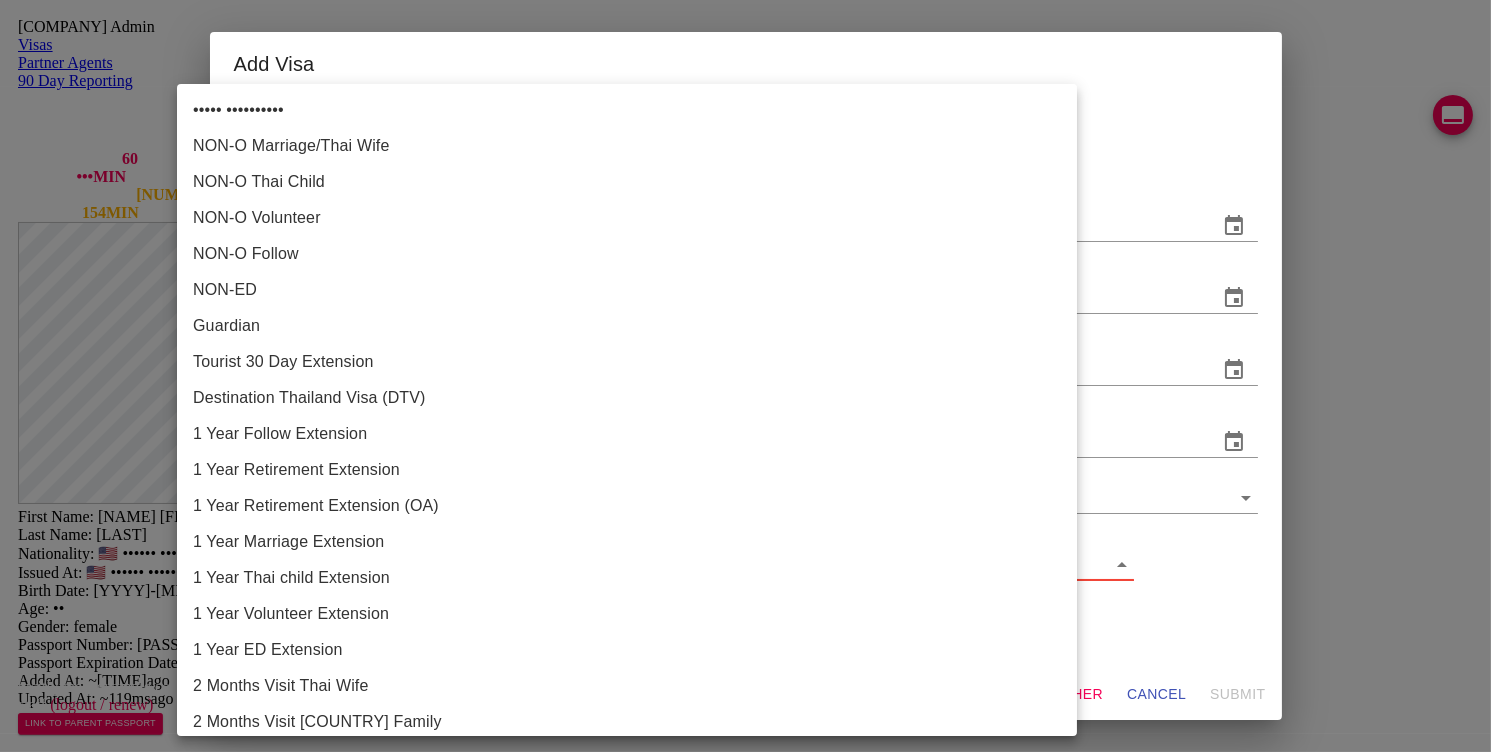 click on "Thai Visa Centre Admin Visas Partner Agents 90 Day Reporting LINE QUEUE   60 LINE DELAY   134  MIN EMAIL QUEUE   29 EMAIL DELAY   154  MIN bwithjune@hotmail.com staff   (logout / renew) 1h 59m 48s First Name:   [NAME] Last Name:   [NAME] Nationality:   🇺🇸   United States Issued At:   🇺🇸   United States Birth Date:   1963-01-14 Age:   62 Gender:   female Passport Number:   A03773820 Passport Expiration Date:   2032-10-19  (  ~7y  ) Added At:   ~3m  ago Updated At:   ~119ms  ago LINK TO PARENT PASSPORT SELF 90 DAY REPORT LINK GENERATE TM FORM  - search close.io Email ccrc2cra@gmail.com Phone ccrc2cra@gmail.com Line Reporting Address Mailing Address English Chapter One Modern Dutch Rat Burana 33
Room number, 69/1771 Mailing Address Thai Save Changes Application photos  Uploaded photos ( 2  images)  Mentions ( 0  images) no mentions Visa Stamps ADD VISA STAMP There are no records to display Reports ADD 90 DAY REPORT There are no records to display Add Visa Add Visa Stamp Photo   * Issue Date" at bounding box center [745, 844] 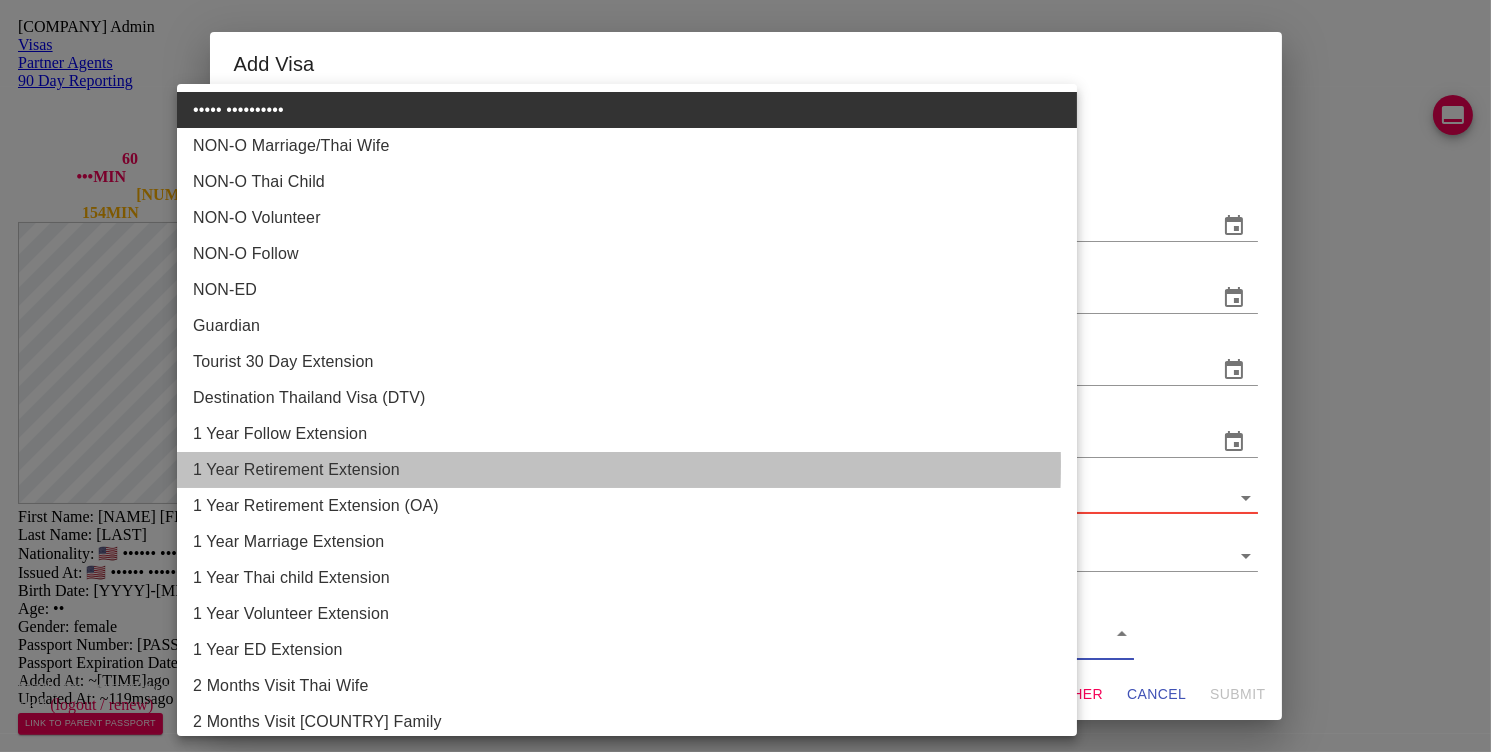 click on "1 Year Retirement Extension" at bounding box center [635, 470] 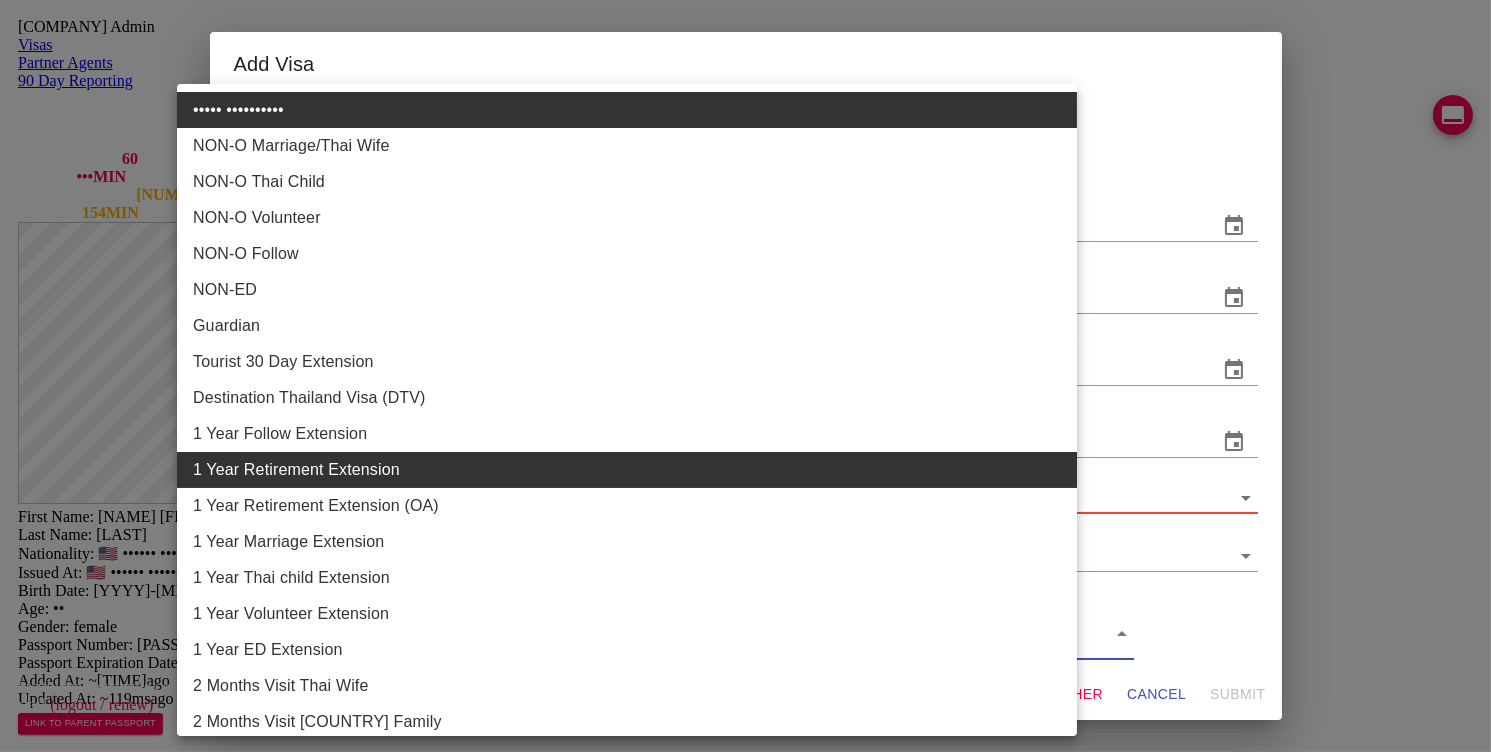 click at bounding box center (745, 376) 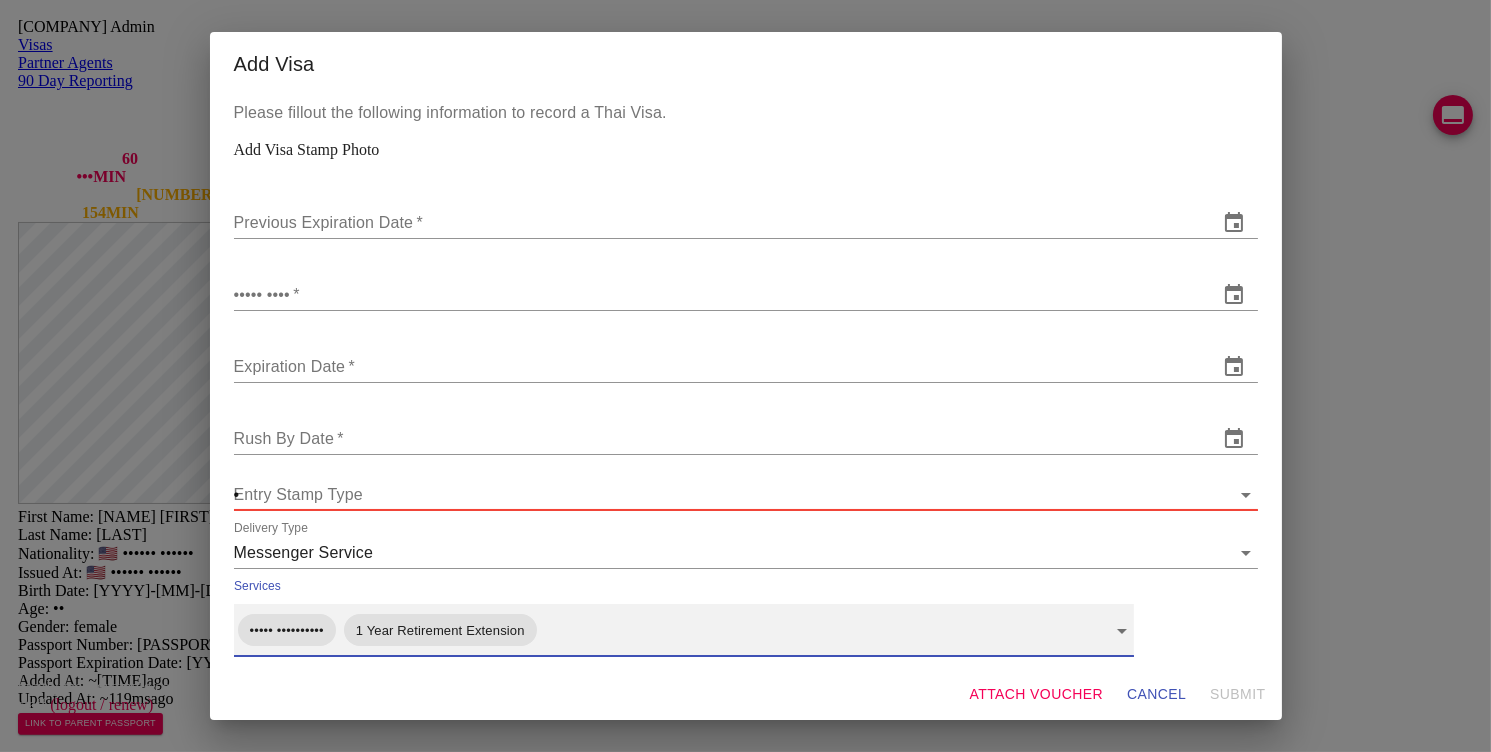 scroll, scrollTop: 4, scrollLeft: 0, axis: vertical 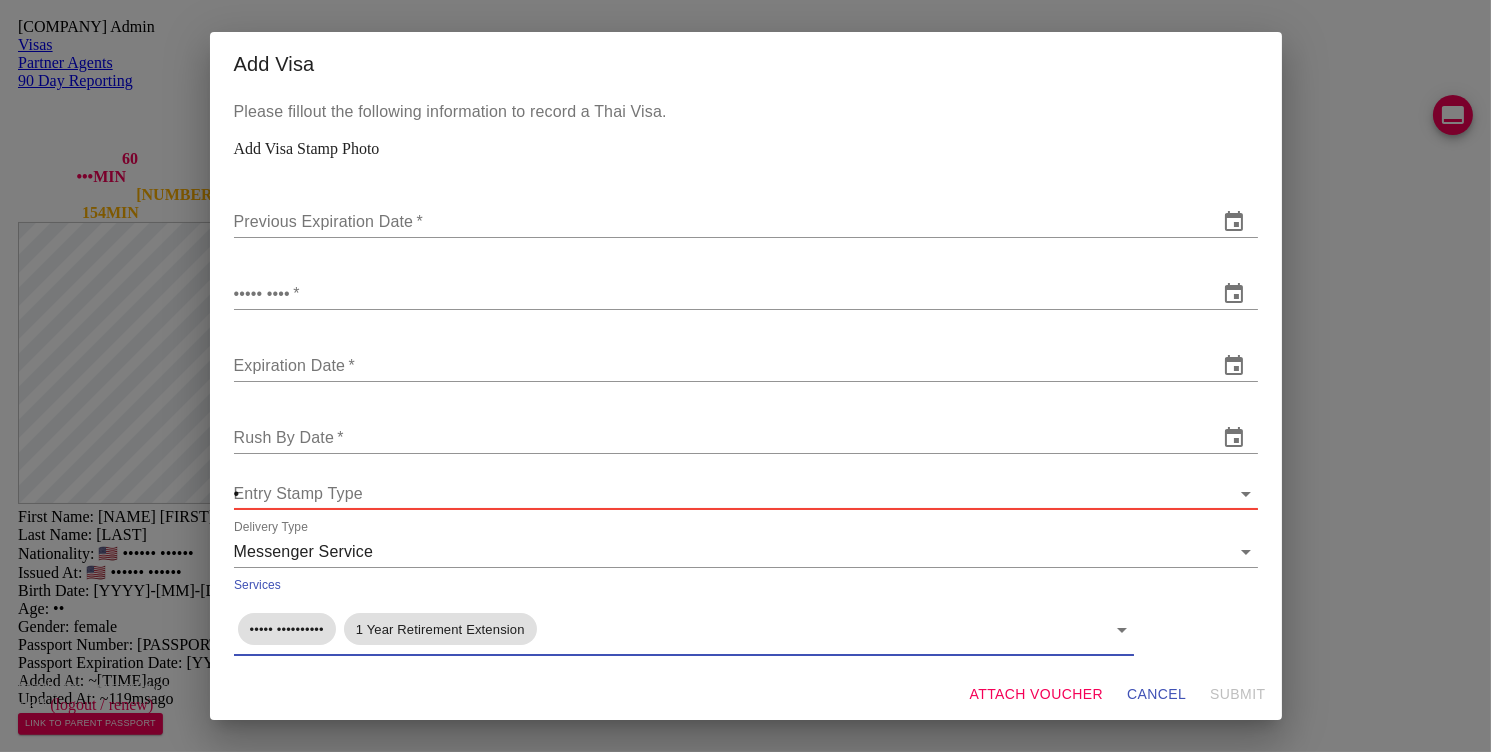 click on "Thai Visa Centre Admin Visas Partner Agents 90 Day Reporting LINE QUEUE   60 LINE DELAY   134  MIN EMAIL QUEUE   29 EMAIL DELAY   154  MIN bwithjune@hotmail.com staff   (logout / renew) 1h 59m 42s First Name:   [NAME] Last Name:   [NAME] Nationality:   🇺🇸   United States Issued At:   🇺🇸   United States Birth Date:   1963-01-14 Age:   62 Gender:   female Passport Number:   A03773820 Passport Expiration Date:   2032-10-19  (  ~7y  ) Added At:   ~3m  ago Updated At:   ~119ms  ago LINK TO PARENT PASSPORT SELF 90 DAY REPORT LINK GENERATE TM FORM  - search close.io Email ccrc2cra@gmail.com Phone ccrc2cra@gmail.com Line Reporting Address Mailing Address English Chapter One Modern Dutch Rat Burana 33
Room number, 69/1771 Mailing Address Thai Save Changes Application photos  Uploaded photos ( 2  images)  Mentions ( 0  images) no mentions Visa Stamps ADD VISA STAMP There are no records to display Reports ADD 90 DAY REPORT There are no records to display Add Visa Add Visa Stamp Photo   * Issue Date" at bounding box center [745, 844] 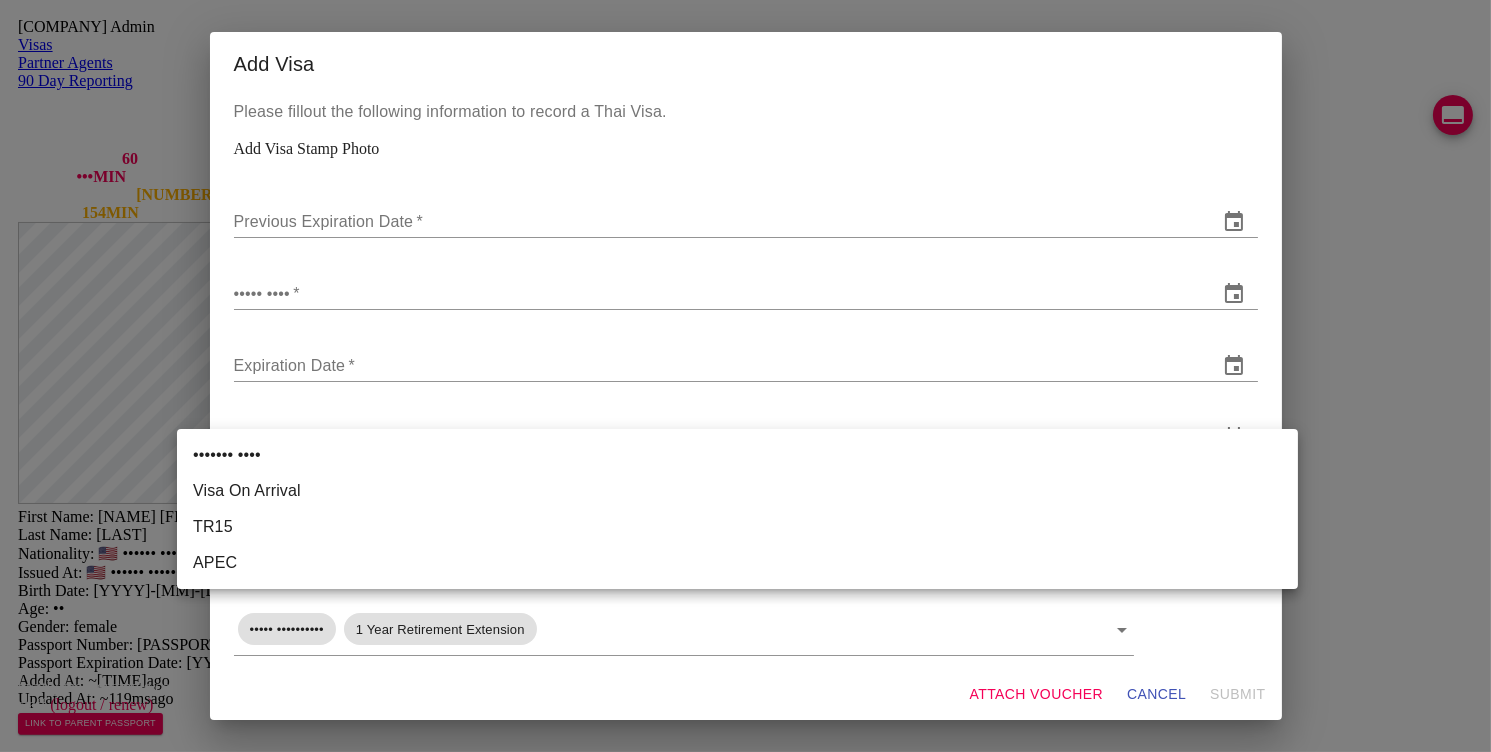 click on "••••••• ••••" at bounding box center [737, 455] 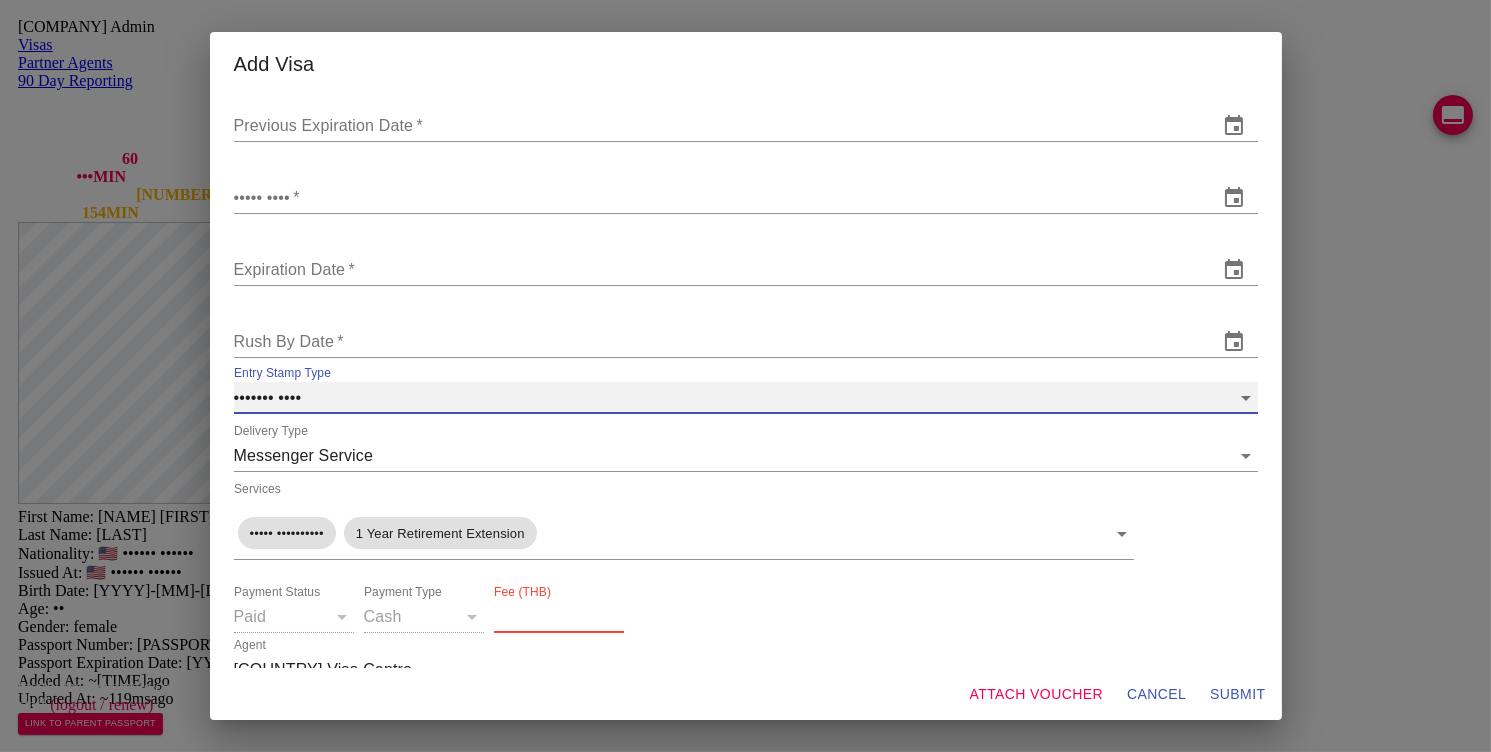 scroll, scrollTop: 102, scrollLeft: 0, axis: vertical 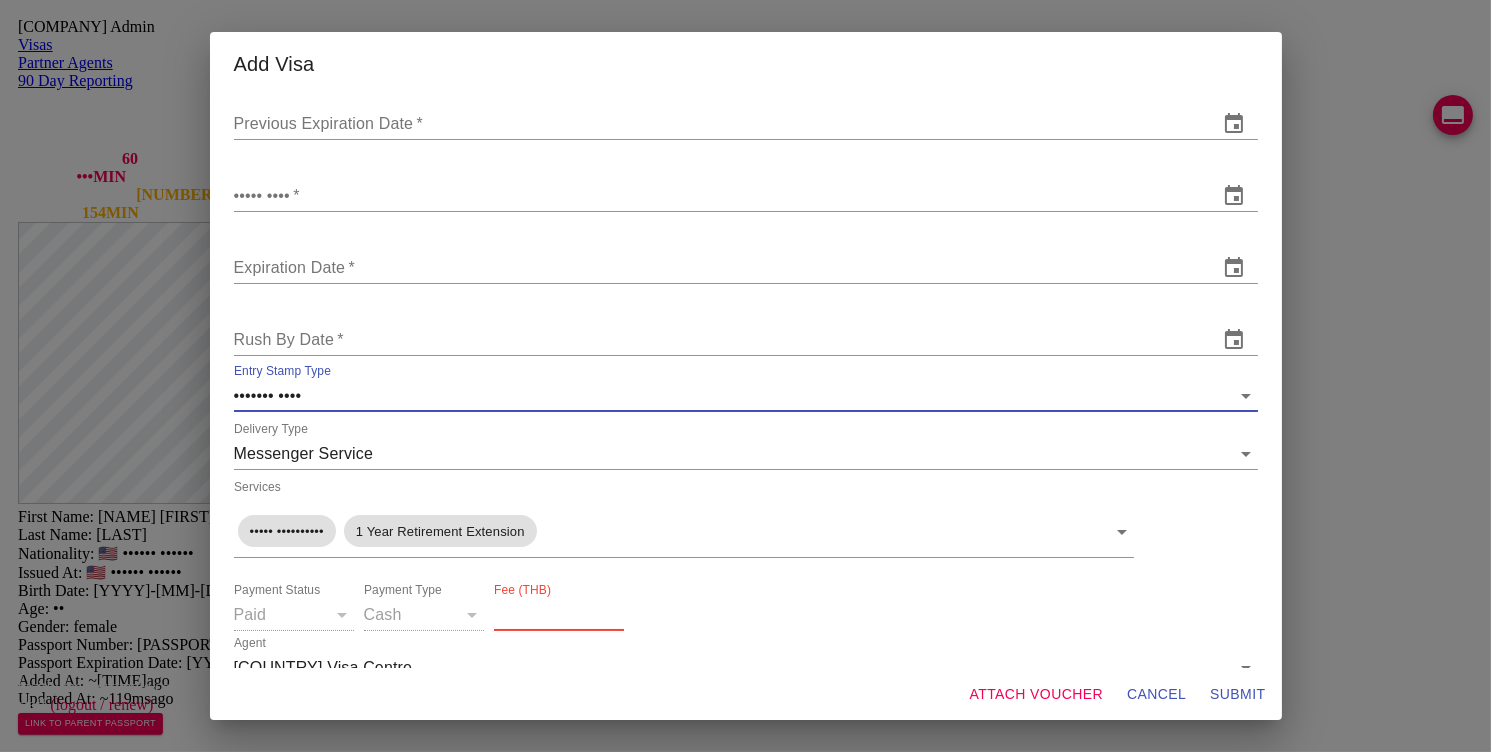 click on "Thai Visa Centre Admin Visas Partner Agents 60 LINE DELAY   154  MIN [EMAIL] staff   (logout / renew) First Name:   [FIRST] [MIDDLE] Last Name:   [LAST] Nationality:   🇺🇸   United States Issued At:   🇺🇸   United States Birth Date:   [DATE] Age:   [AGE] Gender:   female Passport Number:   [PASSPORT] Passport Expiration Date:   [DATE]  (  ~7y  ) Added At:   ~3m  ago Updated At:   ~119ms  ago LINK TO PARENT PASSPORT SELF 90 DAY REPORT LINK GENERATE TM FORM  - search close.io Email [EMAIL] Phone [PHONE] Line Reporting Address Mailing Address English Chapter One Modern Dutch Rat Burana 33
Room number, [NUMBER]/[NUMBER] Mailing Address Thai Save Changes Application photos  Uploaded photos ( 2  images)  Mentions ( 0  images) no mentions Visa Stamps ADD VISA STAMP There are no records to display Reports ADD 90 DAY REPORT There are no records to display Add Visa Add Visa Stamp Photo   * Issue Date" at bounding box center [745, 844] 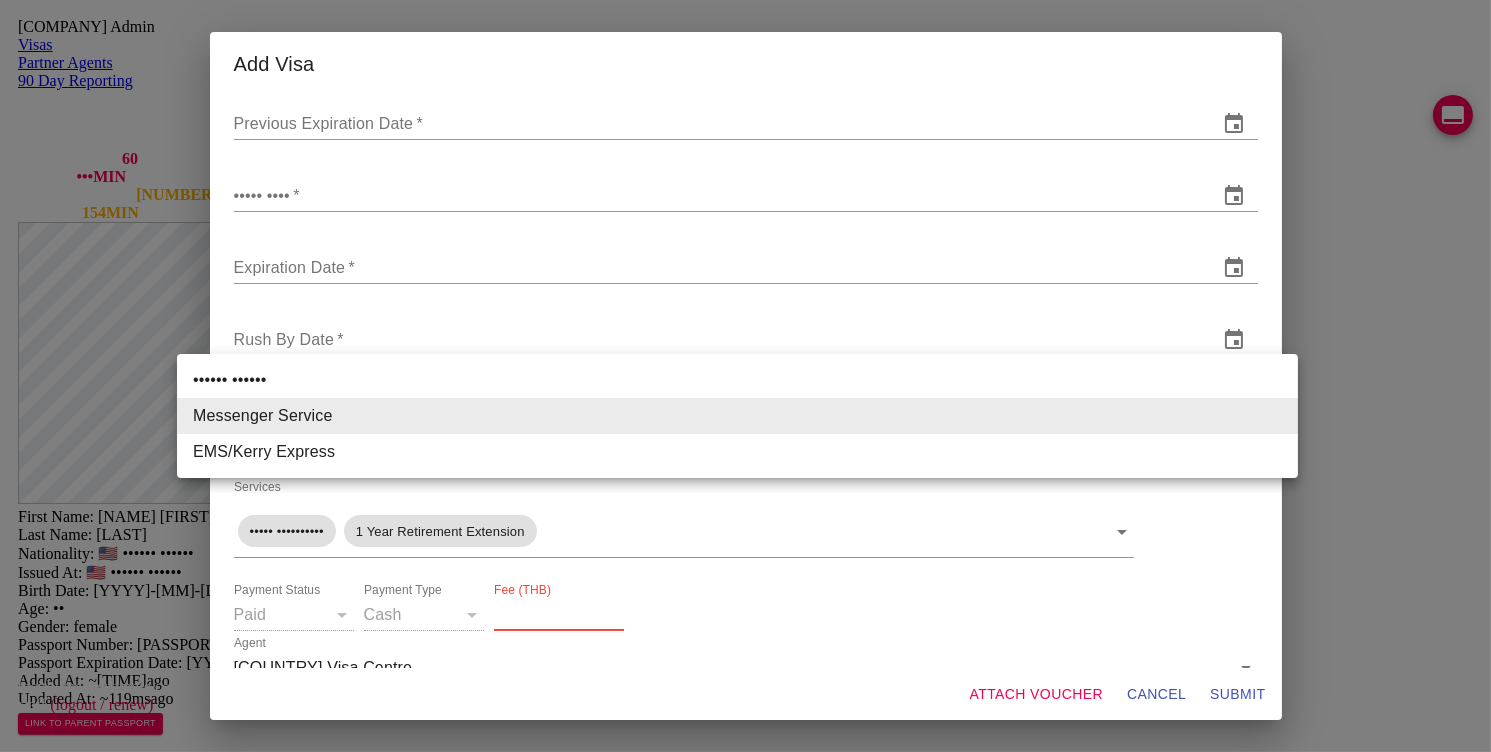 click on "Messenger Service" at bounding box center (737, 416) 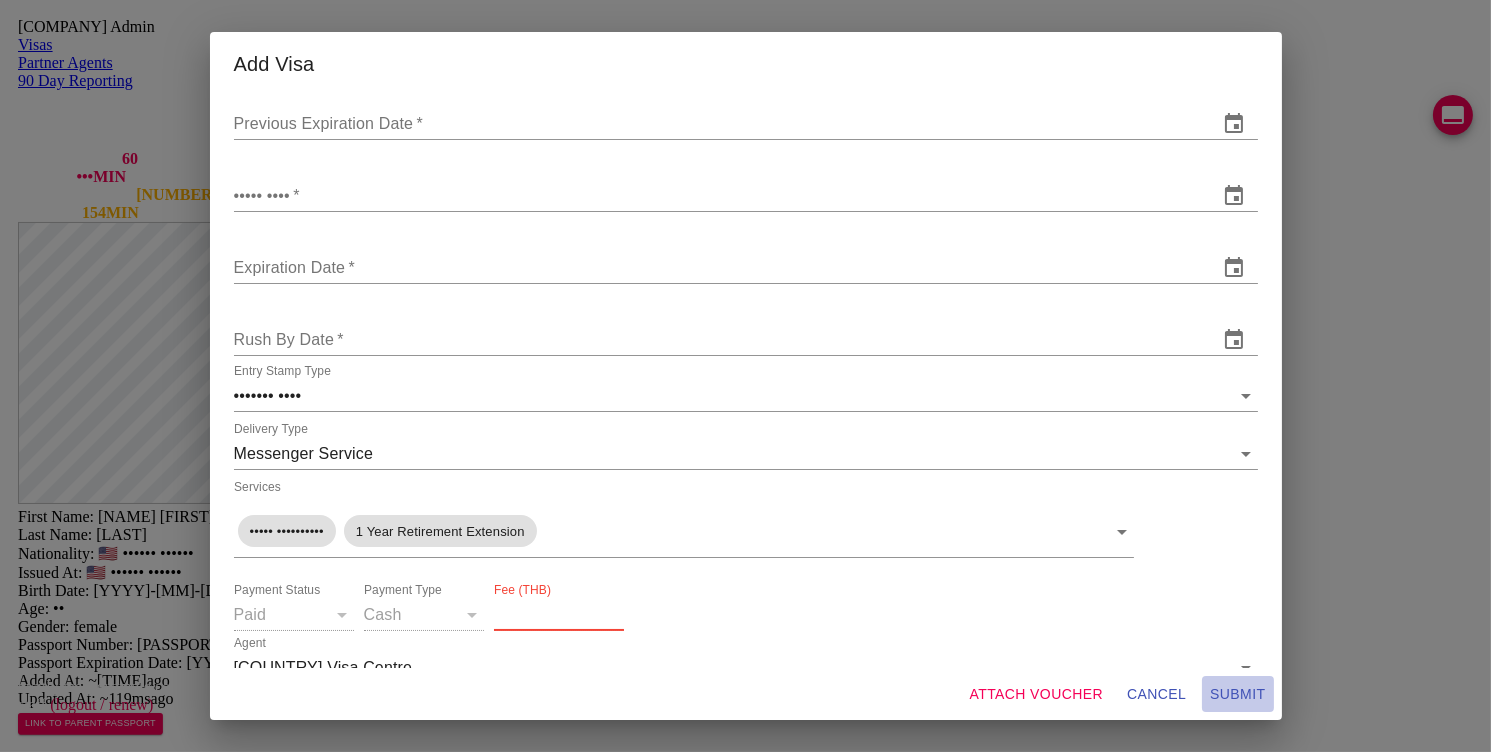 click on "SUBMIT" at bounding box center [1156, 694] 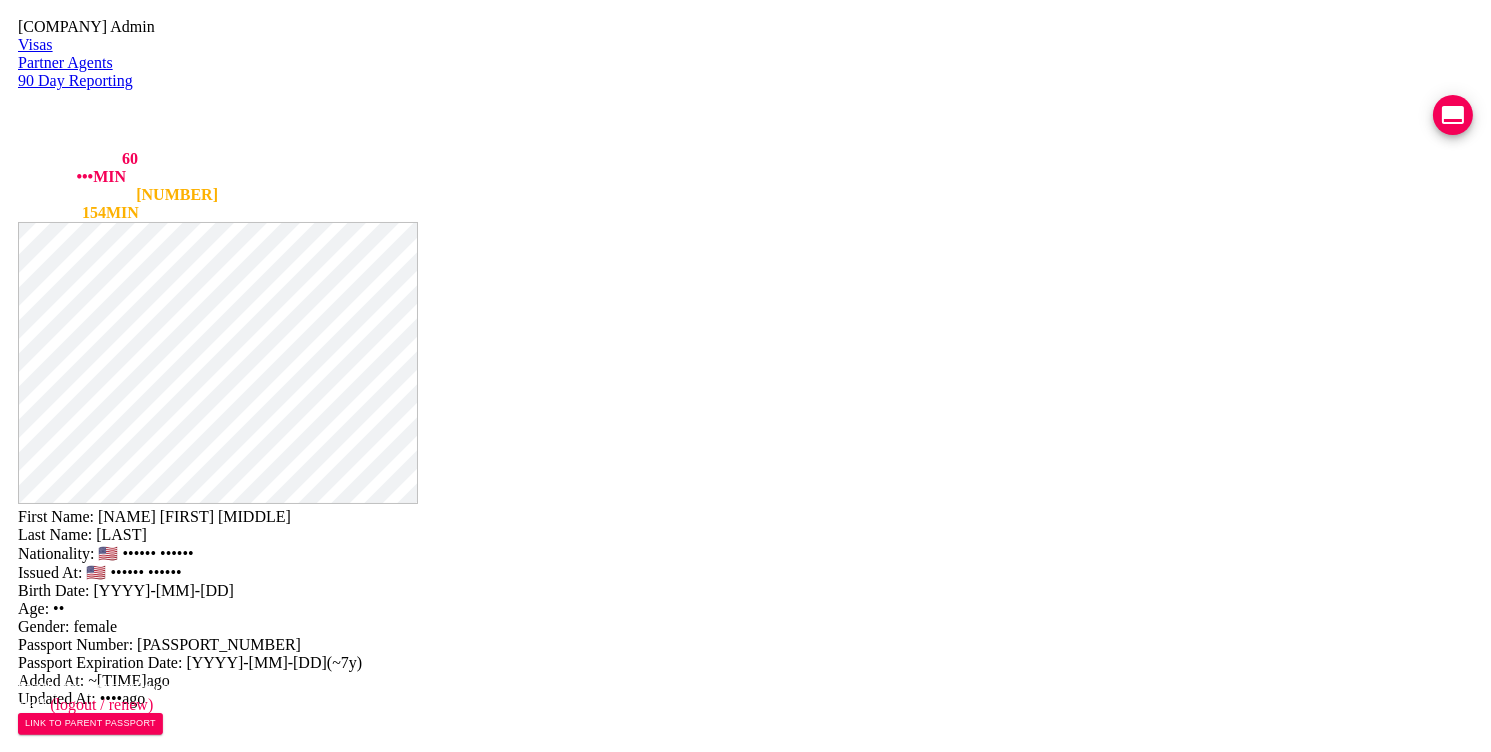 click on "[DOCUMENT_NUMBER]" at bounding box center [848, 1567] 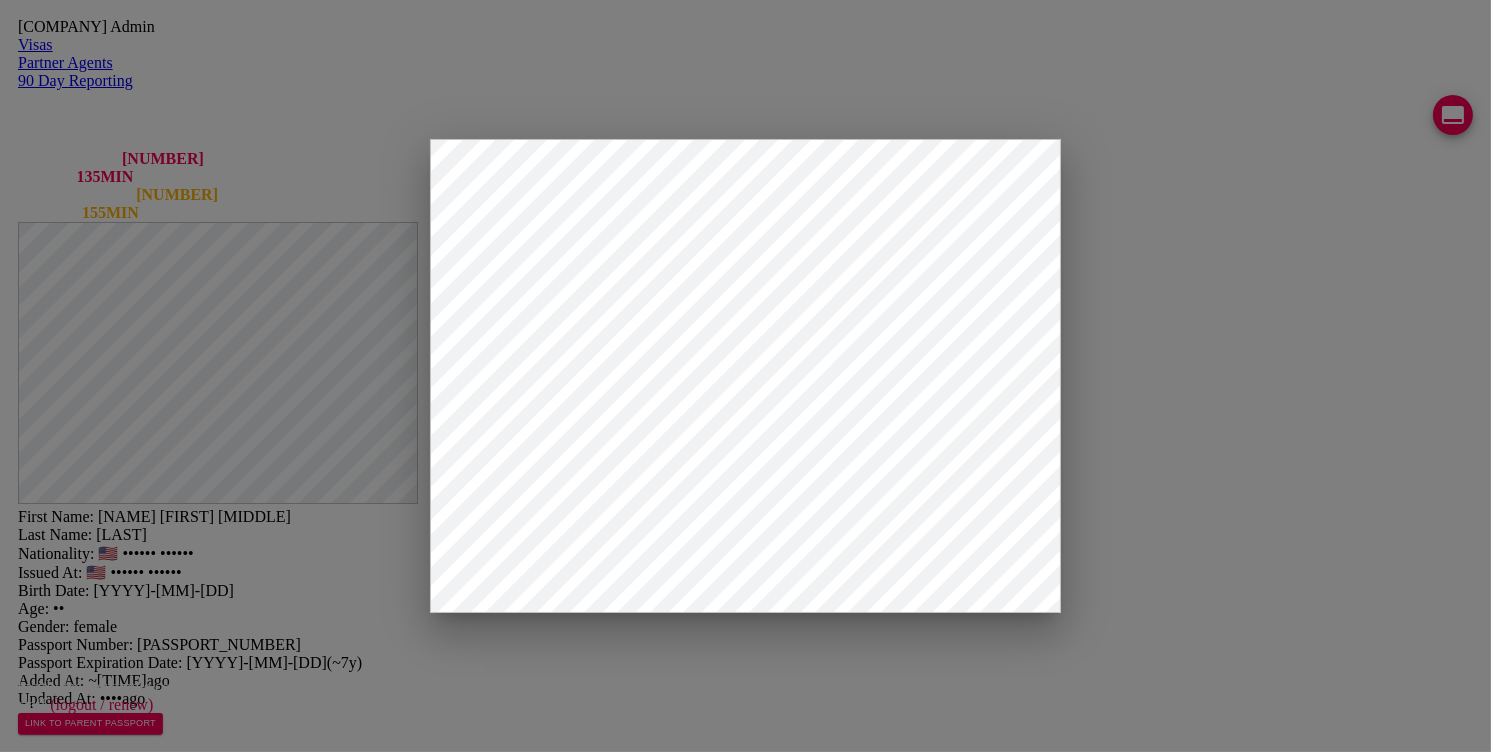 click on "•••• •• ••••" at bounding box center [745, 2097] 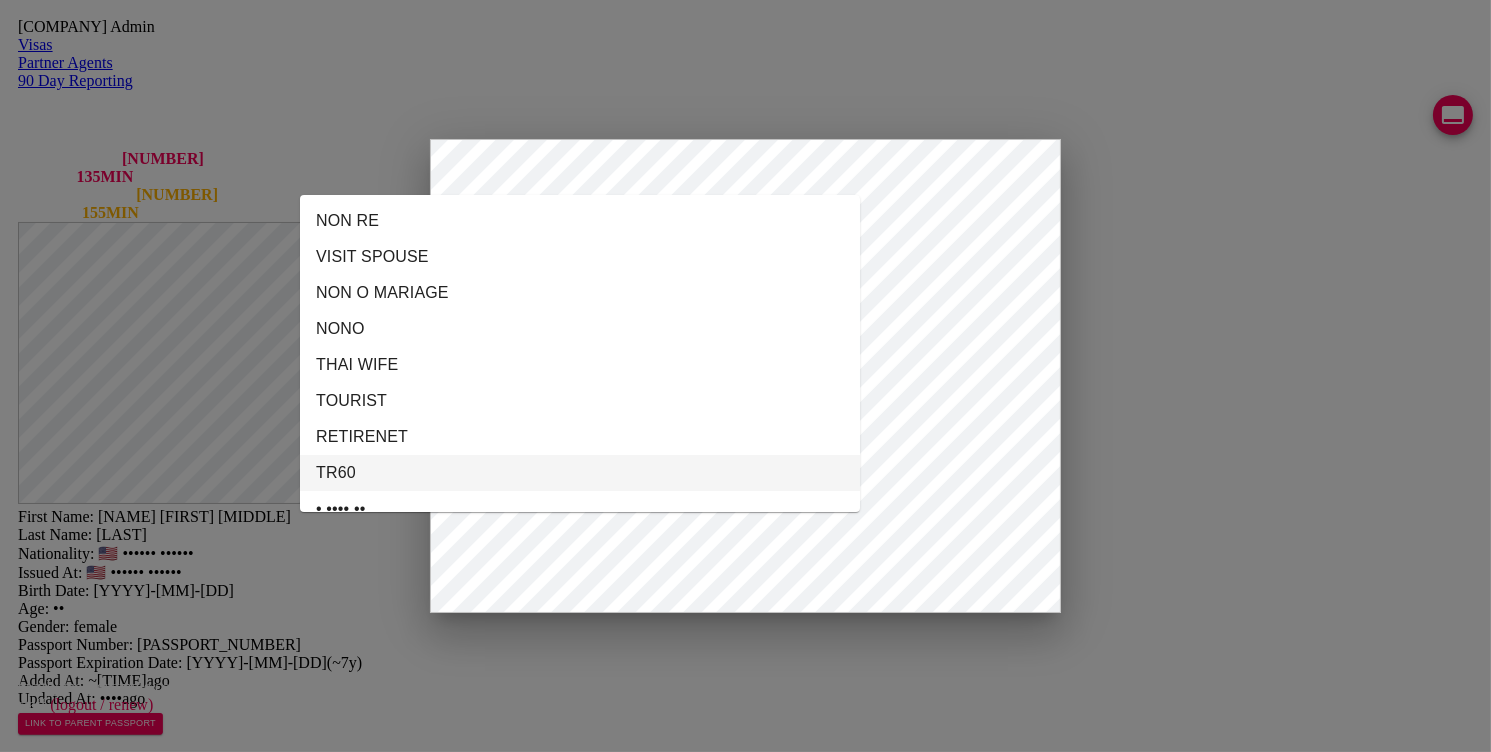 click on "TR60" at bounding box center (580, 473) 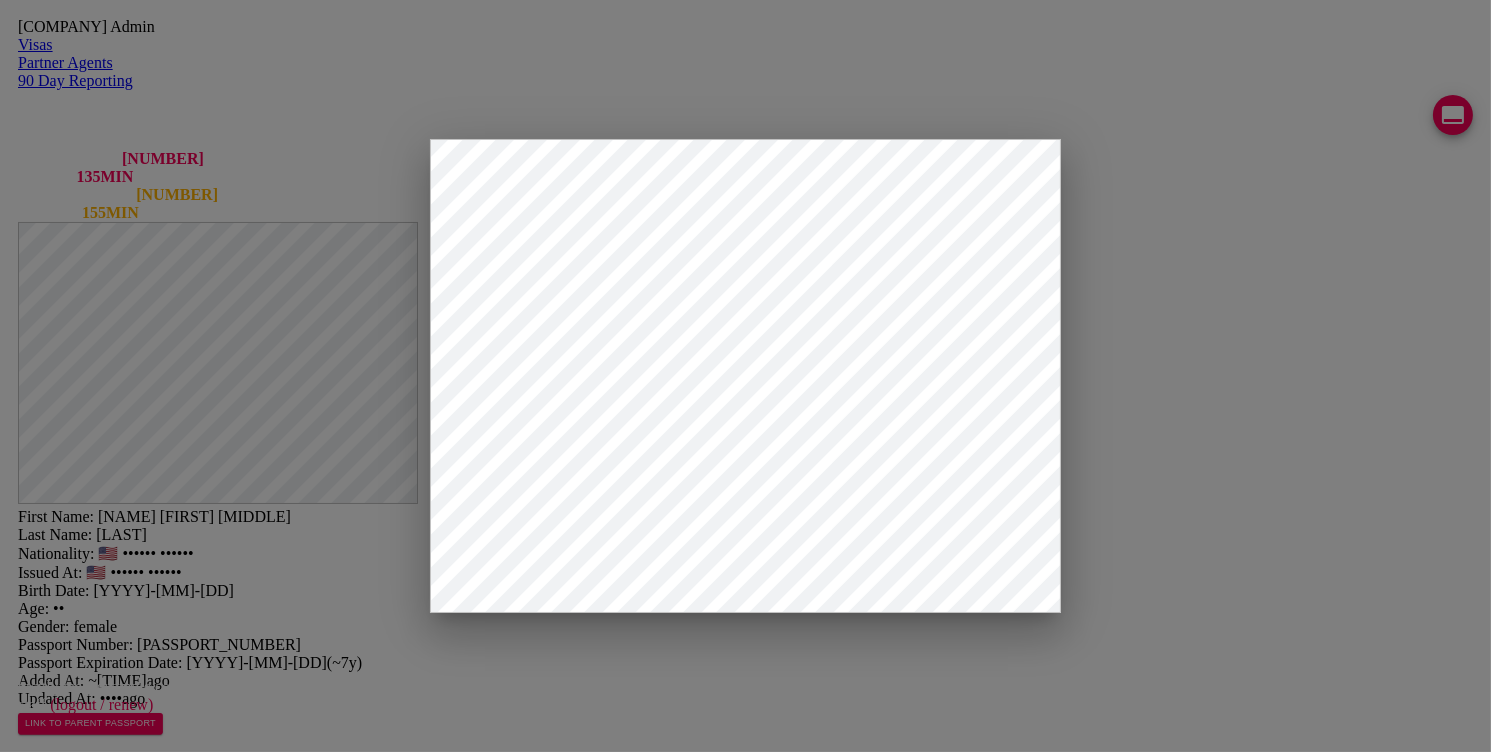 click on "Type of visa TR60 Transportation type ​ Embarked from" at bounding box center (745, 2110) 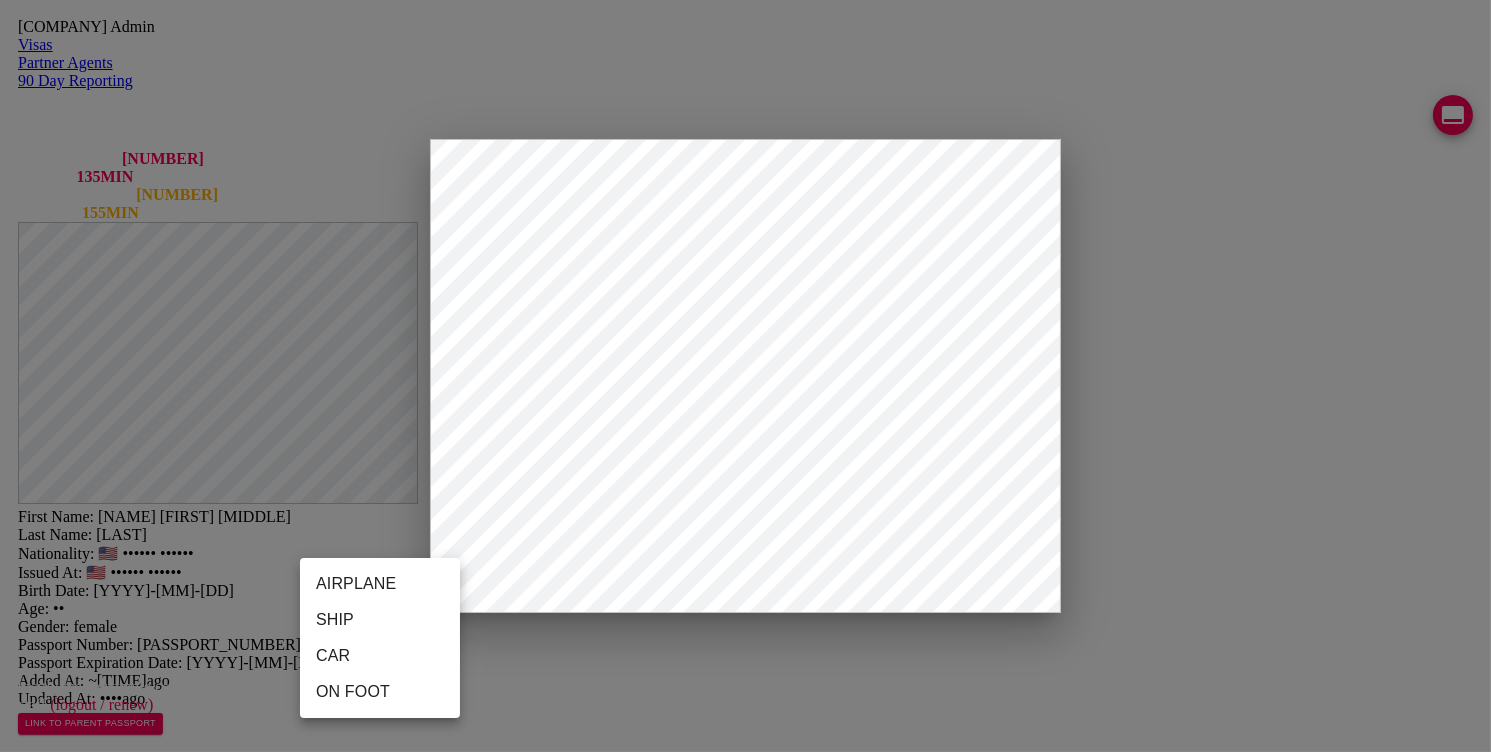 click on "AIRPLANE" at bounding box center (380, 584) 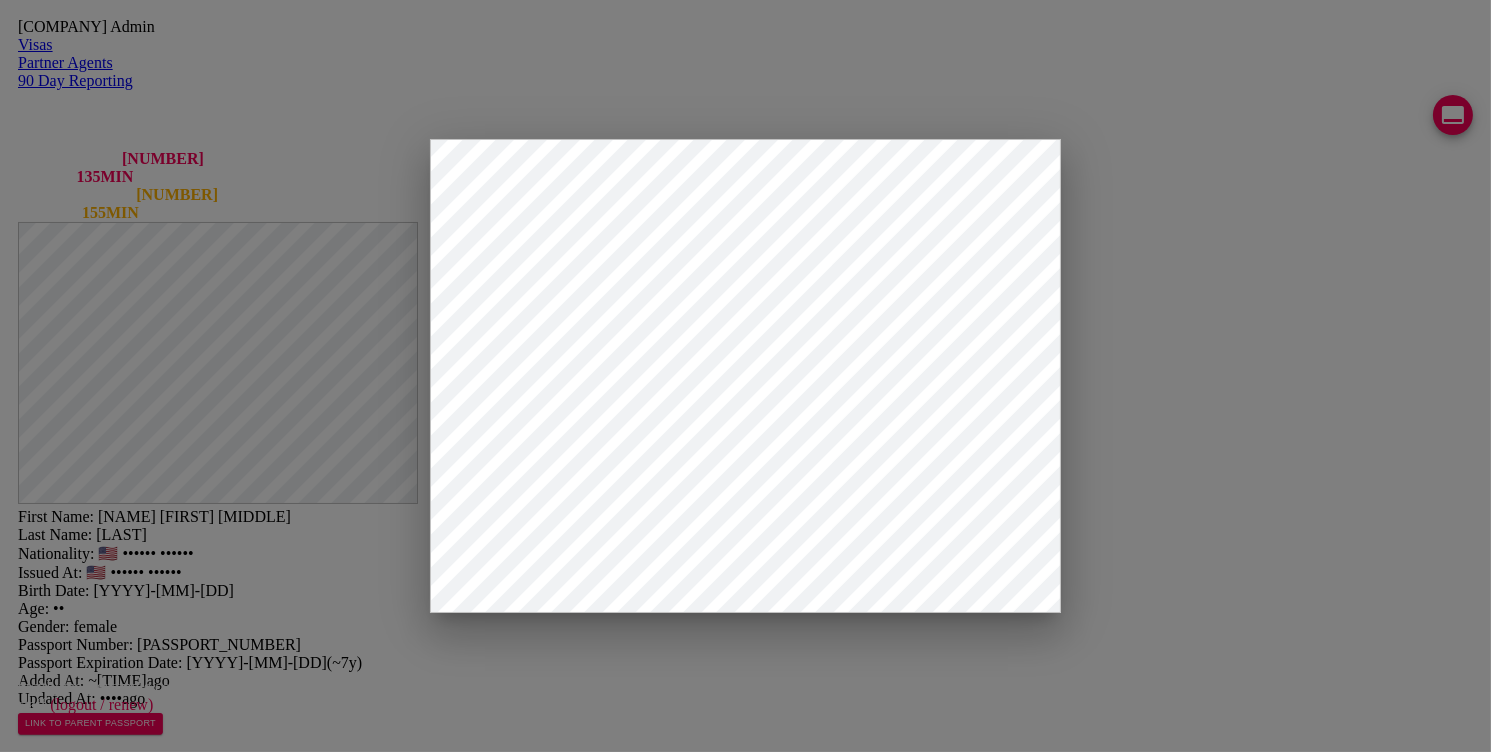 scroll, scrollTop: 257, scrollLeft: 0, axis: vertical 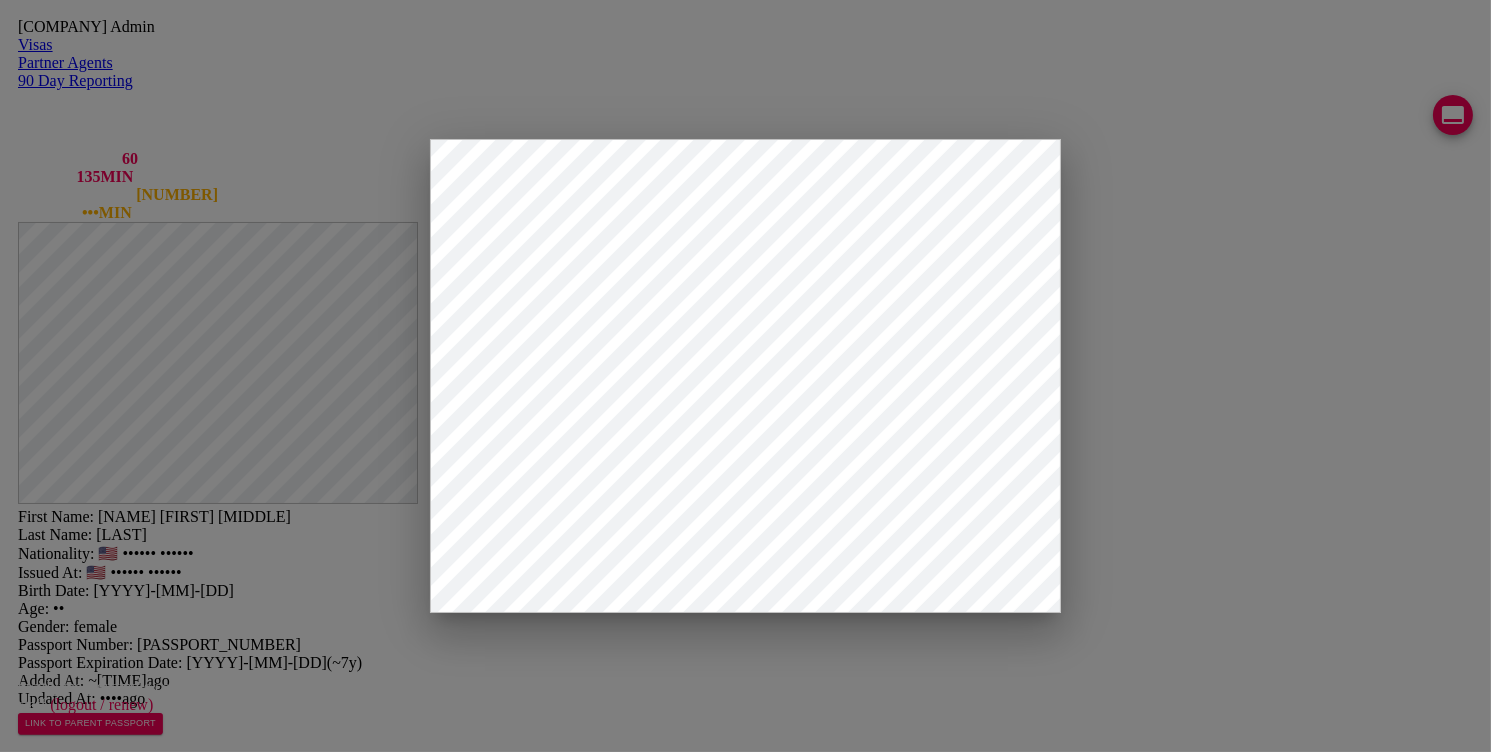 paste on "SUVARNABHUMI AIRPORT" 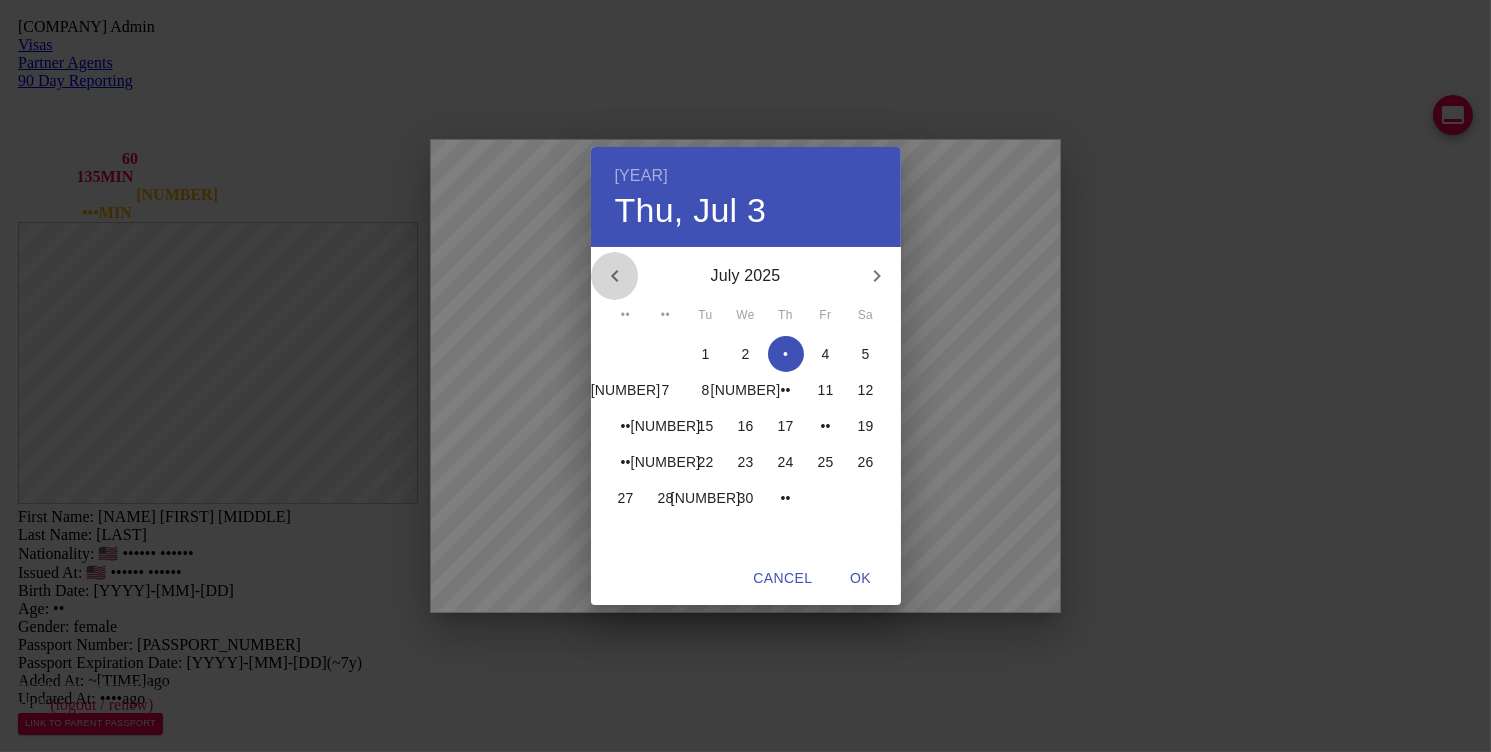 click at bounding box center (615, 276) 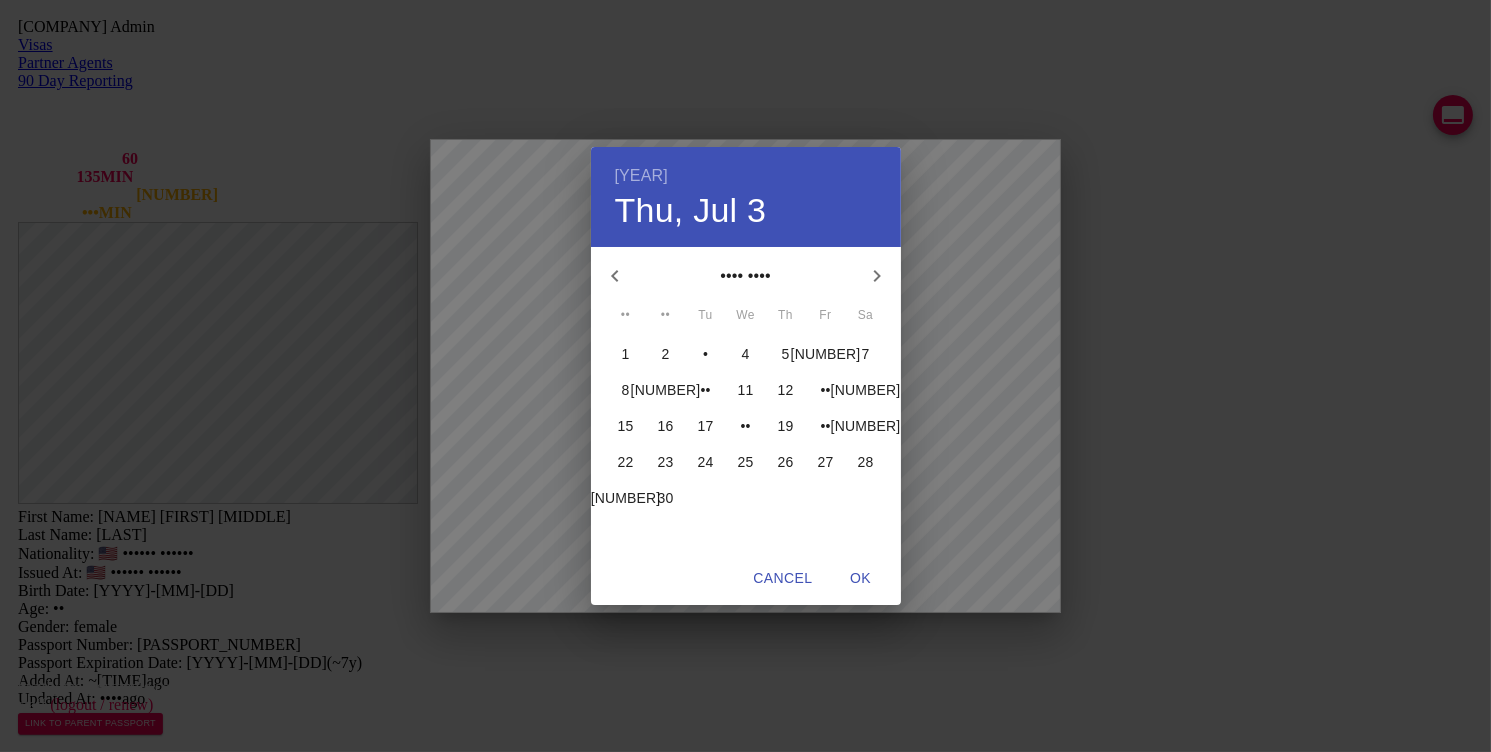 click at bounding box center [615, 276] 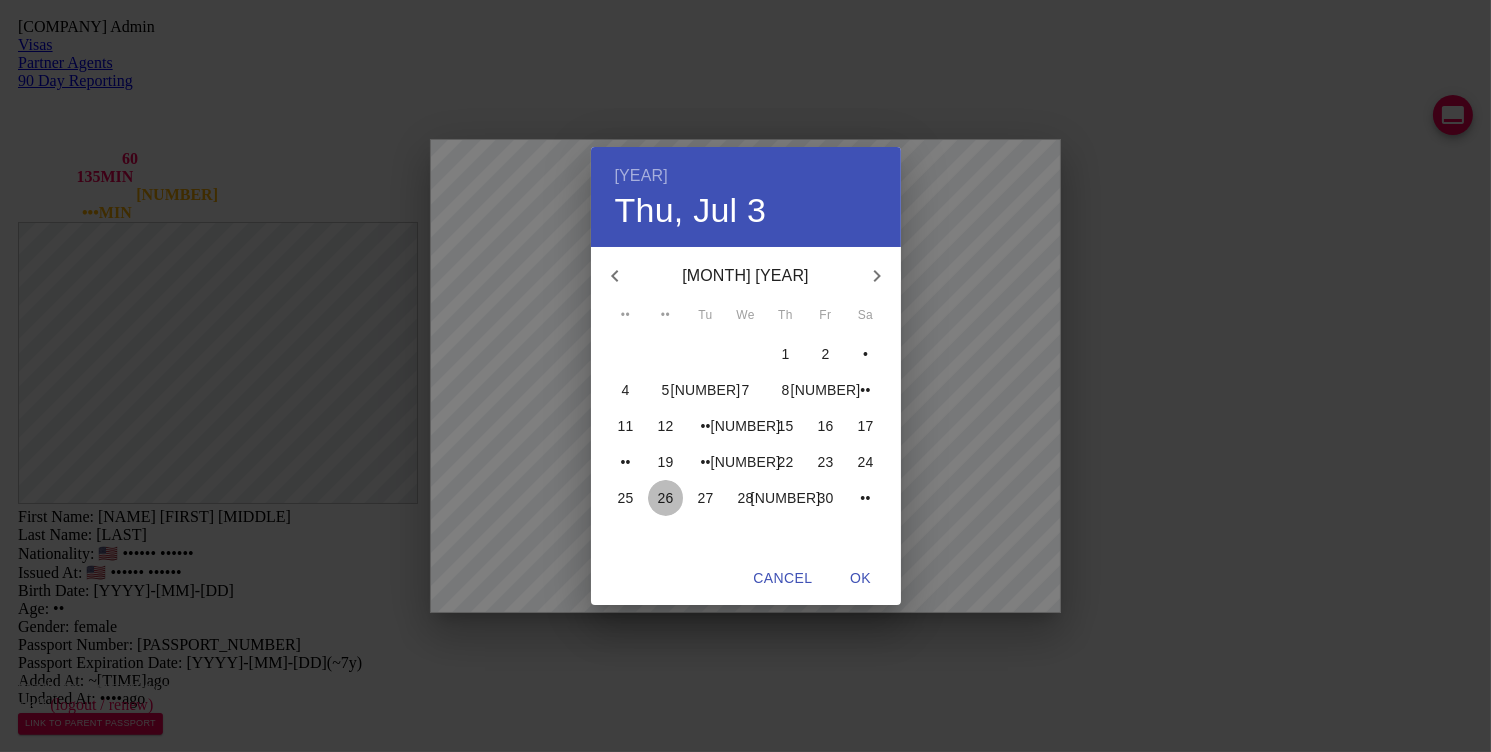 click on "26" at bounding box center (626, 354) 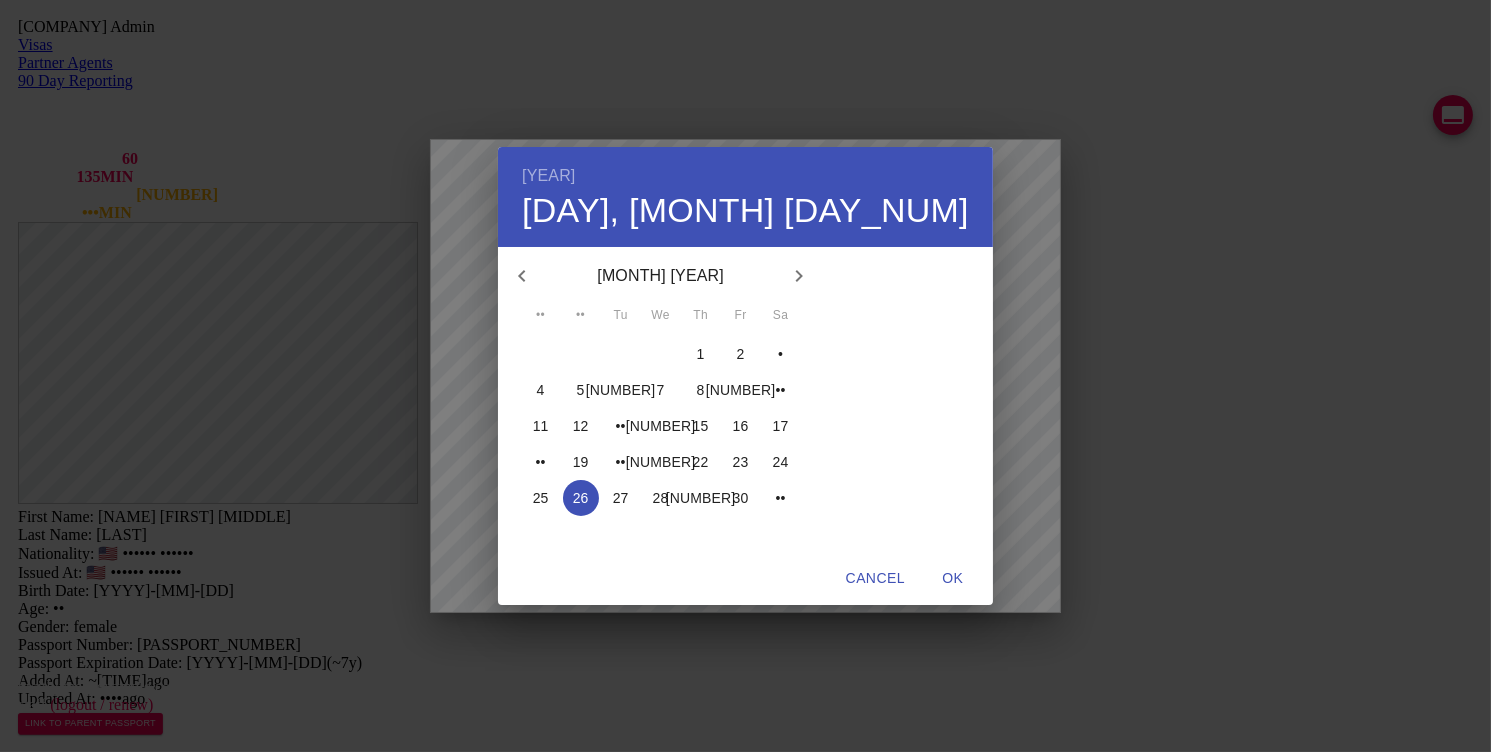 click on "OK" at bounding box center (875, 578) 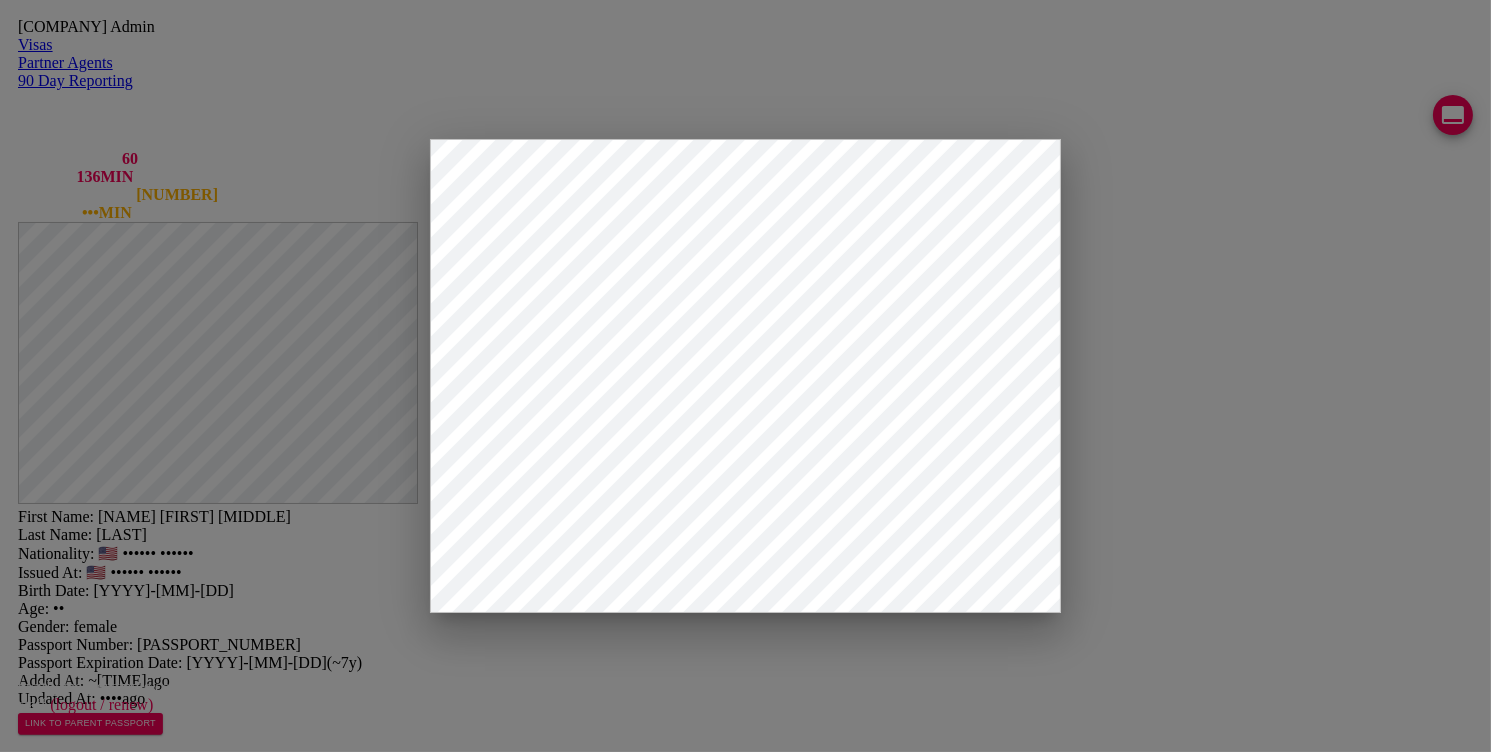 click at bounding box center (270, 2034) 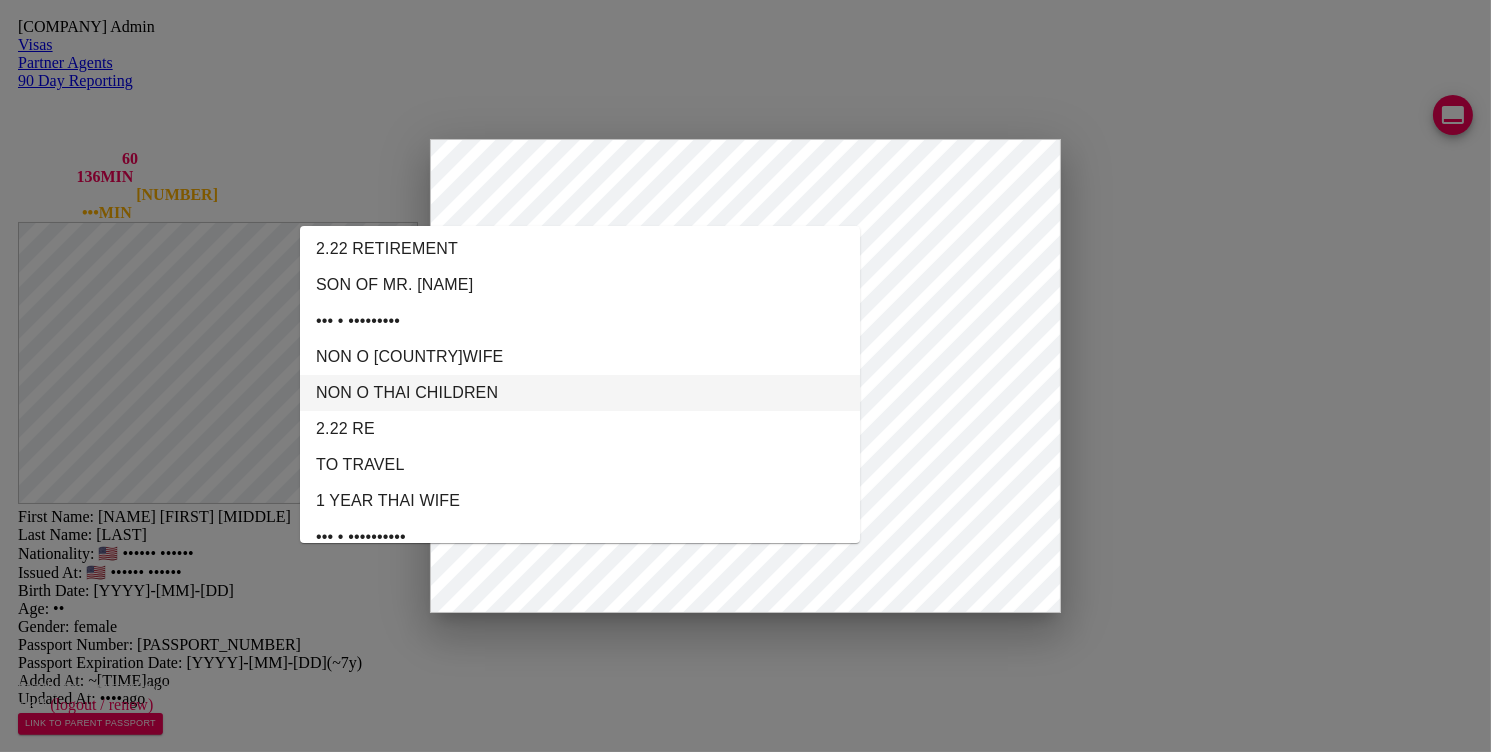 scroll, scrollTop: 4, scrollLeft: 0, axis: vertical 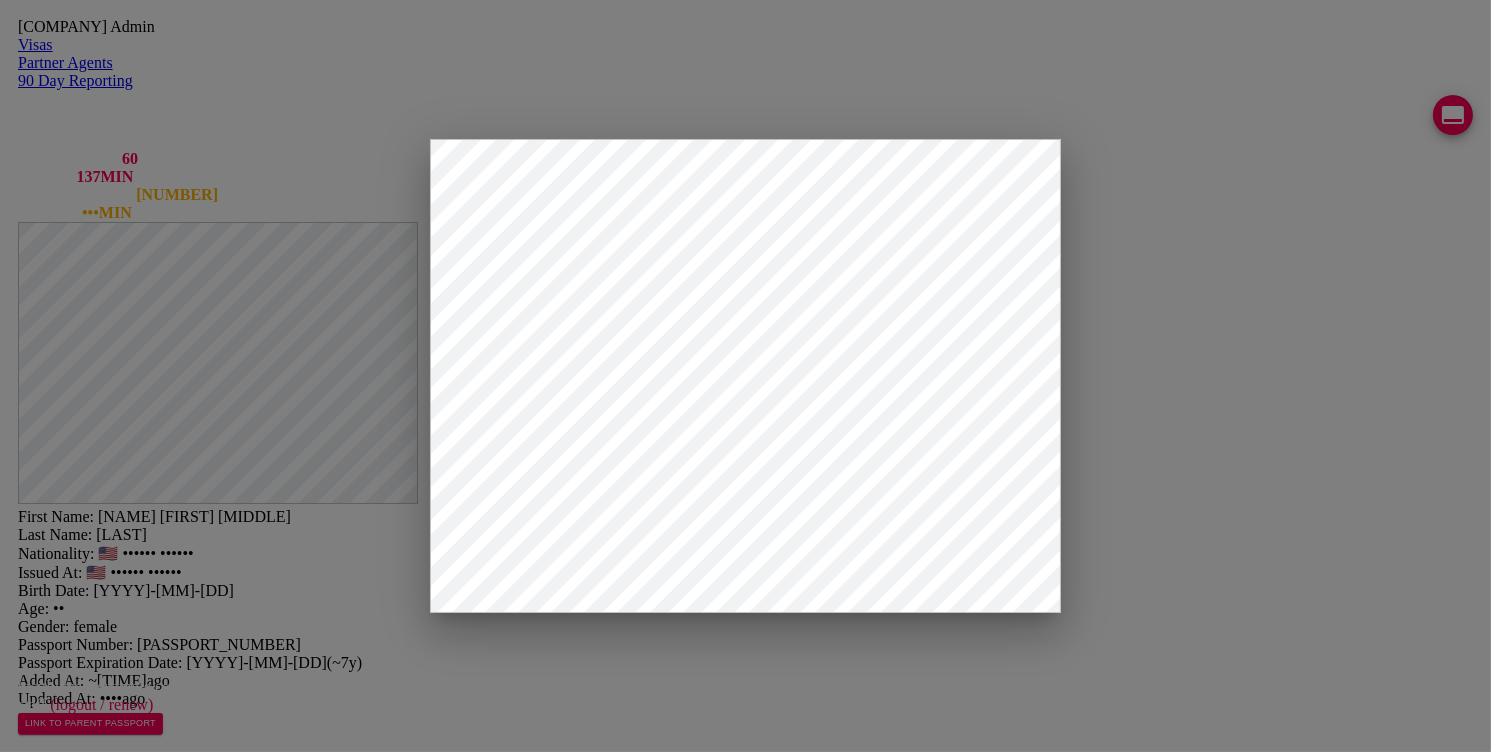 click on "•••••• •• ••••" at bounding box center (745, 2313) 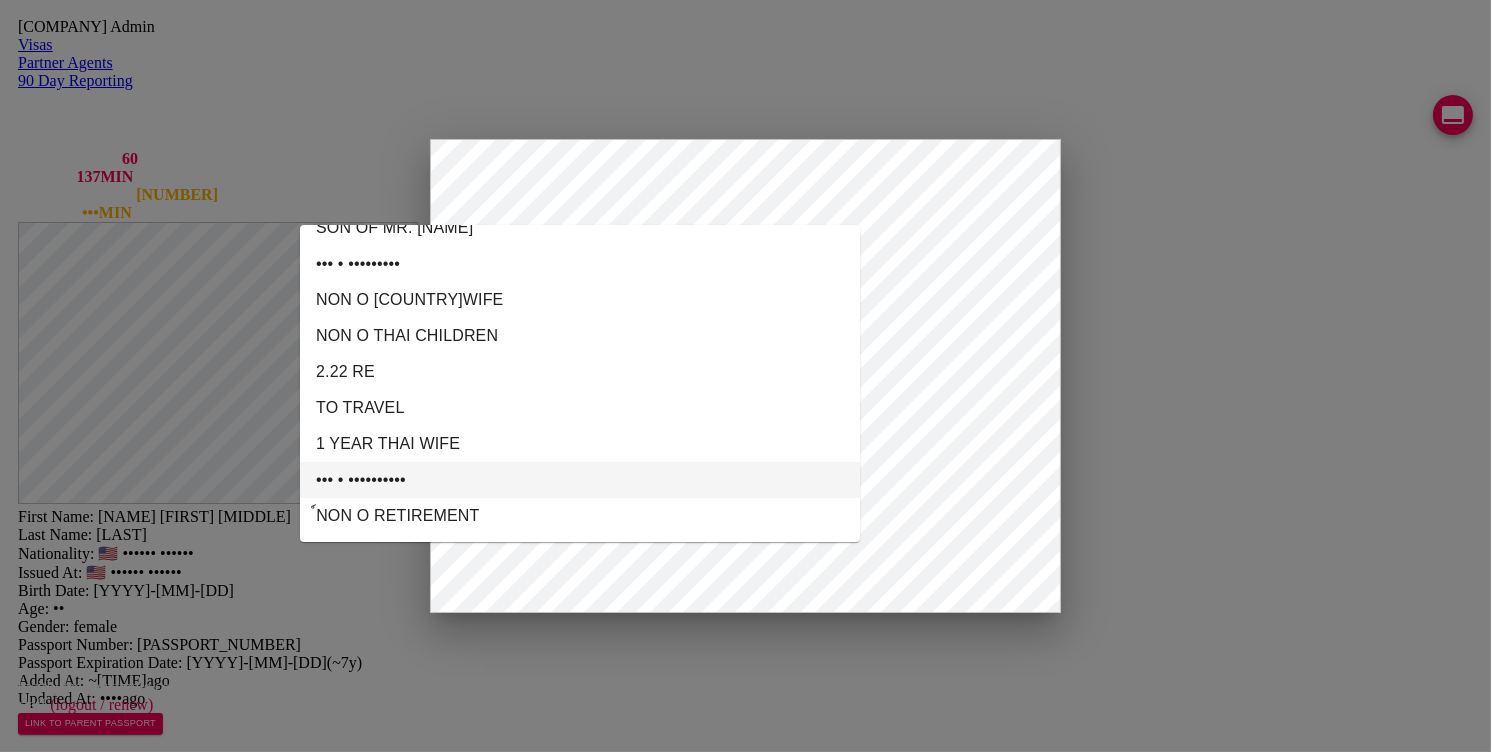 scroll, scrollTop: 75, scrollLeft: 0, axis: vertical 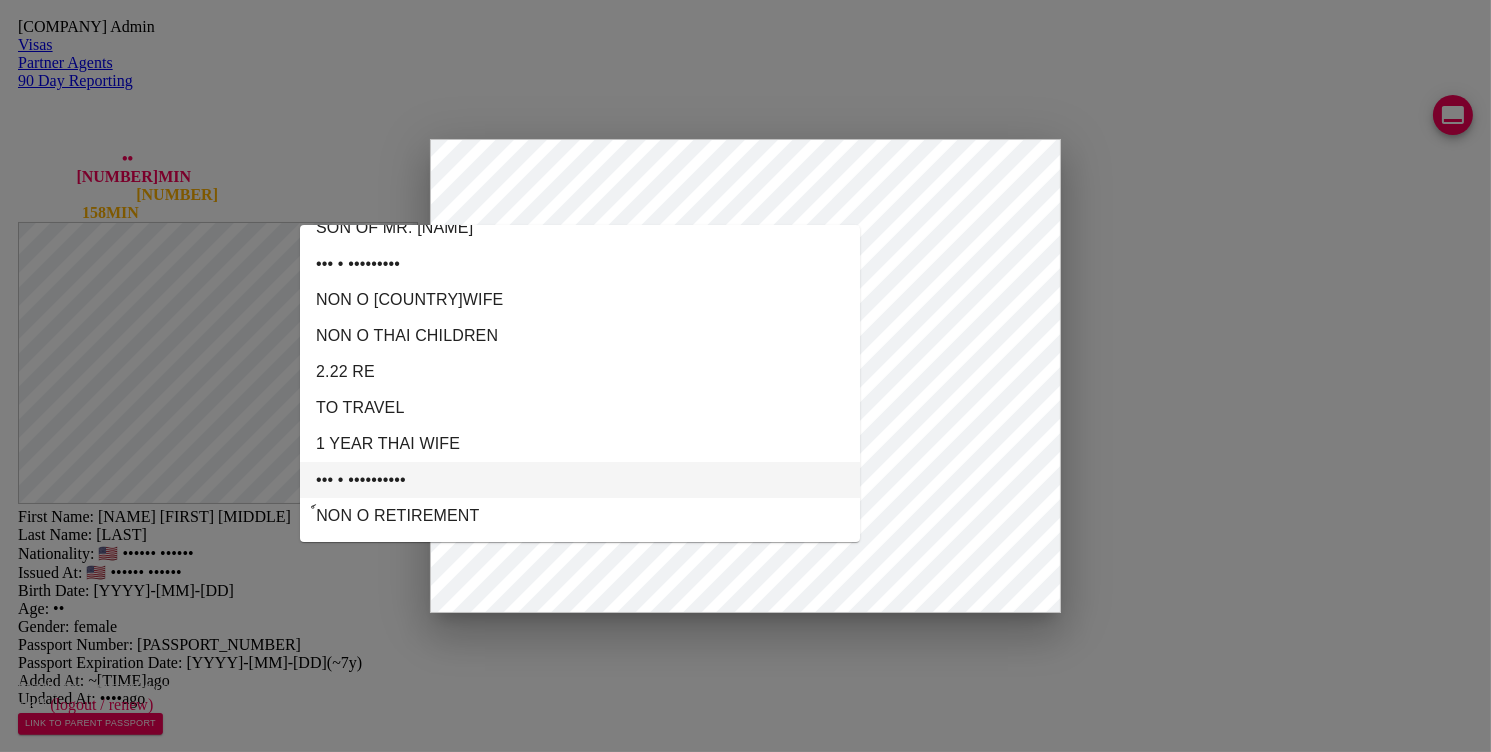 click on "••• • ••••••••••" at bounding box center [580, 480] 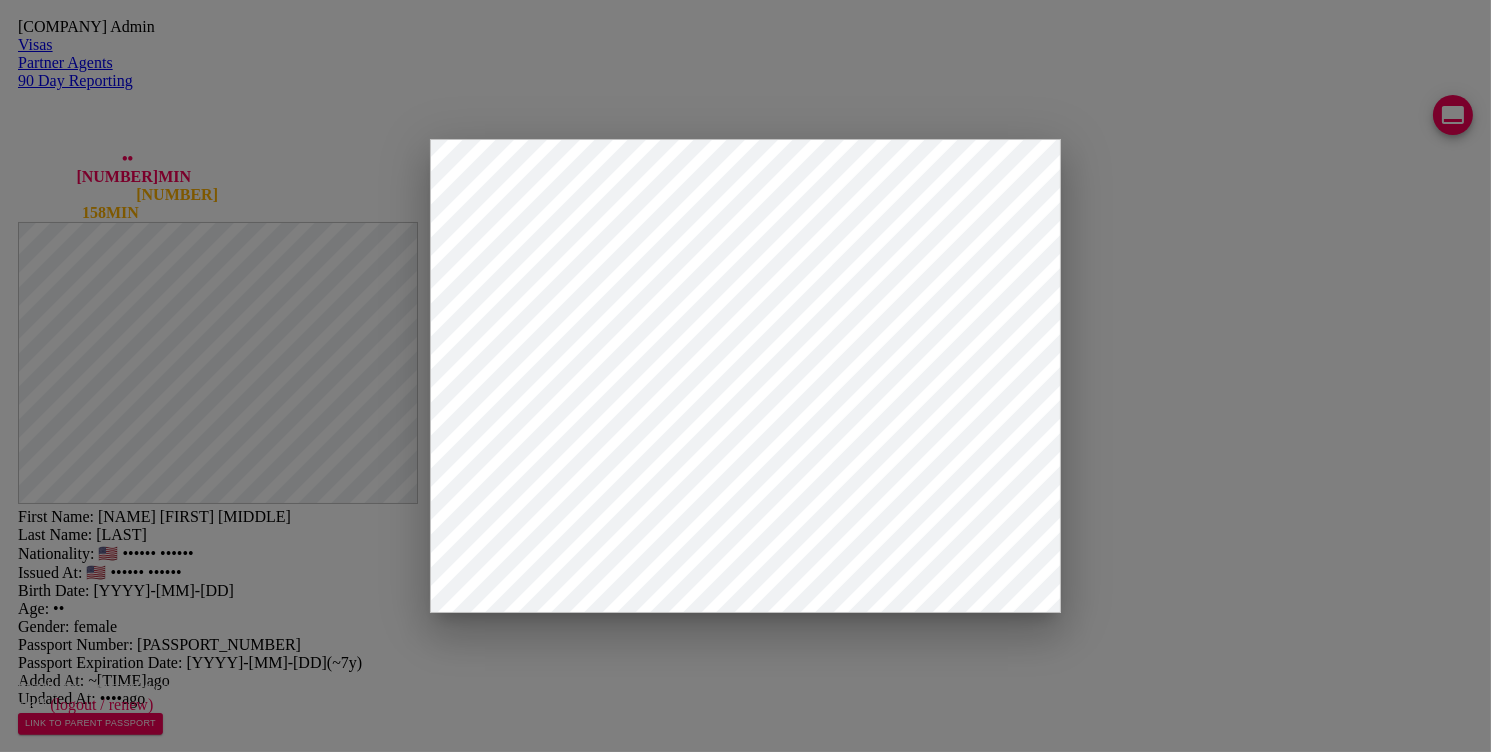 click on "••• • ••••••••••" at bounding box center [745, 2313] 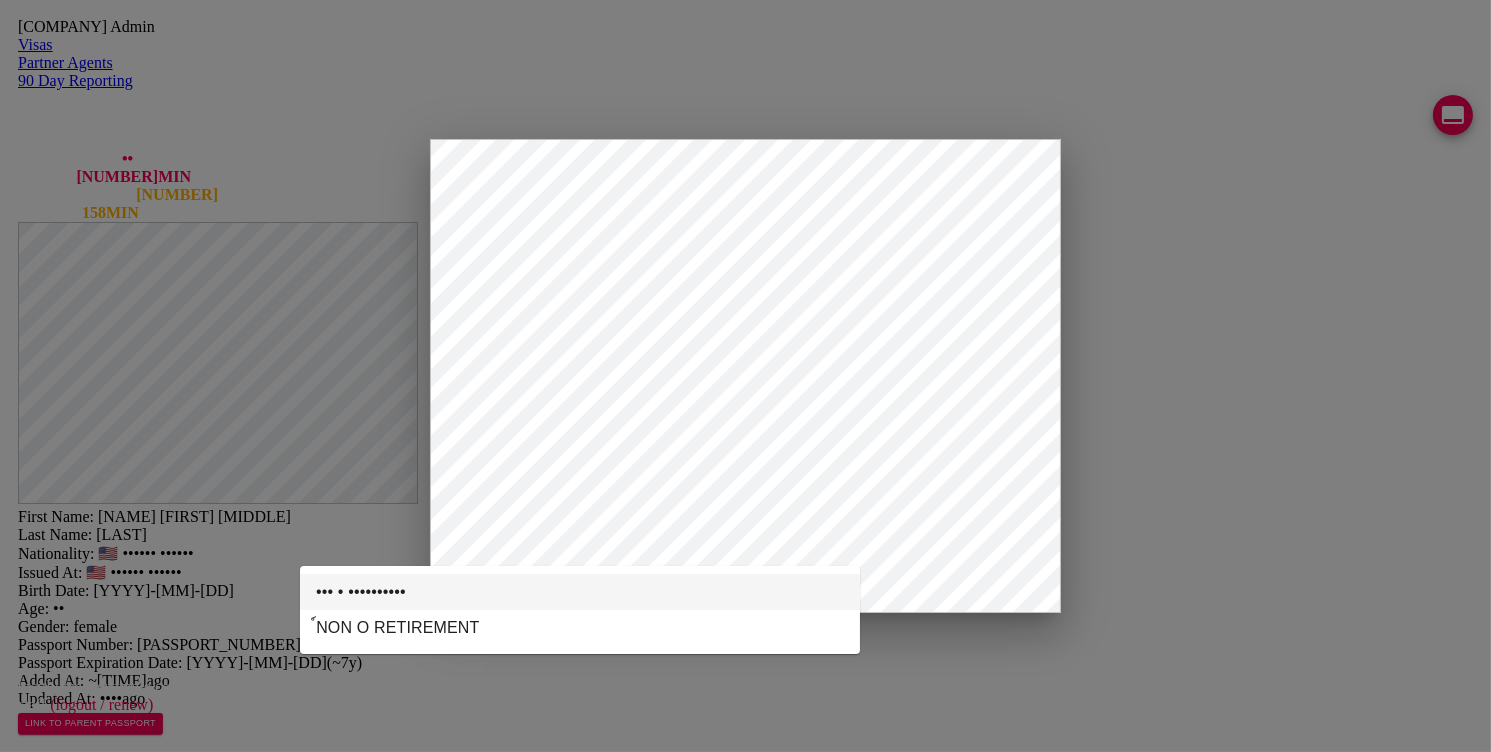 click on "••• • ••••••••••" at bounding box center (745, 2313) 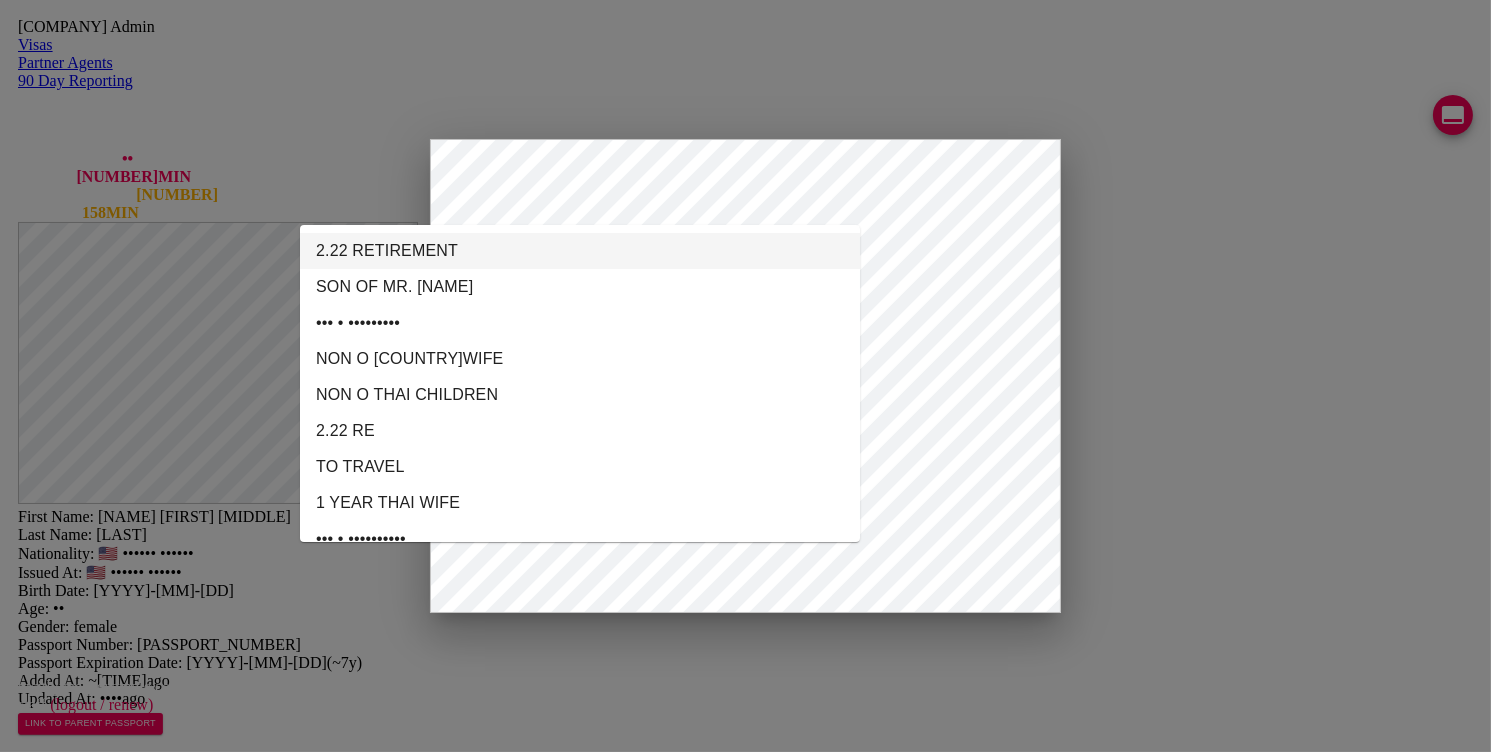 click on "2.22 RETIREMENT" at bounding box center [580, 251] 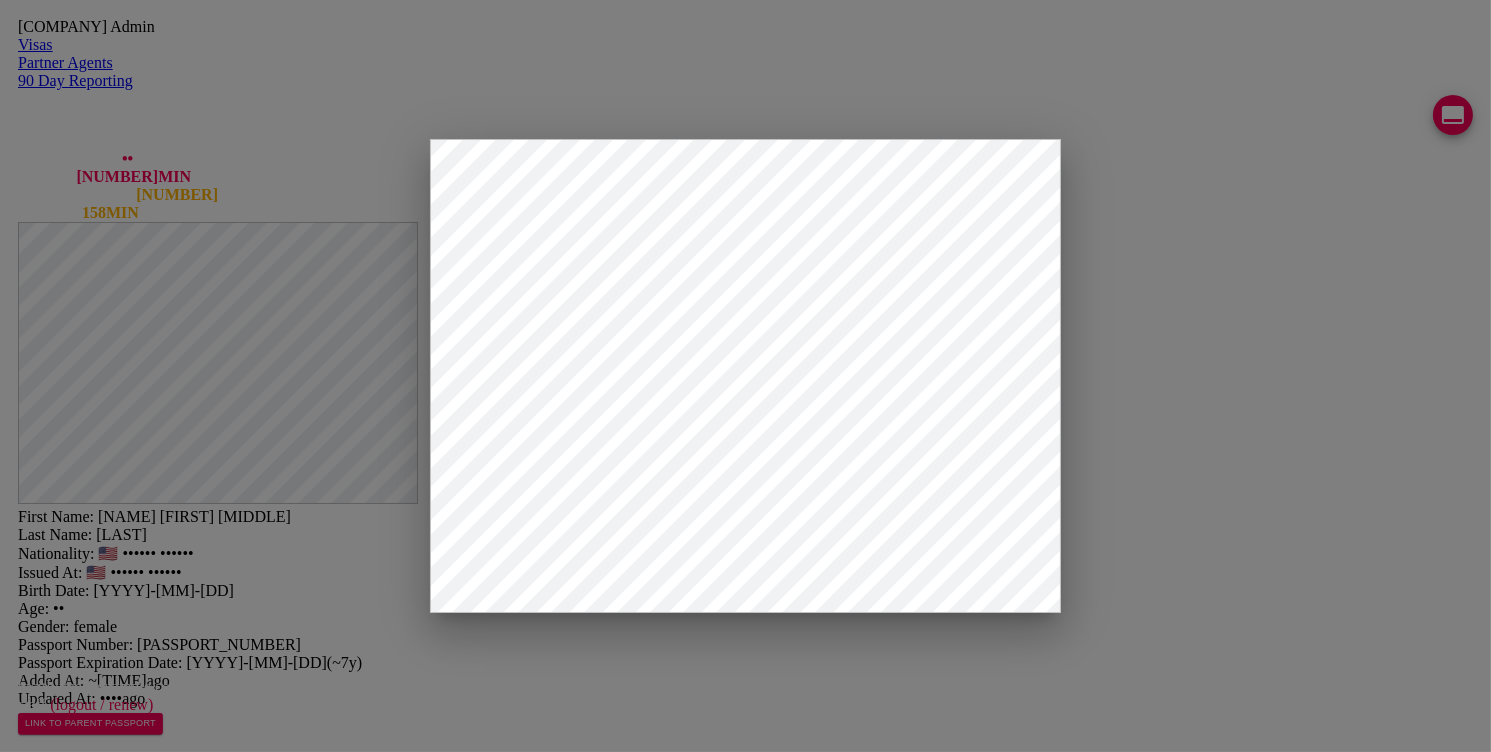 type on "2.22 RETIREMENT" 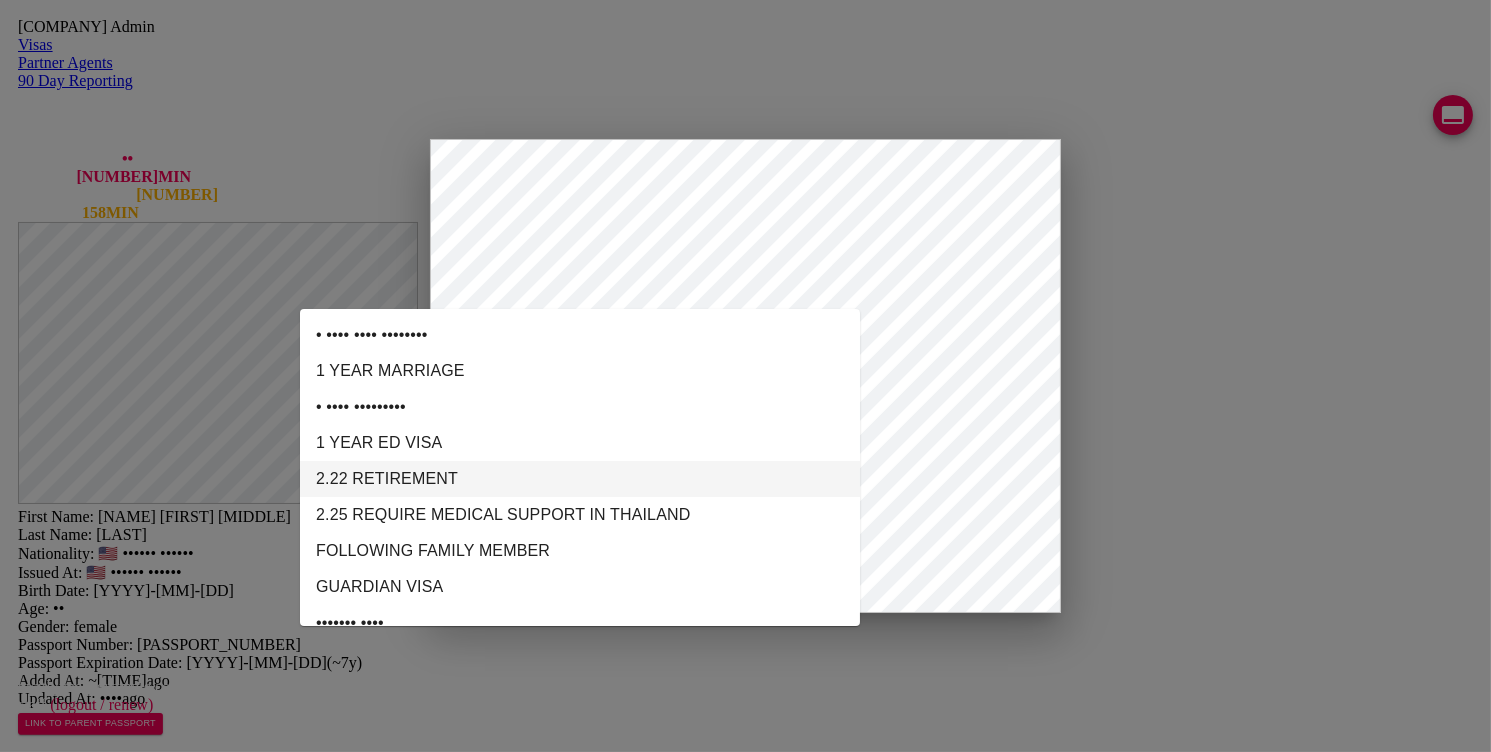 click on "2.22 RETIREMENT" at bounding box center (580, 479) 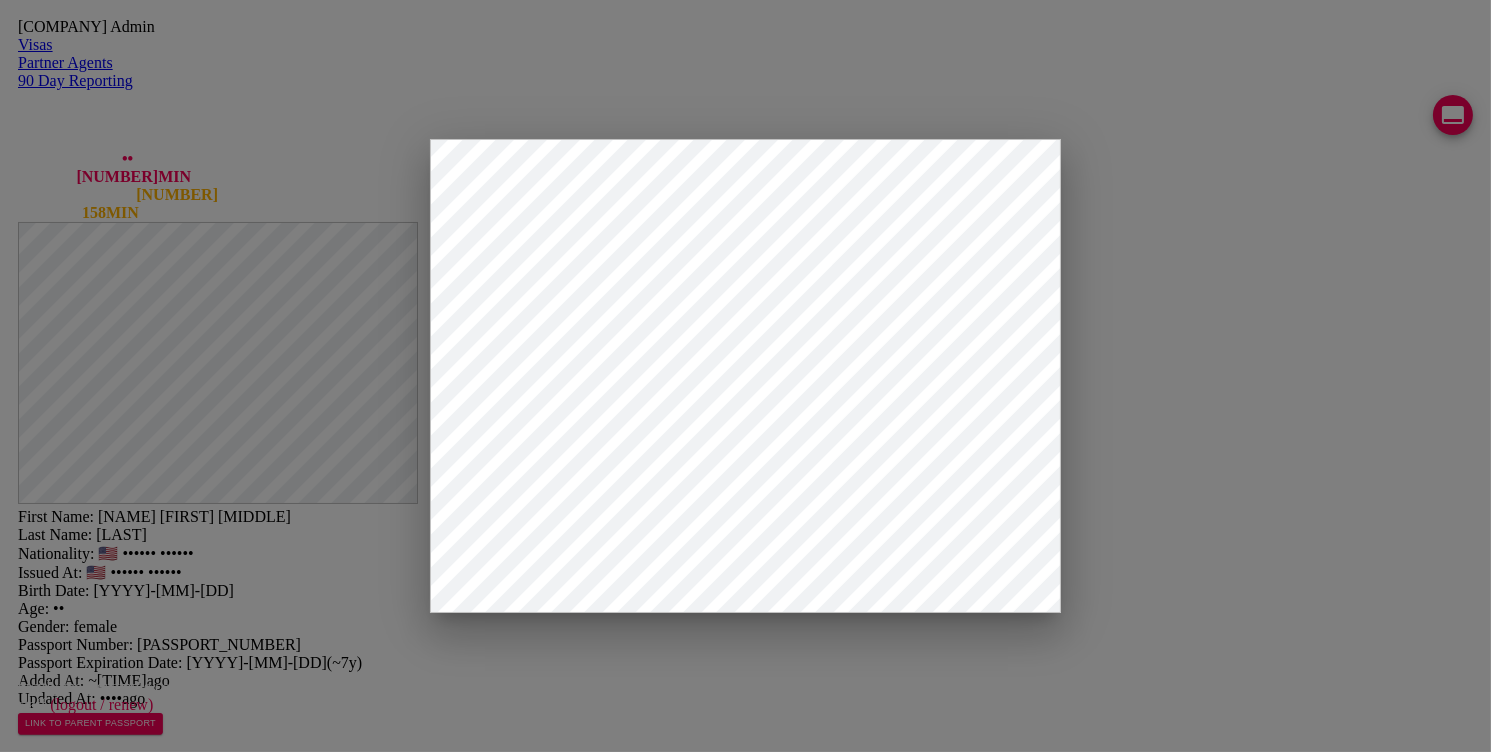 click on "Province Days of stay" at bounding box center [745, 2242] 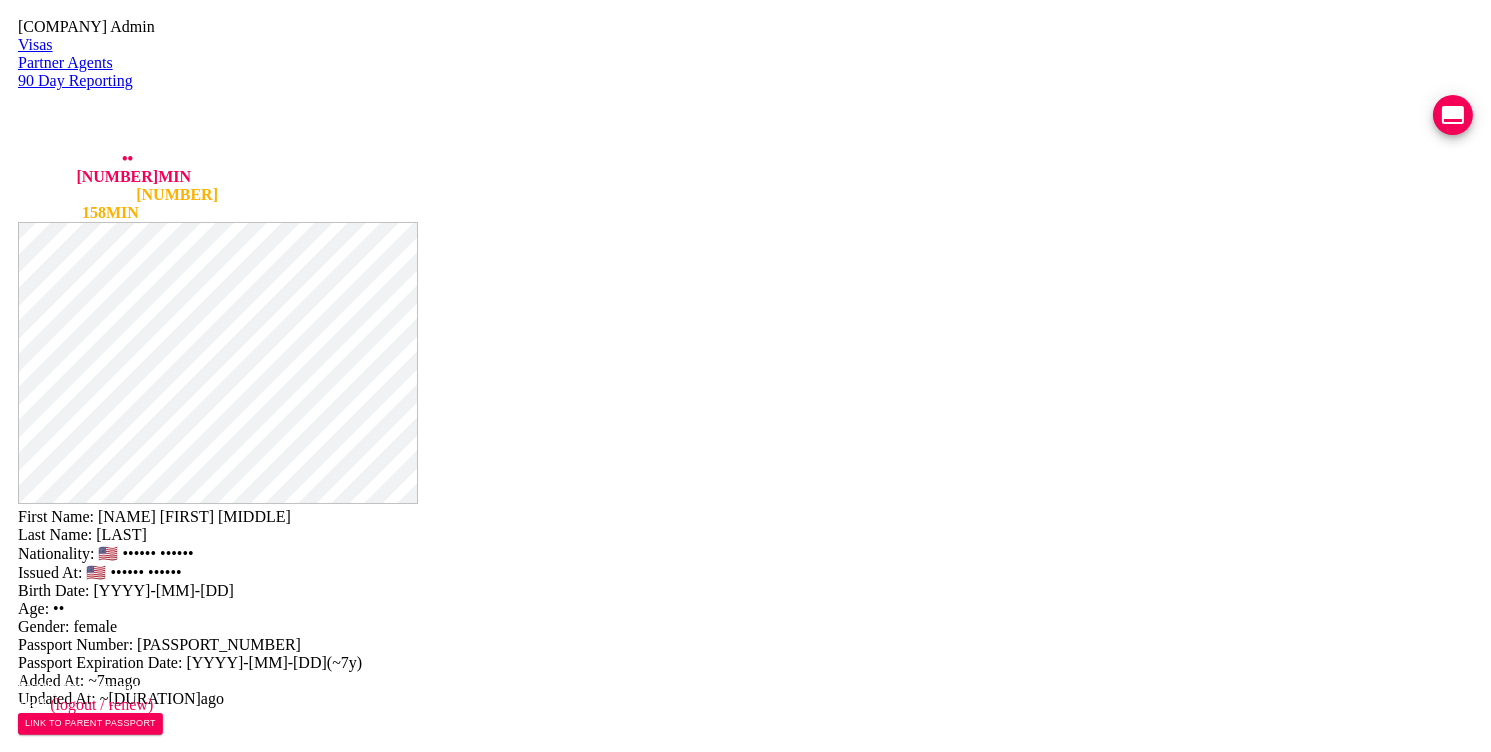 scroll, scrollTop: 604, scrollLeft: 0, axis: vertical 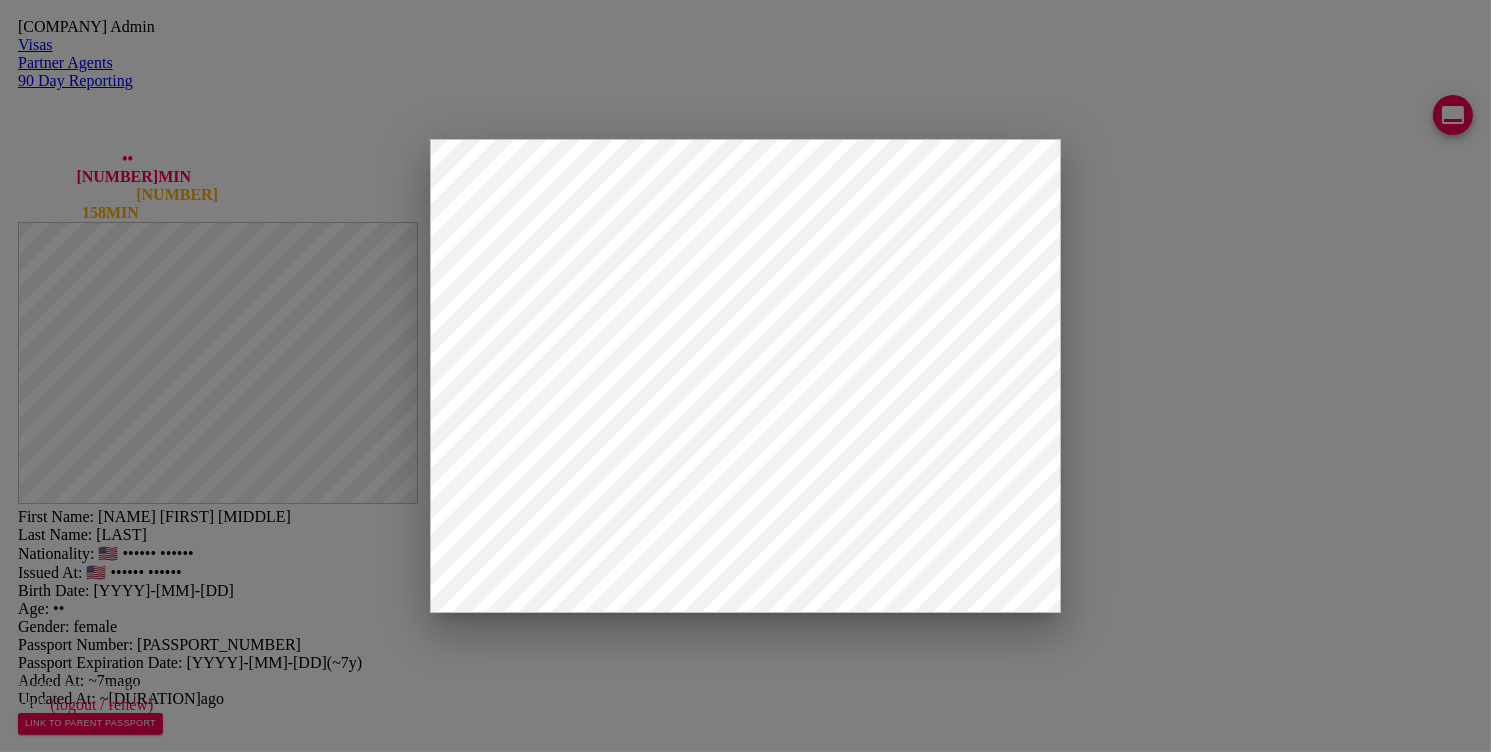 drag, startPoint x: 376, startPoint y: 247, endPoint x: 466, endPoint y: 246, distance: 90.005554 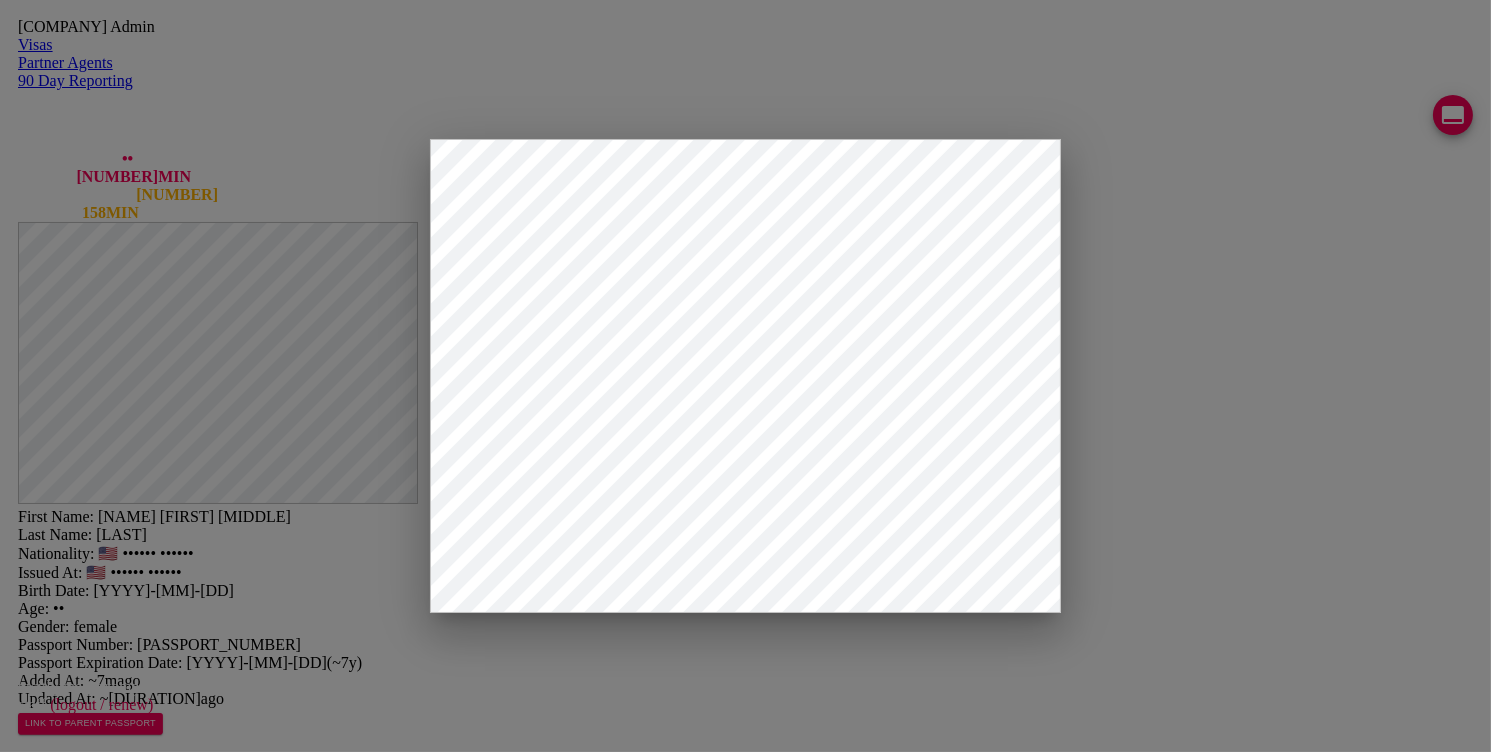 drag, startPoint x: 435, startPoint y: 242, endPoint x: 373, endPoint y: 242, distance: 62 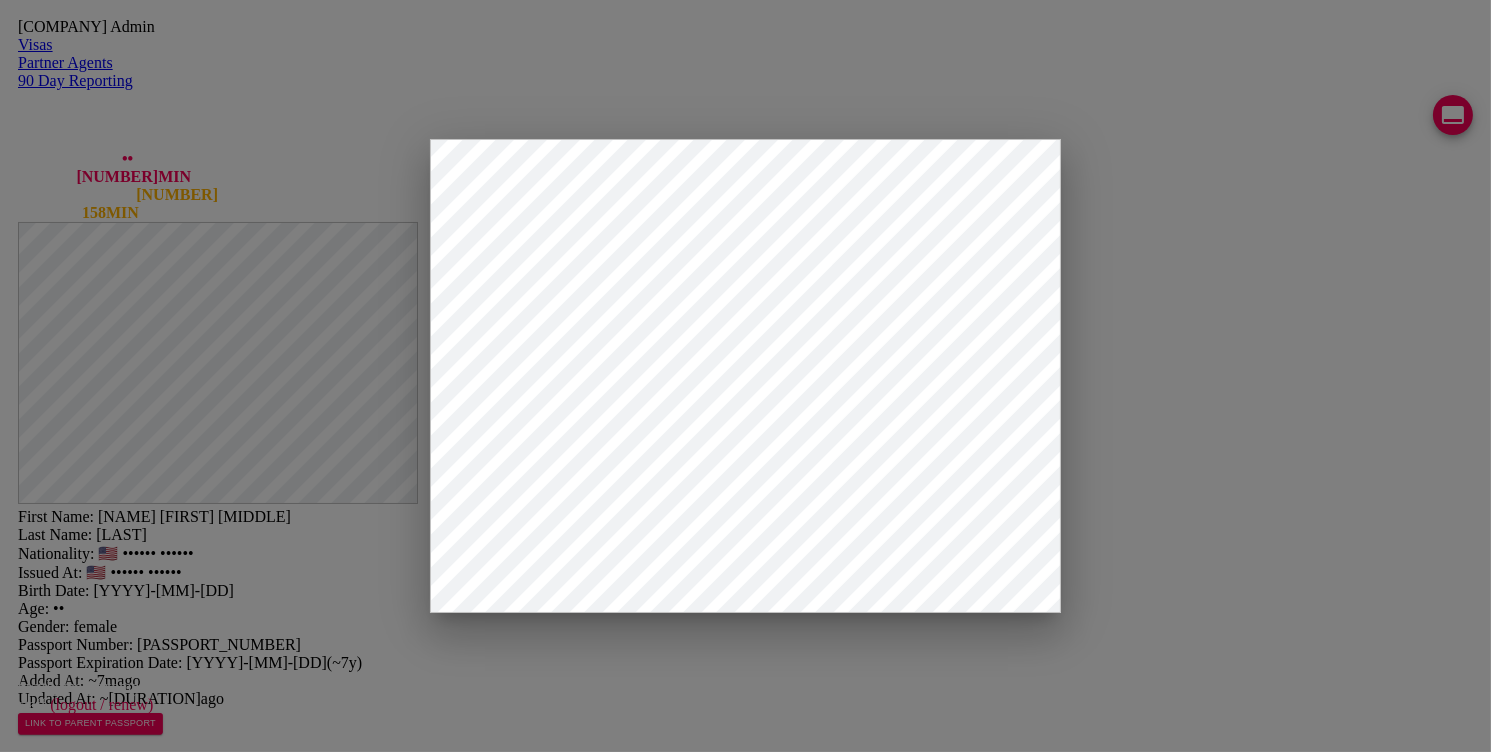type on "[NAME]" 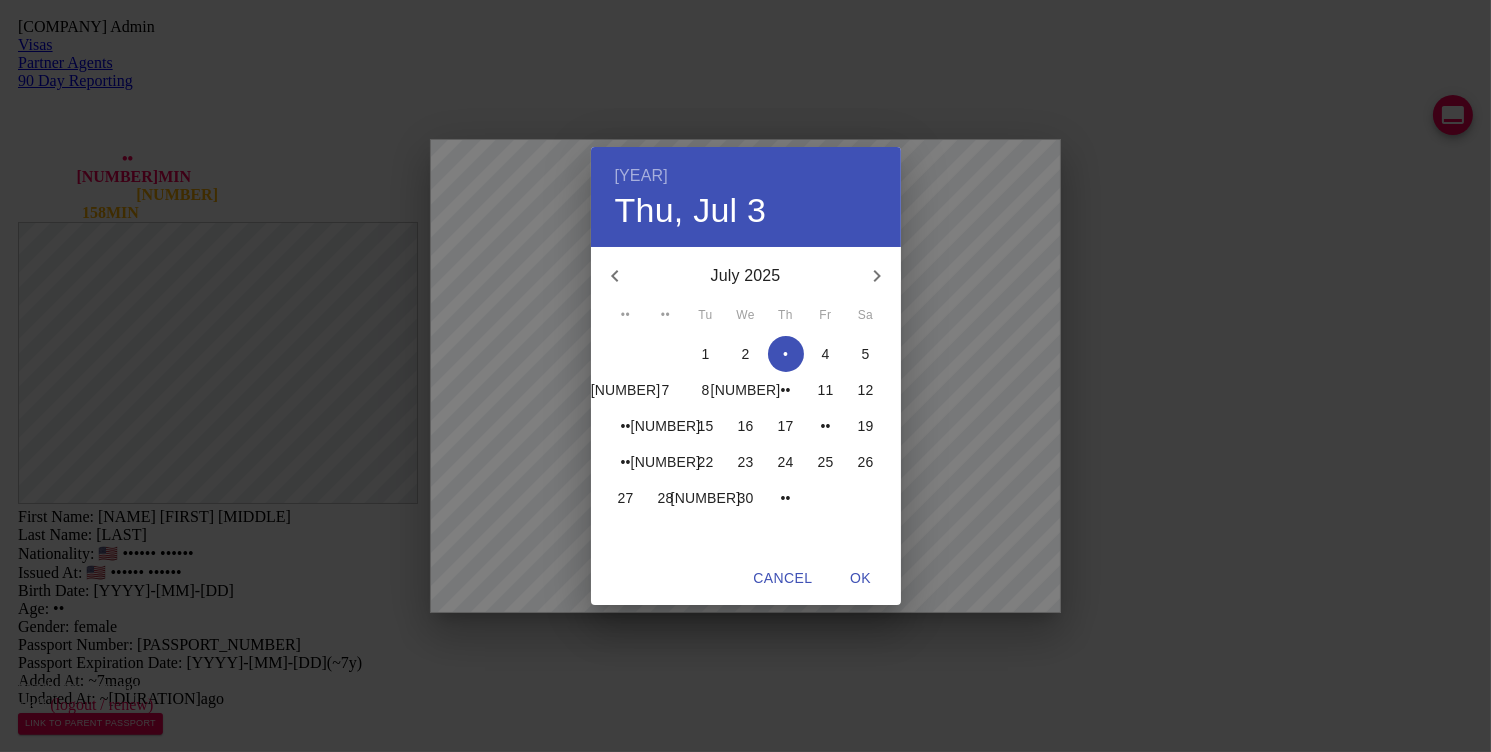 click on "[YEAR]" at bounding box center (641, 176) 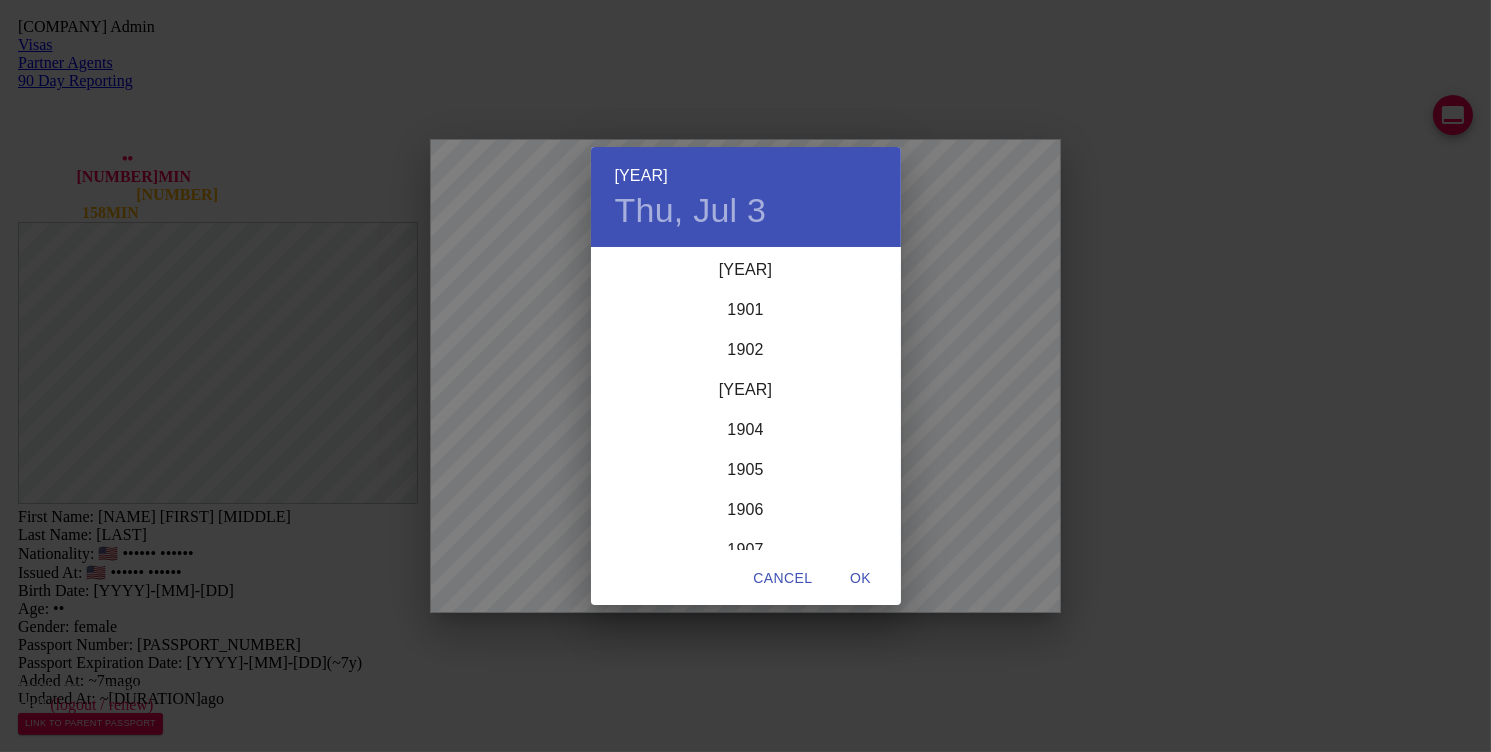 scroll, scrollTop: 4880, scrollLeft: 0, axis: vertical 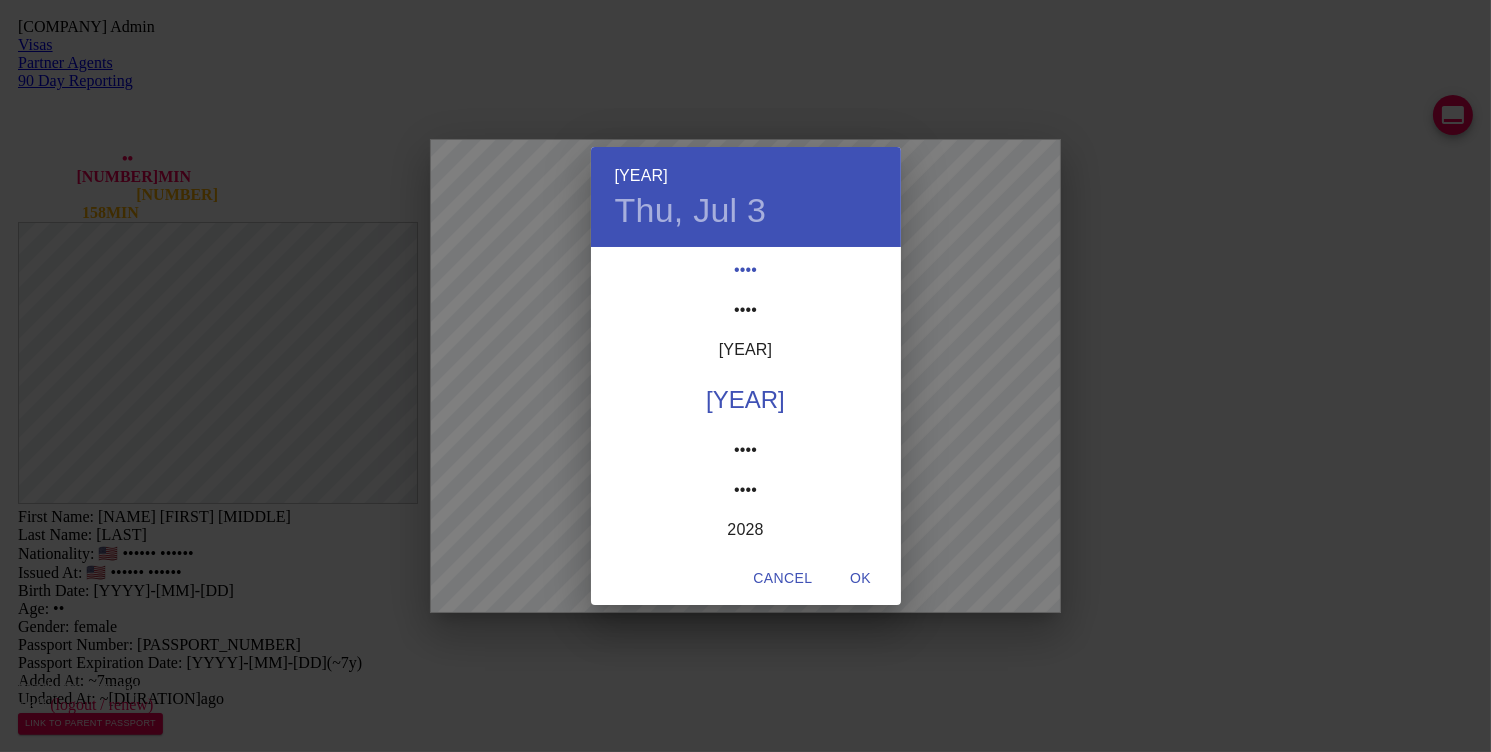 click on "••••" at bounding box center (746, 270) 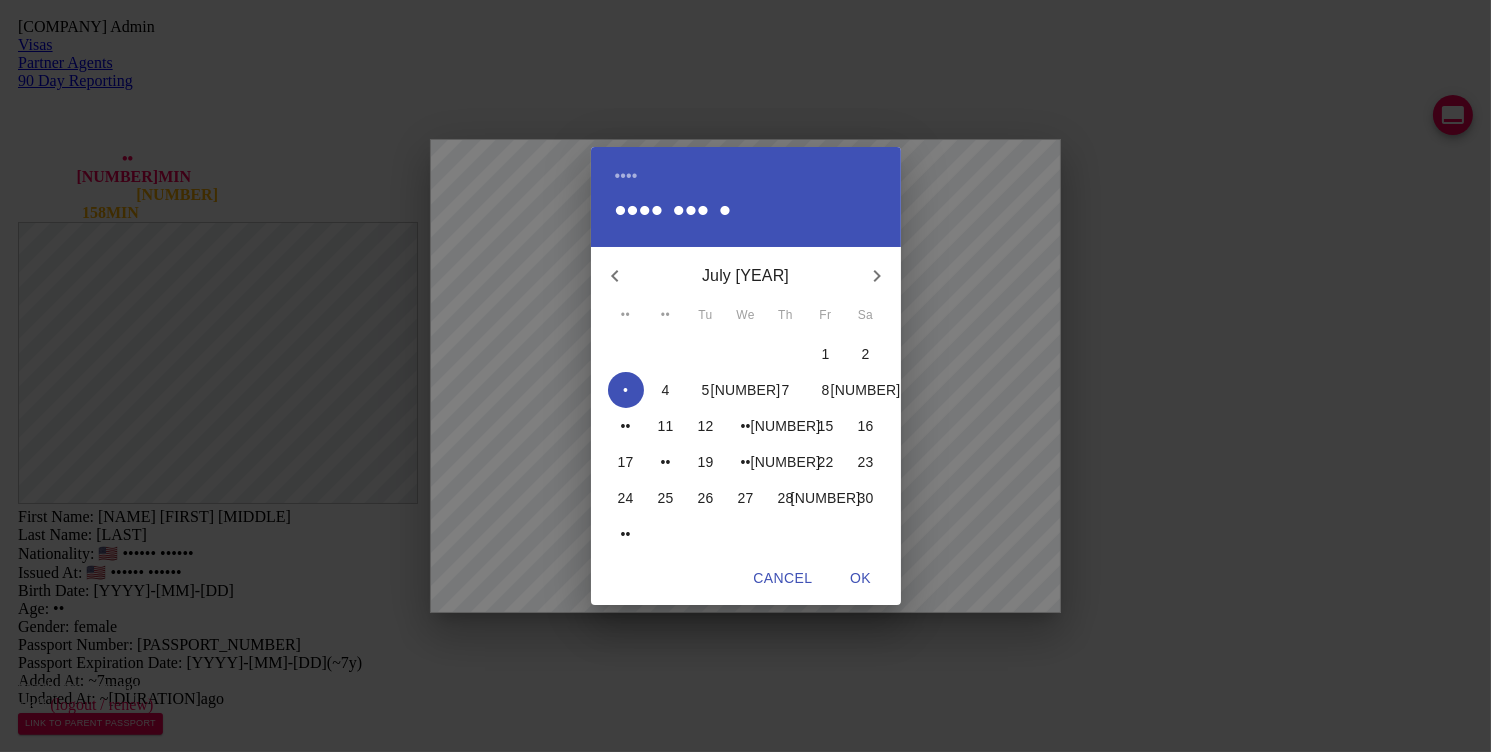 click at bounding box center (615, 276) 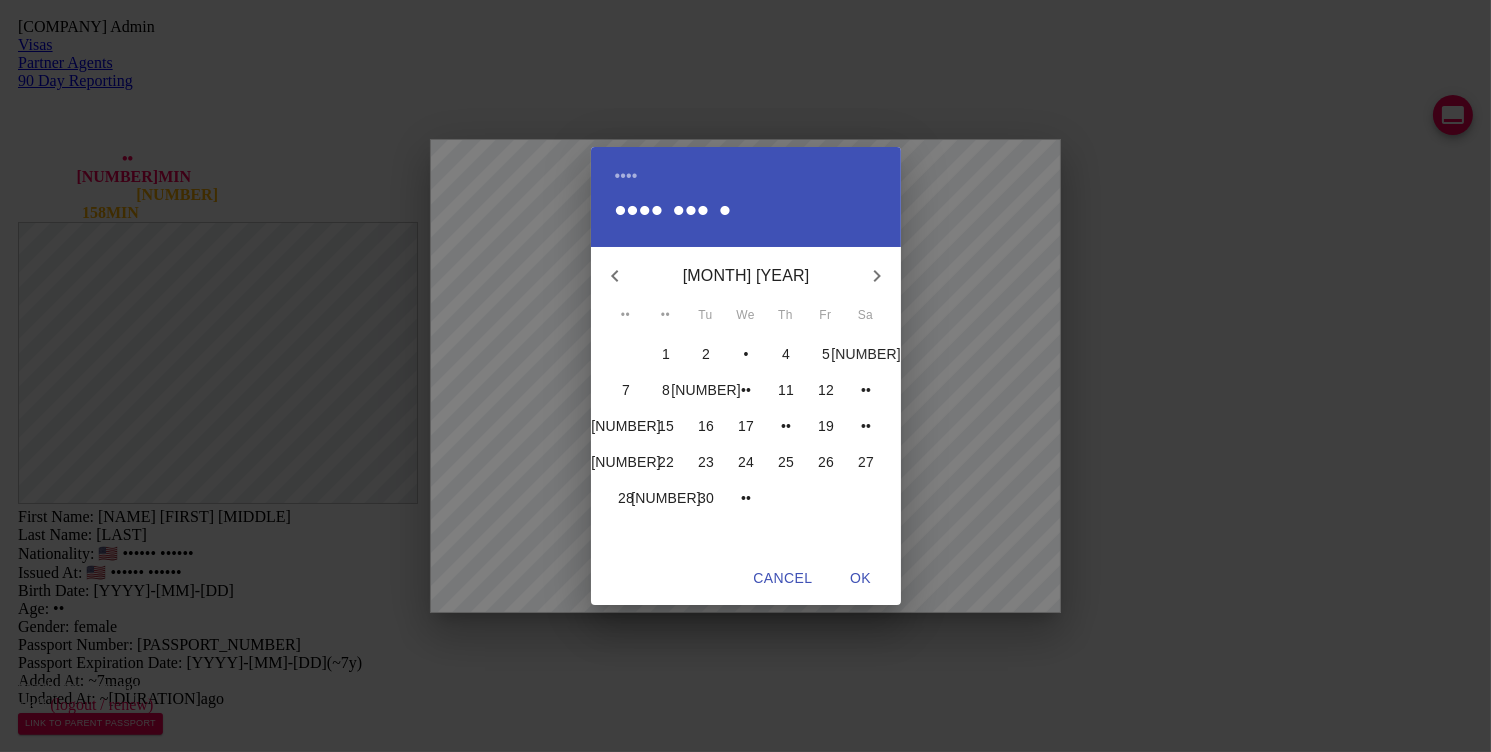 click at bounding box center (615, 276) 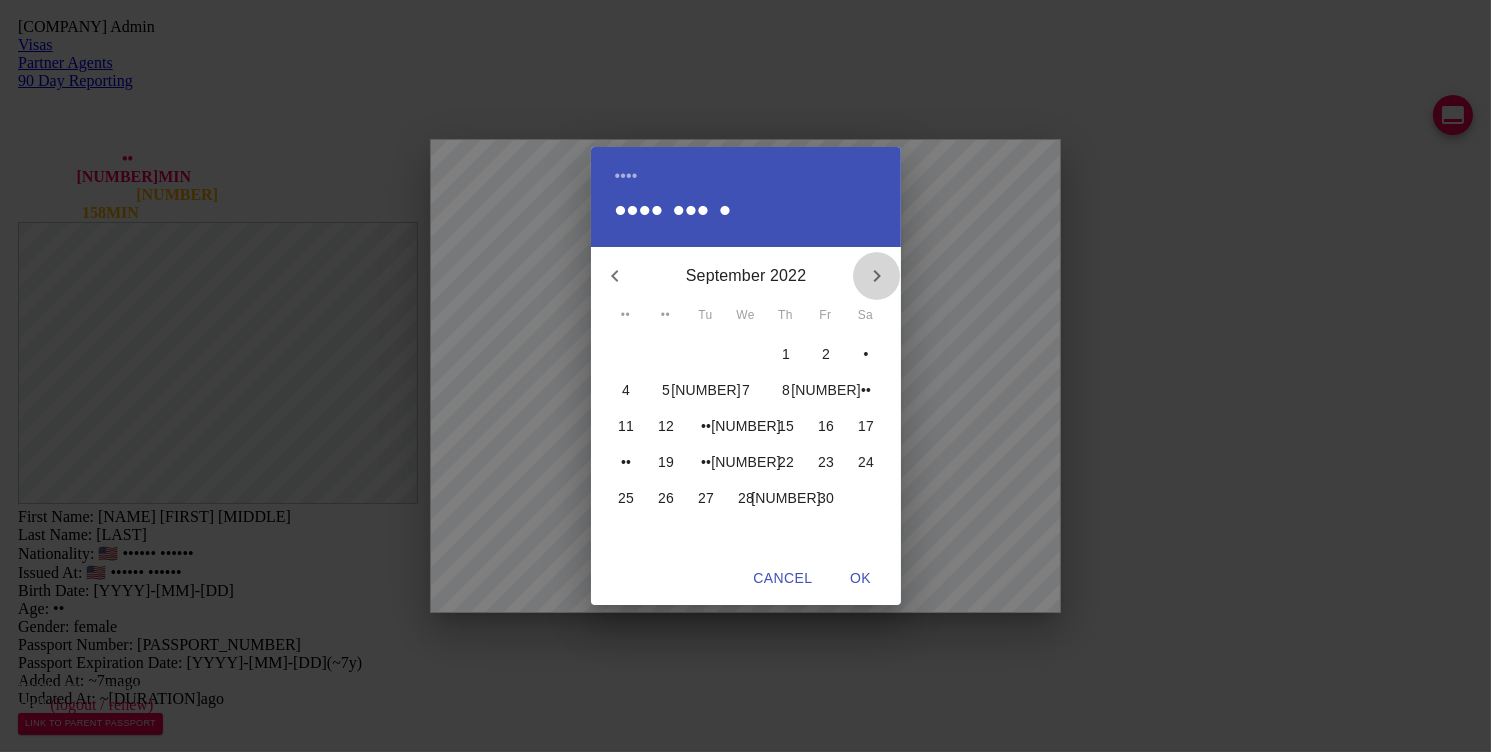click at bounding box center (615, 276) 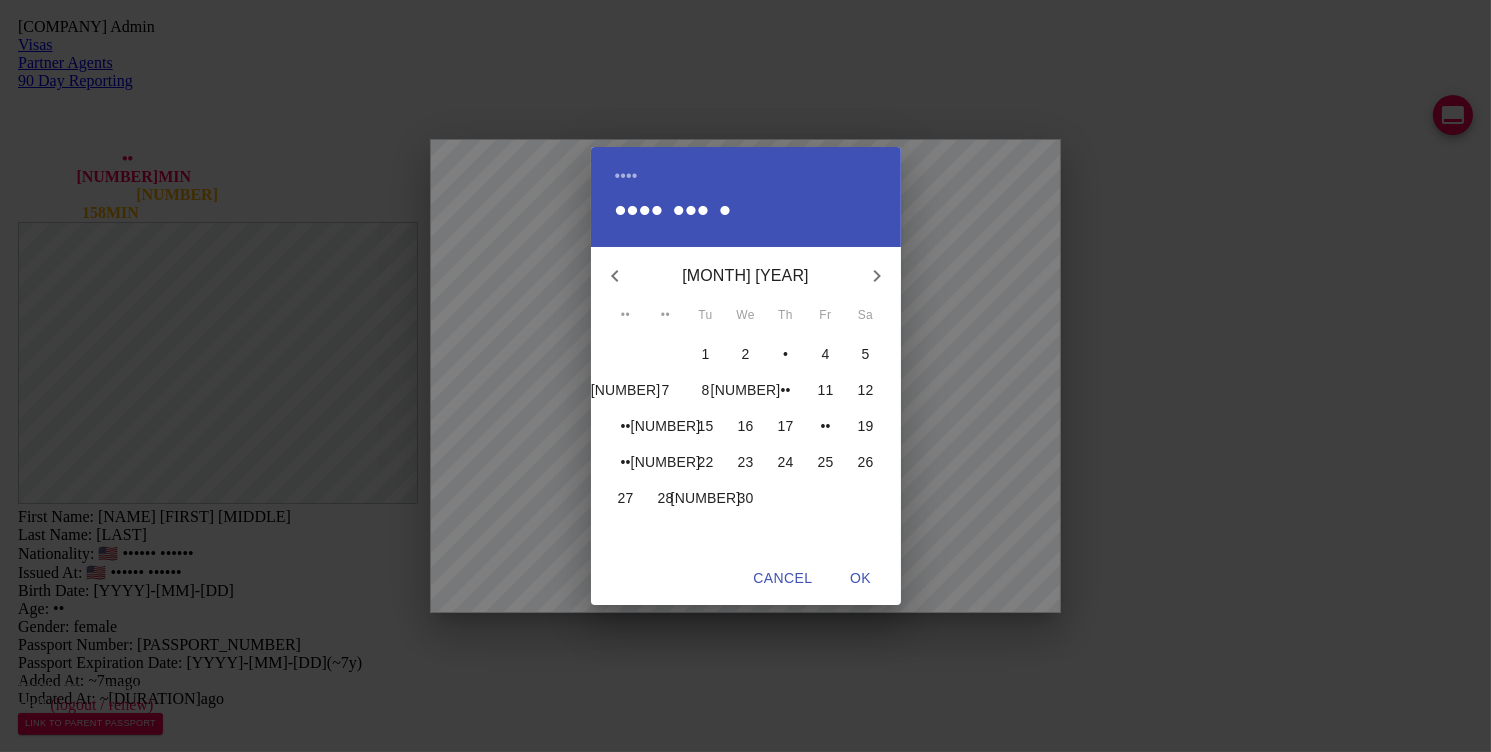 click at bounding box center (615, 276) 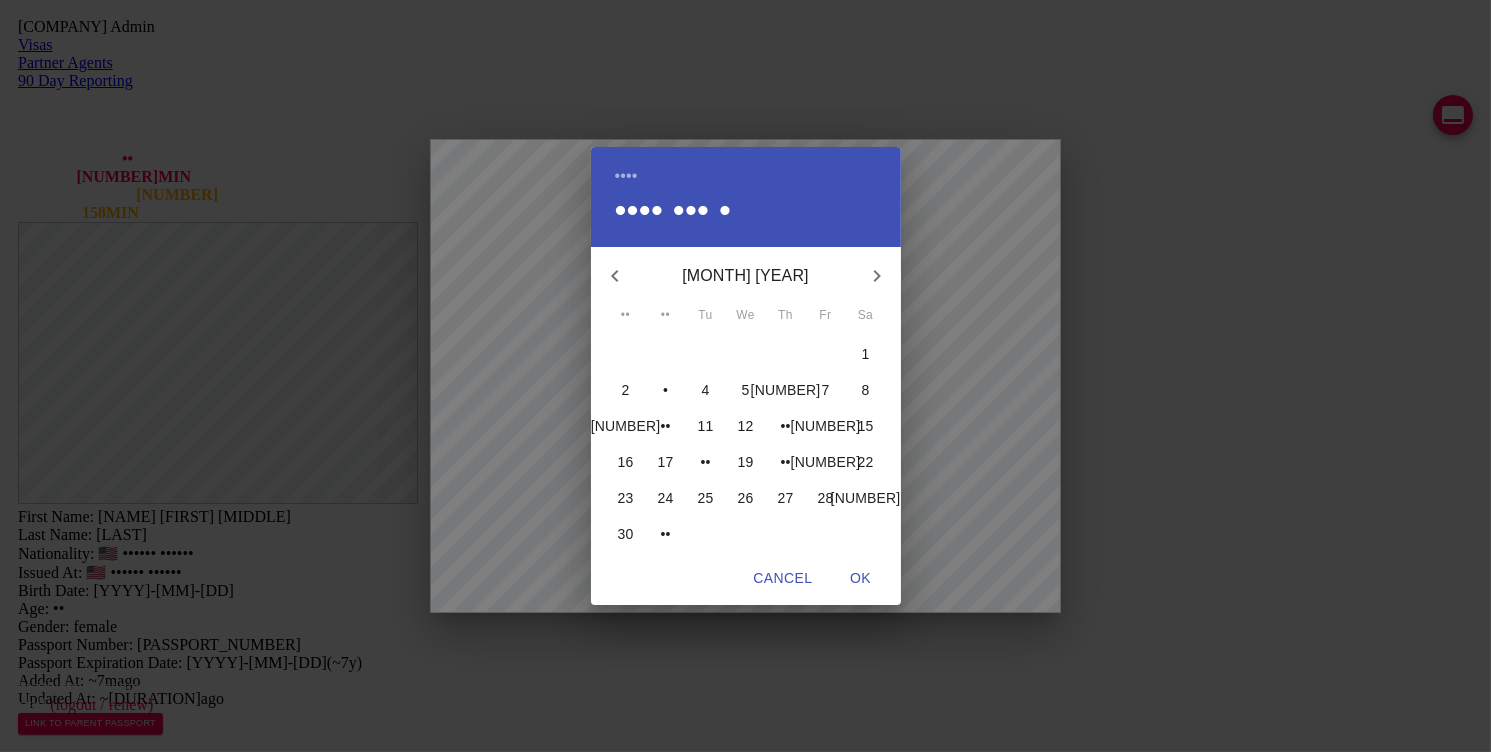 click on "••" at bounding box center (626, 354) 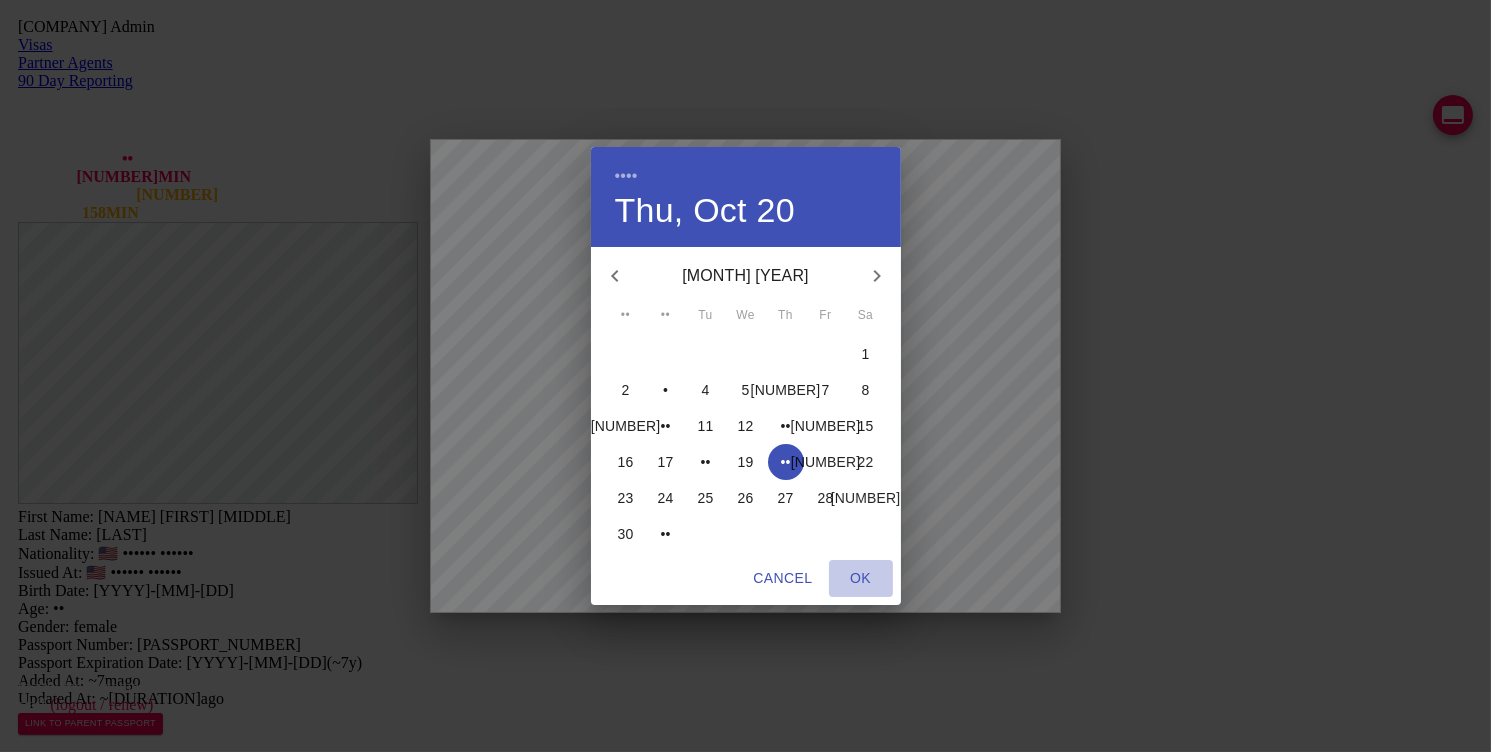 click on "OK" at bounding box center (782, 578) 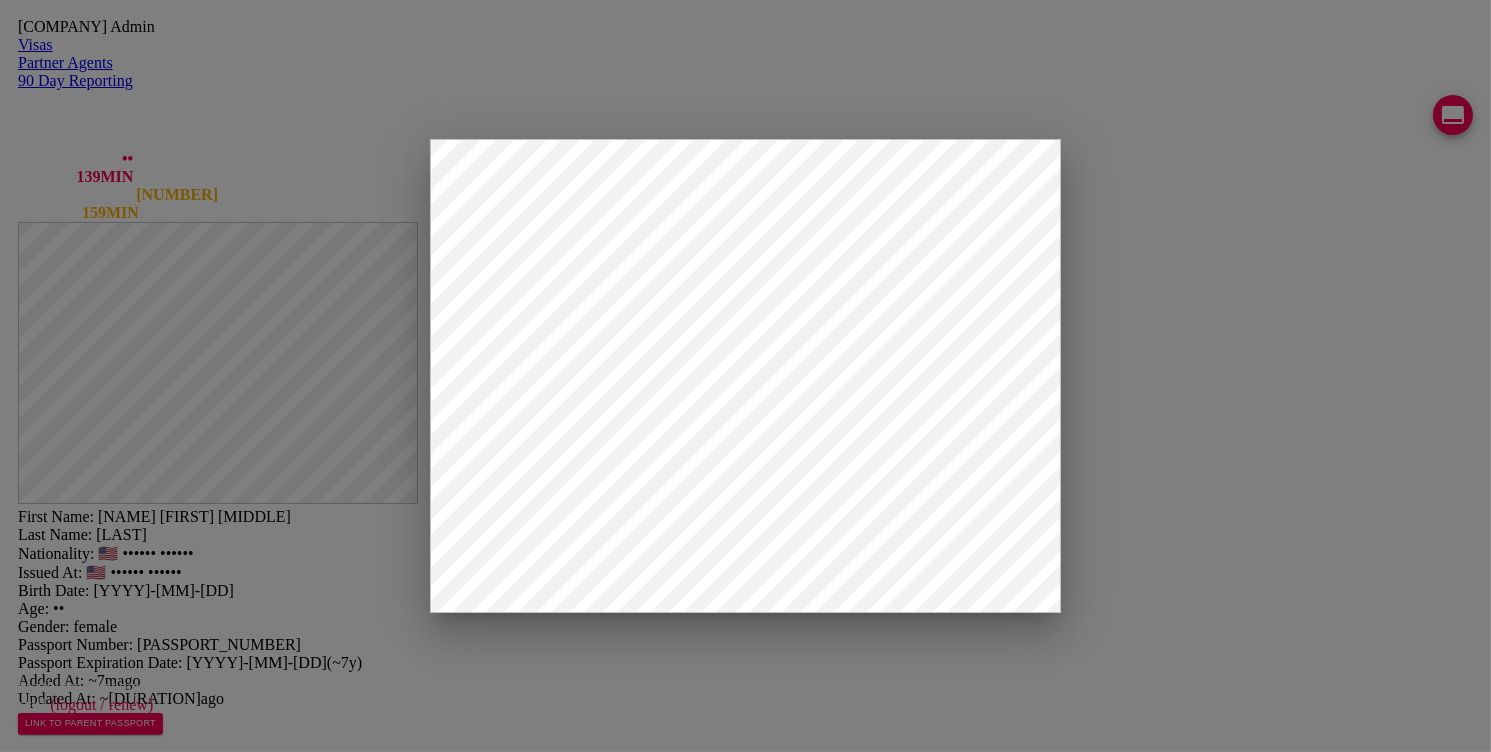 scroll, scrollTop: 193, scrollLeft: 0, axis: vertical 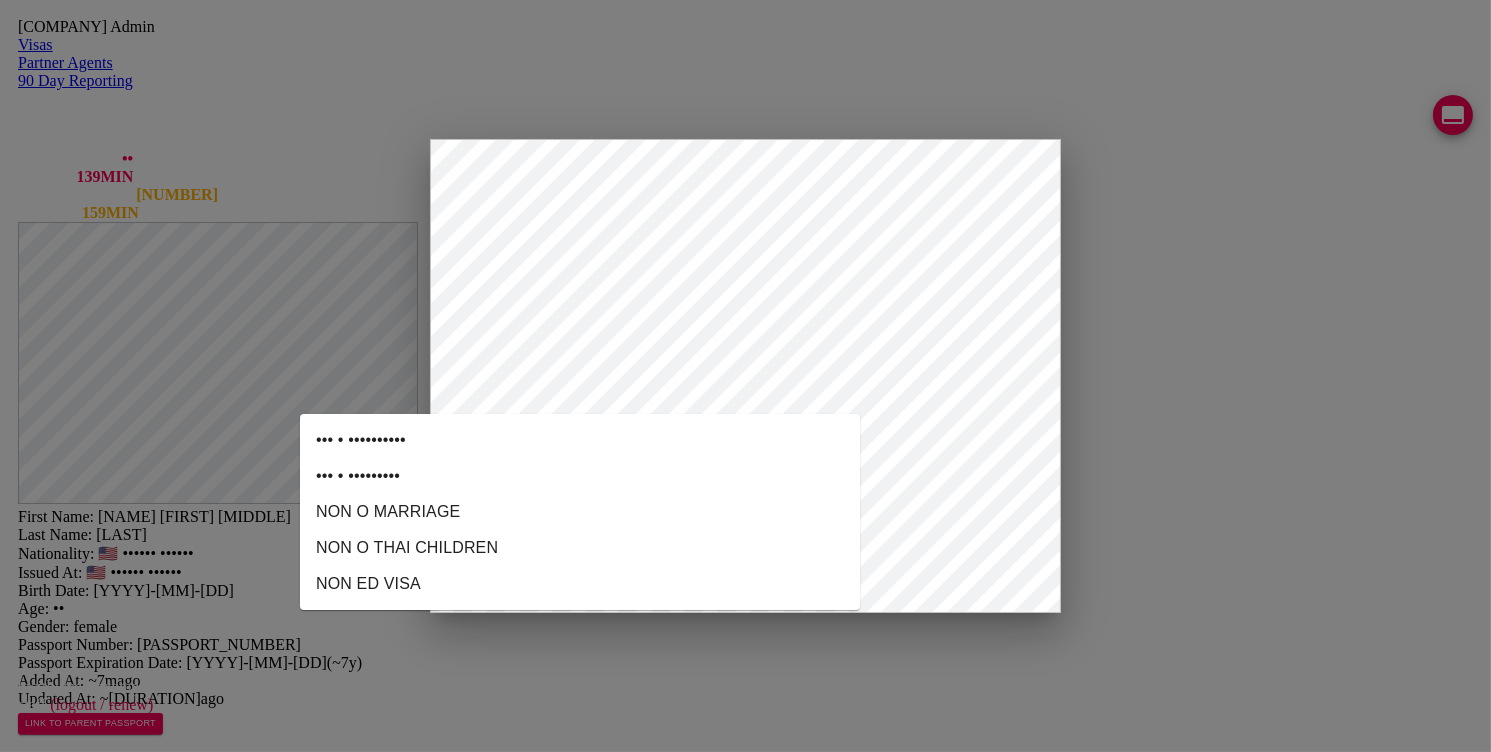 click on "2.22 RETIREMENT" at bounding box center (745, 2313) 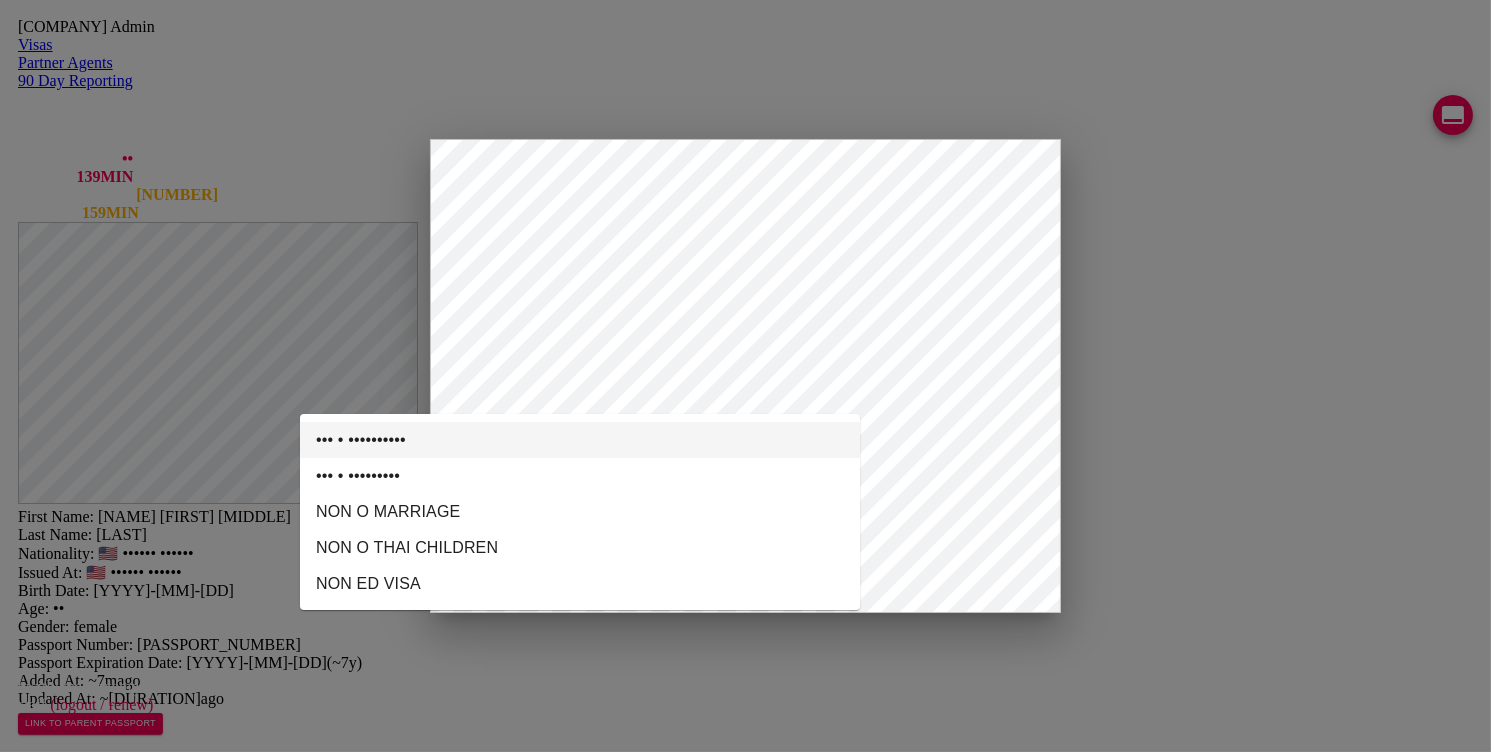 click on "••• • ••••••••••" at bounding box center (580, 440) 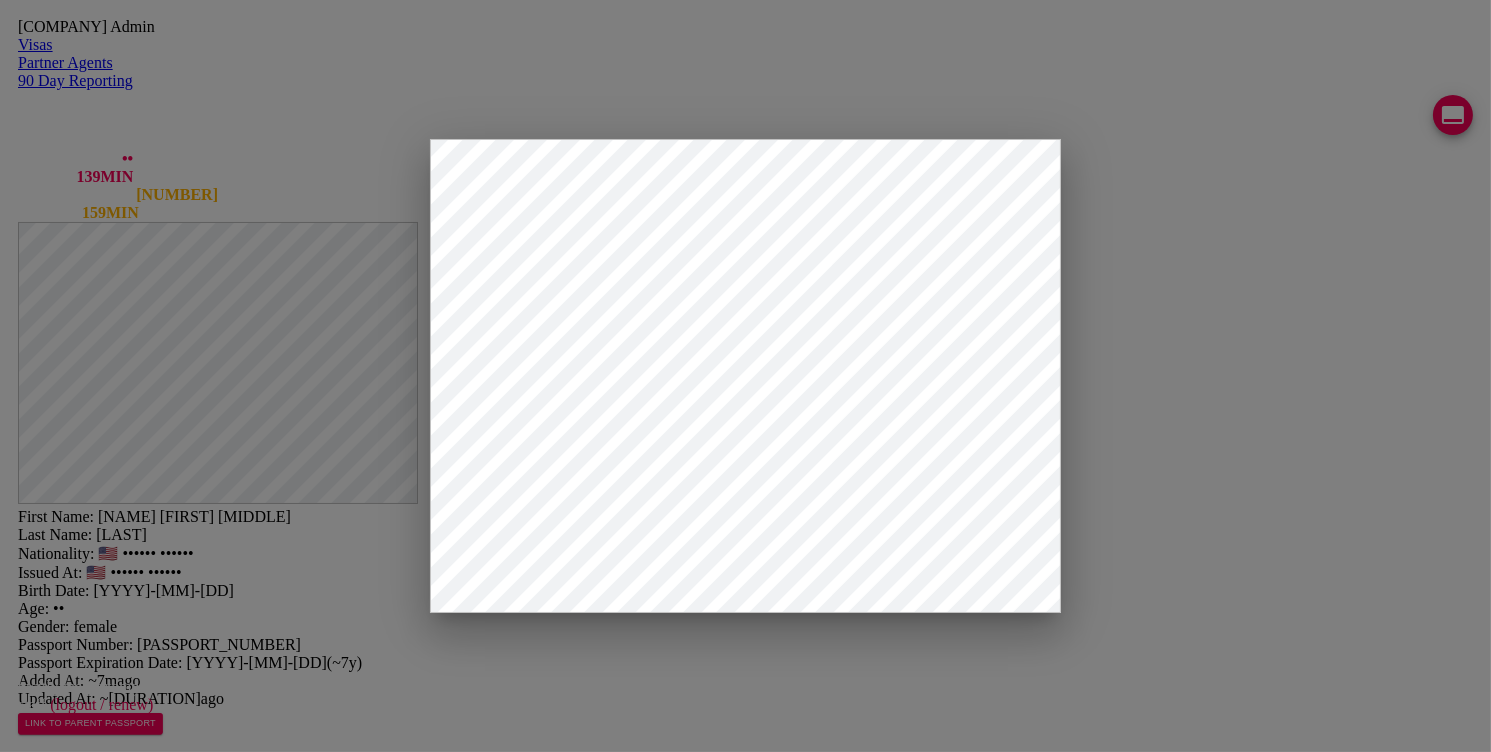 scroll, scrollTop: 193, scrollLeft: 0, axis: vertical 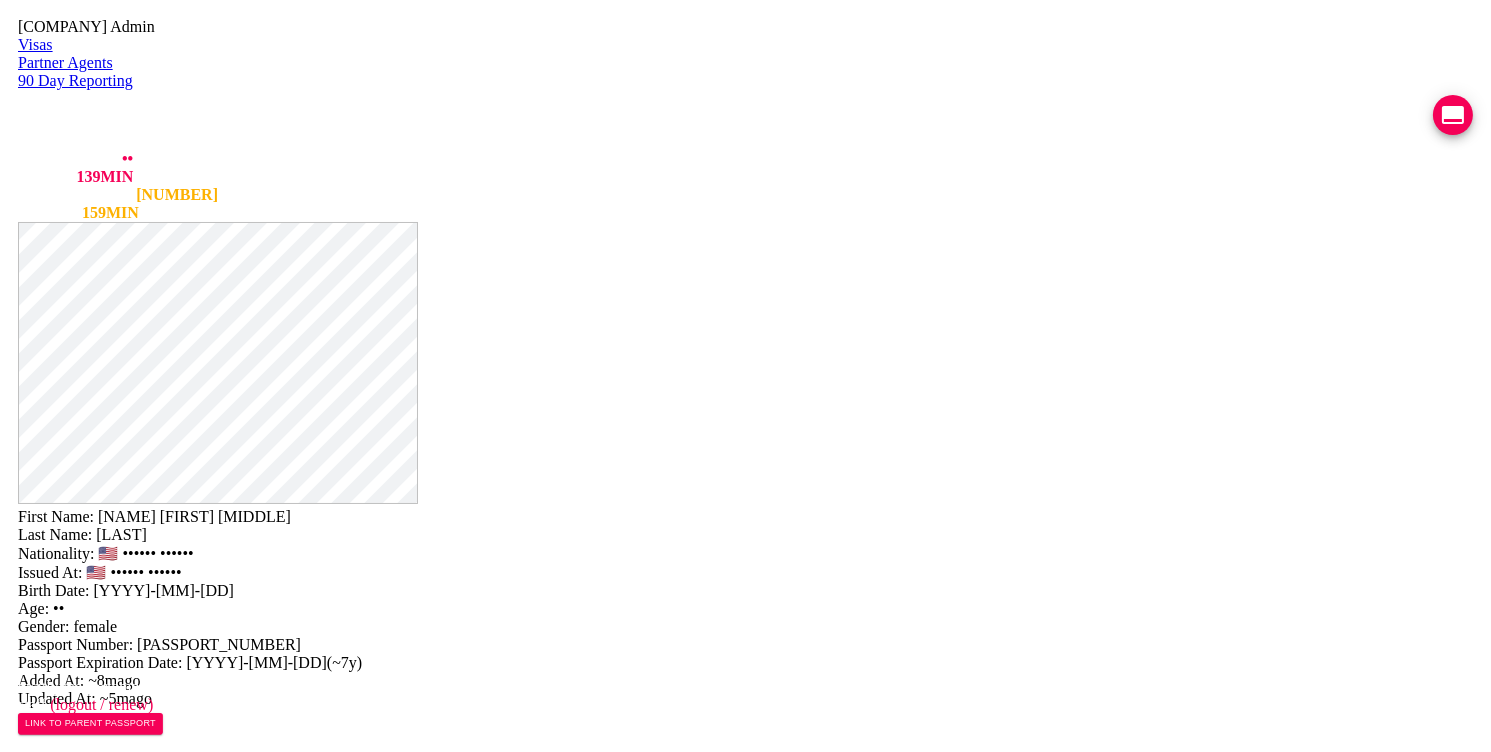 click on "TM86" at bounding box center (848, 1607) 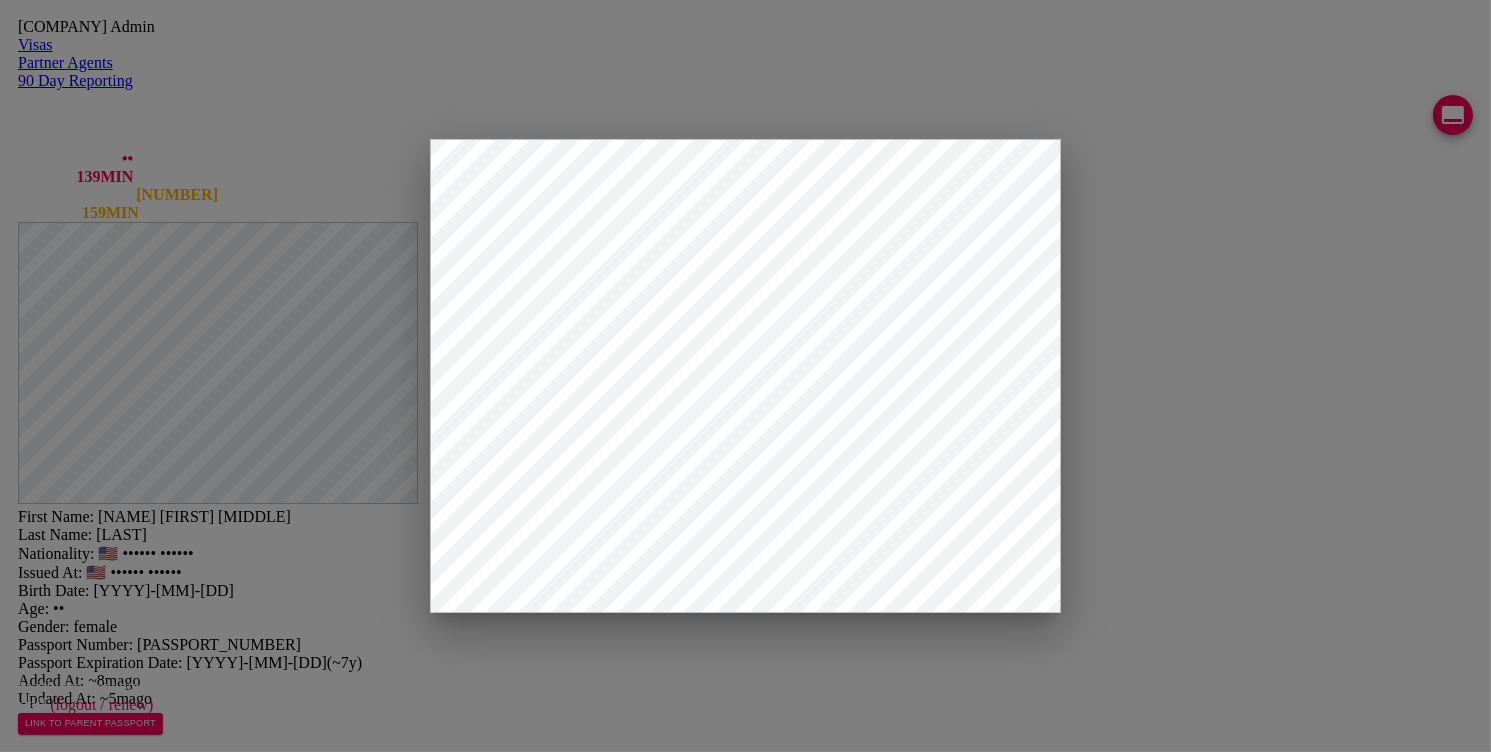scroll, scrollTop: 193, scrollLeft: 0, axis: vertical 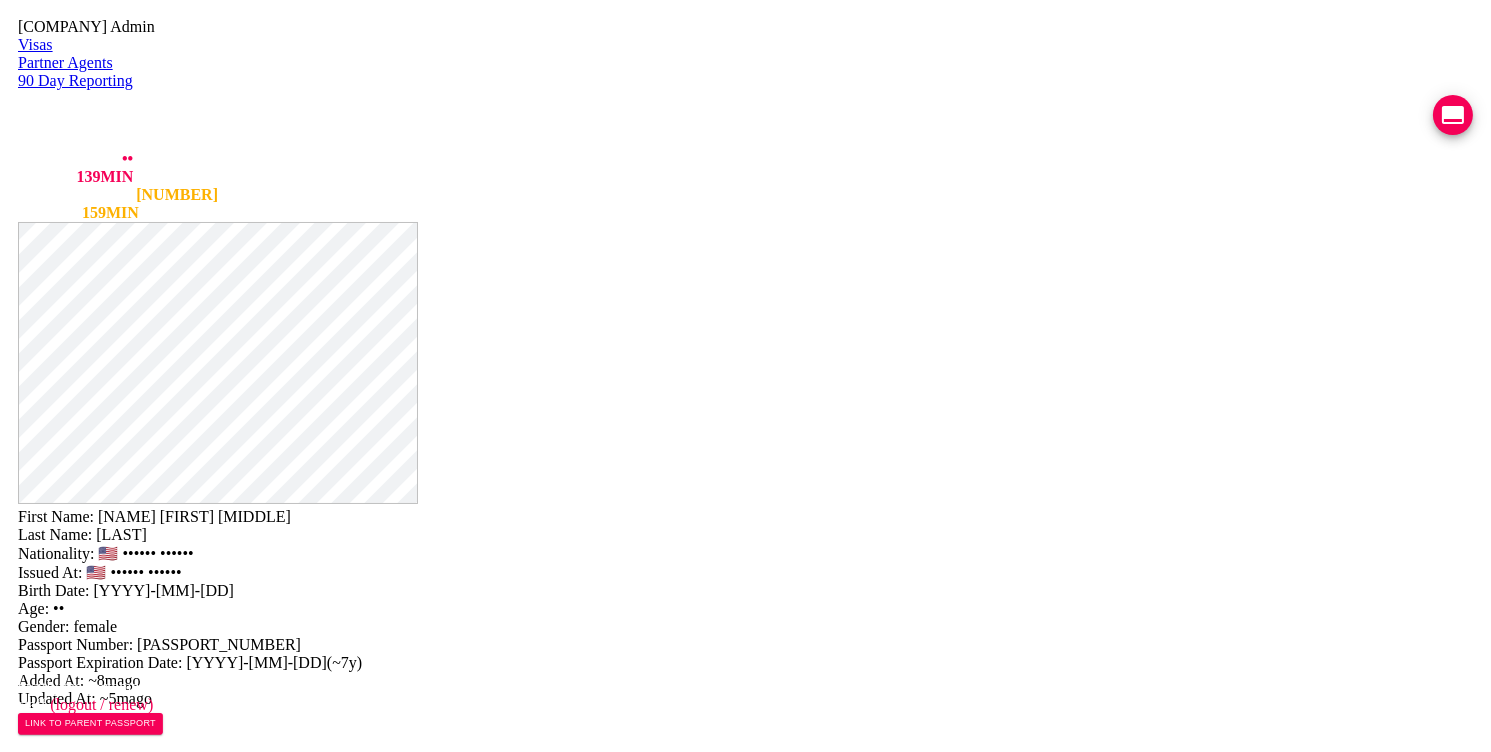 click on "[DOCUMENT_NUMBER]" at bounding box center [848, 1567] 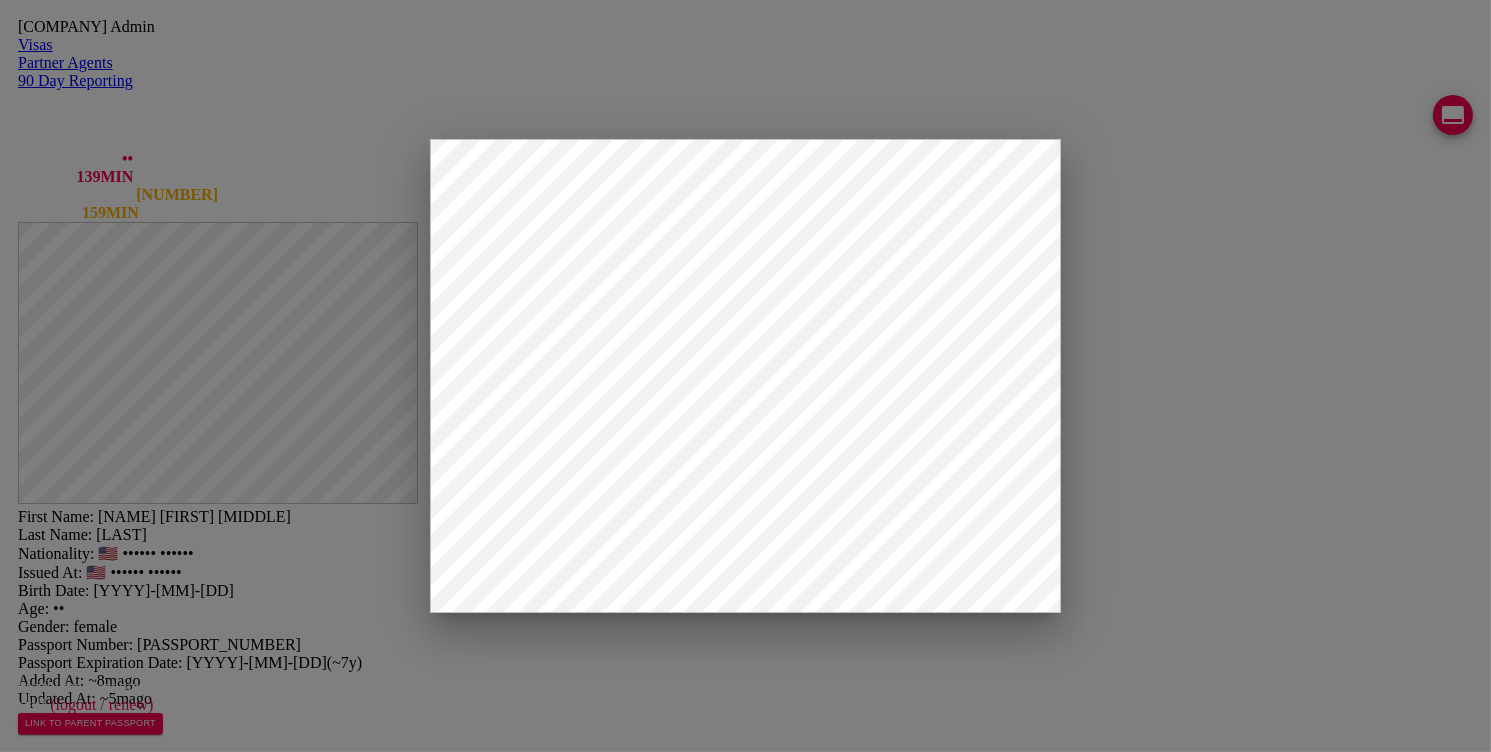 scroll, scrollTop: 0, scrollLeft: 0, axis: both 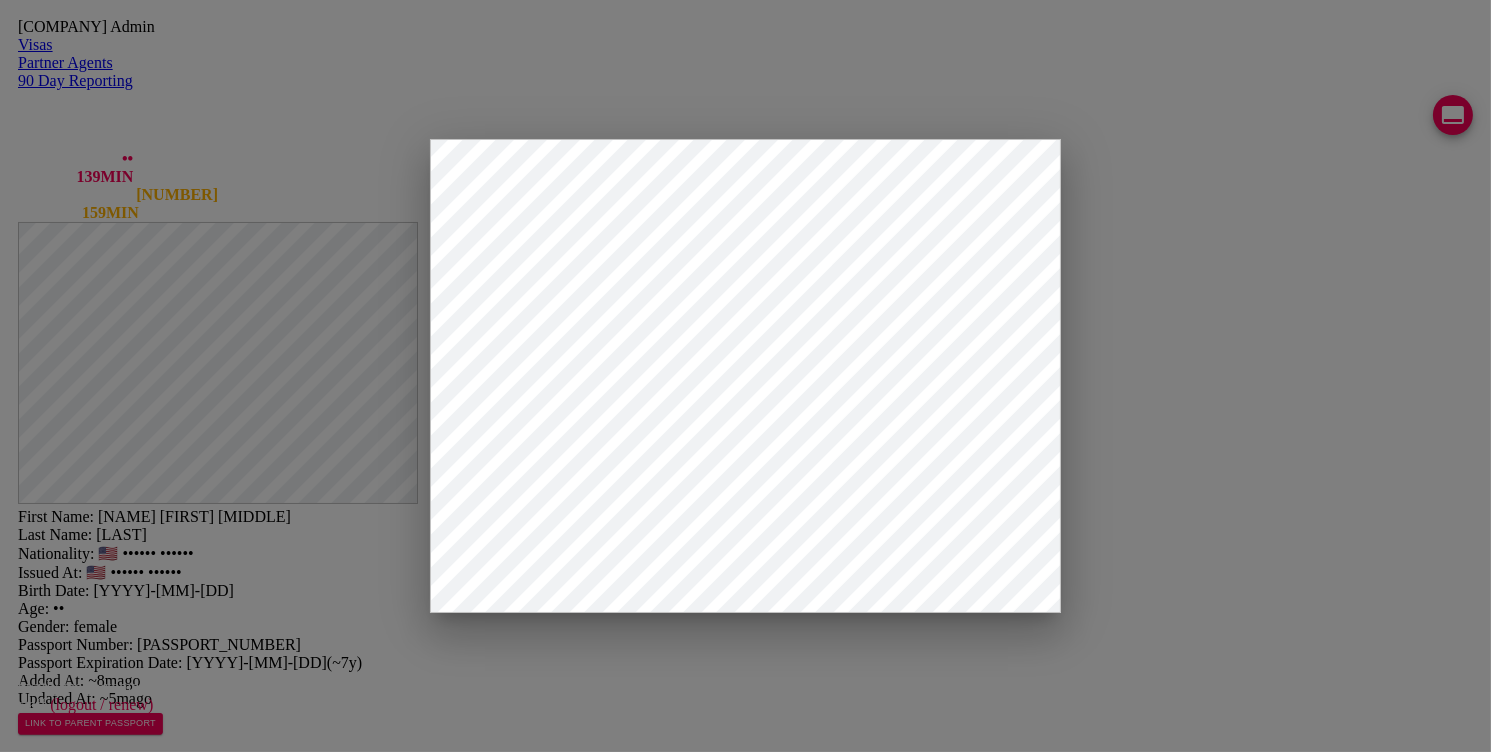 type on "•••••" 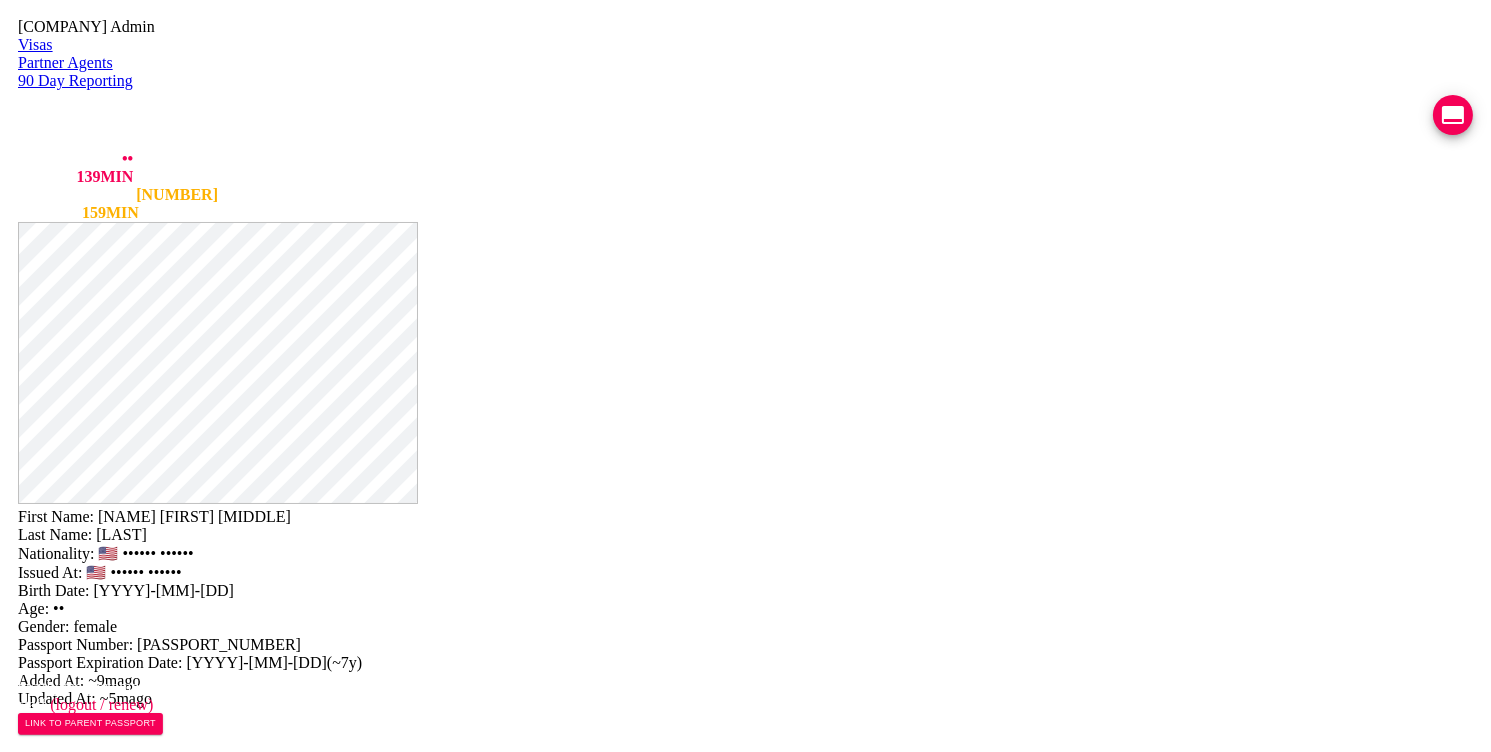 click on "[DOCUMENT_NUMBER]" at bounding box center [848, 1567] 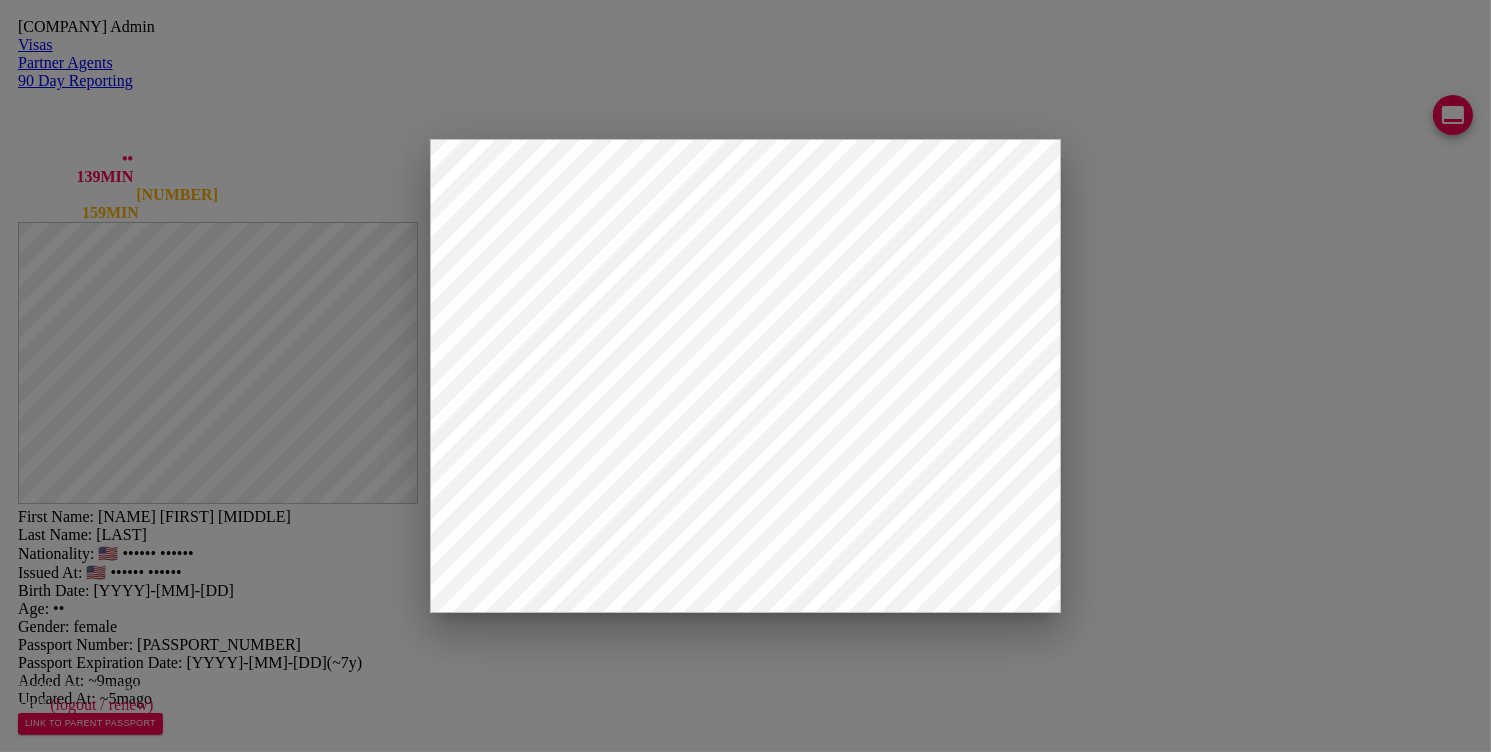 scroll, scrollTop: 258, scrollLeft: 0, axis: vertical 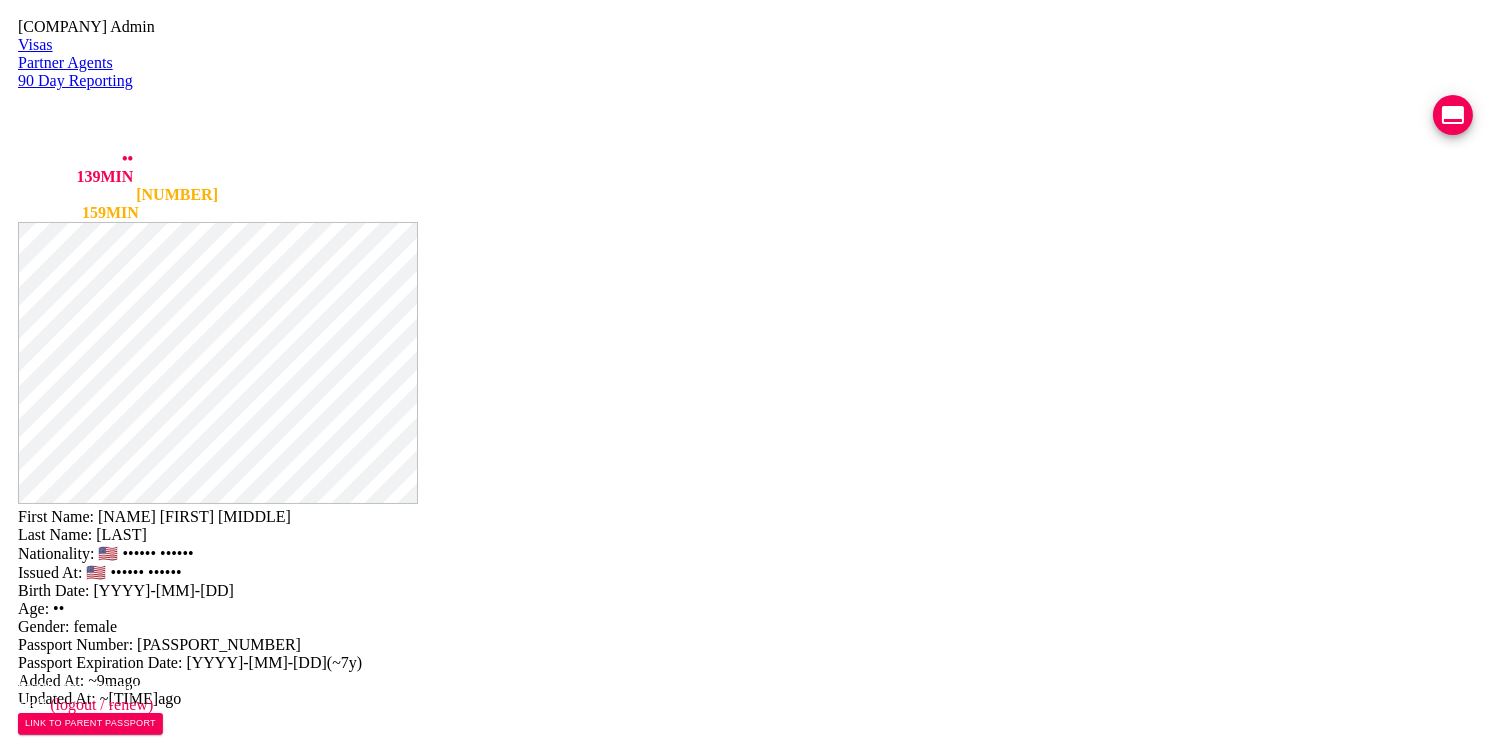 click at bounding box center (258, 848) 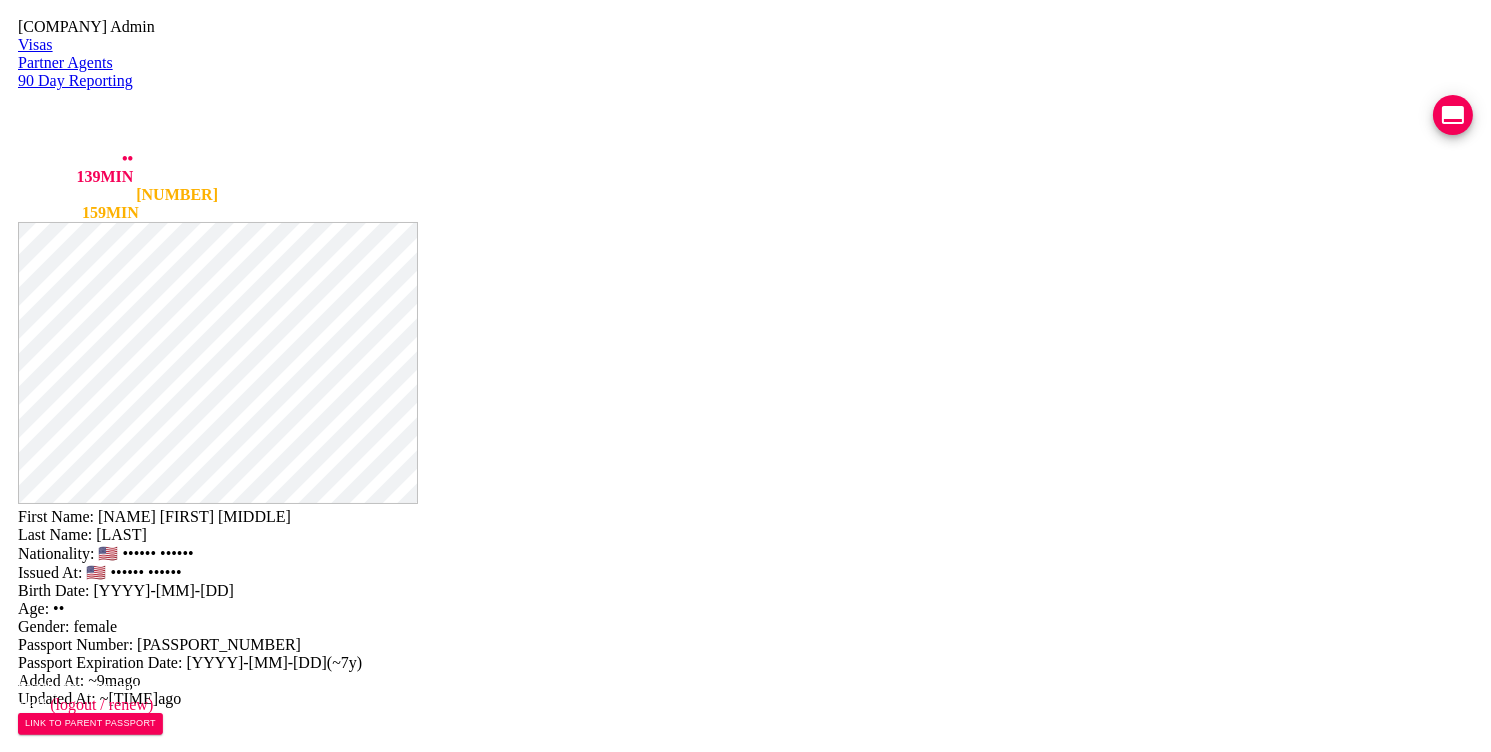 click on "Save Changes" at bounding box center (1232, 1031) 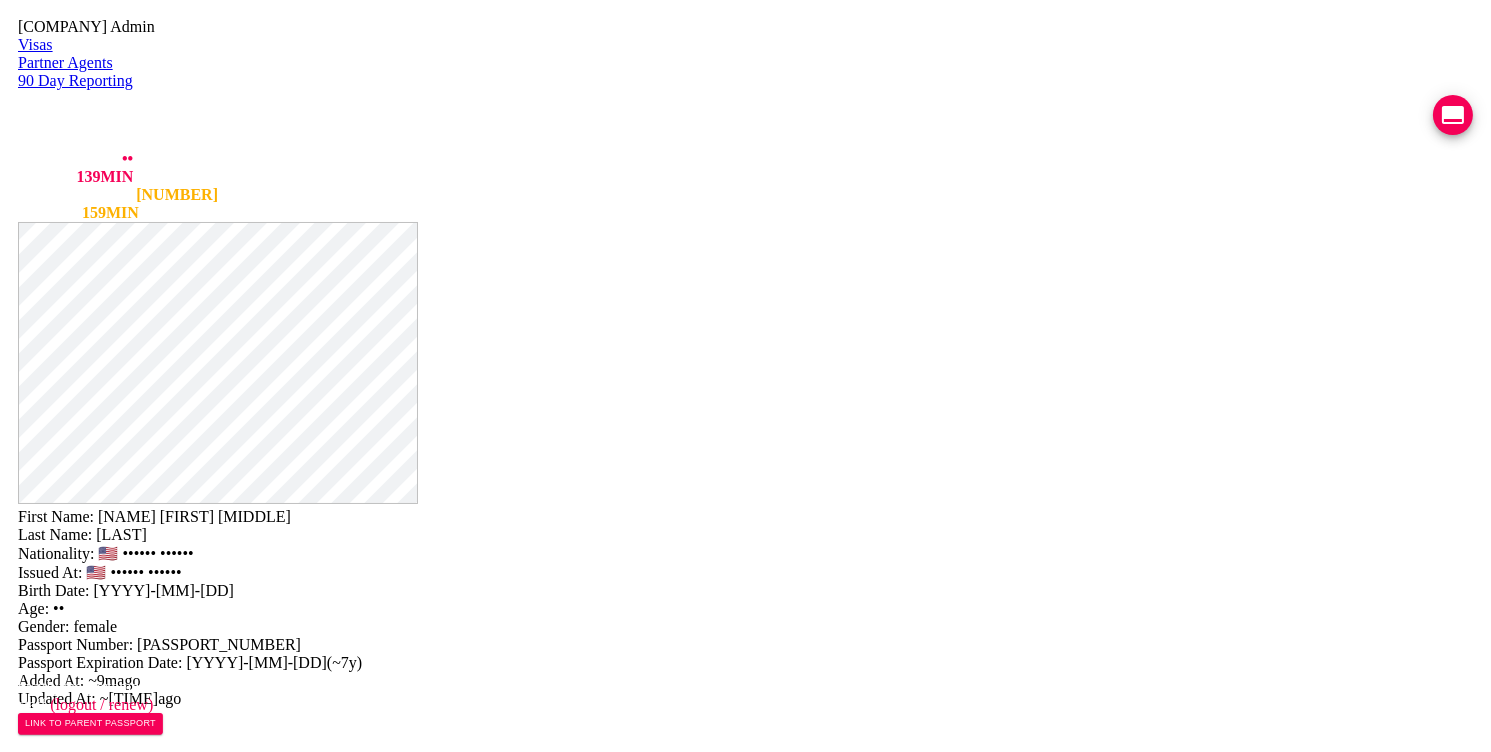 drag, startPoint x: 674, startPoint y: 425, endPoint x: 823, endPoint y: 432, distance: 149.16434 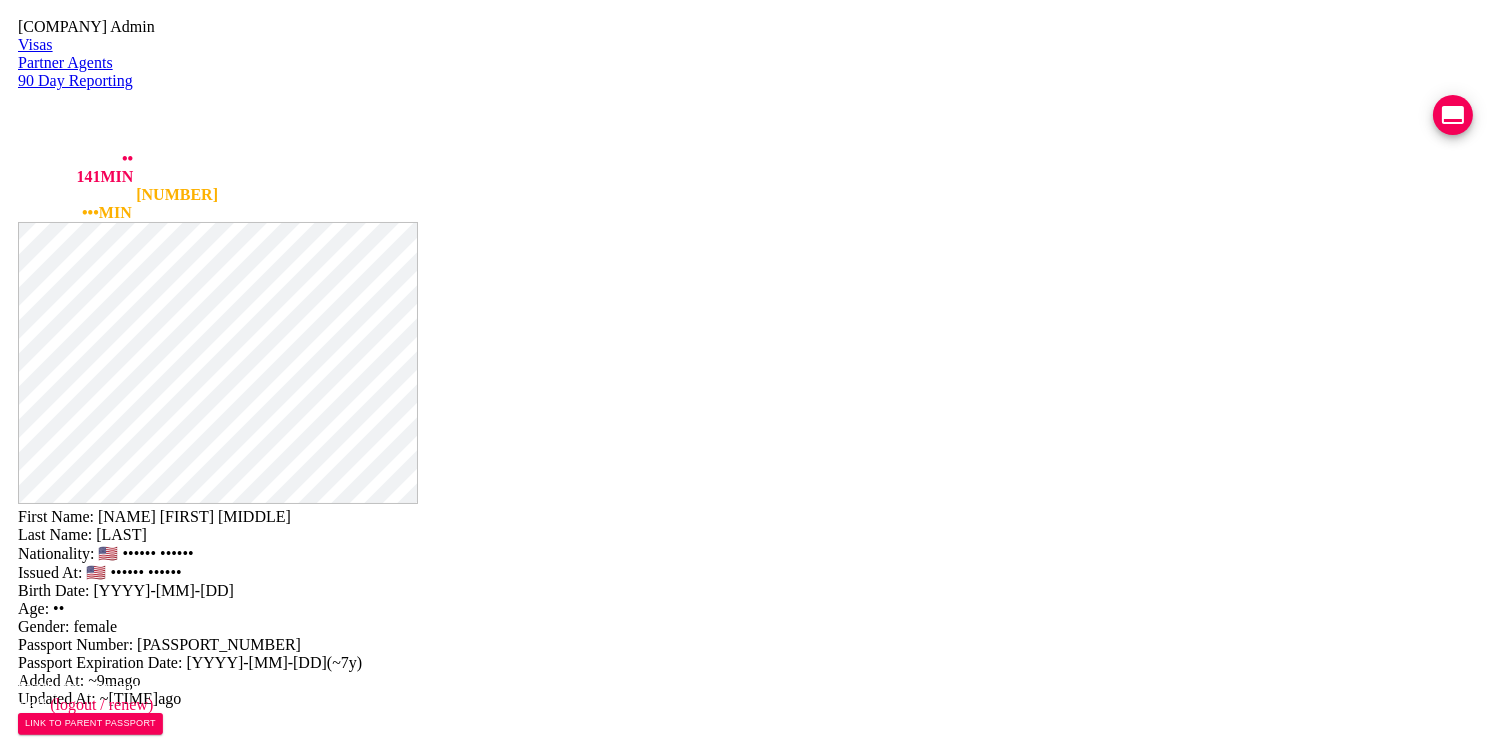 click on "Chapter One Modern Dutch Rat Burana 33
Room number, [NUMBER]/[NUMBER]" at bounding box center (739, 940) 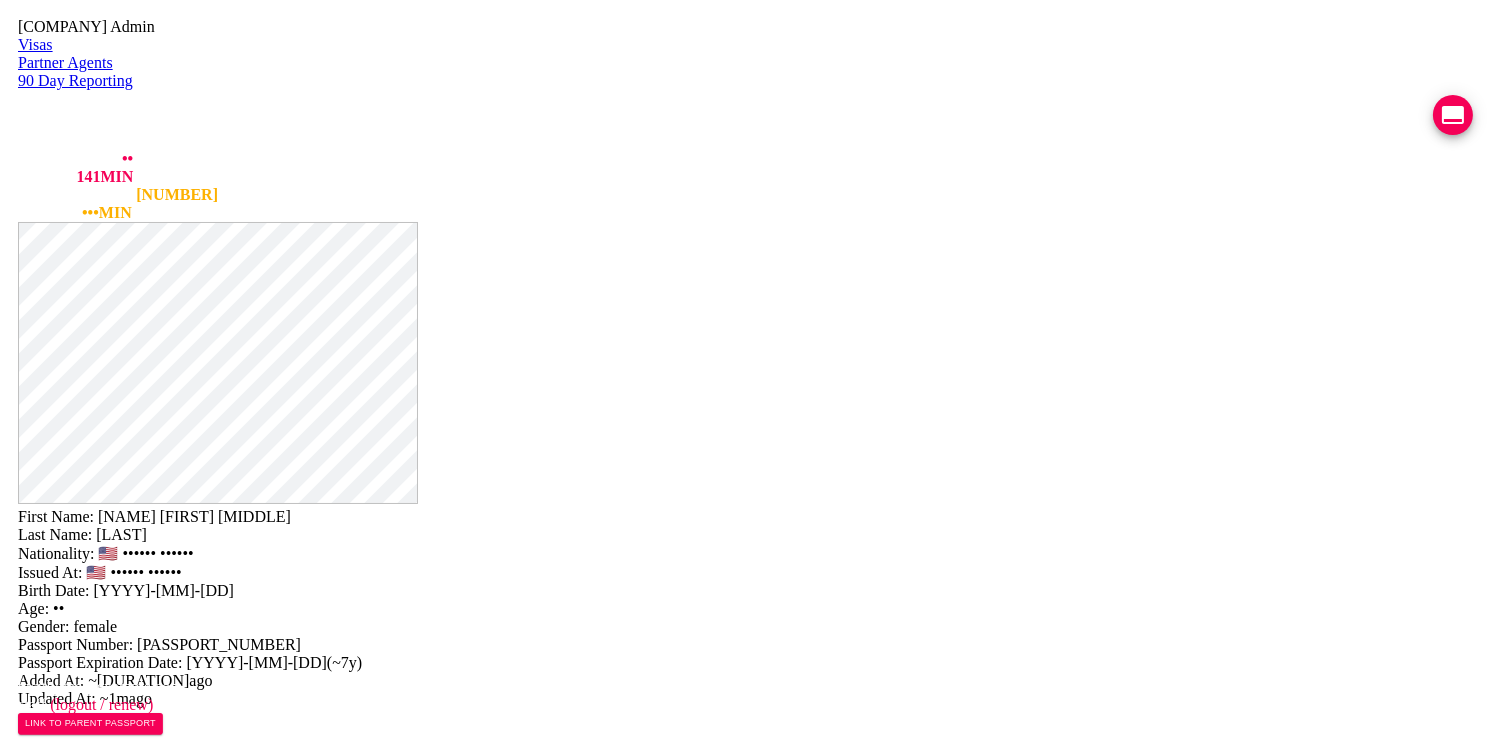 paste on "https://maps.app.goo.gl/S9S8SuijGGg76WXCA" 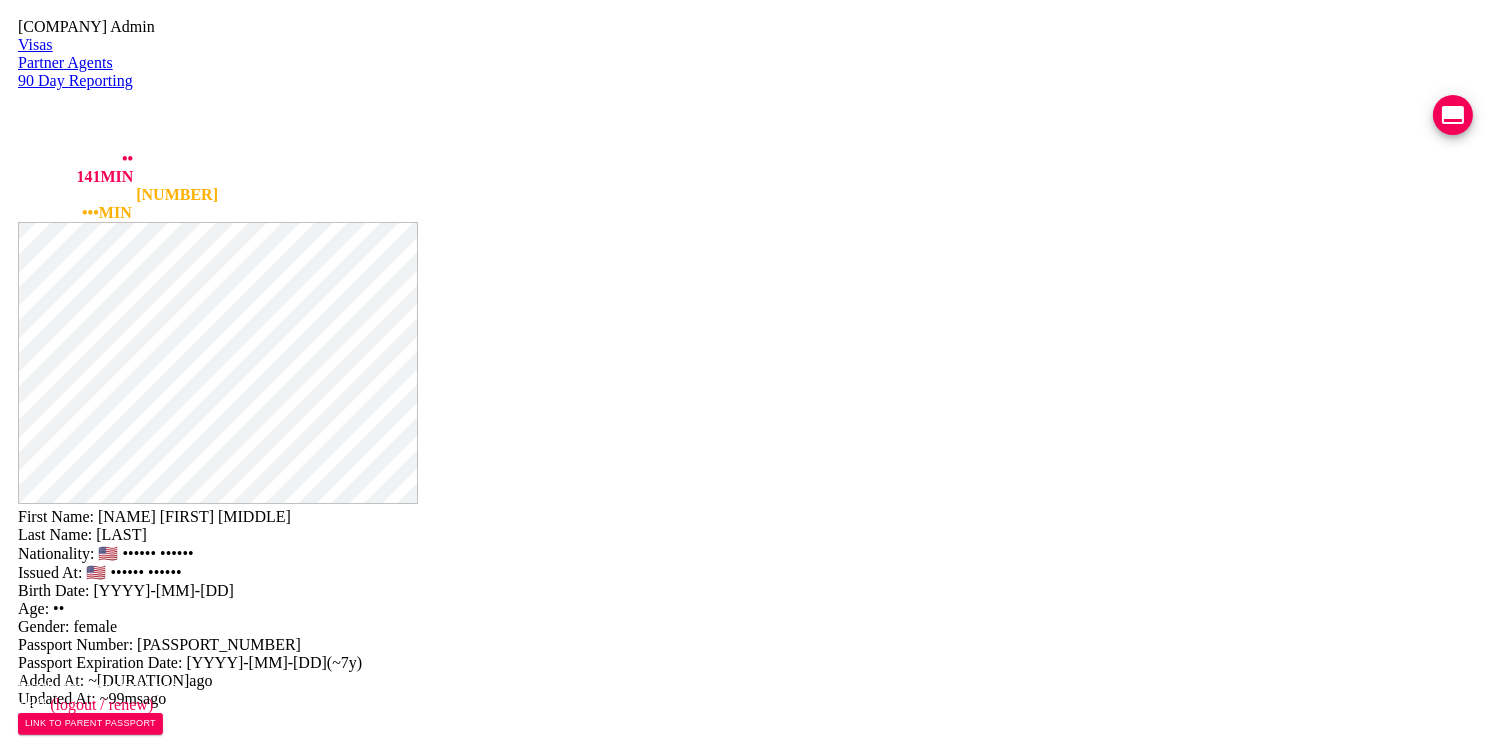 click on "Chapter One Modern Dutch Rat Burana 33
Room number, 69/1771
https://maps.app.goo.gl/S9S8SuijGGg76WXCA" at bounding box center (258, 940) 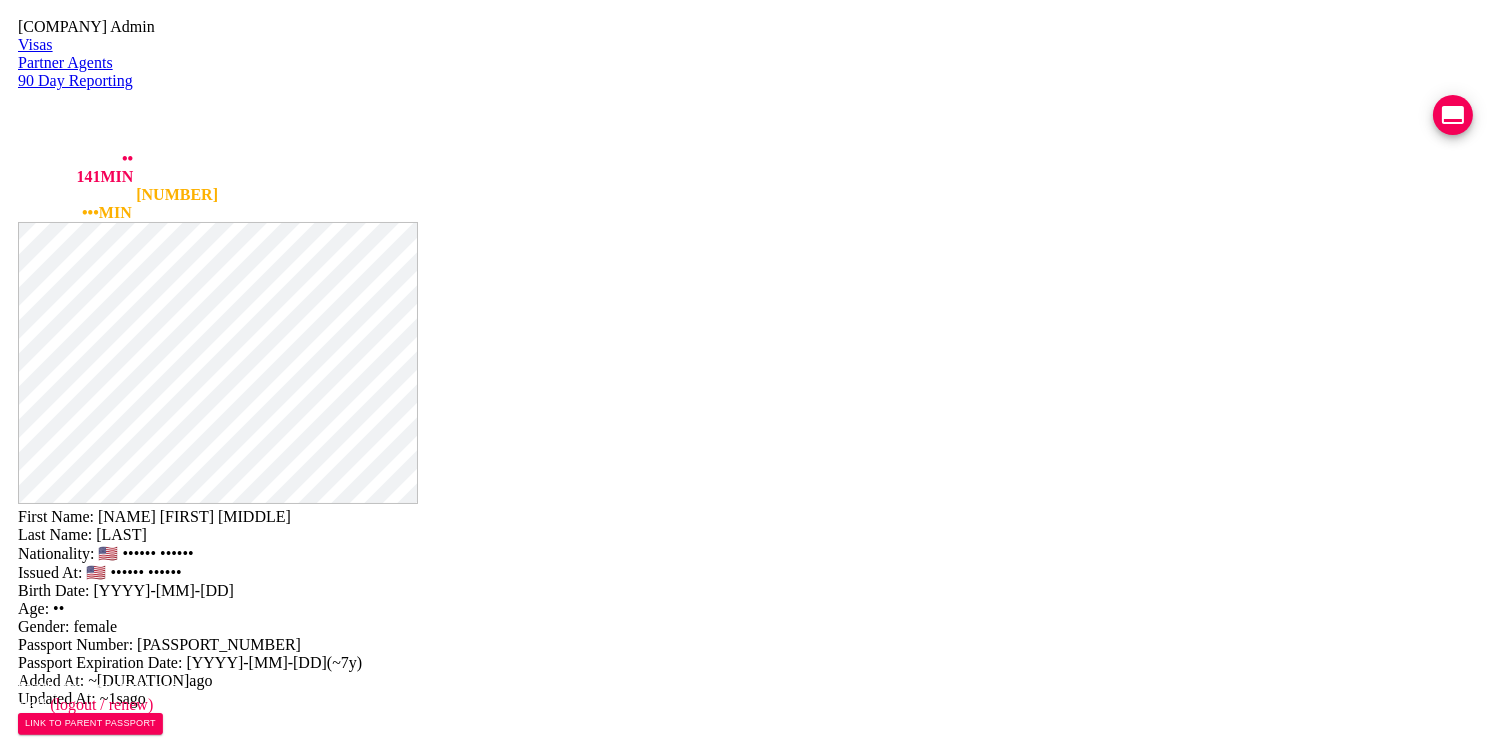 type on "Chapter One Modern Dutch Rat Burana 33
Room number, 69/1771
https://maps.app.goo.gl/S9S8SuijGGg76WXCA" 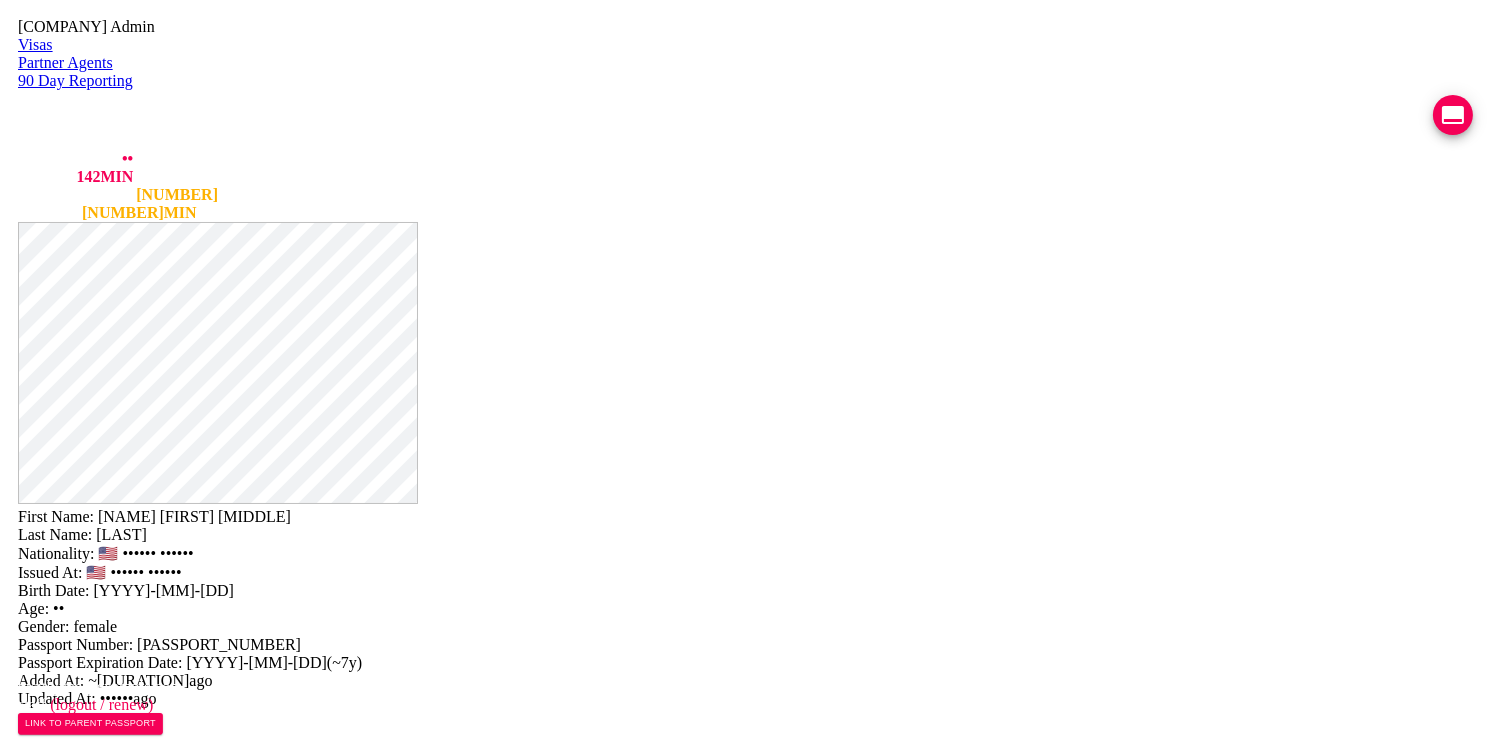 scroll, scrollTop: 639, scrollLeft: 0, axis: vertical 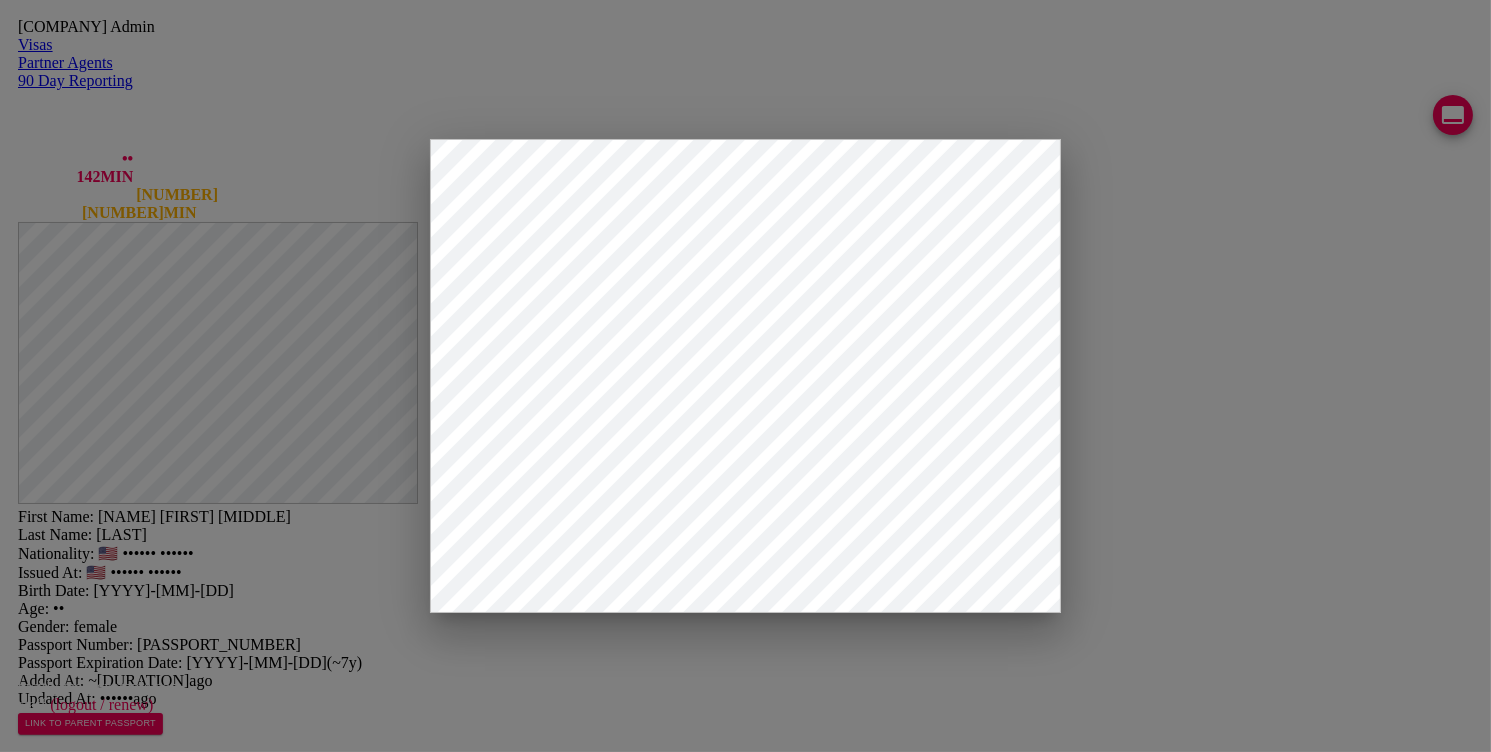 click on "View Form" at bounding box center [58, 2428] 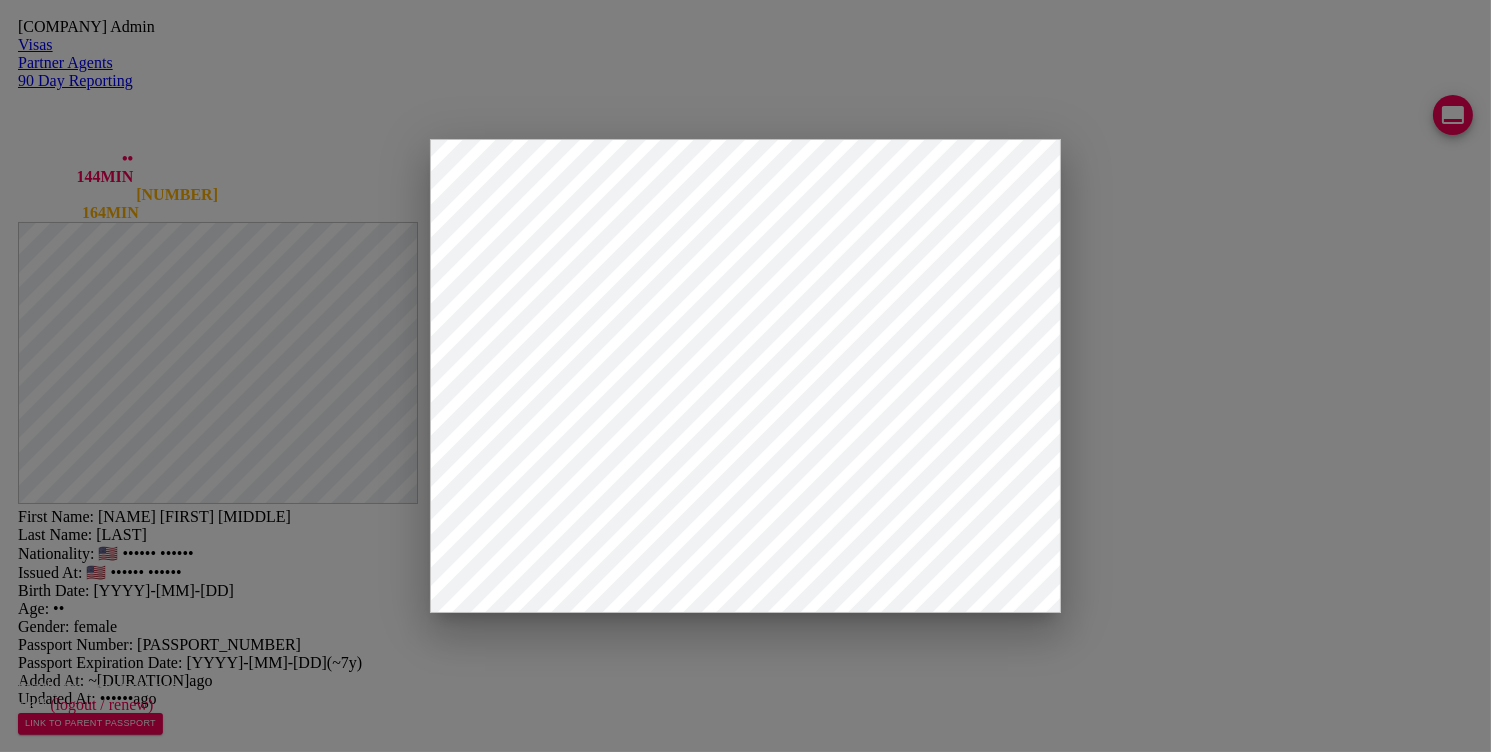scroll, scrollTop: 258, scrollLeft: 0, axis: vertical 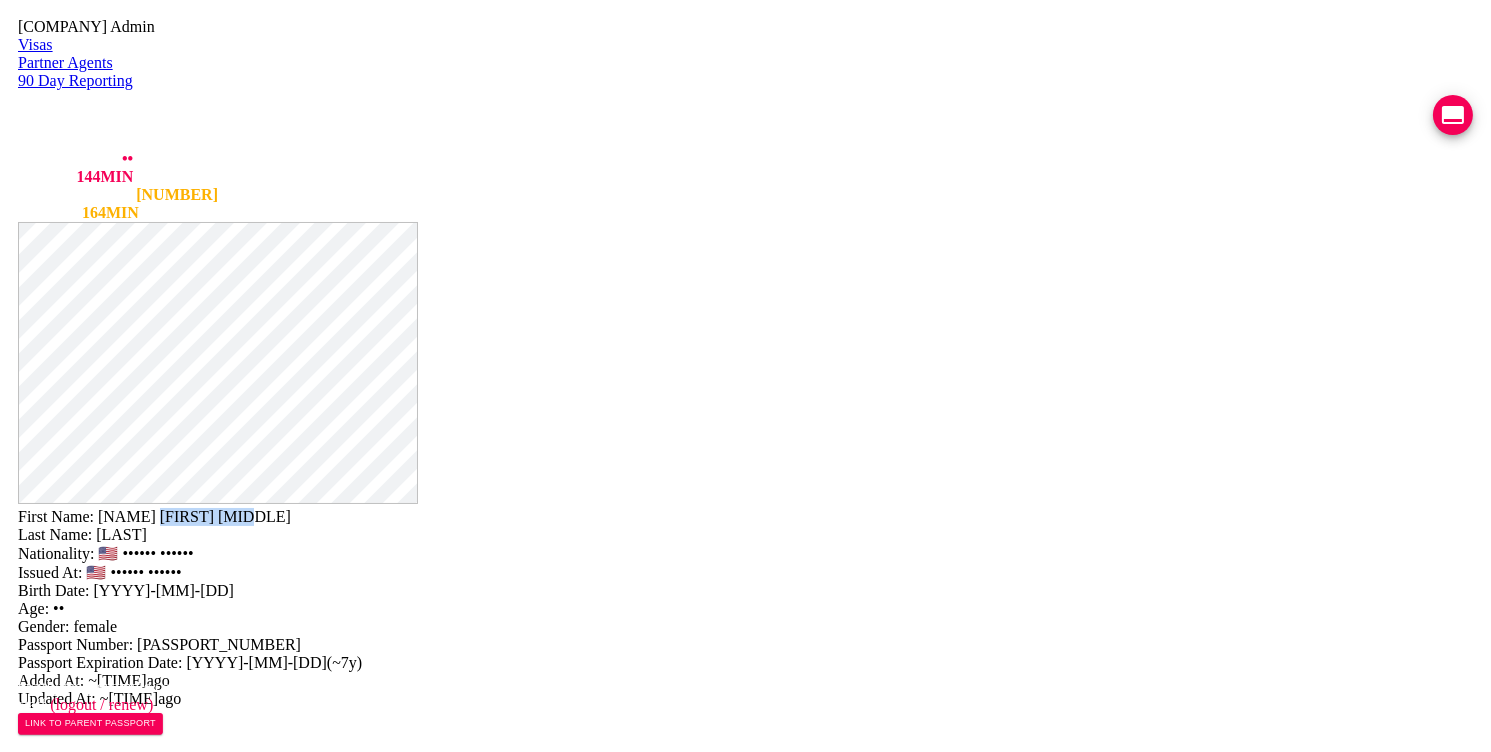 drag, startPoint x: 909, startPoint y: 46, endPoint x: 783, endPoint y: 46, distance: 126 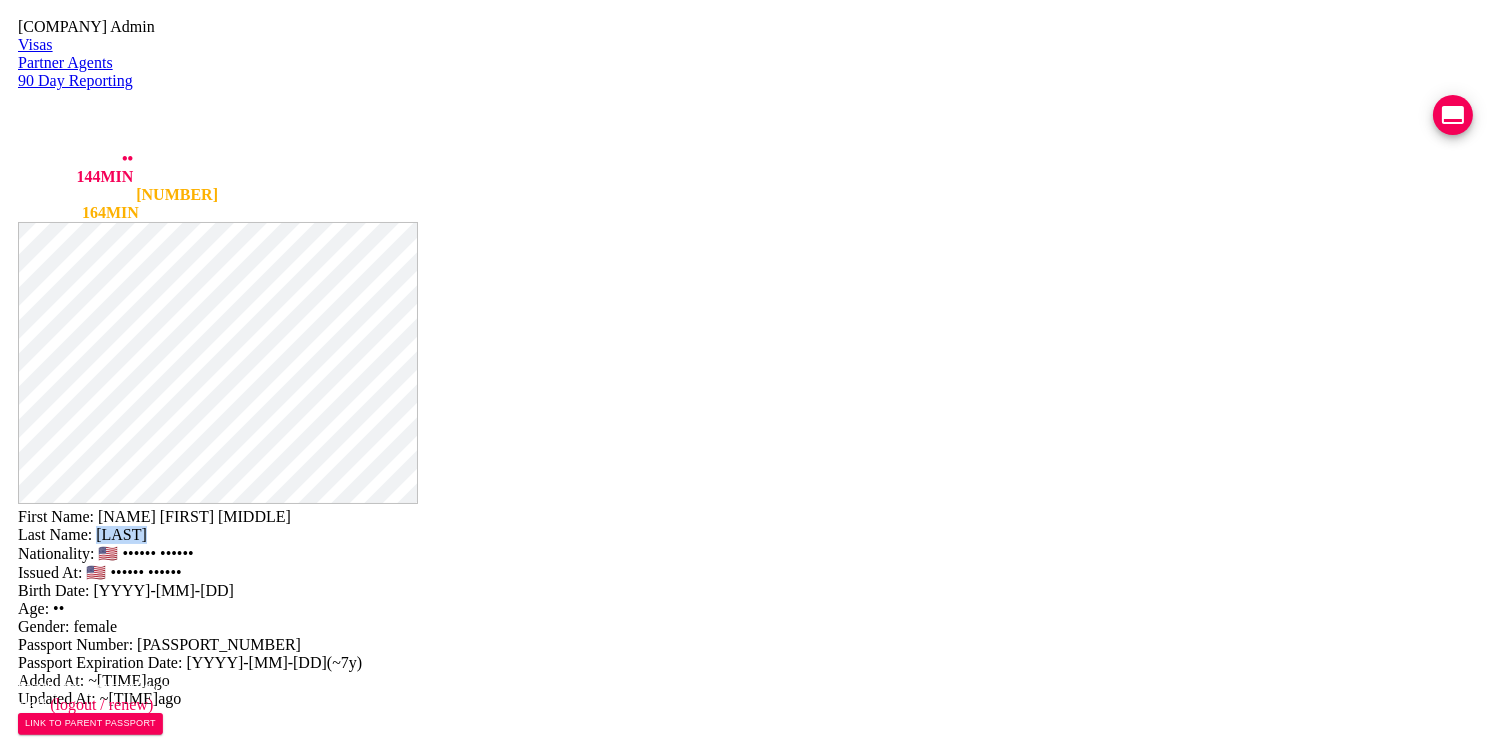 drag, startPoint x: 848, startPoint y: 69, endPoint x: 778, endPoint y: 68, distance: 70.00714 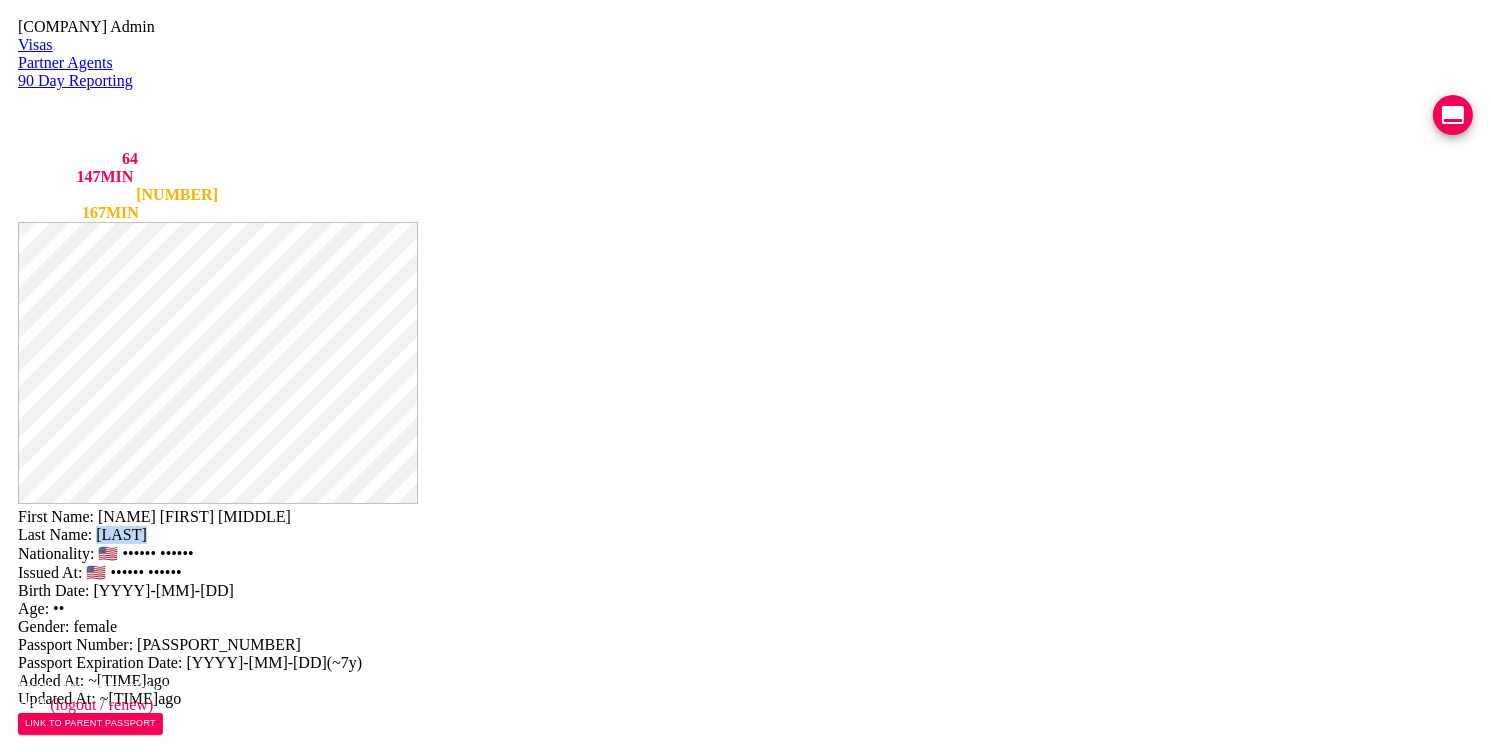 scroll, scrollTop: 448, scrollLeft: 0, axis: vertical 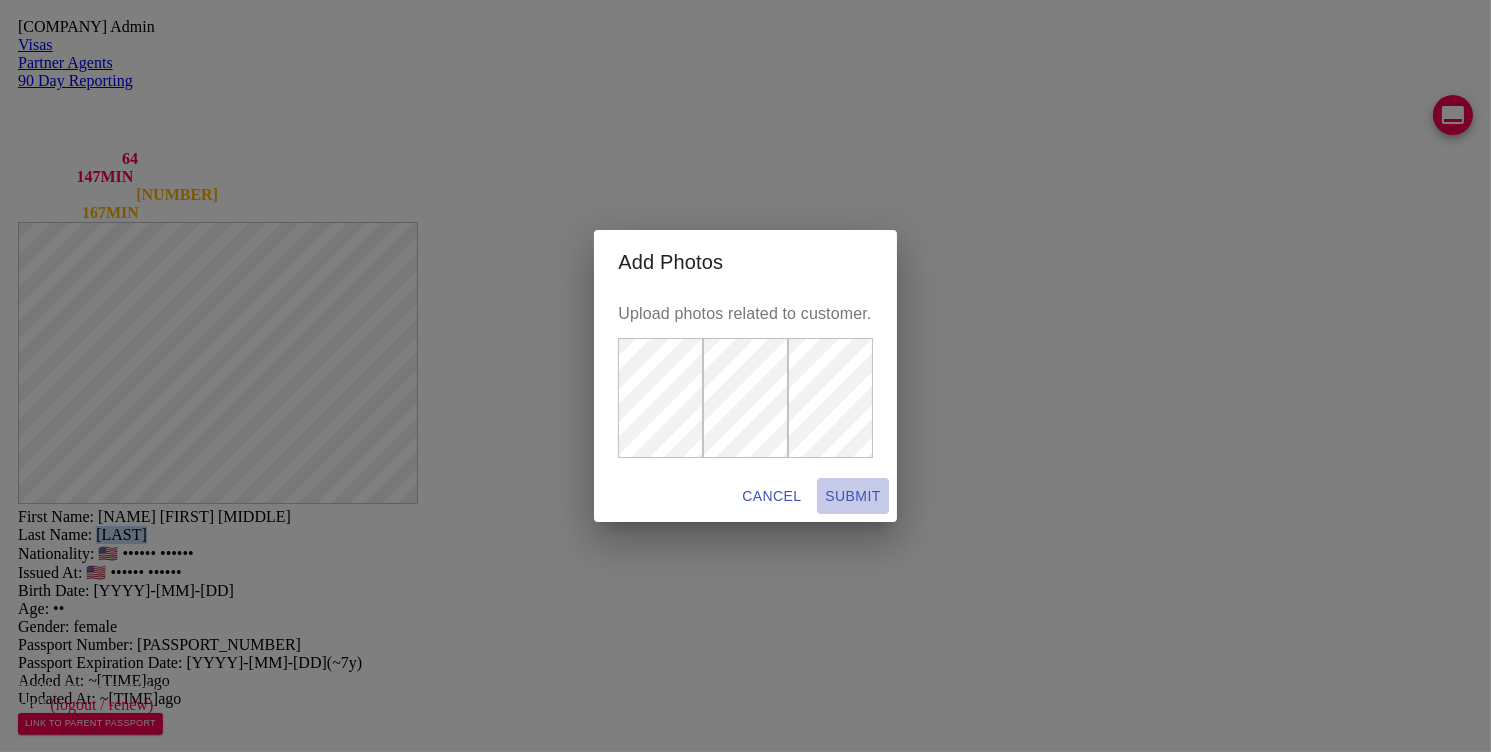 click on "SUBMIT" at bounding box center [771, 496] 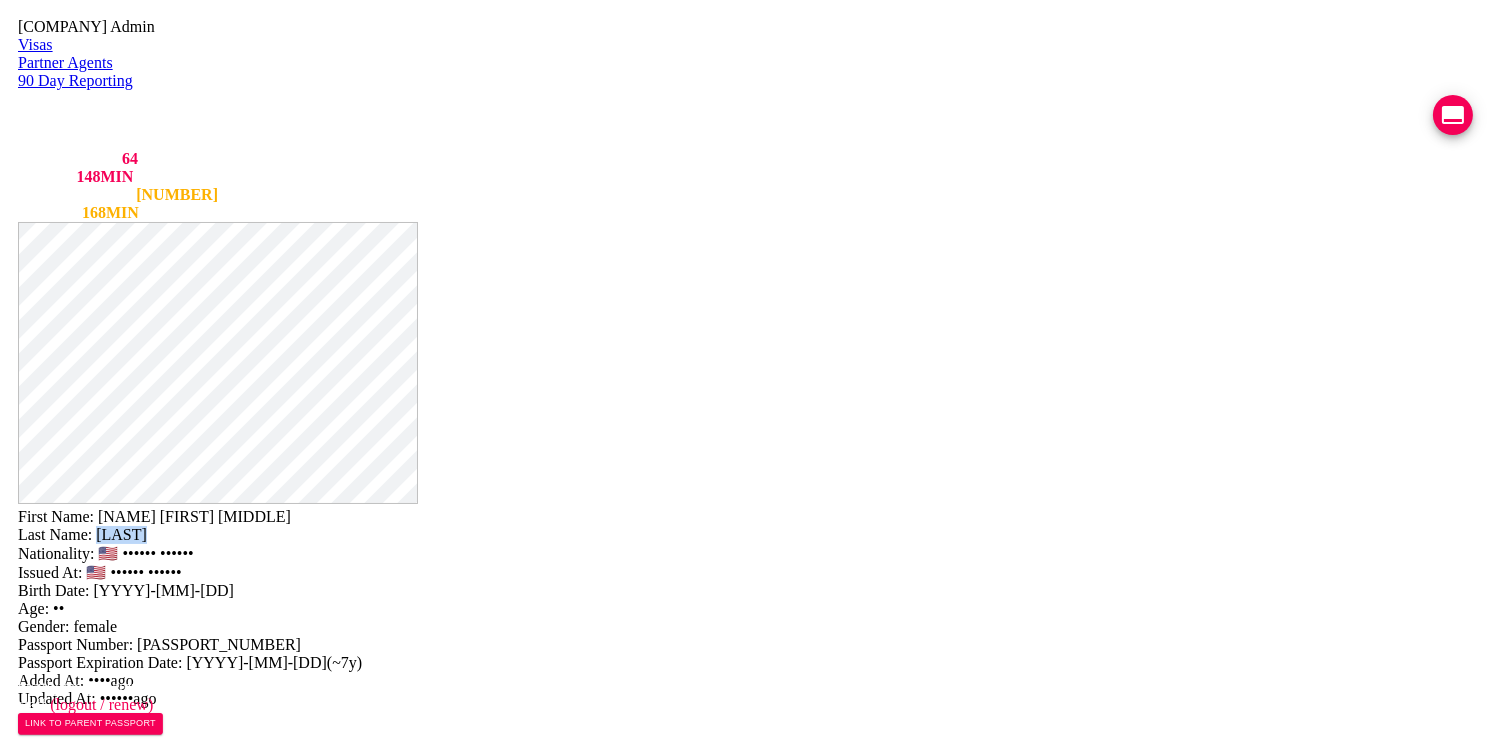 scroll, scrollTop: 41, scrollLeft: 0, axis: vertical 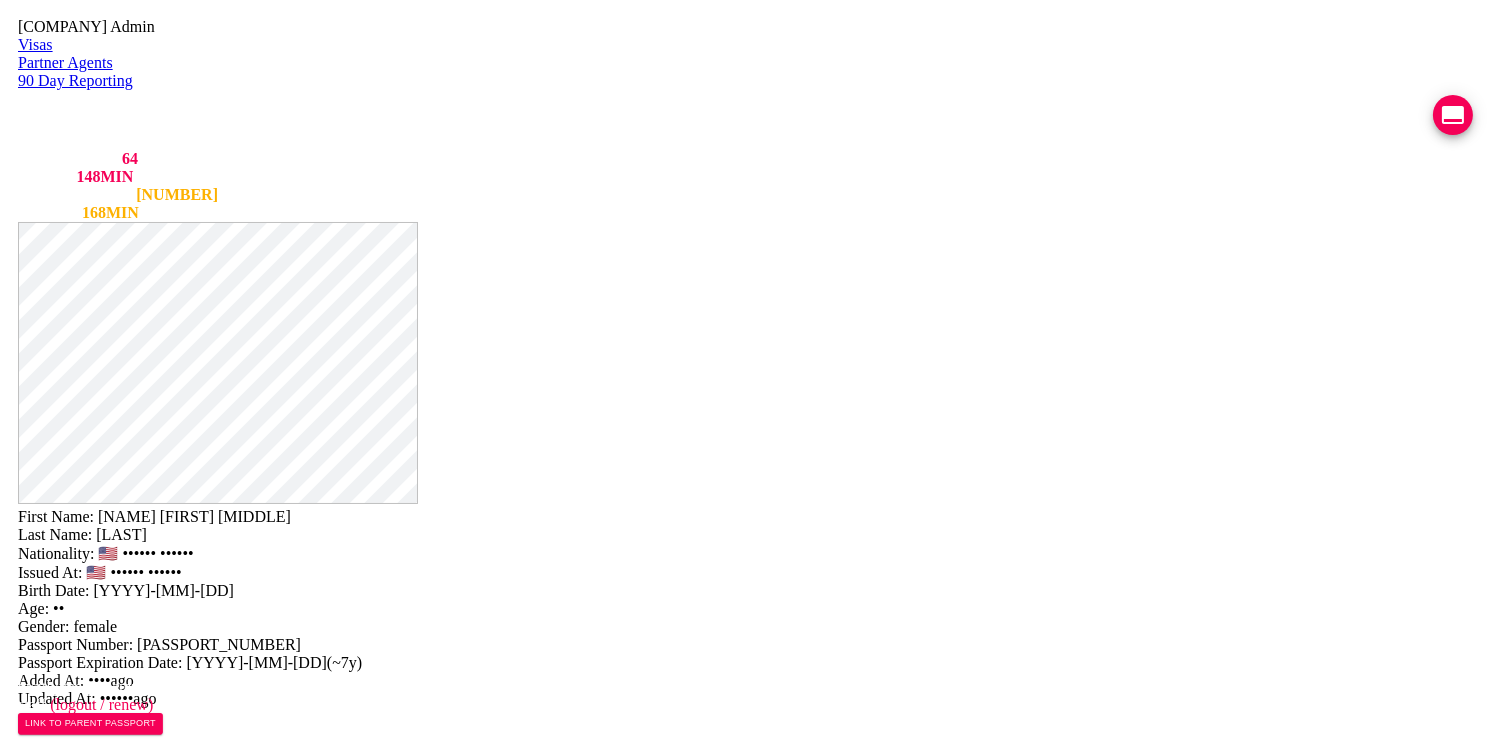 drag, startPoint x: 932, startPoint y: 317, endPoint x: 672, endPoint y: 316, distance: 260.00192 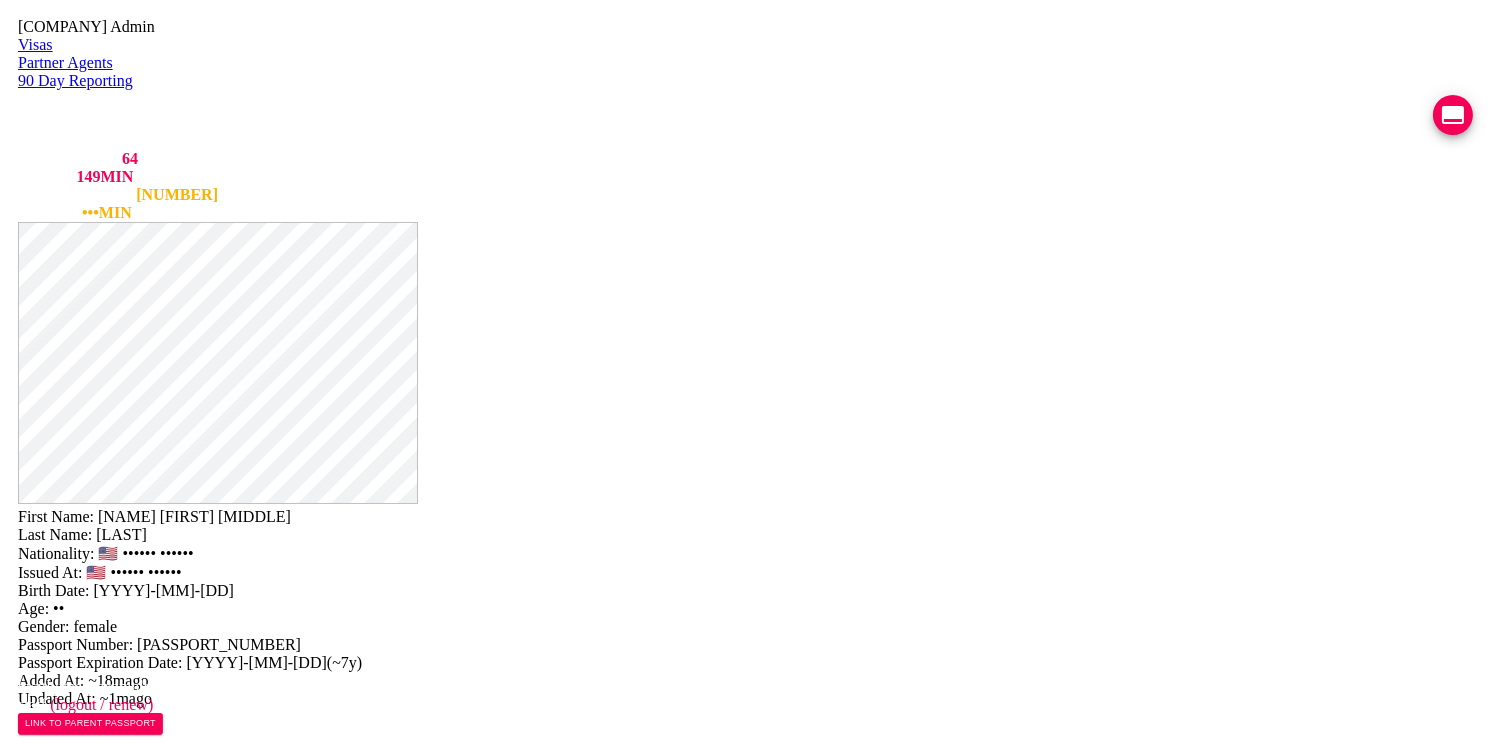 type on "[PHONE]" 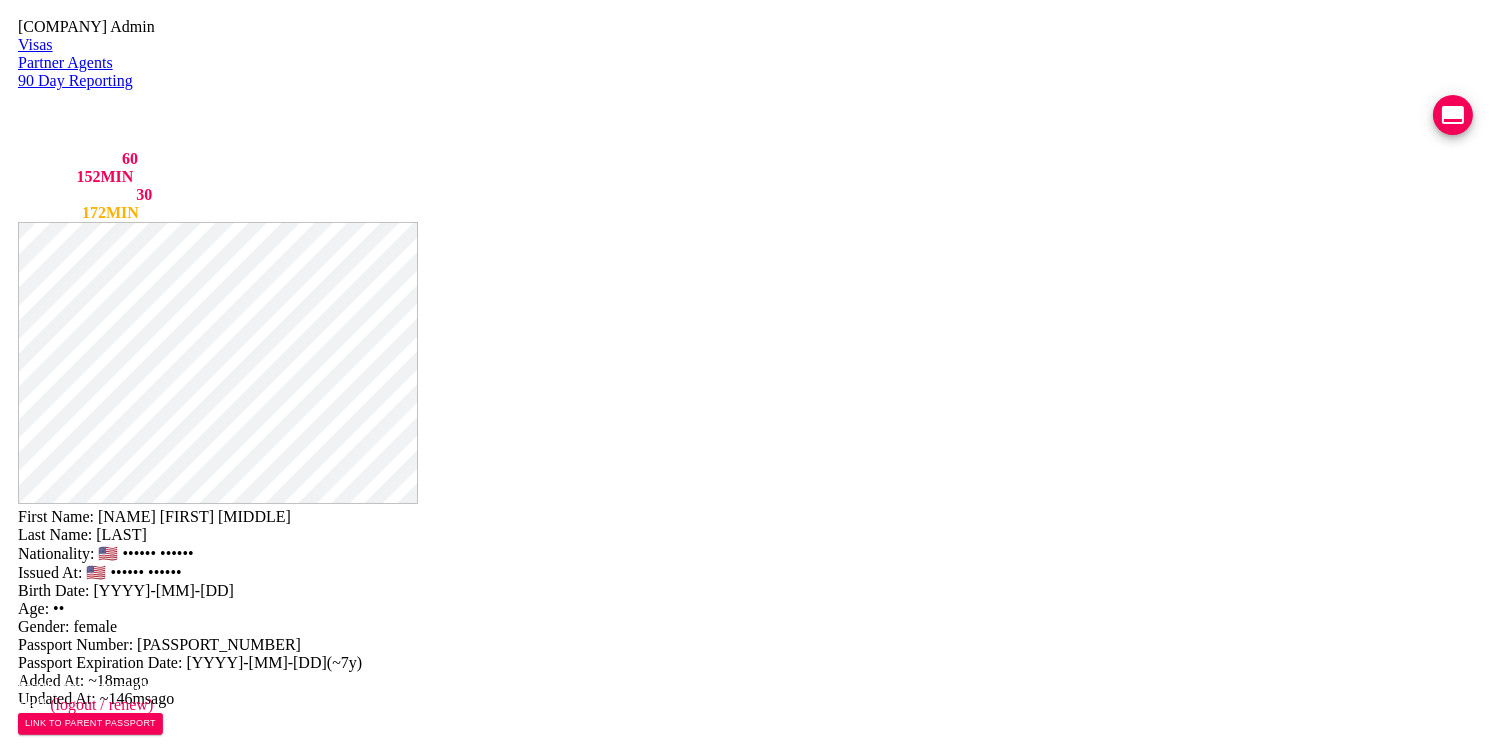 scroll, scrollTop: 128, scrollLeft: 0, axis: vertical 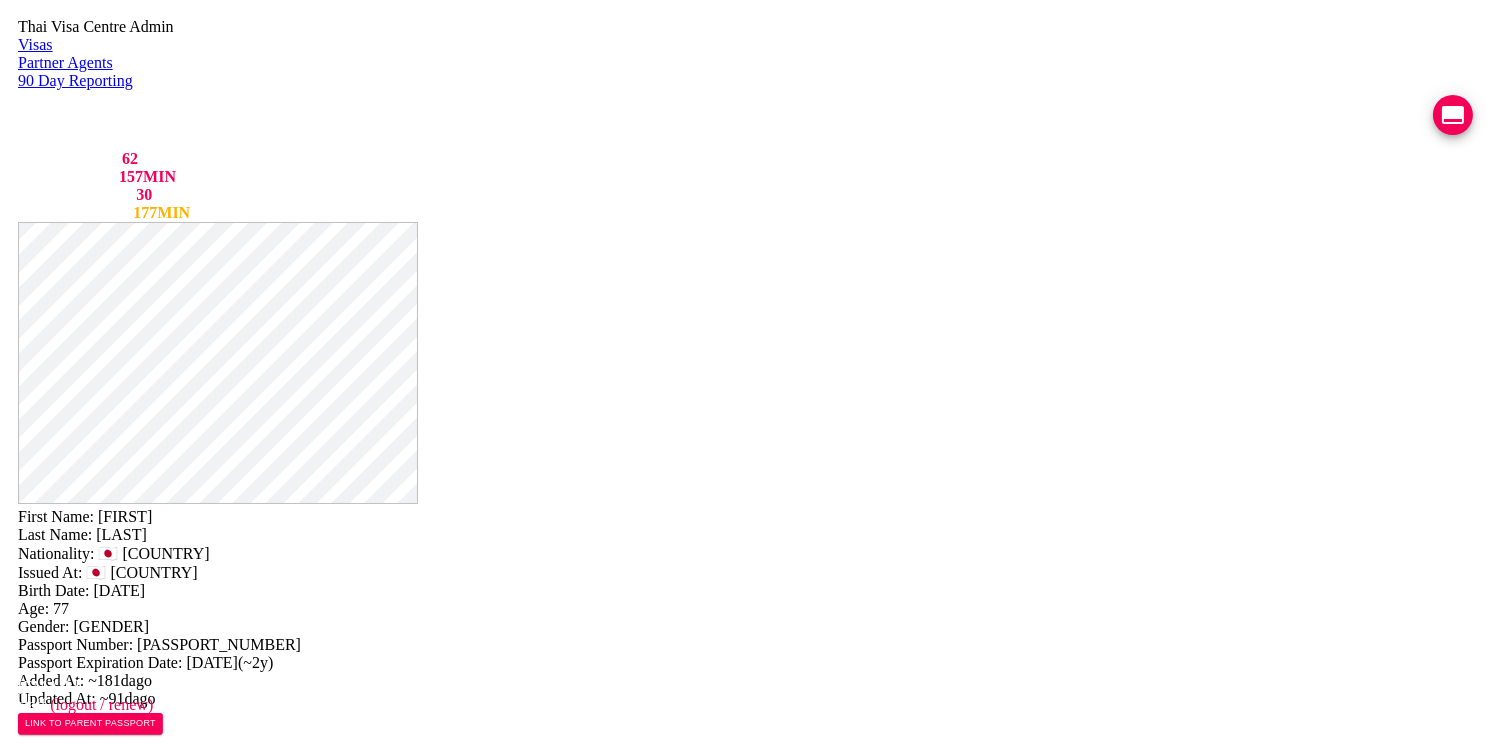 click at bounding box center [222, 1245] 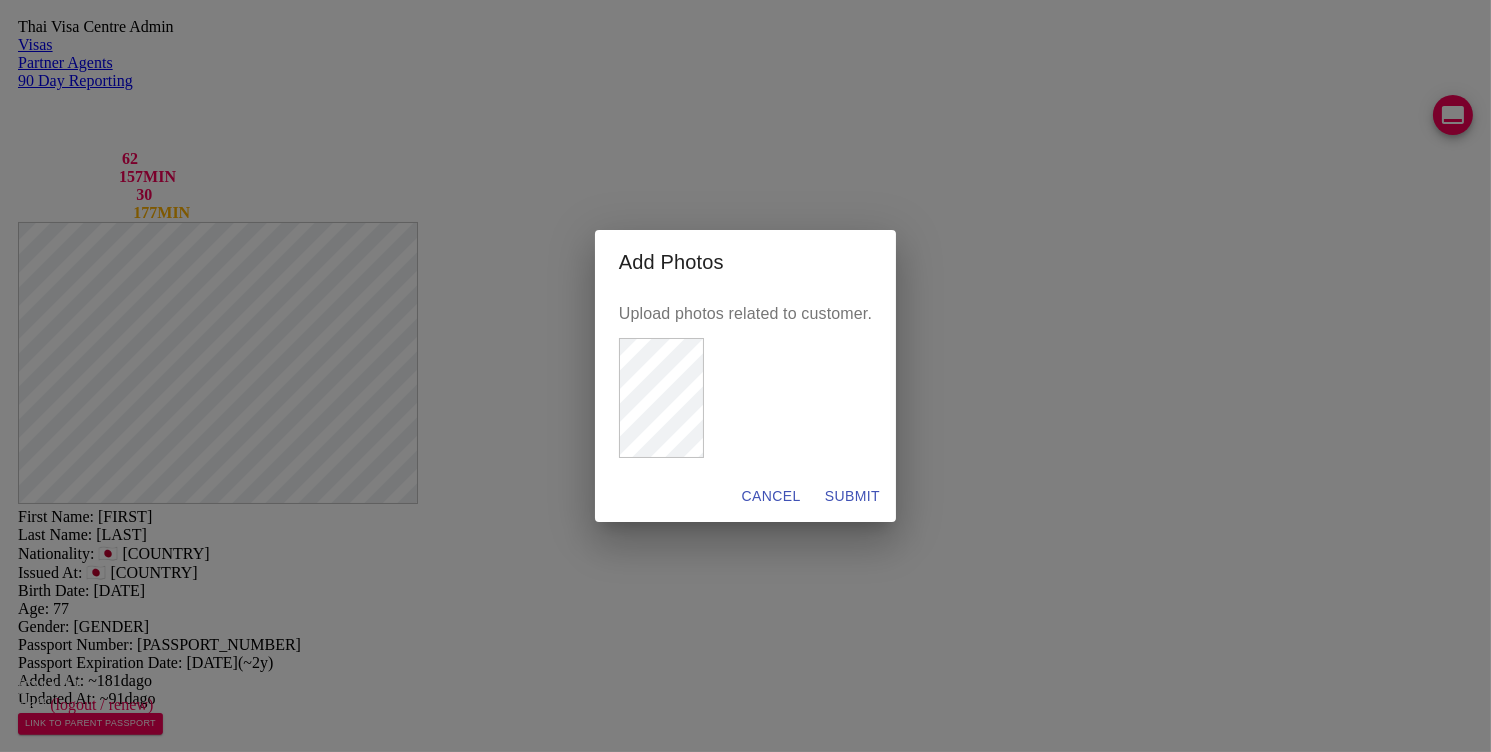 click on "SUBMIT" at bounding box center (771, 496) 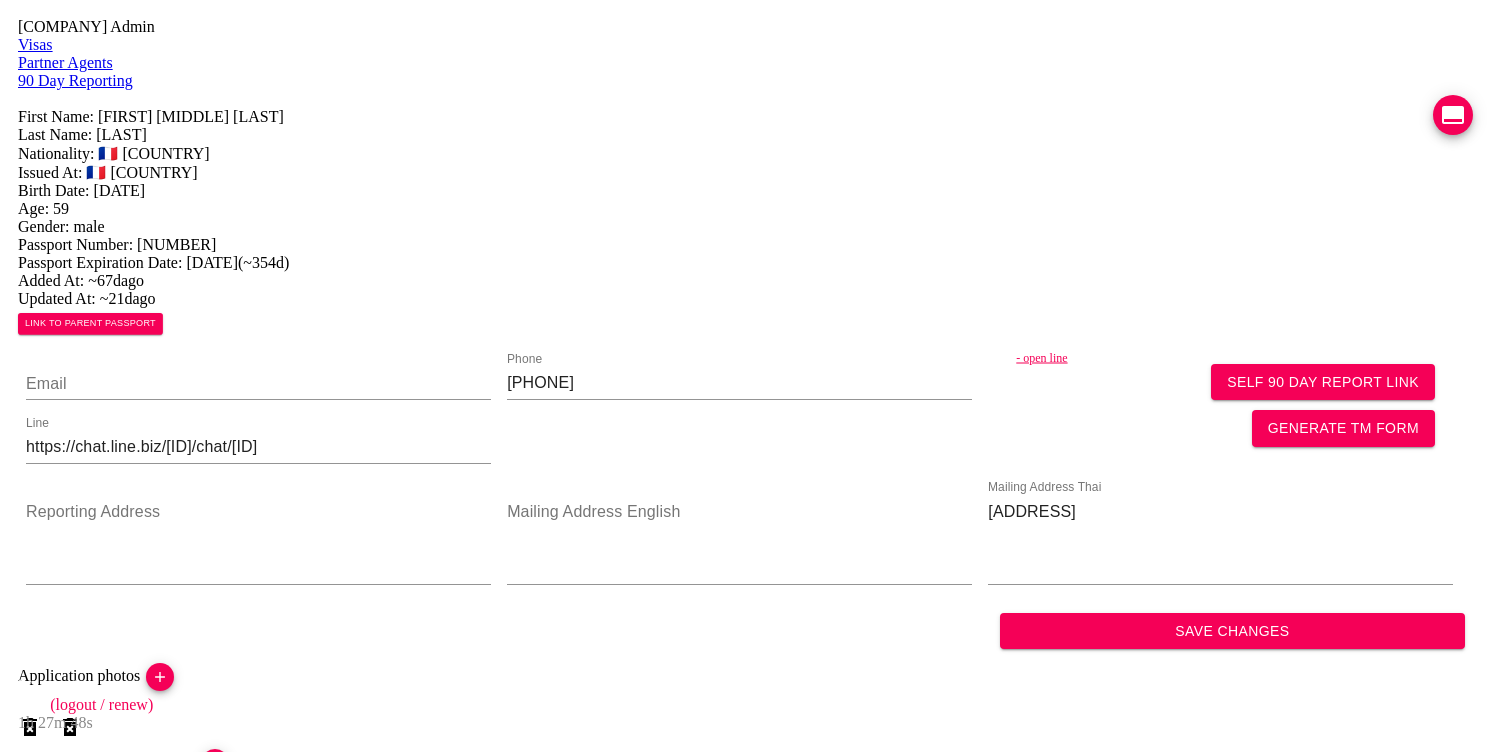 scroll, scrollTop: 0, scrollLeft: 0, axis: both 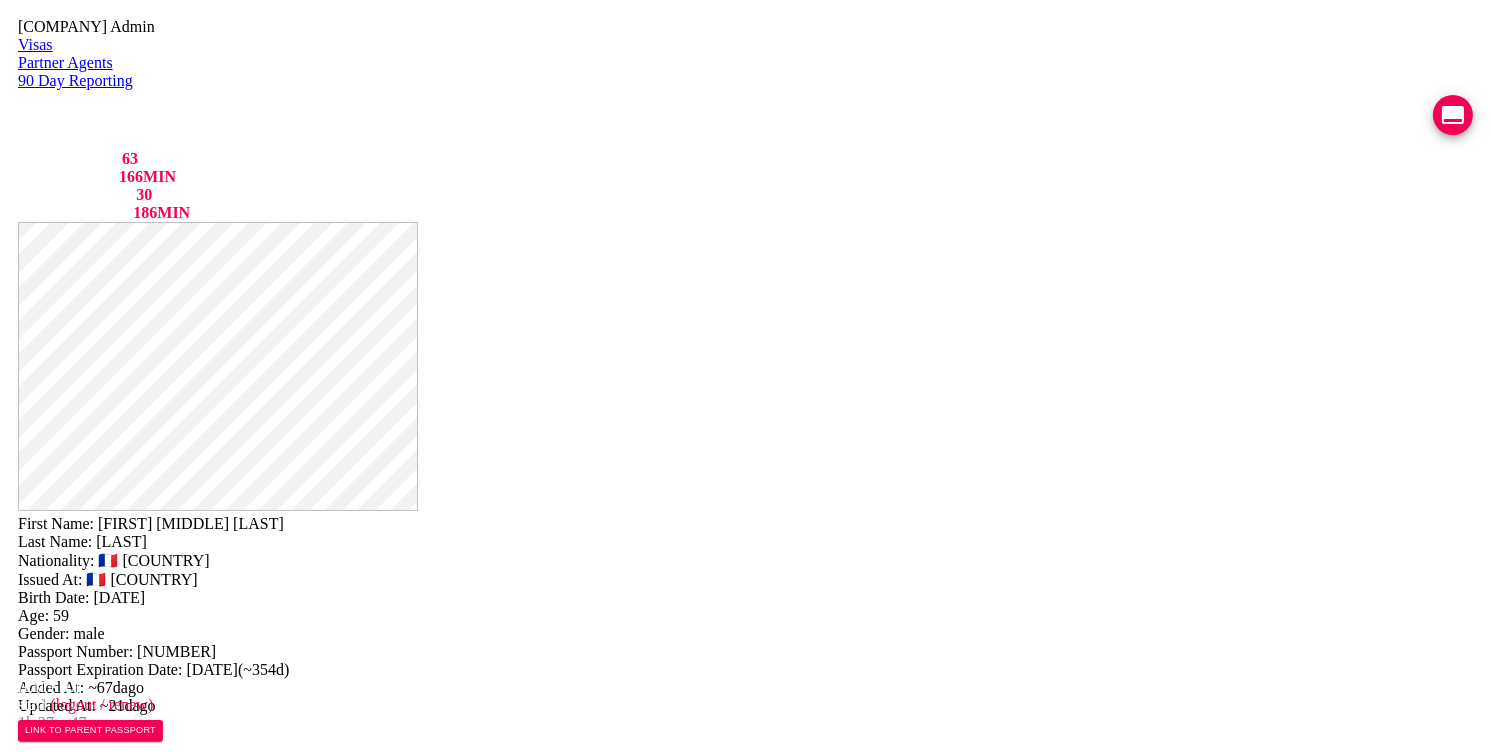 click at bounding box center [214, 1268] 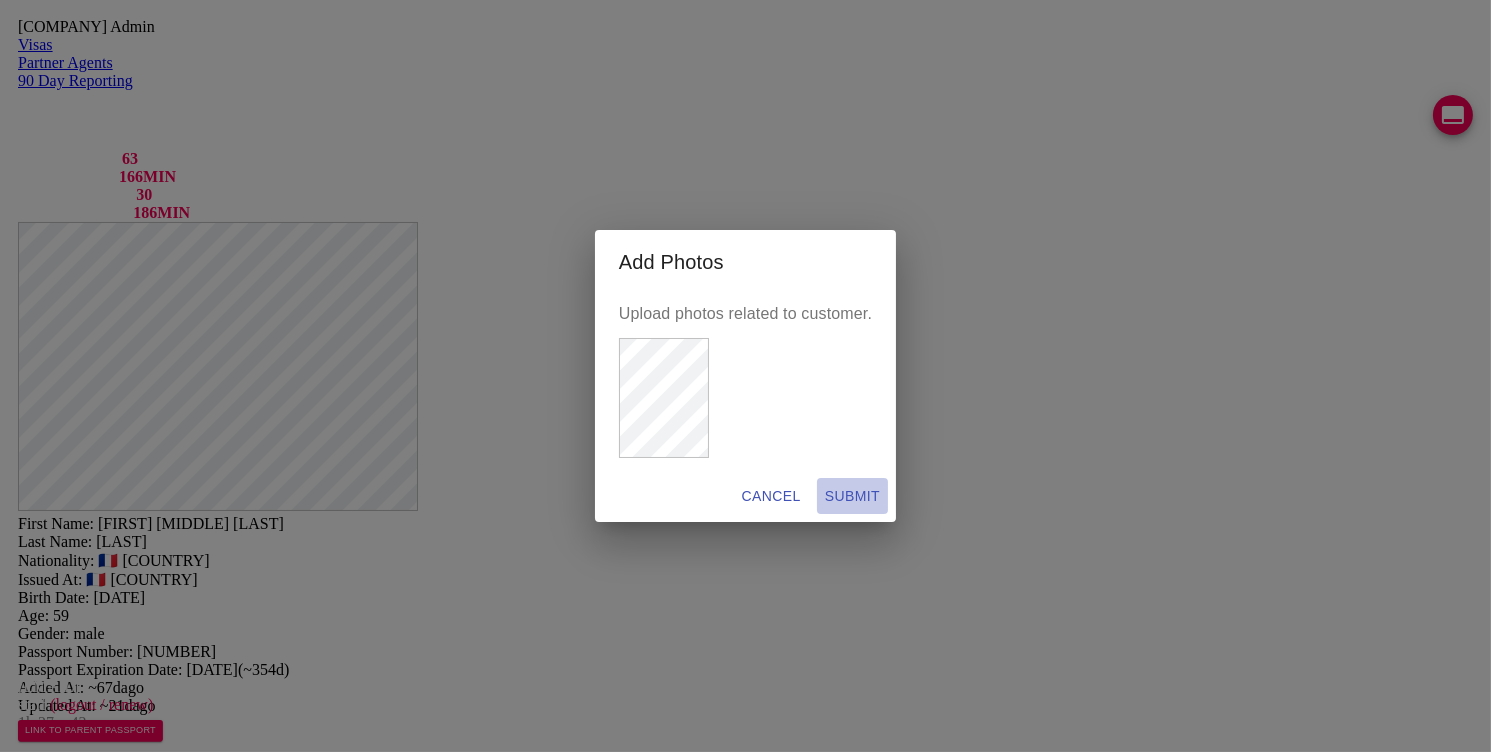 click on "SUBMIT" at bounding box center [771, 496] 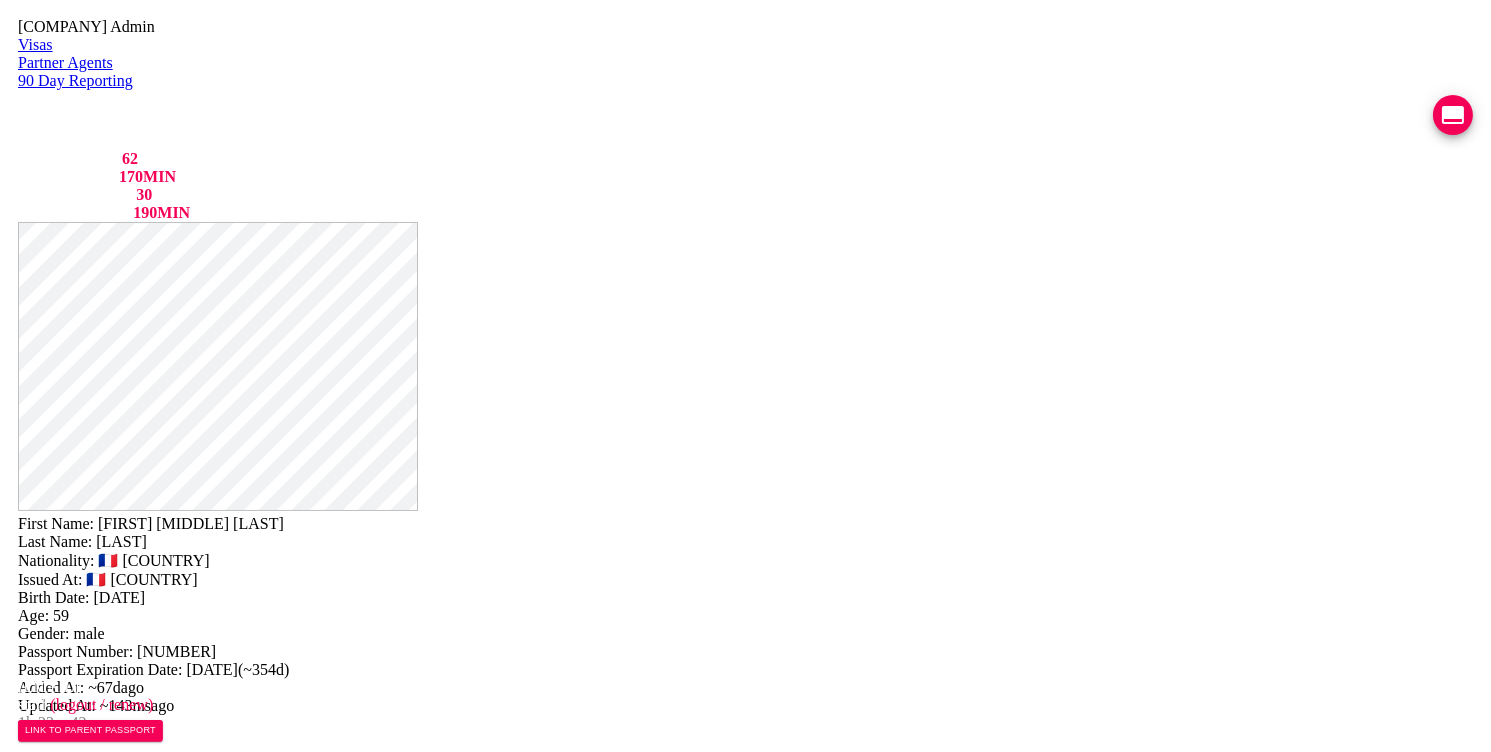 scroll, scrollTop: 716, scrollLeft: 0, axis: vertical 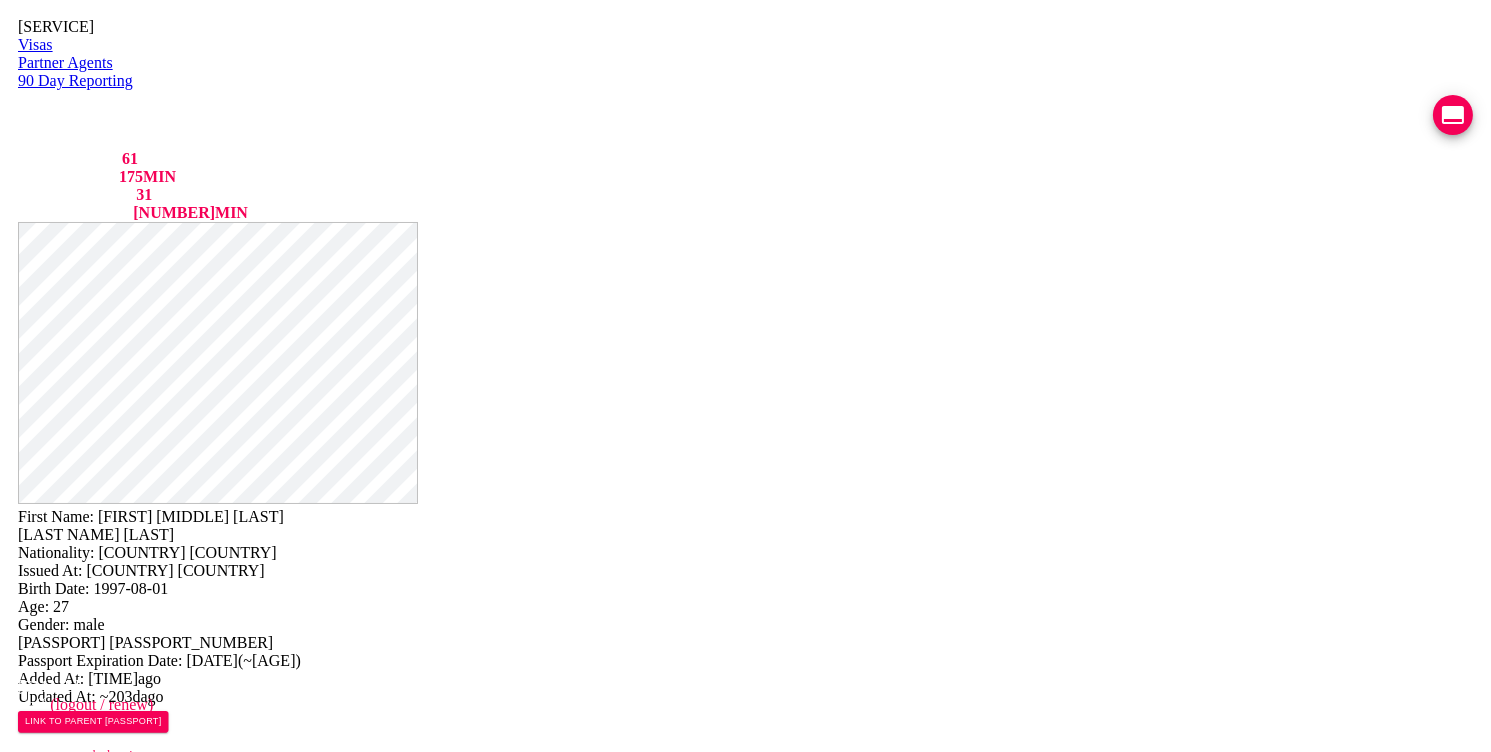 click at bounding box center [1453, 115] 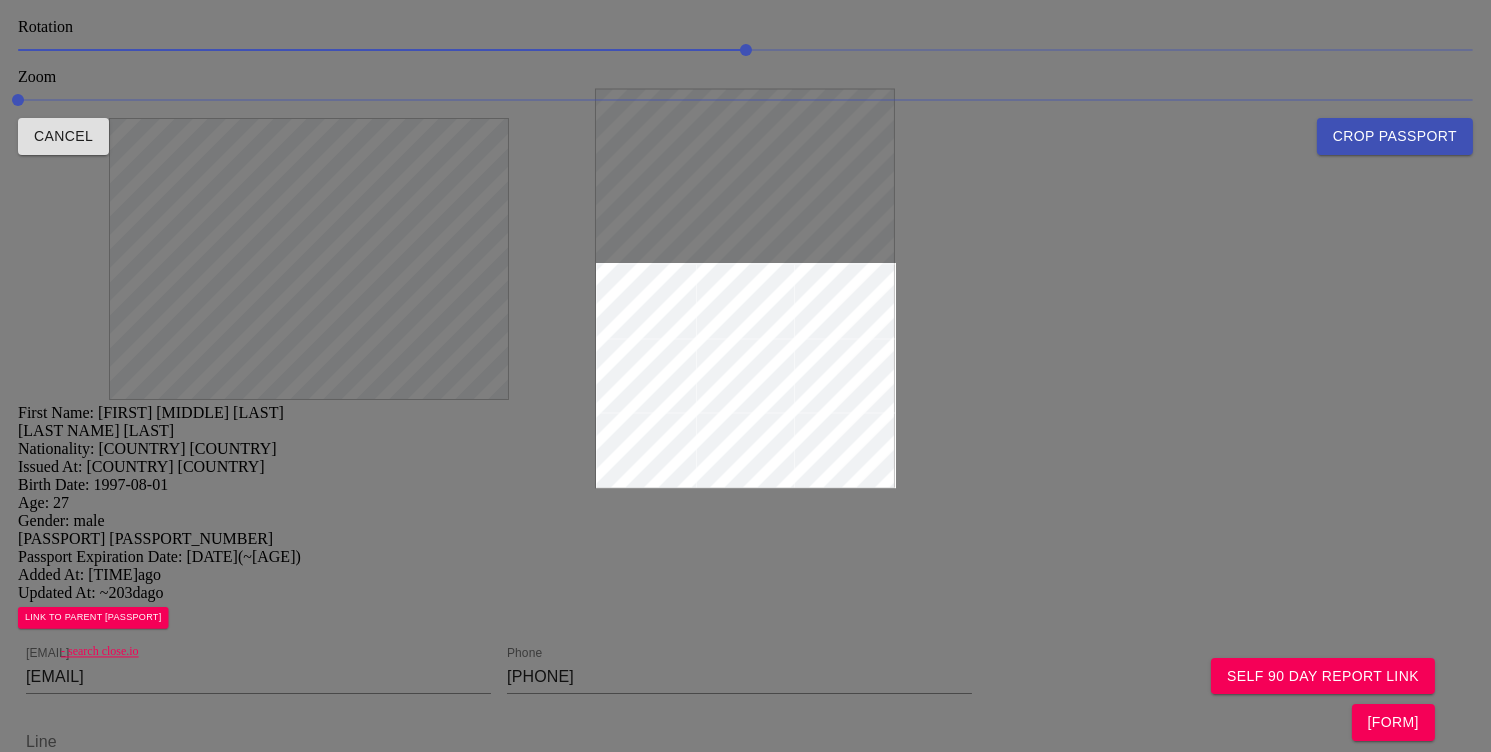 drag, startPoint x: 819, startPoint y: 279, endPoint x: 818, endPoint y: 175, distance: 104.00481 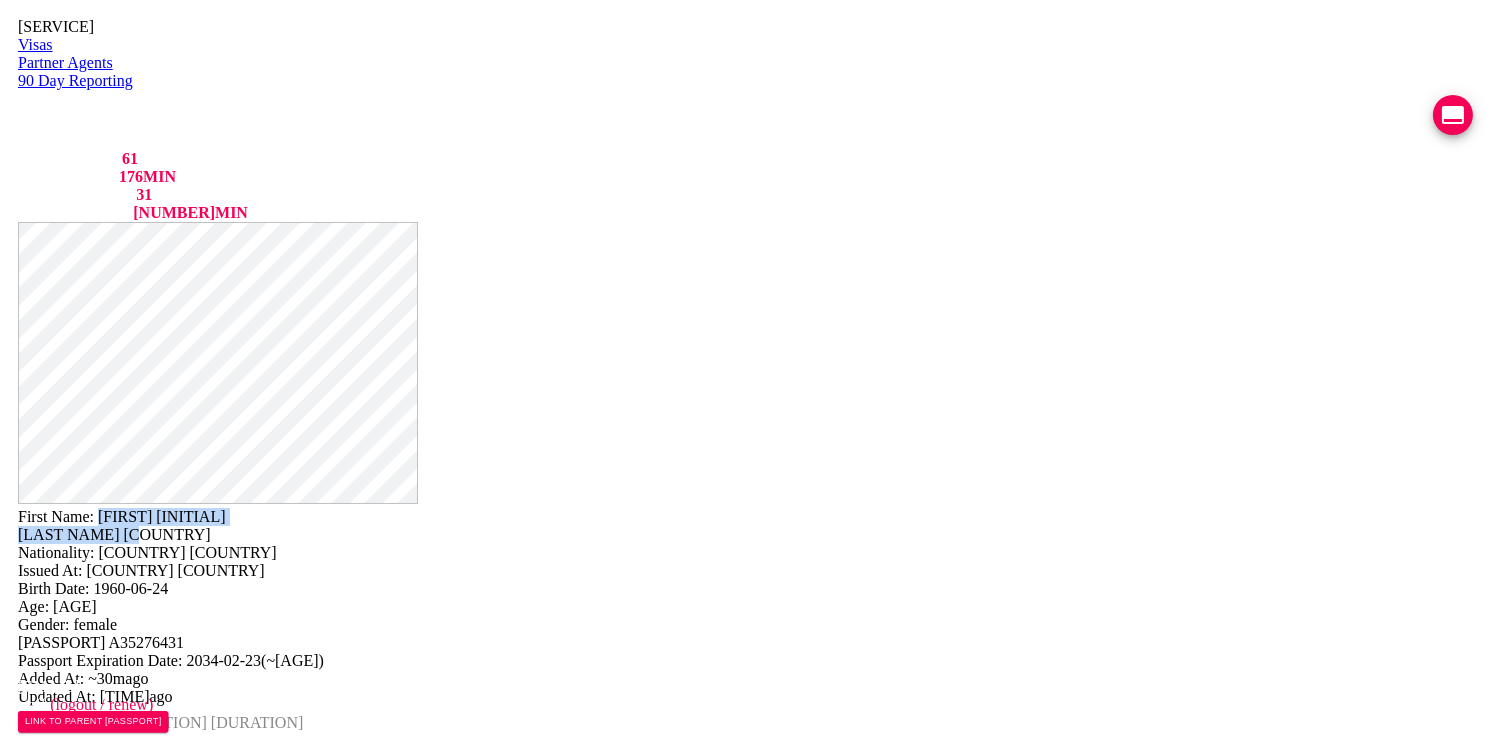drag, startPoint x: 866, startPoint y: 60, endPoint x: 782, endPoint y: 41, distance: 86.12201 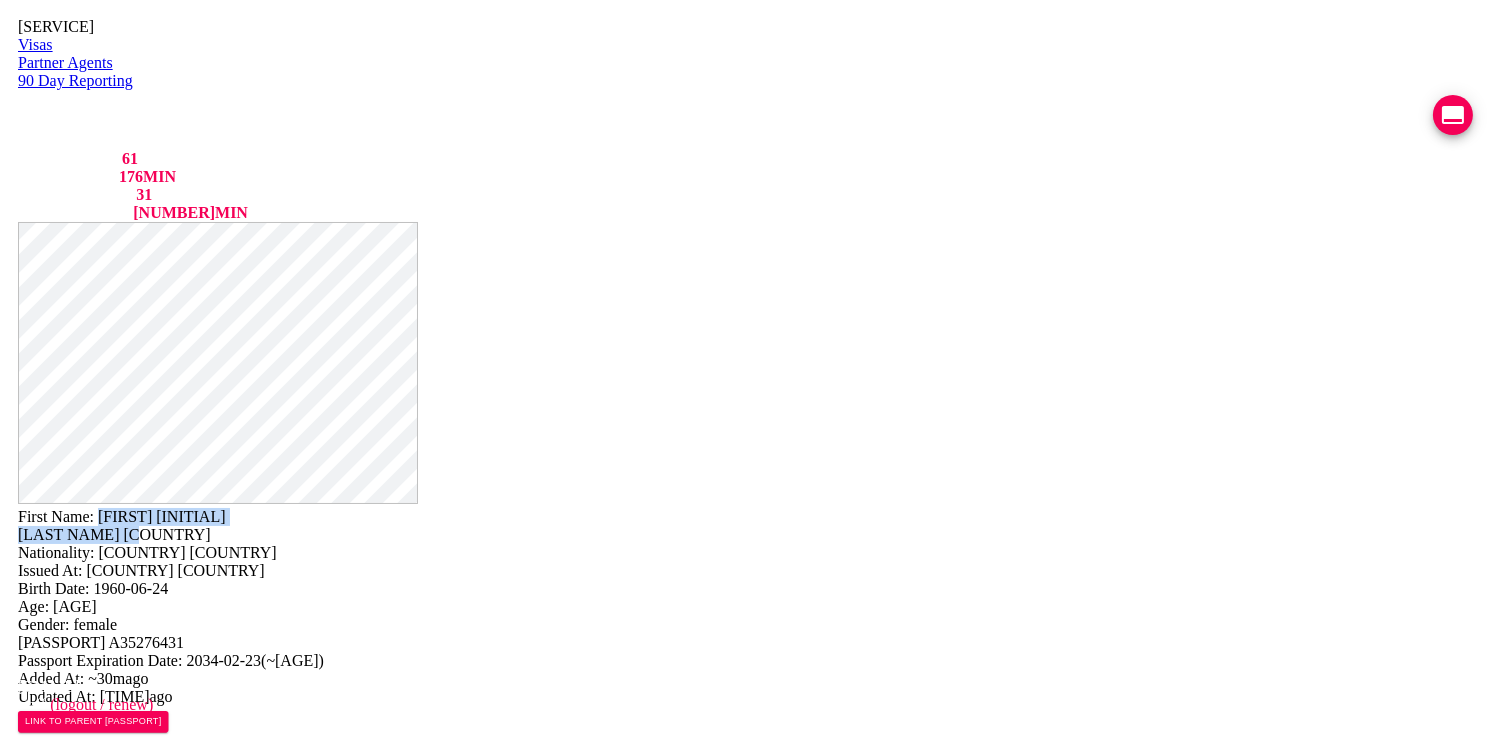 click on "Last Name:   AU" at bounding box center (745, 517) 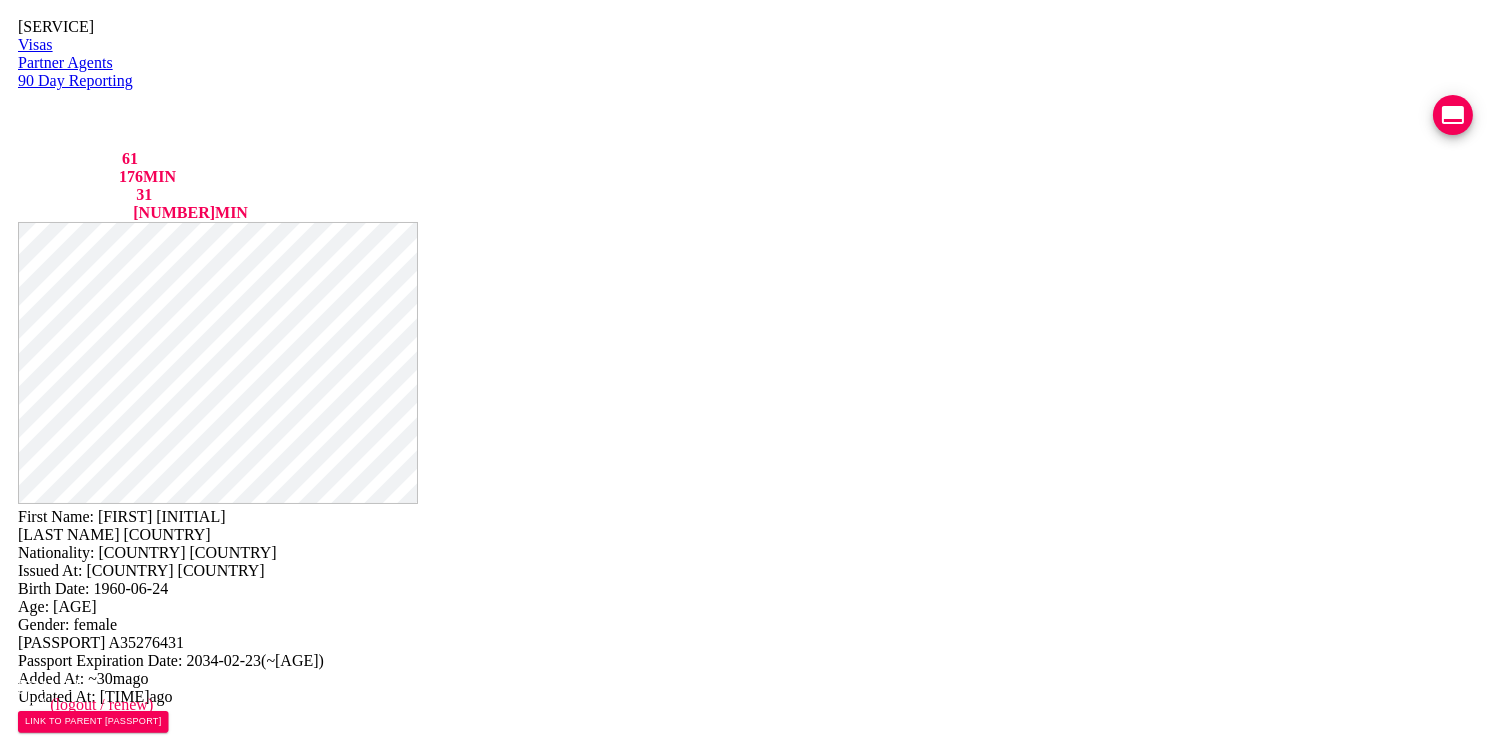 click at bounding box center (739, 938) 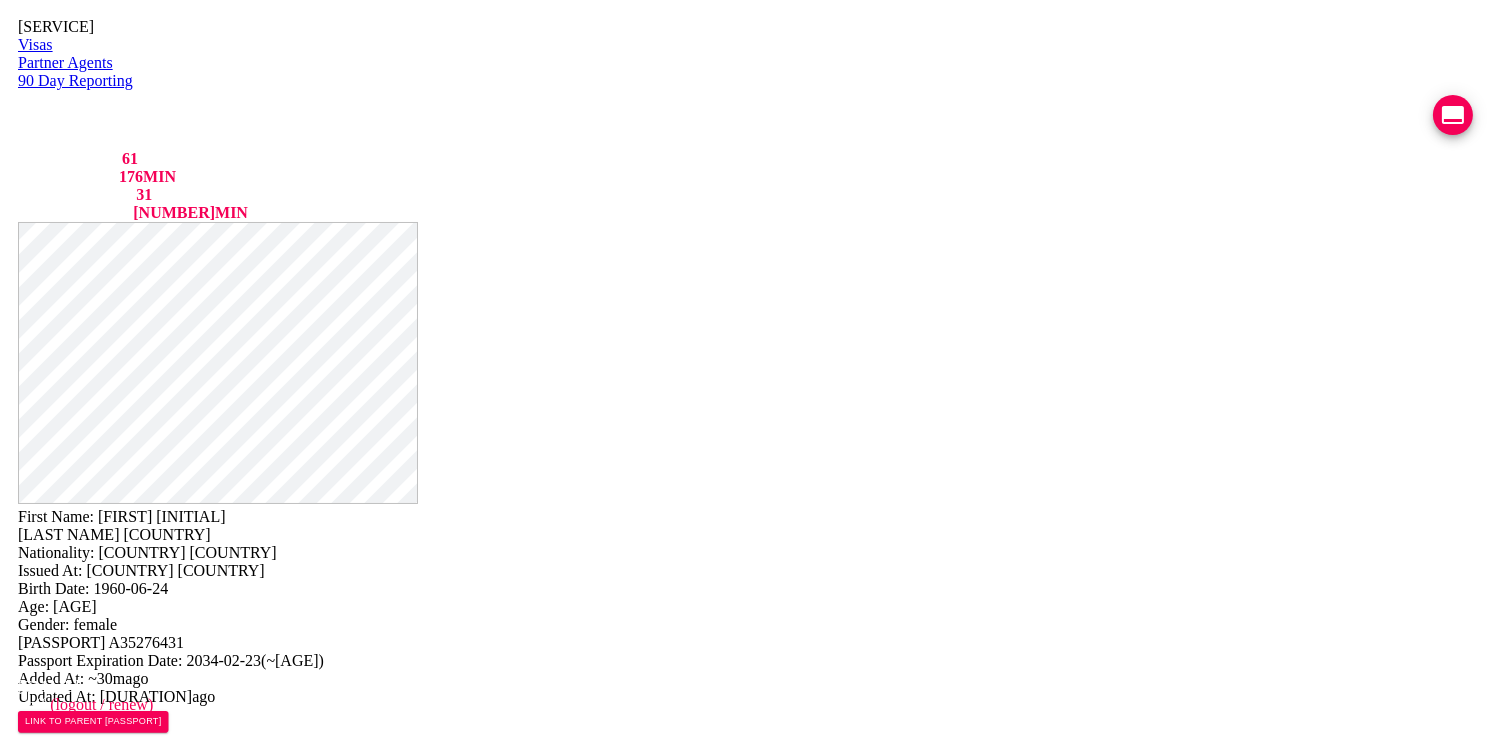 type on "Siamese Exclusive 31
https://maps.app.goo.gl/KPDPXWNQRforQfeU9?g_st=ipc" 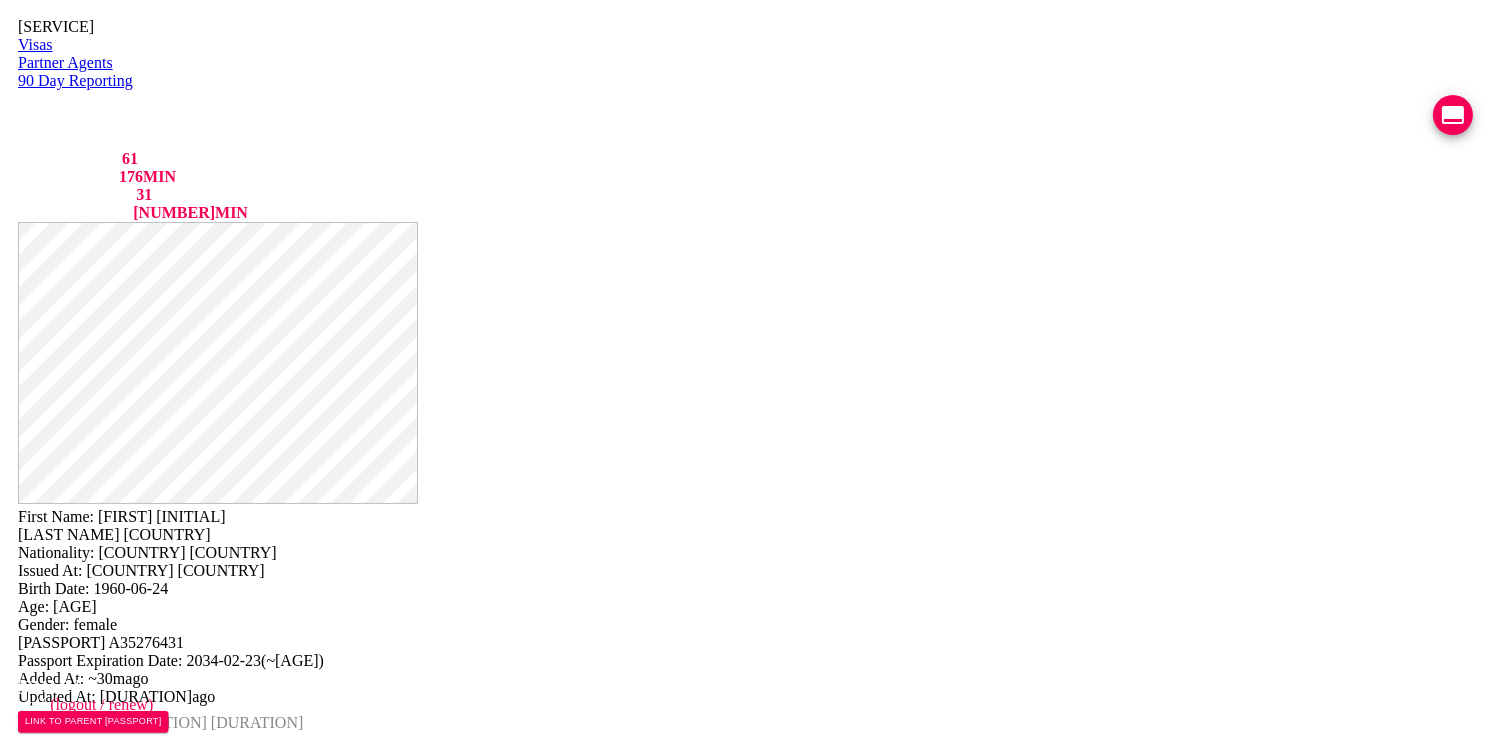 click at bounding box center [258, 782] 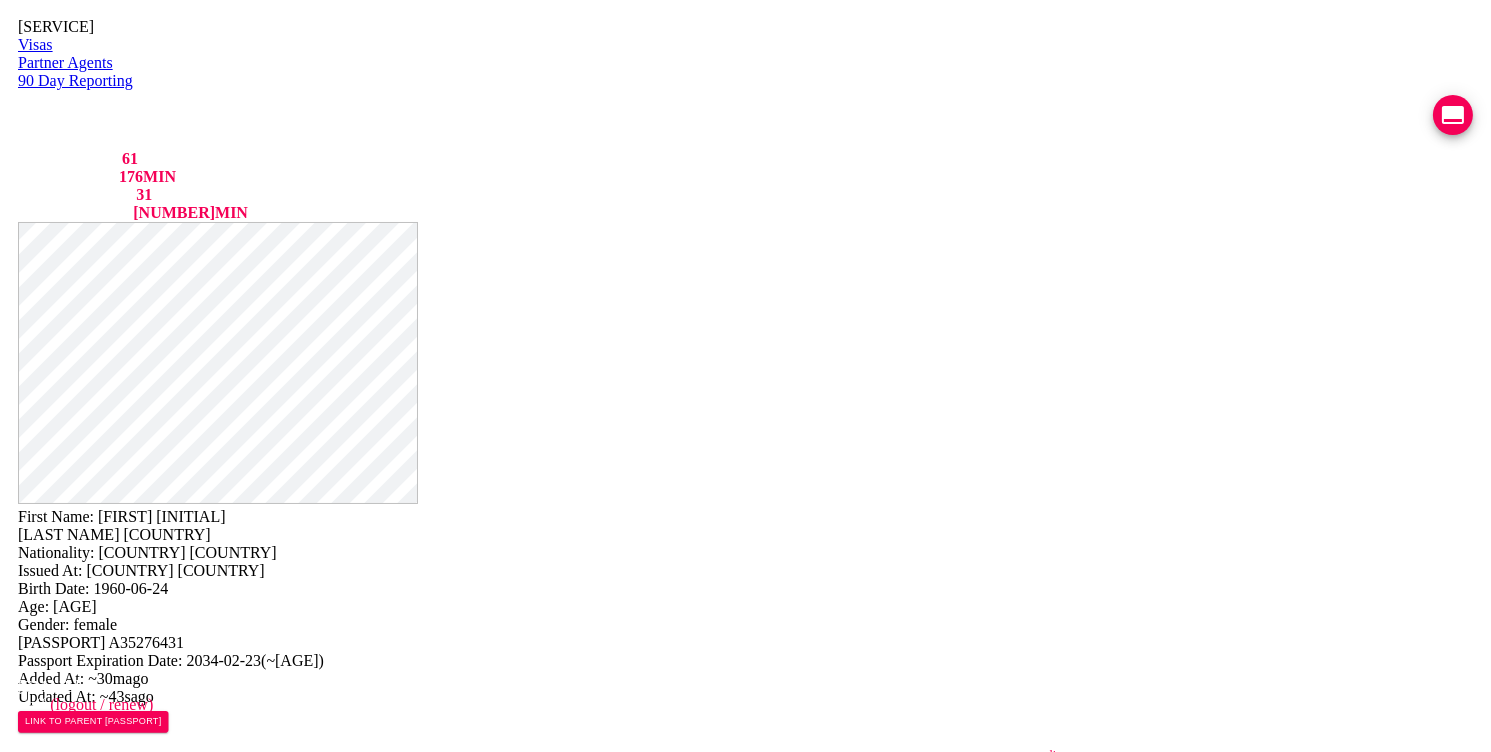 type on "https://chat.line.biz/Ucf44f918c4bb177ffe0a5137b1b615c3/chat/Ua5a402a12cdea64a261ab26a1ed8328d" 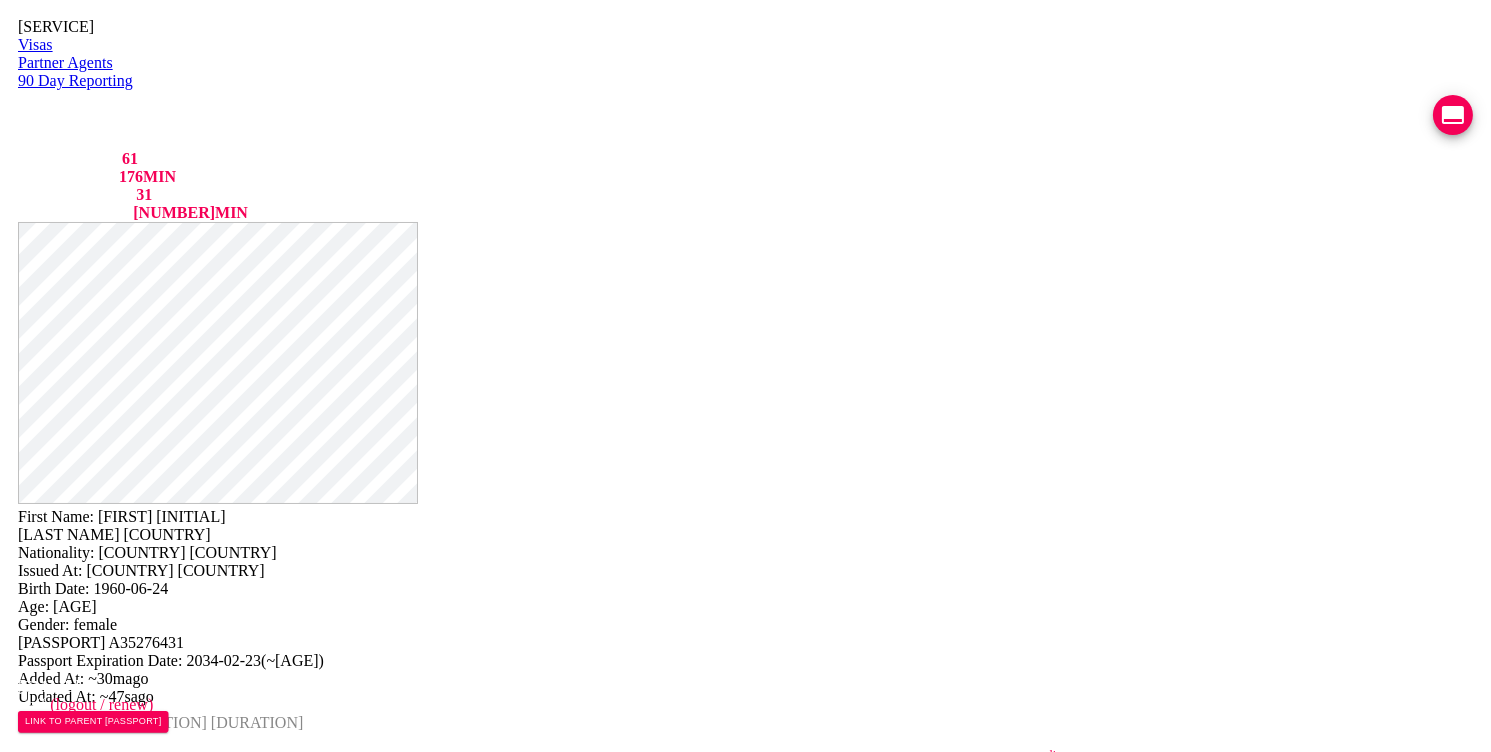 type on "096-250-9903" 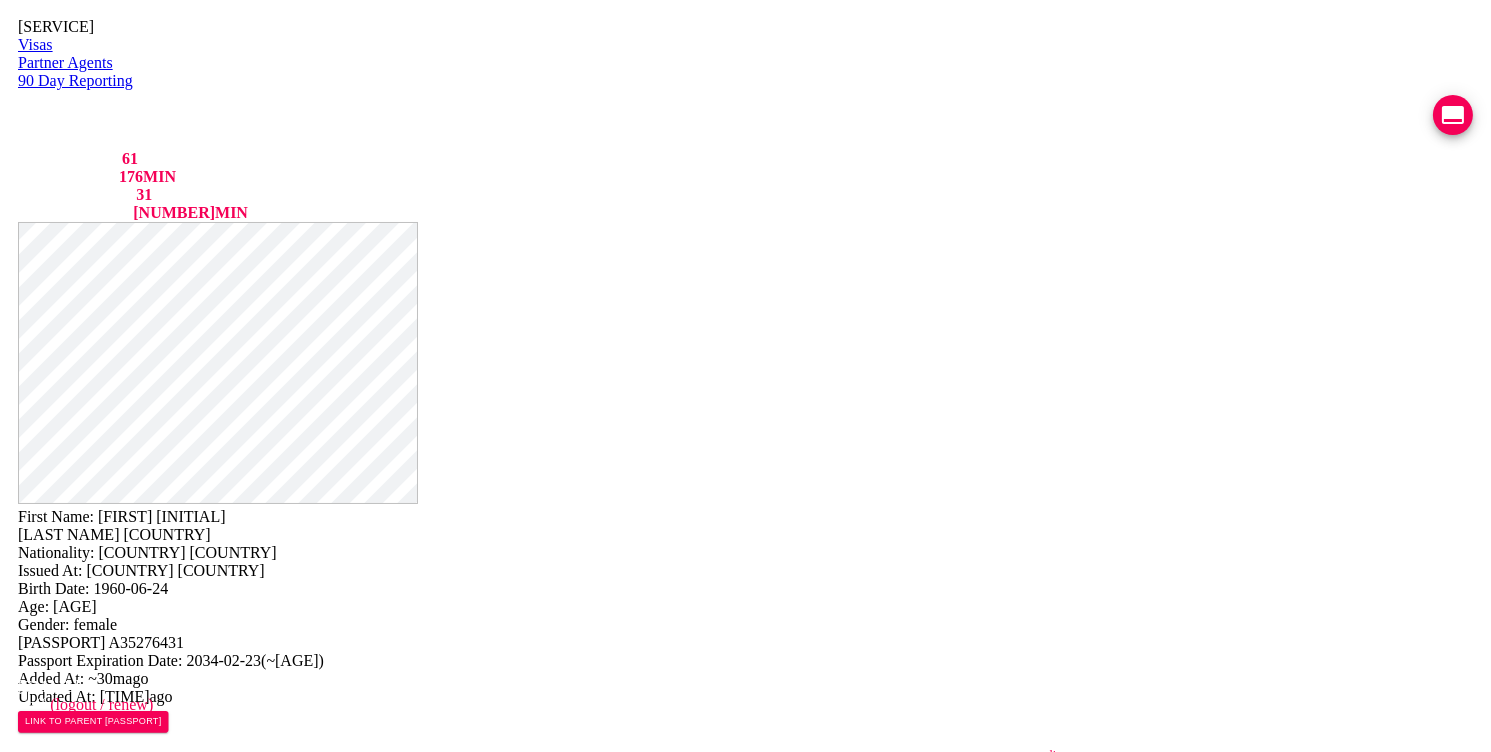 scroll, scrollTop: 267, scrollLeft: 0, axis: vertical 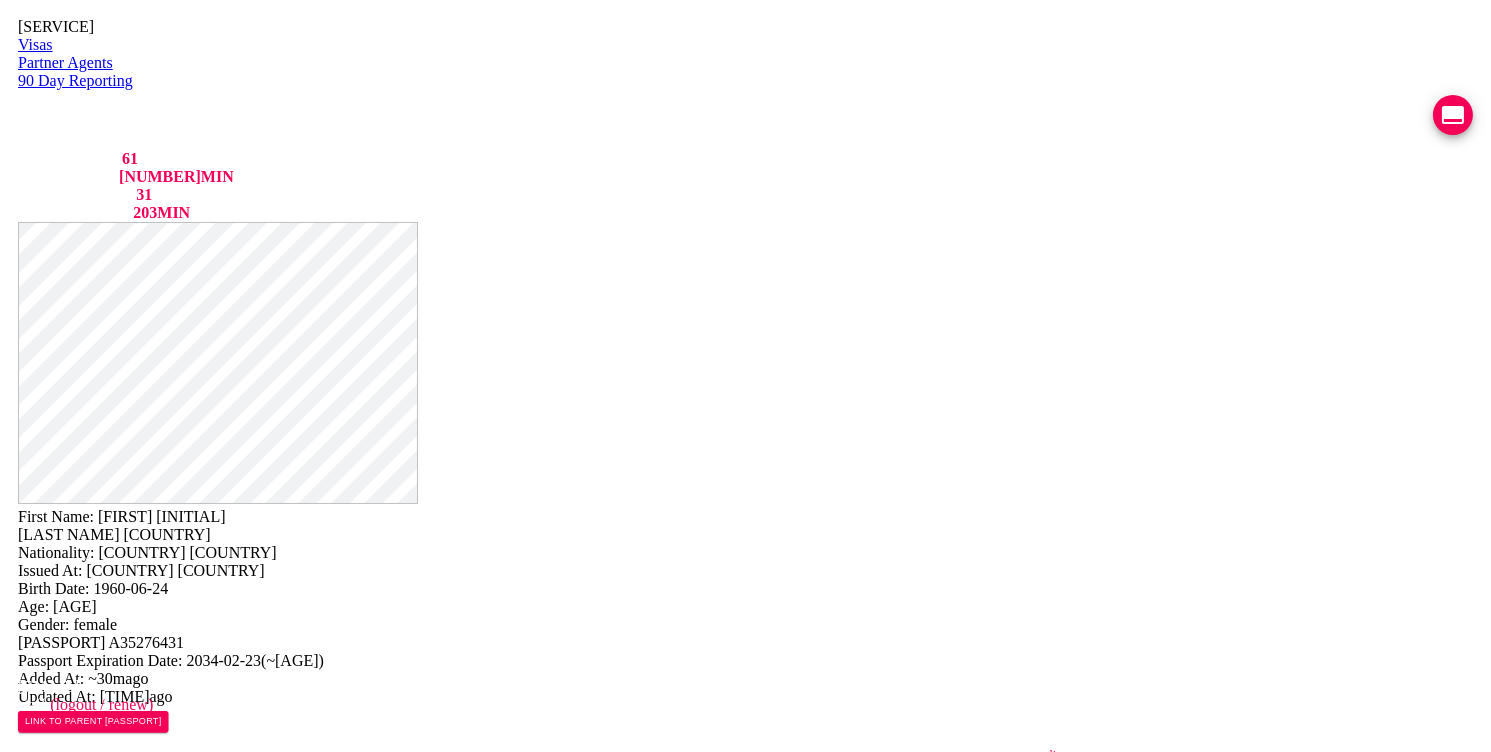 click at bounding box center (1453, 115) 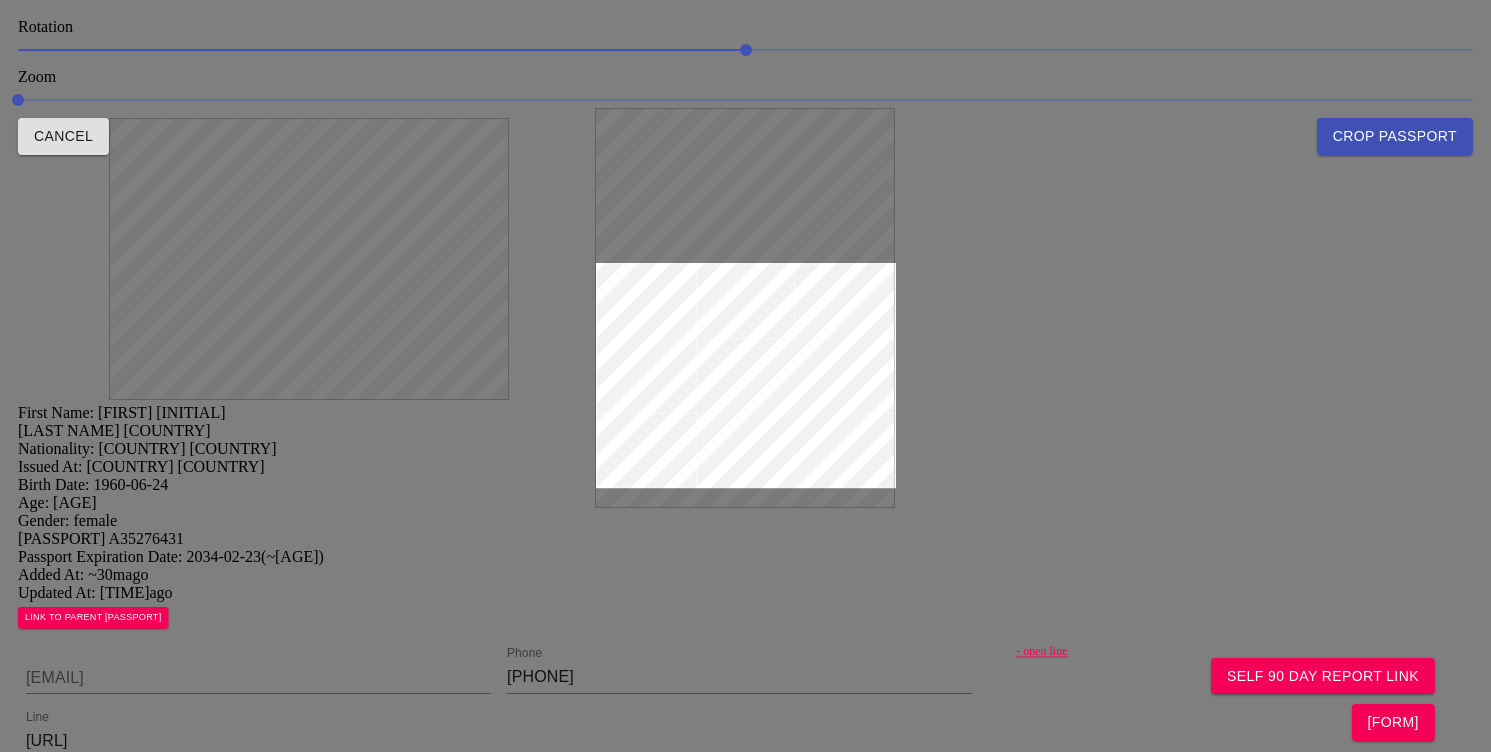 drag, startPoint x: 711, startPoint y: 286, endPoint x: 716, endPoint y: 212, distance: 74.168724 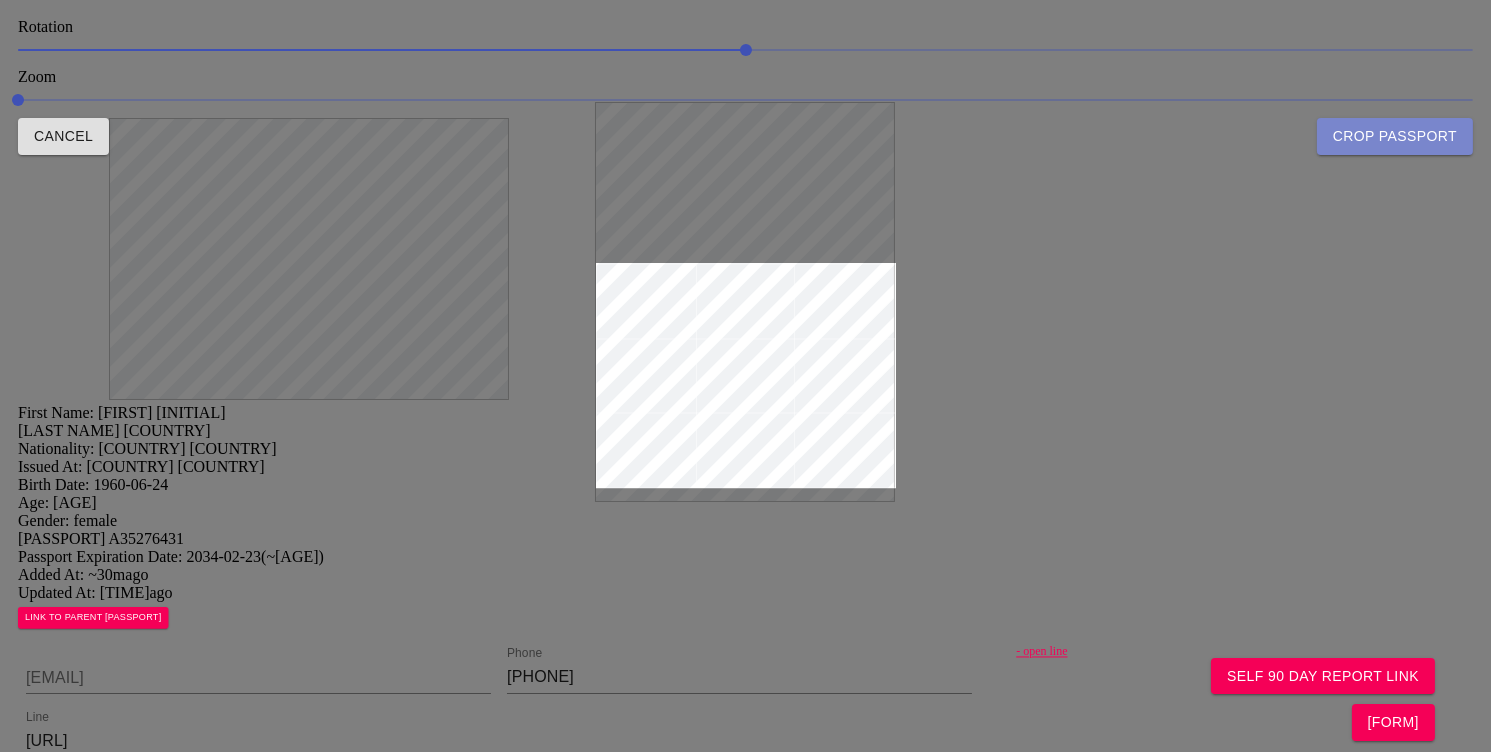 click on "Crop Passport" at bounding box center [1395, 136] 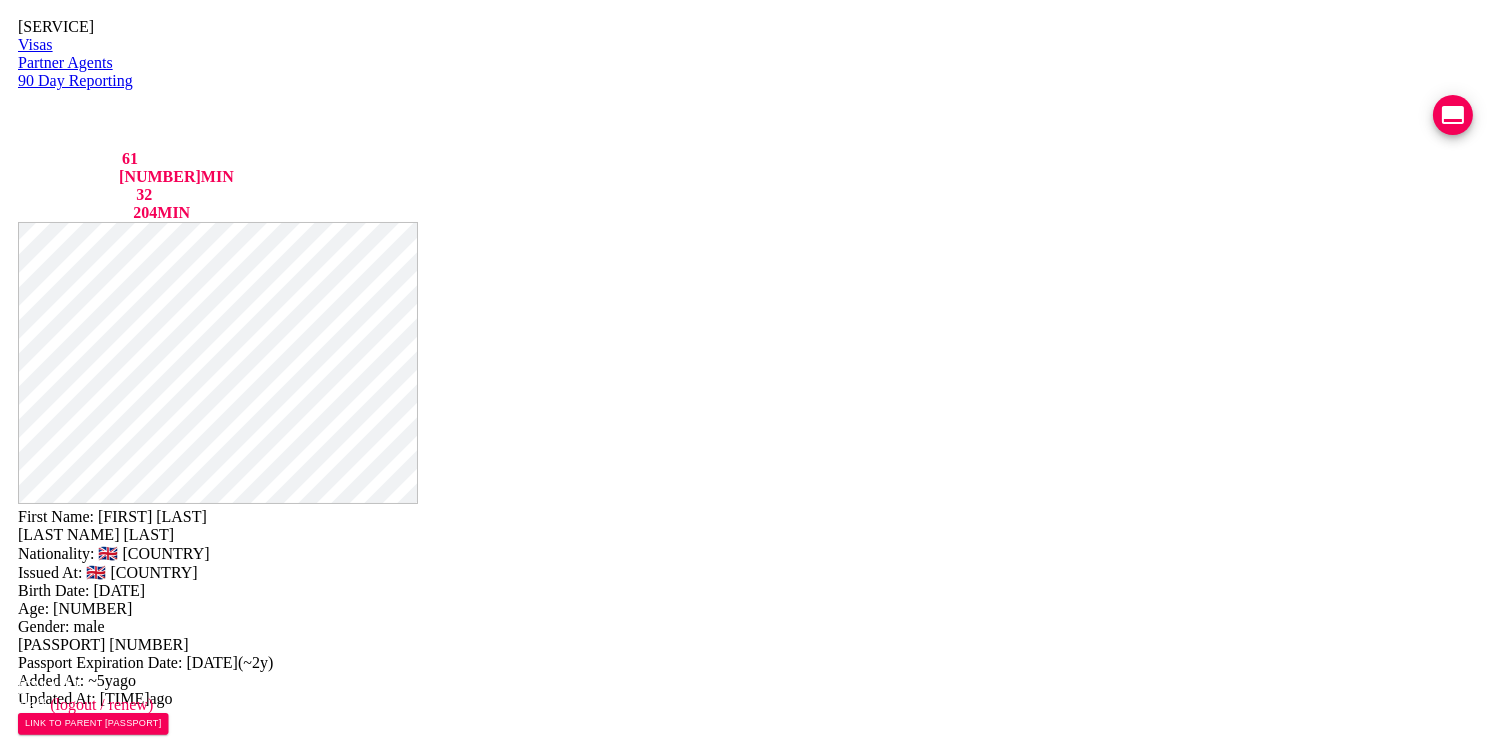 click on "- search close.io" at bounding box center [299, 757] 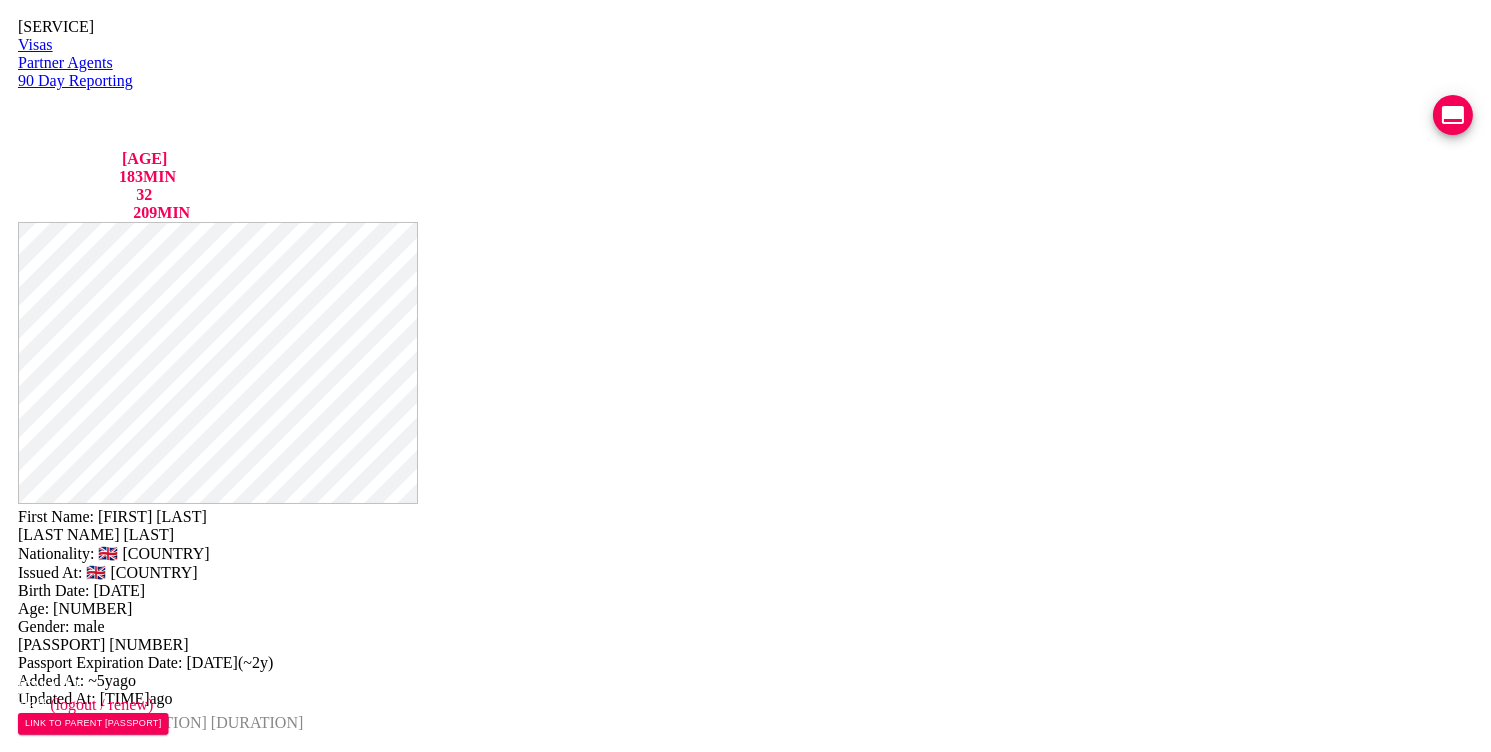 click at bounding box center [1453, 115] 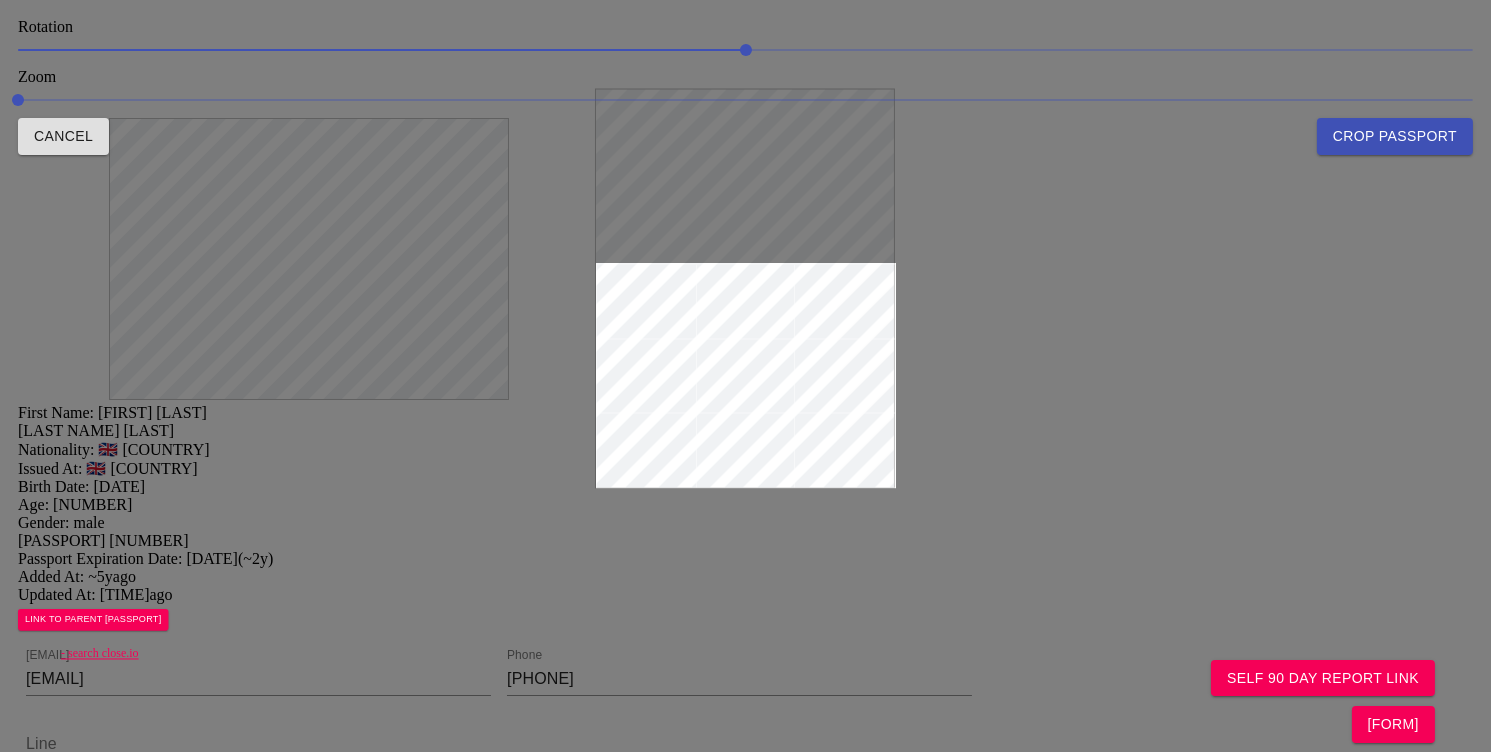 drag, startPoint x: 730, startPoint y: 281, endPoint x: 771, endPoint y: 177, distance: 111.78998 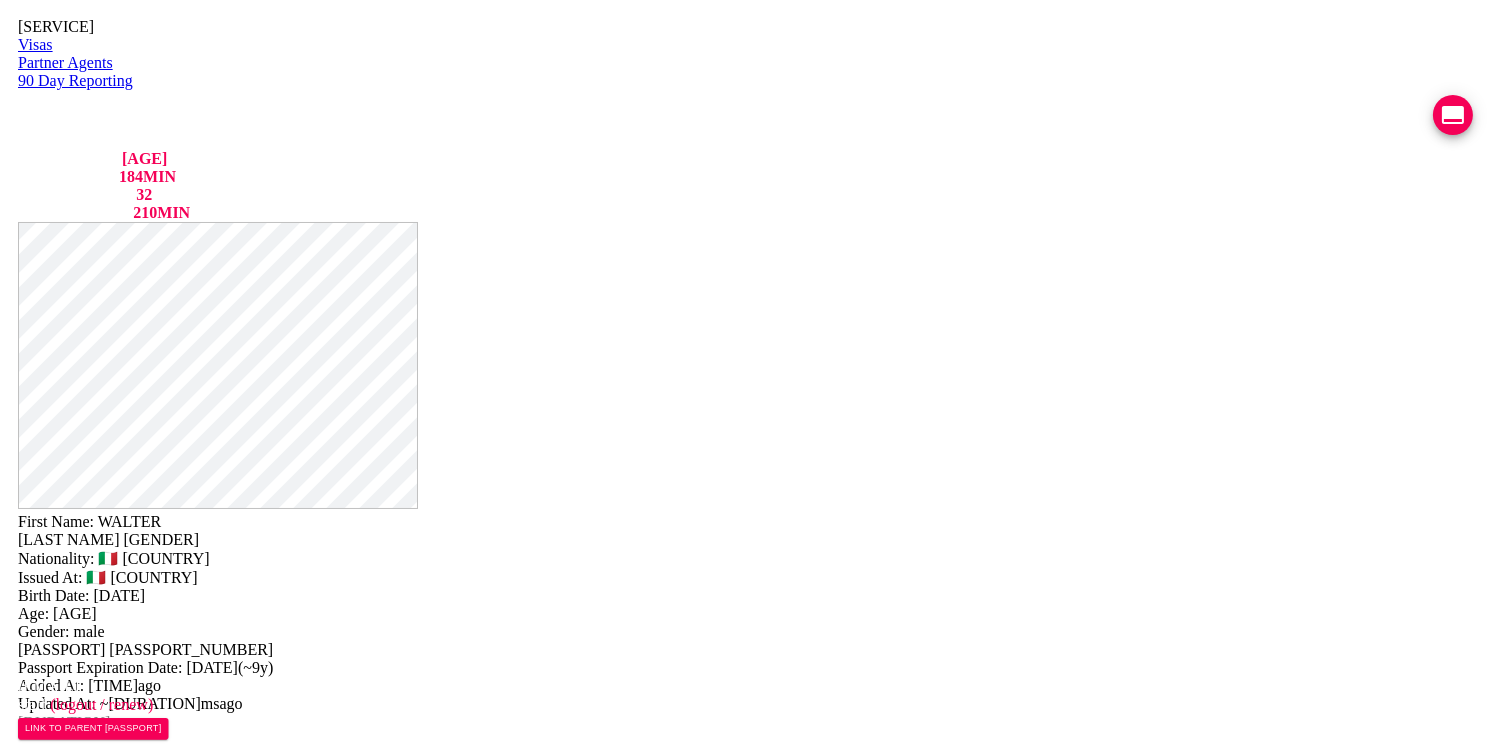 click on "- open line" at bounding box center [1254, 762] 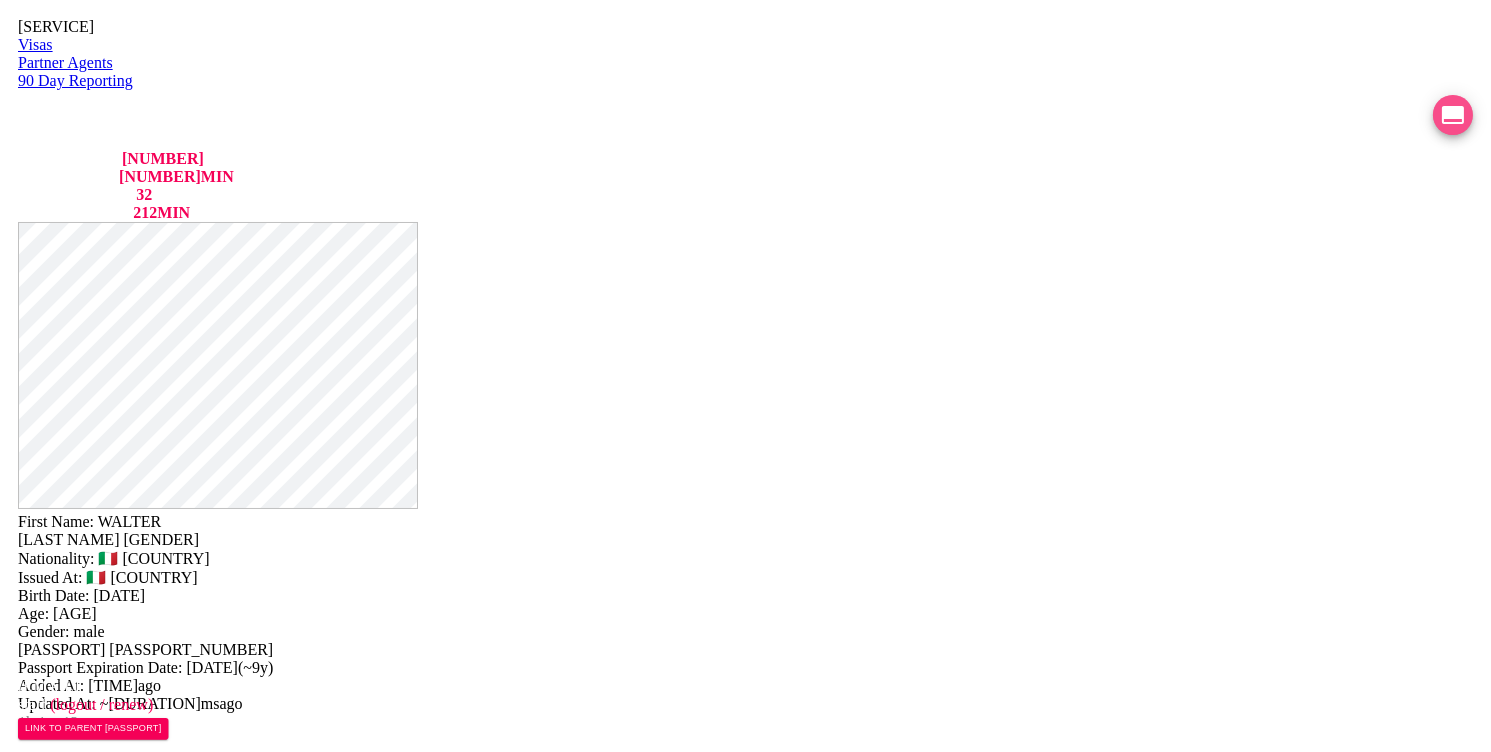 click at bounding box center [1453, 115] 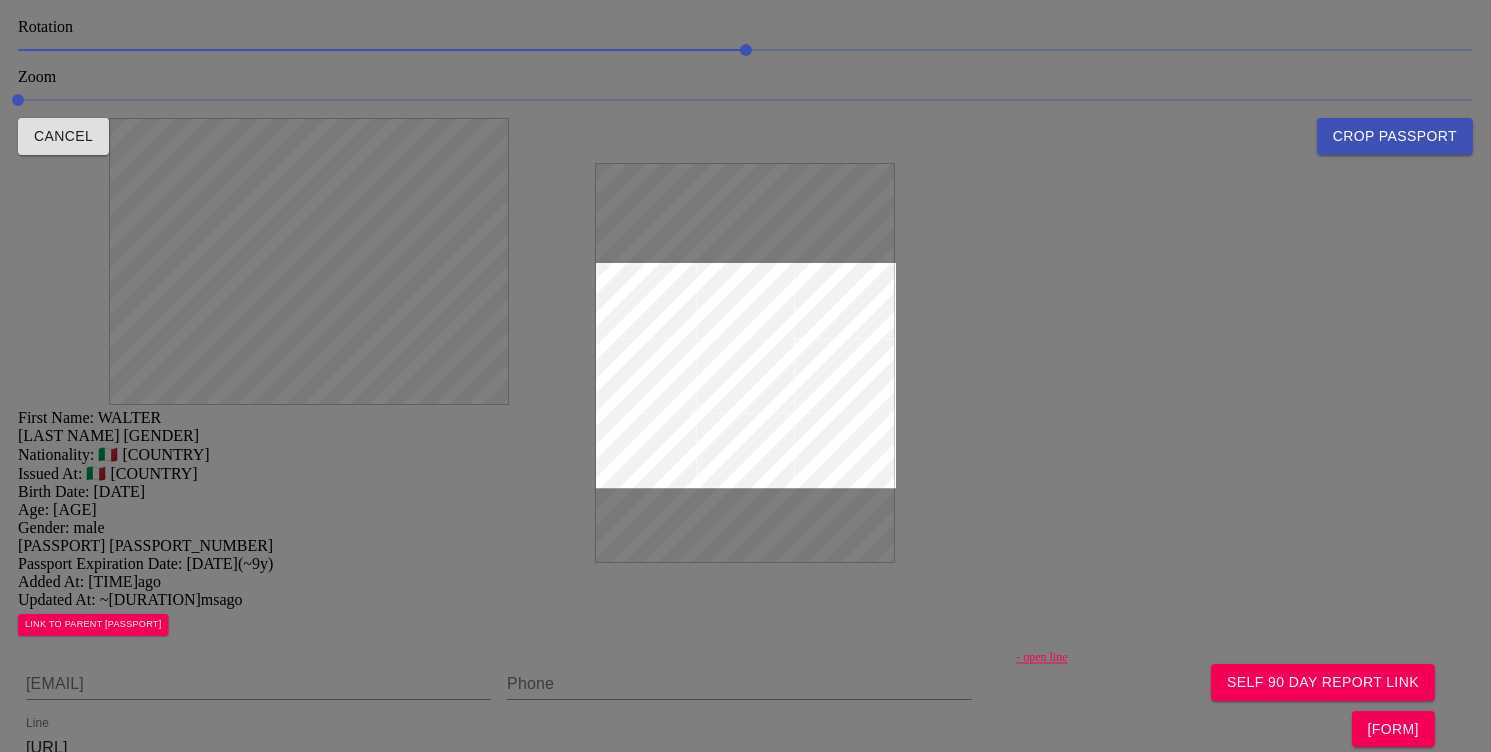 click at bounding box center [745, 376] 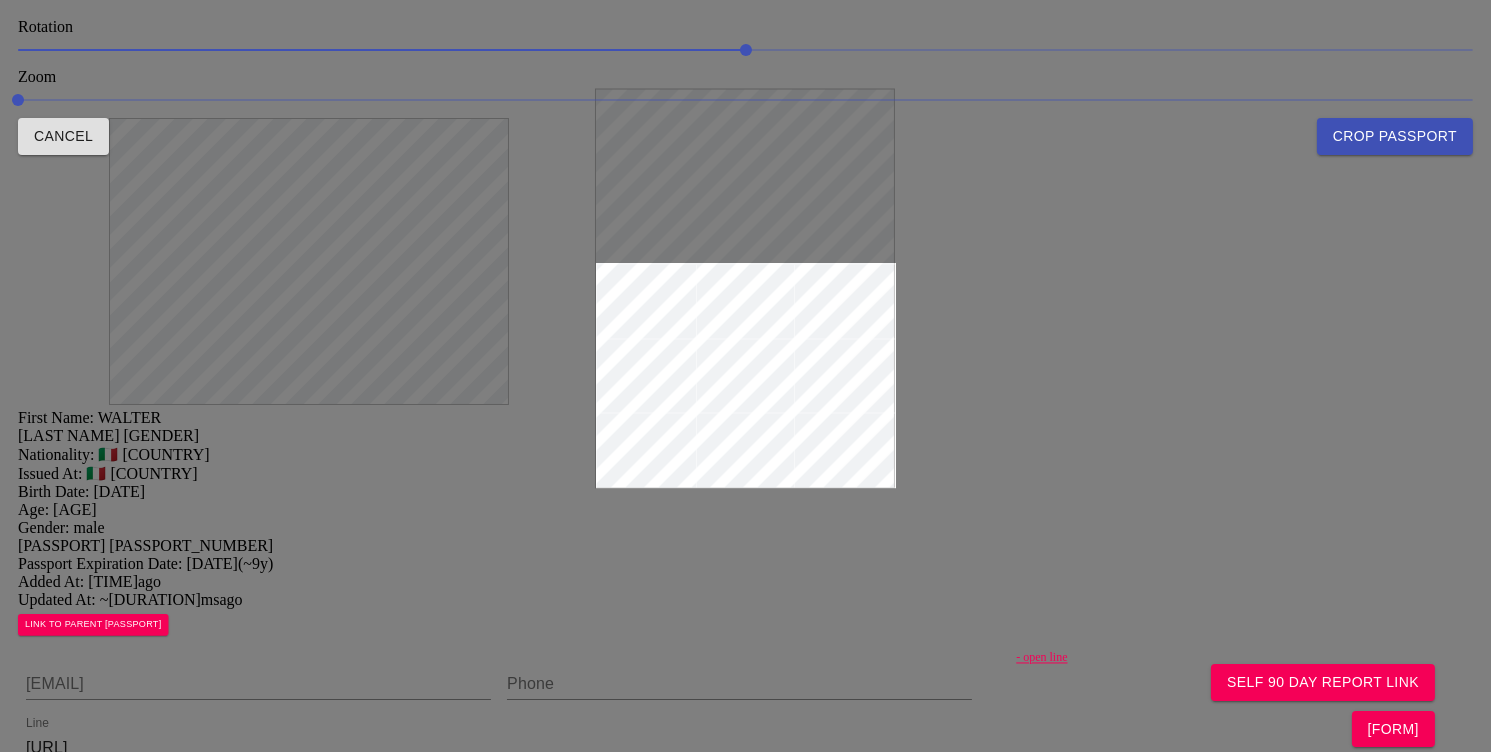 click on "Crop Passport" at bounding box center [1395, 136] 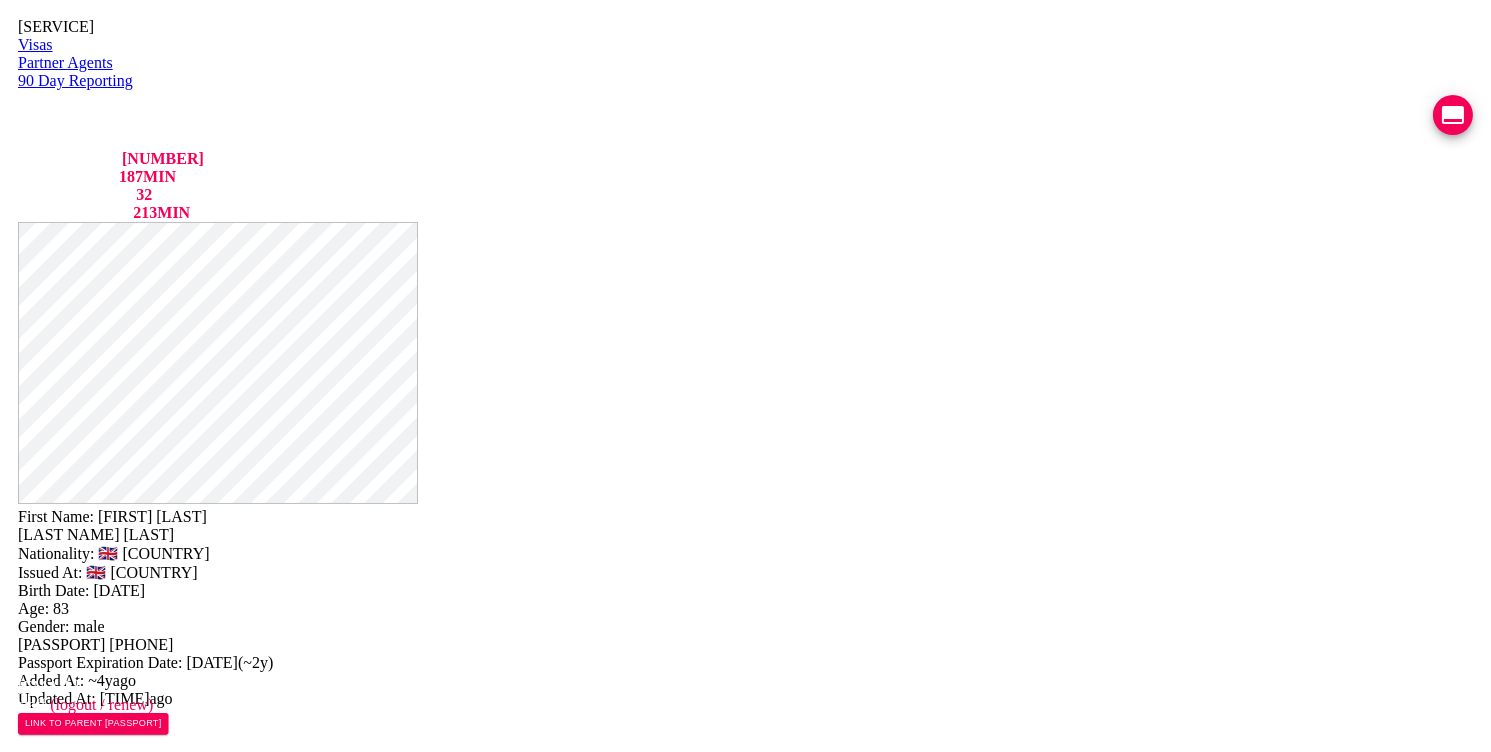 click on "- search close.io" at bounding box center [299, 758] 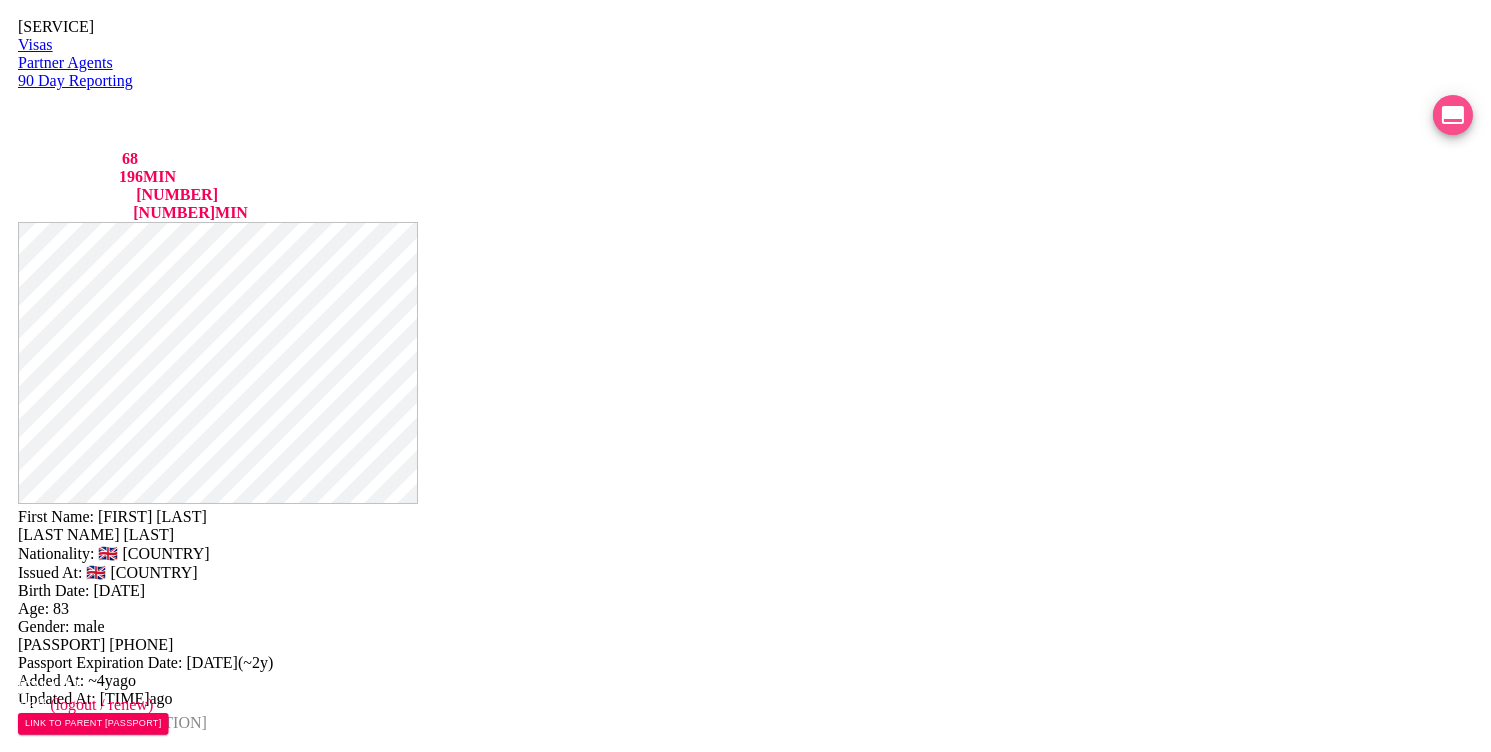 click at bounding box center [1453, 115] 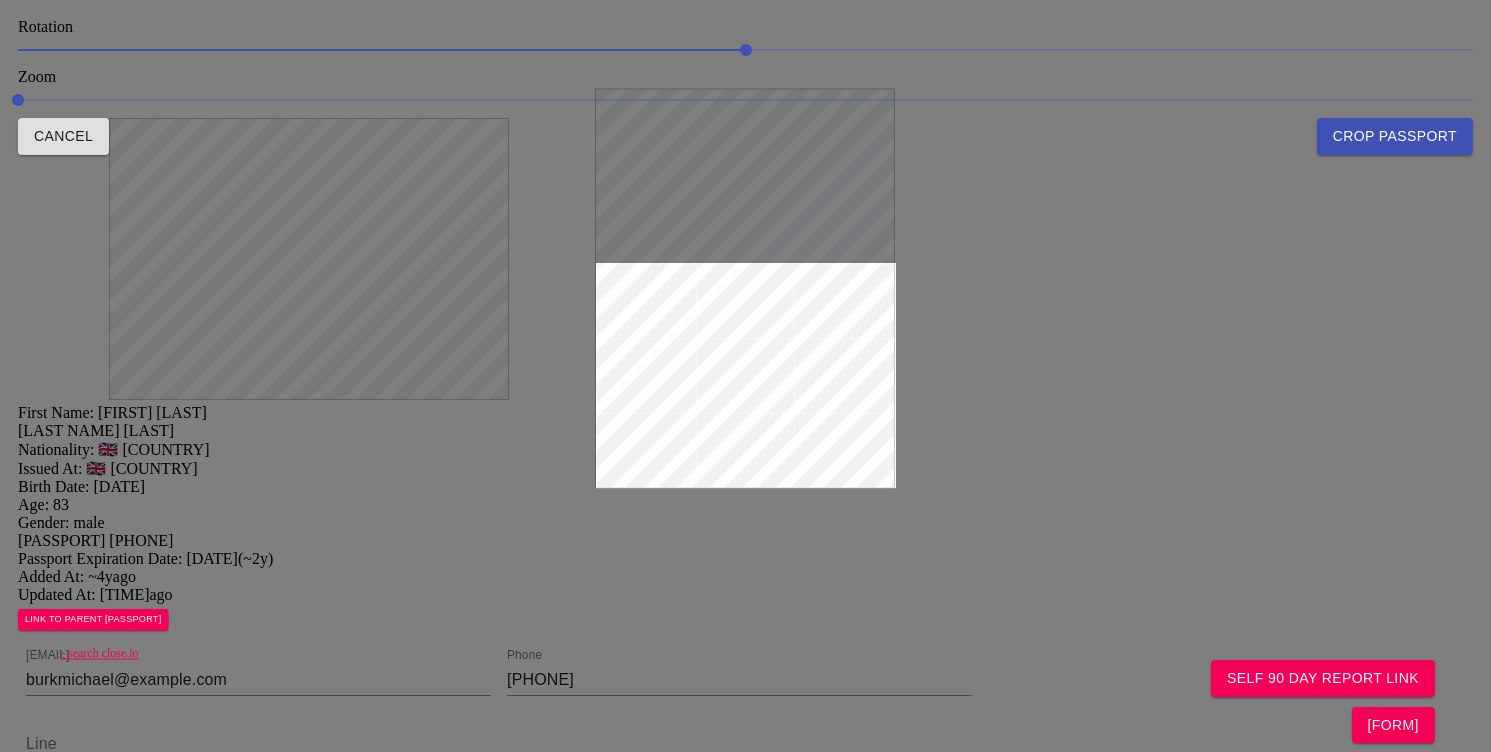 drag, startPoint x: 760, startPoint y: 270, endPoint x: 764, endPoint y: 179, distance: 91.08787 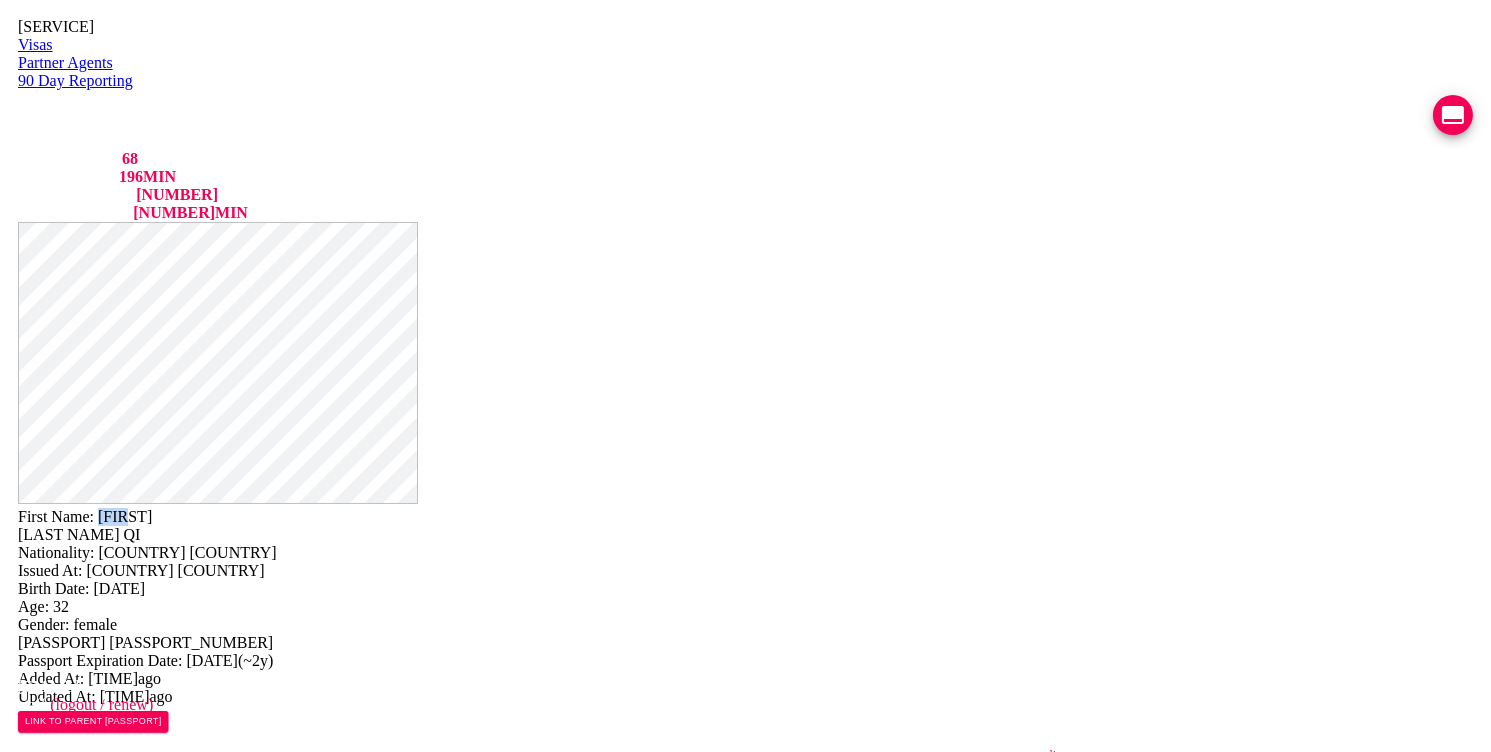 drag, startPoint x: 867, startPoint y: 49, endPoint x: 778, endPoint y: 44, distance: 89.140335 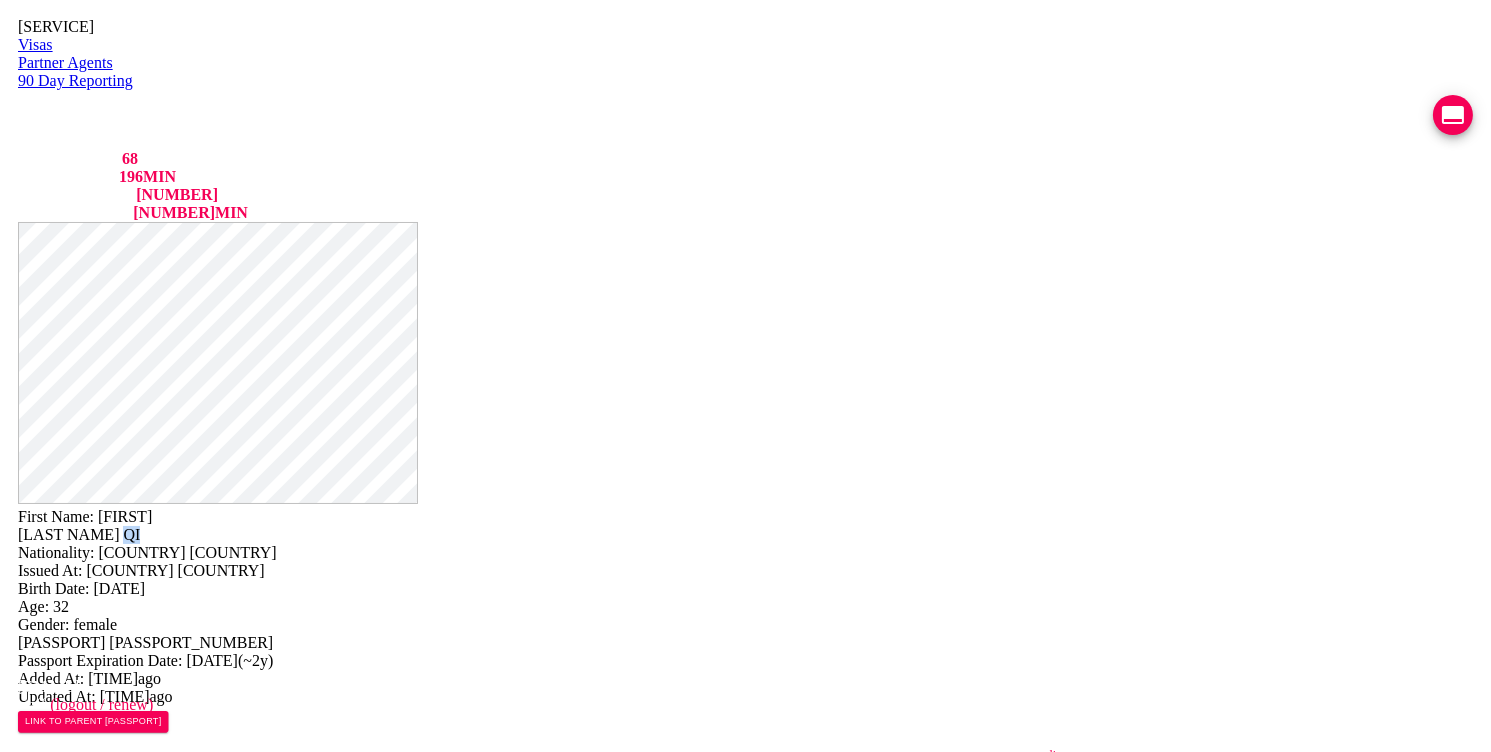 drag, startPoint x: 835, startPoint y: 73, endPoint x: 780, endPoint y: 73, distance: 55 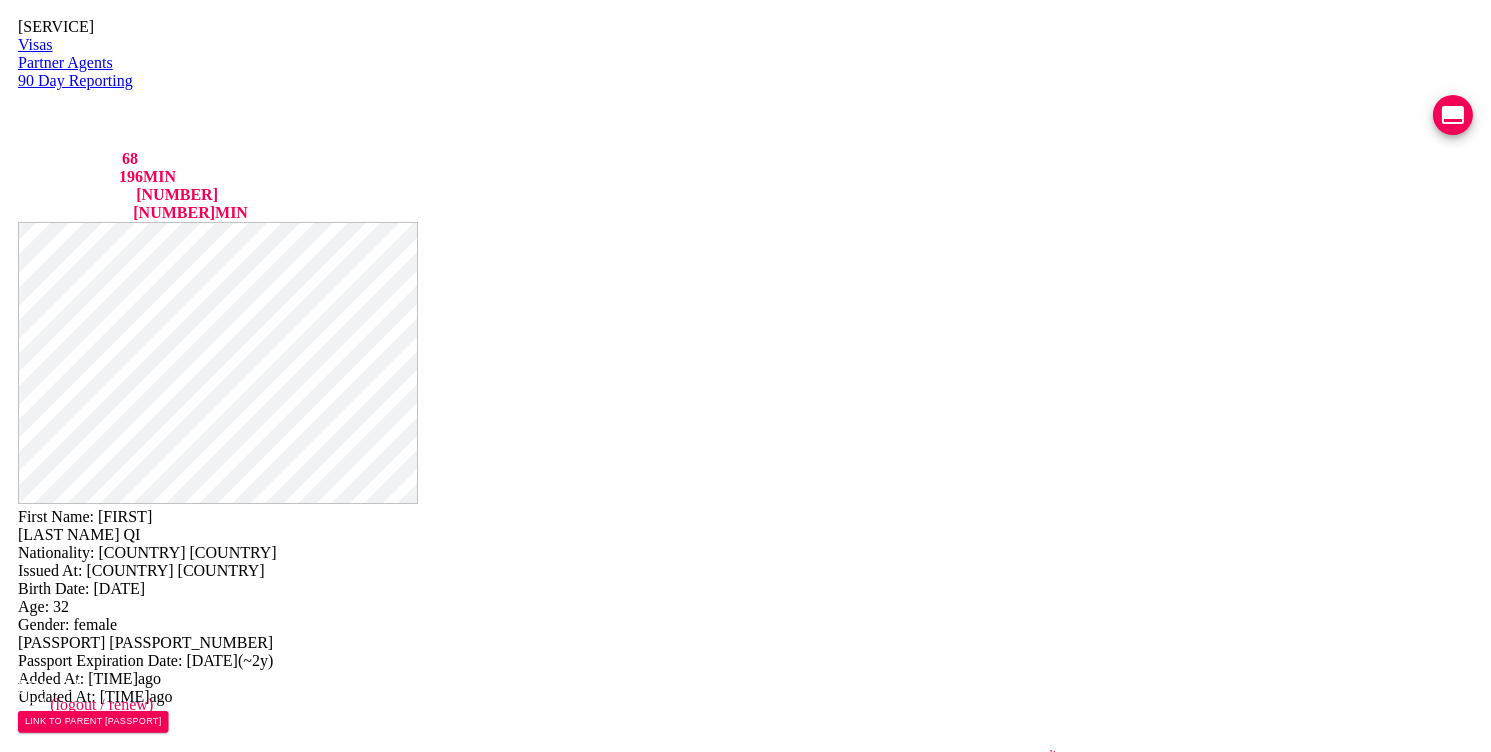 drag, startPoint x: 930, startPoint y: 482, endPoint x: 617, endPoint y: 426, distance: 317.97012 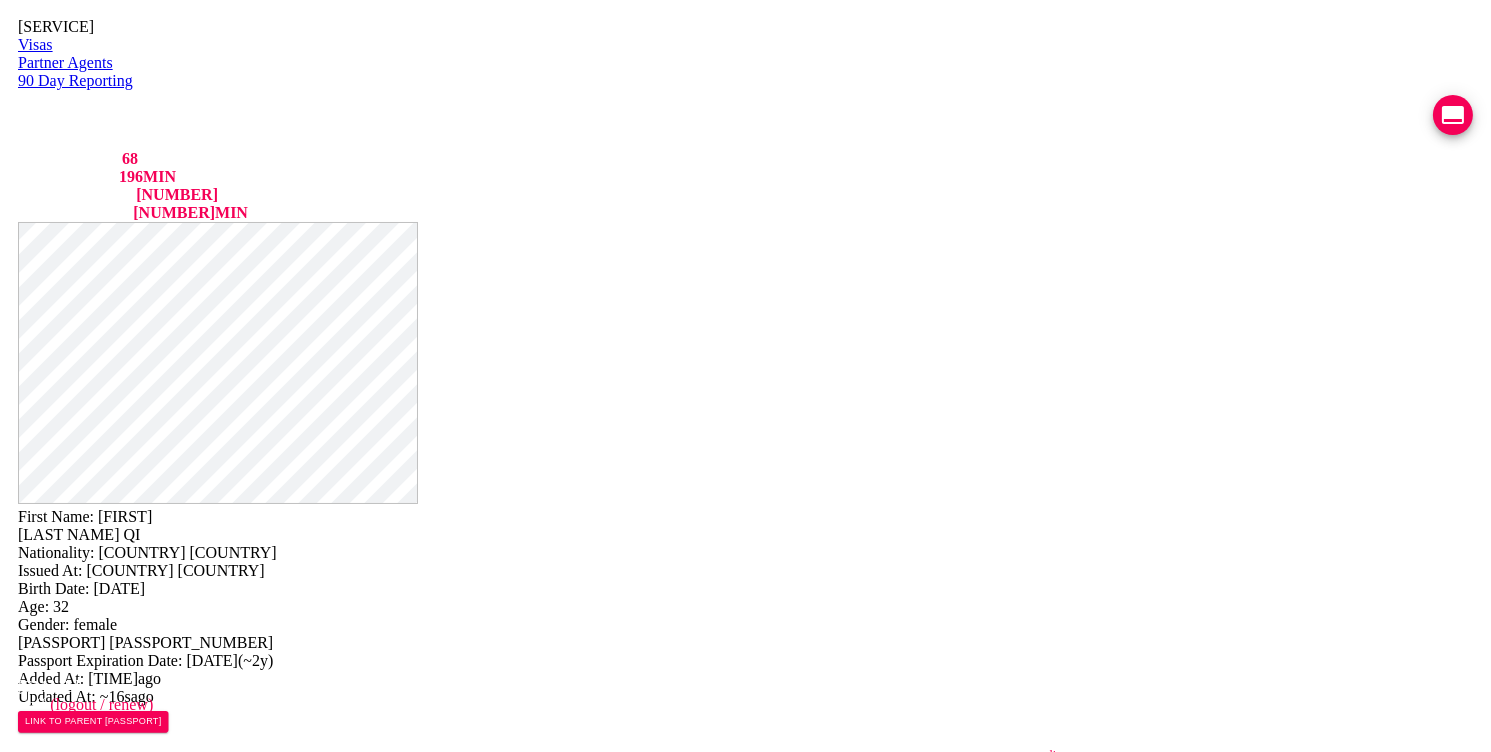 type 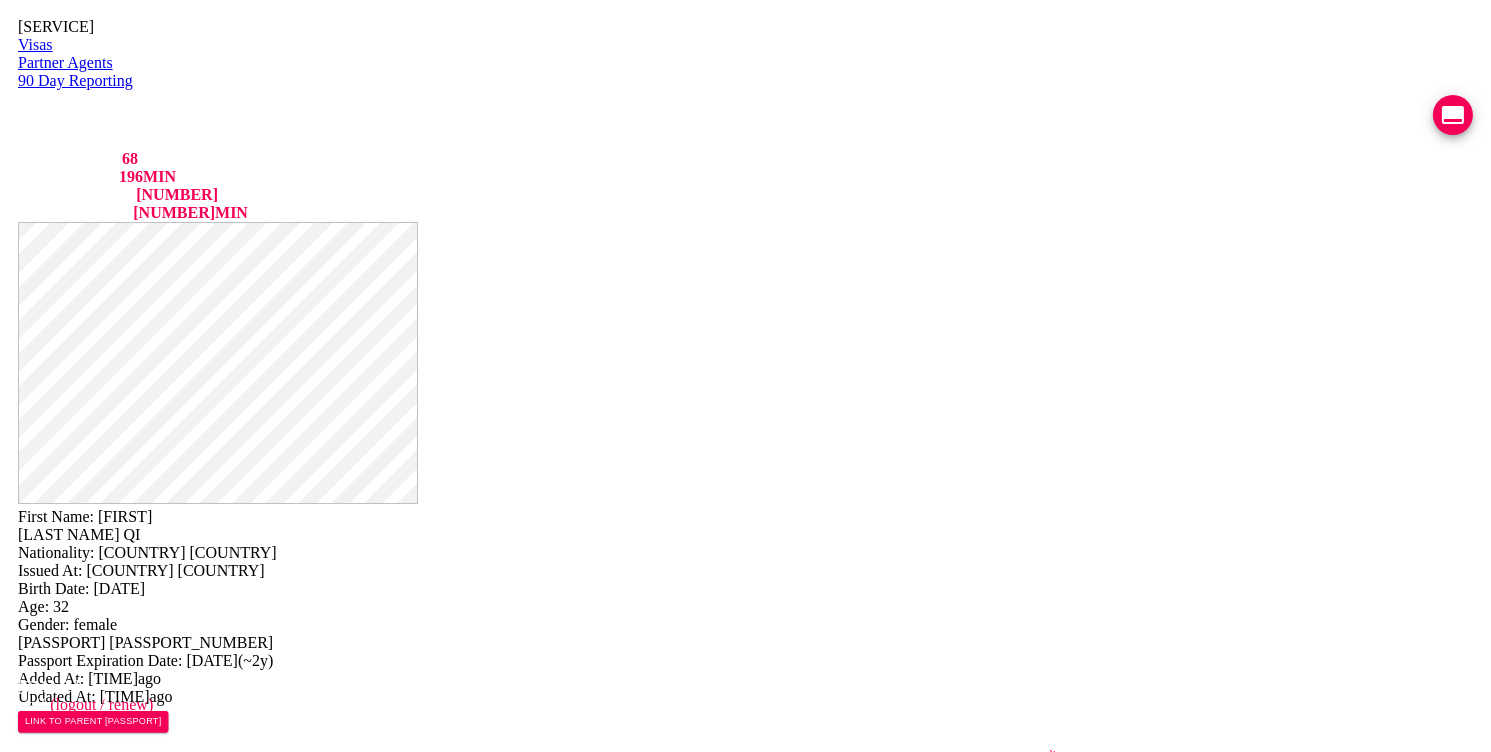 type 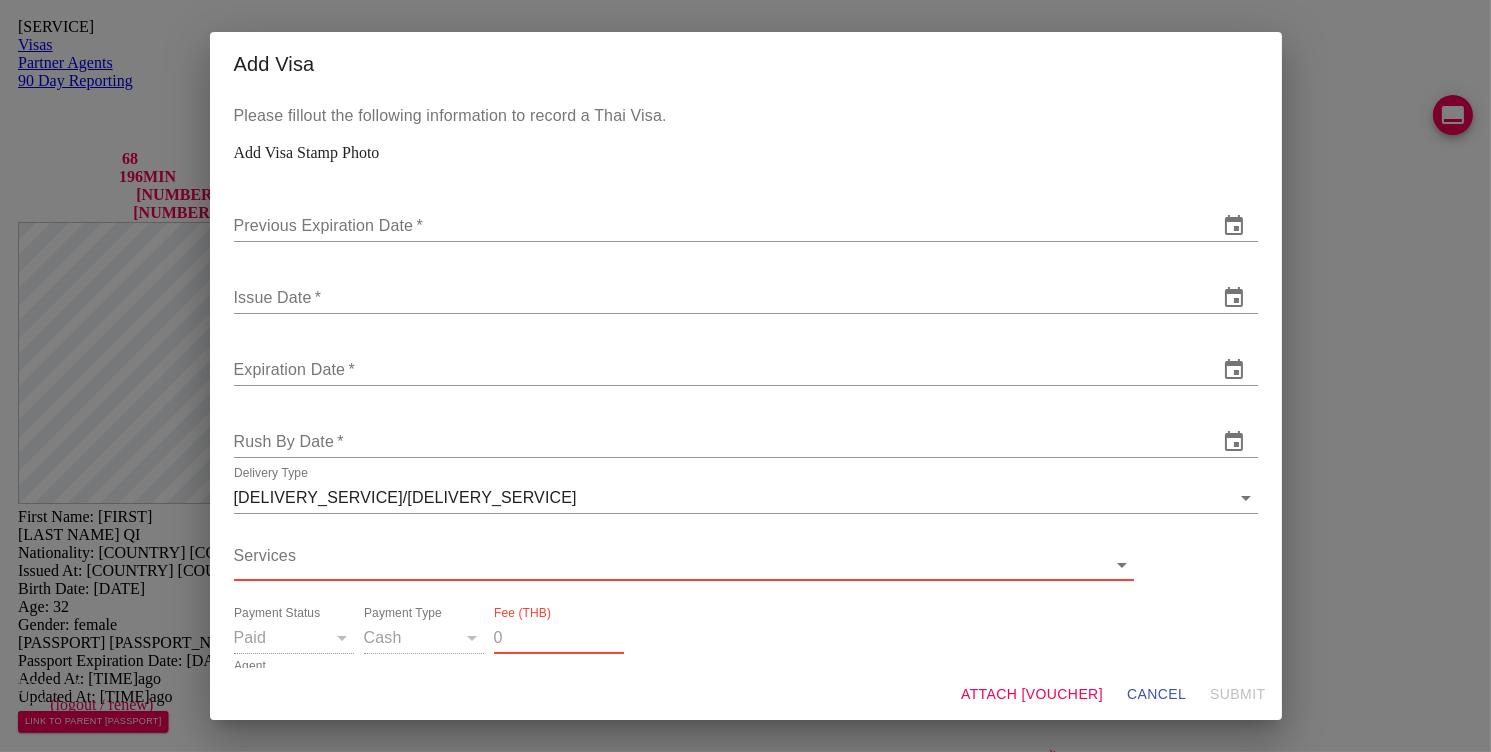 click on "Thai Visa Centre Admin Visas Partner Agents 90 Day Reporting LINE QUEUE   68 LINE DELAY   196  MIN EMAIL QUEUE   33 EMAIL DELAY   222  MIN bwithjune@hotmail.com staff   (logout / renew) 51m 38s First Name:   NINA Last Name:   QI Nationality:   🇸🇪   Sweden Issued At:   🇸🇪   Sweden Birth Date:   1992-07-13 Age:   32 Gender:   female Passport Number:   AA3335840 Passport Expiration Date:   2028-02-27  (  ~2y  ) Added At:   ~1y  ago Updated At:   ~153ms  ago LINK TO PARENT PASSPORT SELF 90 DAY REPORT LINK GENERATE TM FORM Email Phone 082-645-0757  - open line Line https://chat.line.biz/Ucf44f918c4bb177ffe0a5137b1b615c3/chat/U917867a1f888eb8d5673e3ae569bcdd3 Reporting Address Mailing Address English Mailing Address Thai Save Changes Application photos  Uploaded photos ( 8  images)  Mentions ( 0  images) no mentions Visa Stamps ADD VISA STAMP   Timeline Visa Type ▲ Forms ▲ Client Provided Contact Info ( 5 )  PASSPORT READY FOR RETURN VIEW TIMELINE created  28-11-2023 issued  30-11-2023 expires  ฿" at bounding box center [745, 1072] 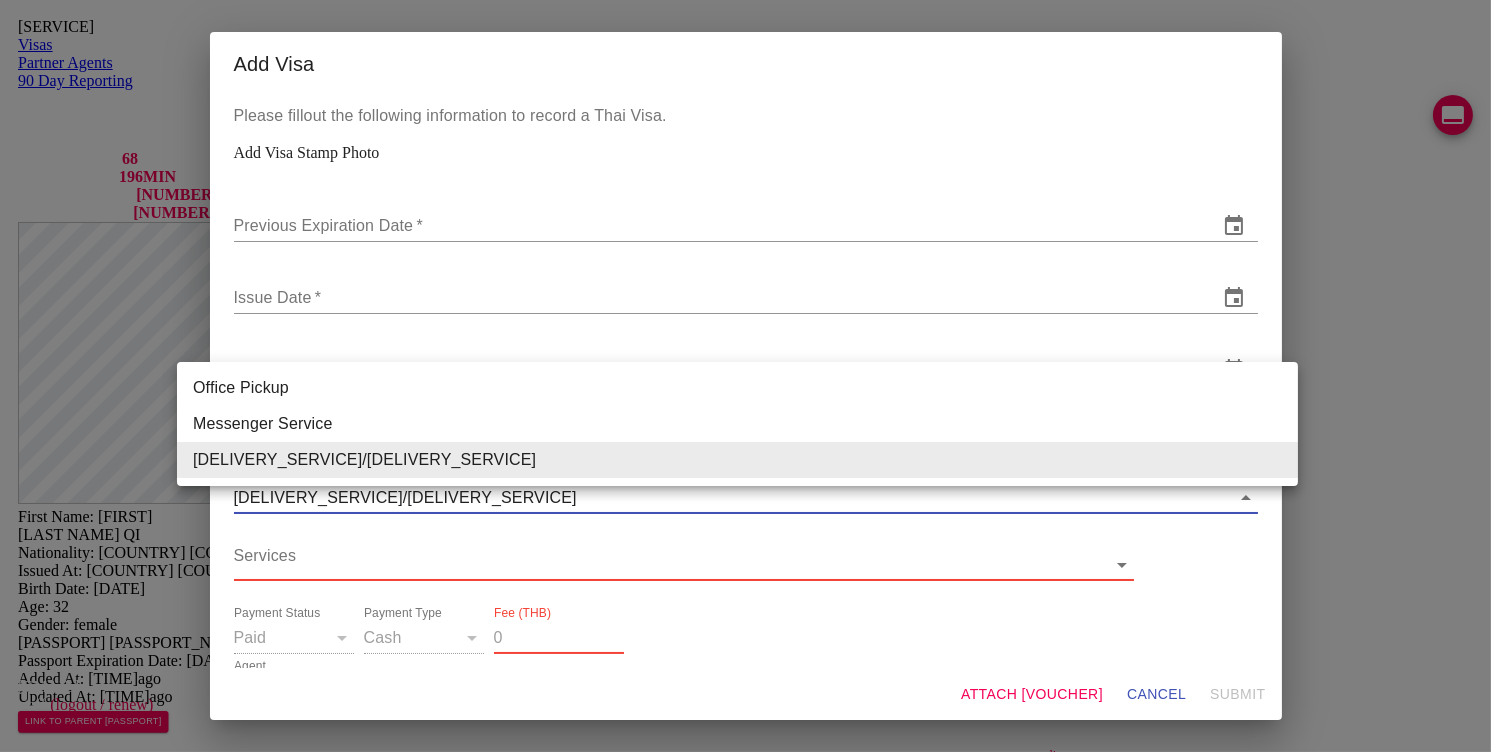 click on "•••••• ••••••" at bounding box center (737, 388) 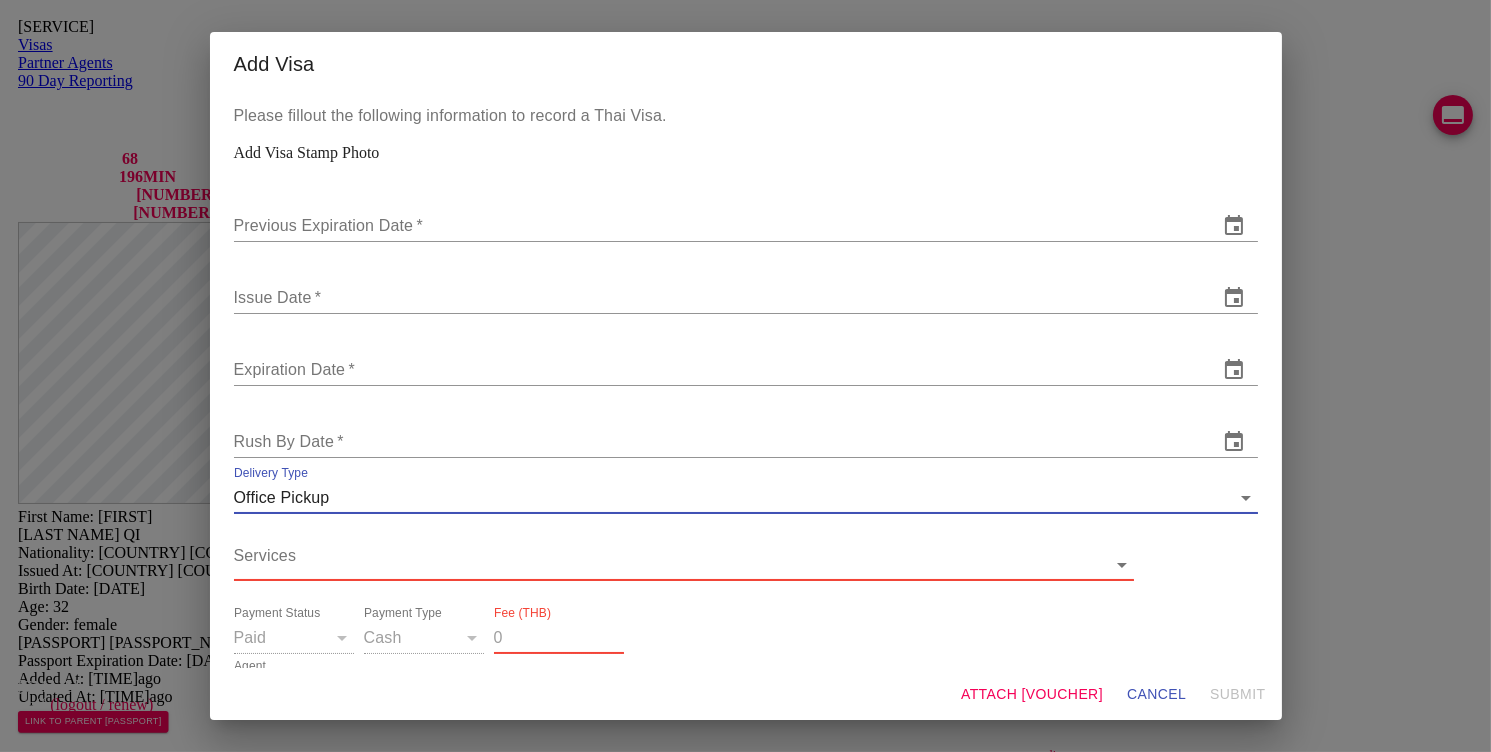 click on "Services ​" at bounding box center [746, 434] 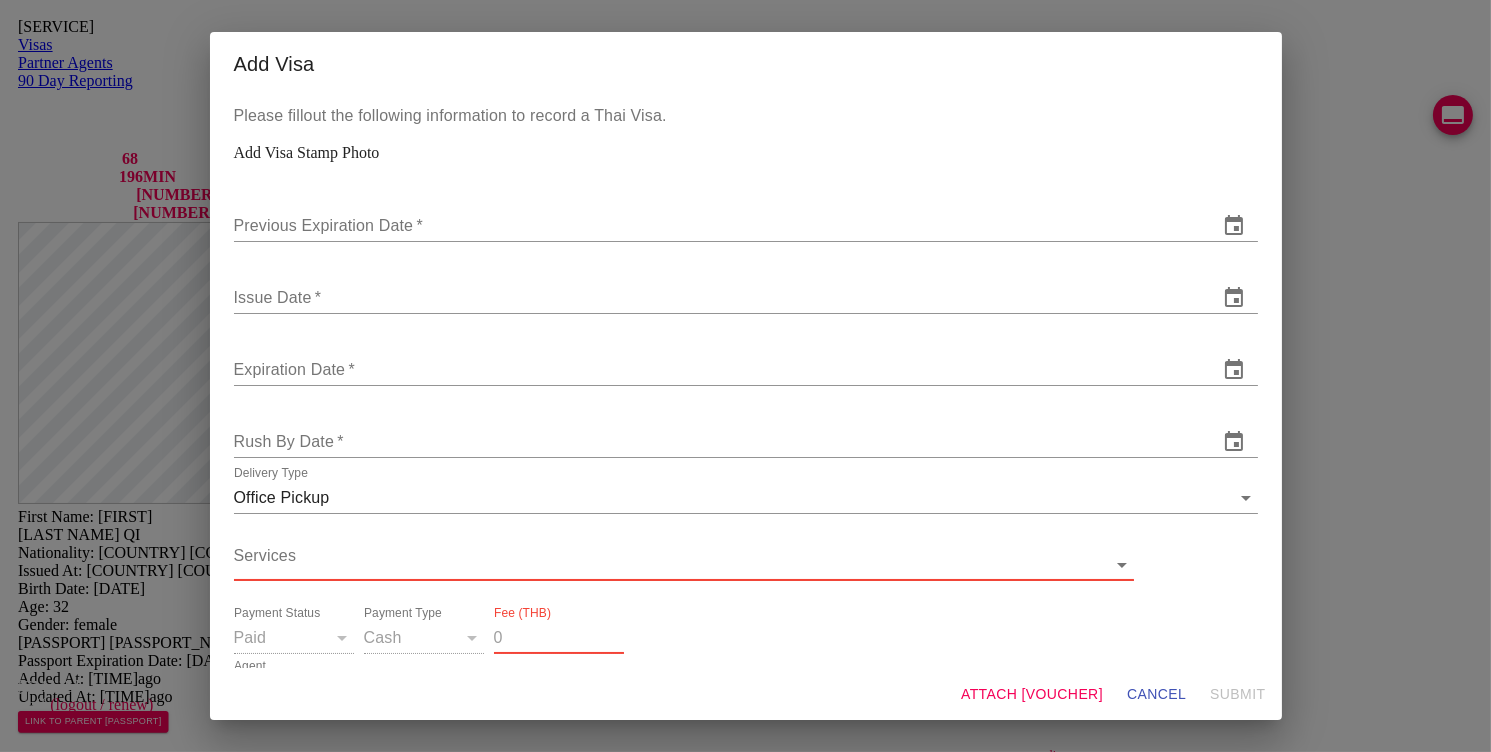 click on "Services ​" at bounding box center [746, 434] 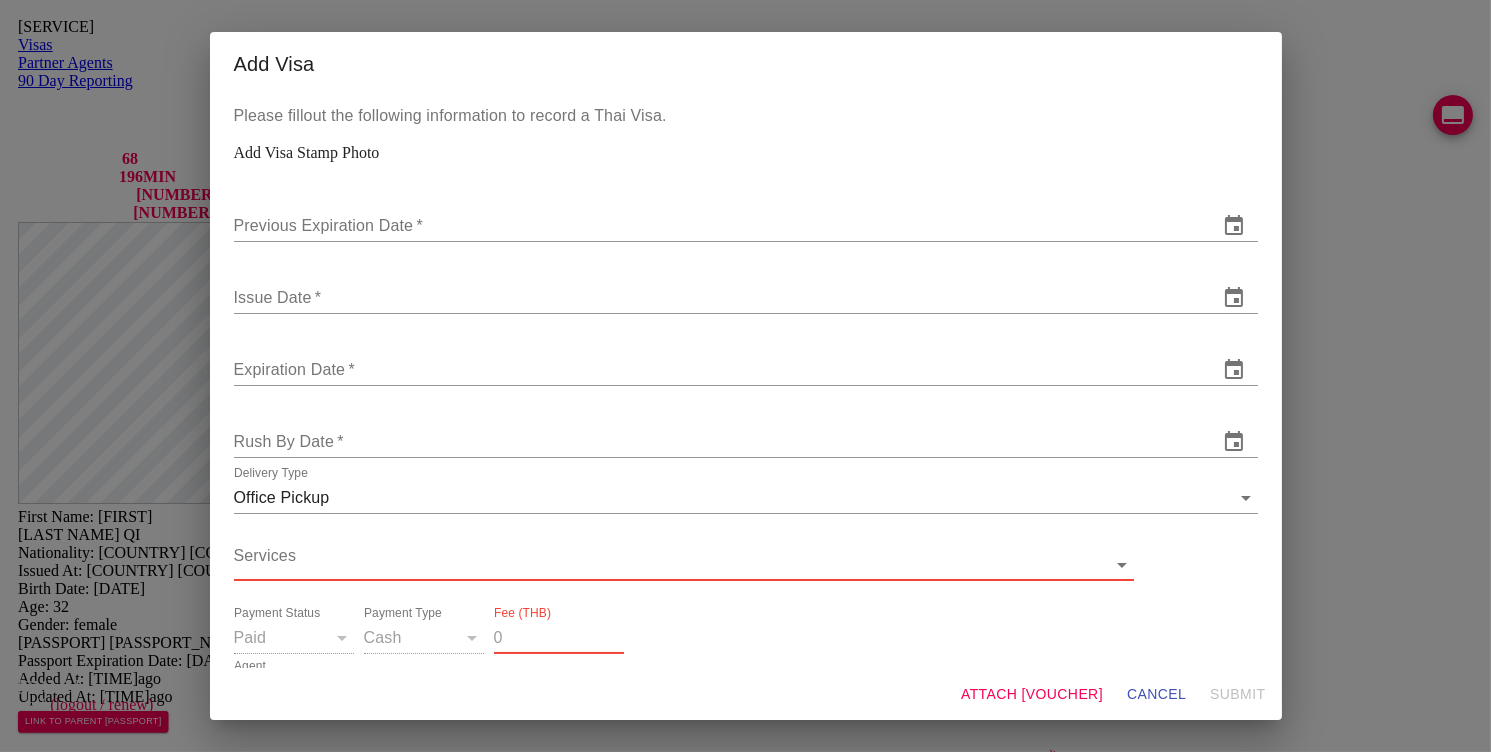 click on "Thai Visa Centre Admin Visas Partner Agents 90 Day Reporting LINE QUEUE   68 LINE DELAY   196  MIN EMAIL QUEUE   33 EMAIL DELAY   222  MIN bwithjune@hotmail.com staff   (logout / renew) 51m 34s First Name:   NINA Last Name:   QI Nationality:   🇸🇪   Sweden Issued At:   🇸🇪   Sweden Birth Date:   1992-07-13 Age:   32 Gender:   female Passport Number:   AA3335840 Passport Expiration Date:   2028-02-27  (  ~2y  ) Added At:   ~1y  ago Updated At:   ~153ms  ago LINK TO PARENT PASSPORT SELF 90 DAY REPORT LINK GENERATE TM FORM Email Phone 082-645-0757  - open line Line https://chat.line.biz/Ucf44f918c4bb177ffe0a5137b1b615c3/chat/U917867a1f888eb8d5673e3ae569bcdd3 Reporting Address Mailing Address English Mailing Address Thai Save Changes Application photos  Uploaded photos ( 8  images)  Mentions ( 0  images) no mentions Visa Stamps ADD VISA STAMP   Timeline Visa Type ▲ Forms ▲ Client Provided Contact Info ( 5 )  PASSPORT READY FOR RETURN VIEW TIMELINE created  28-11-2023 issued  30-11-2023 expires  ฿" at bounding box center (745, 1072) 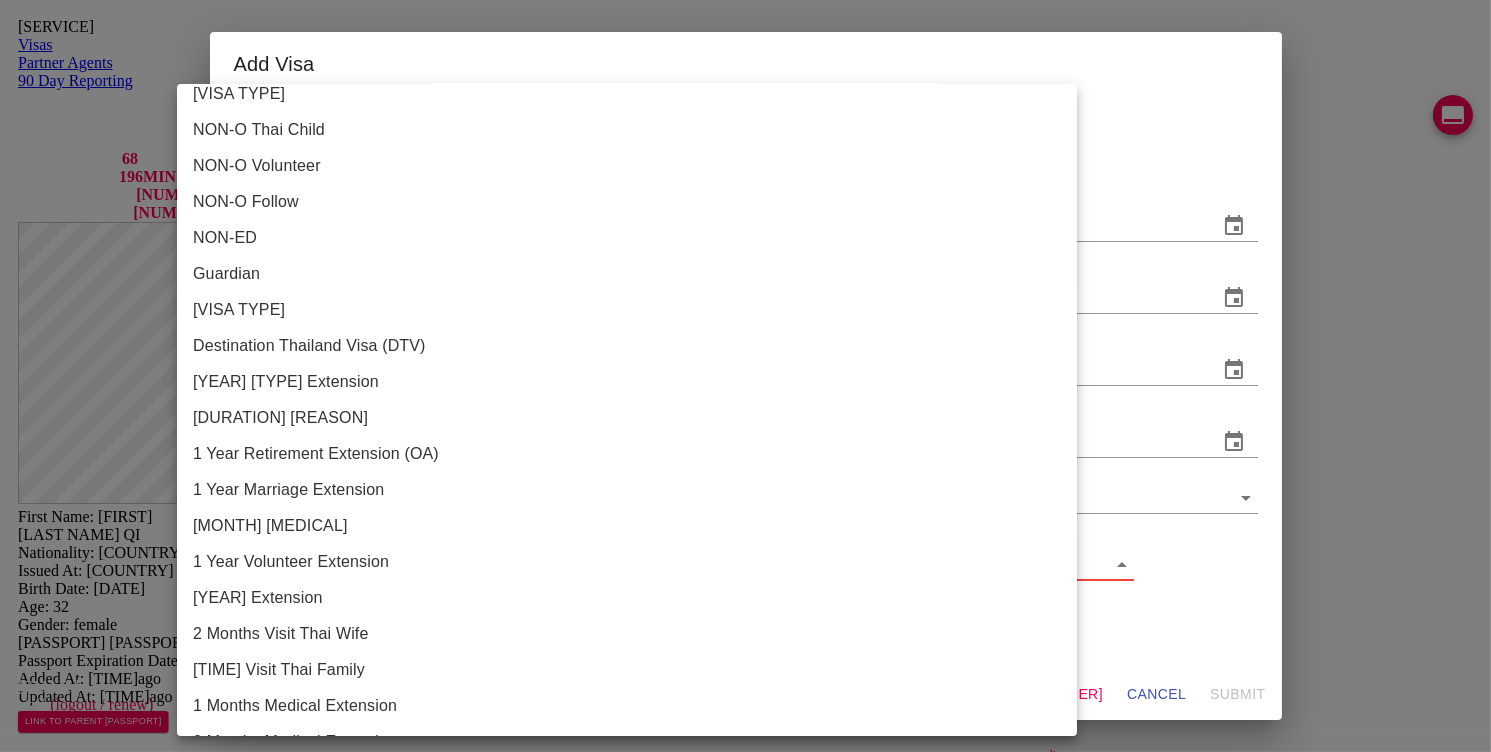 scroll, scrollTop: 0, scrollLeft: 0, axis: both 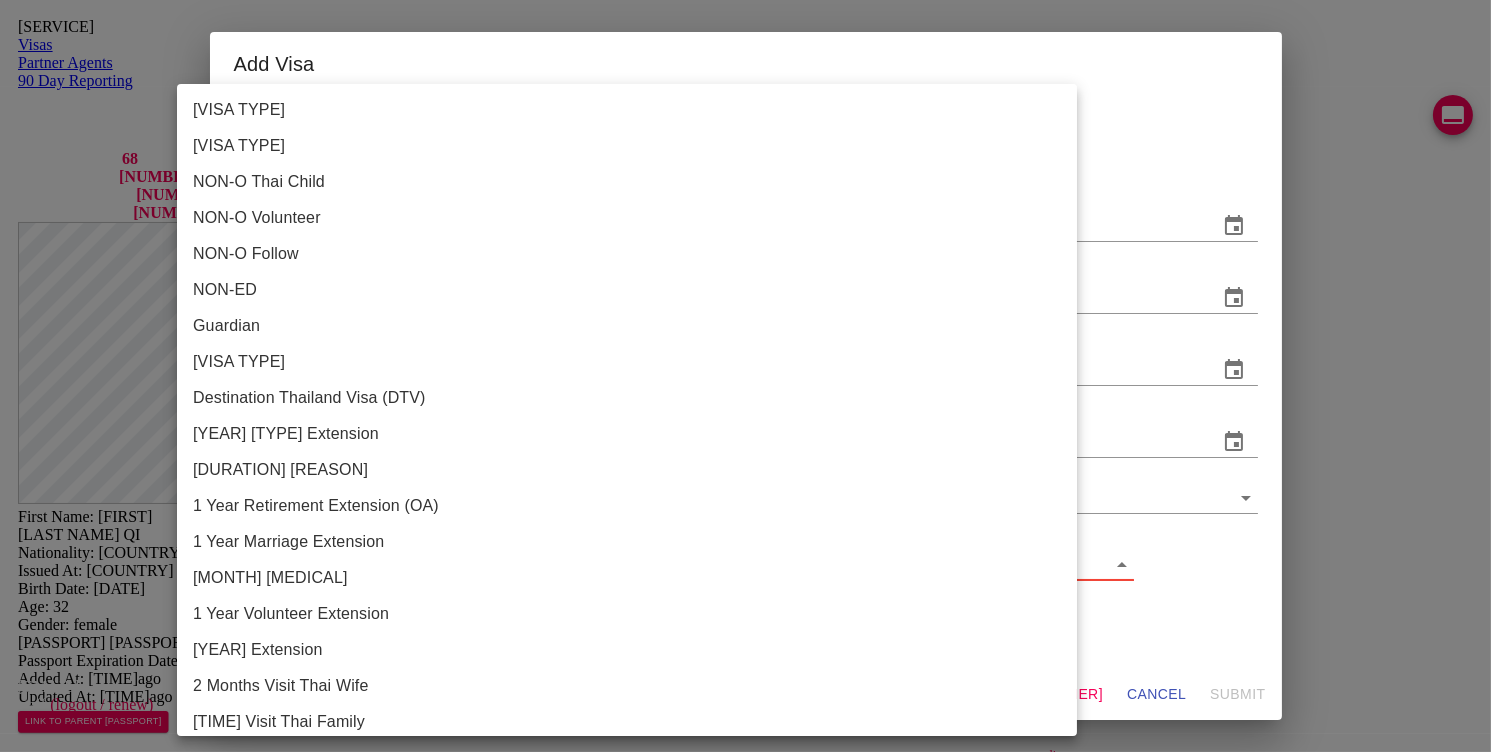 click on "Tourist 30 Day Extension" at bounding box center (635, 362) 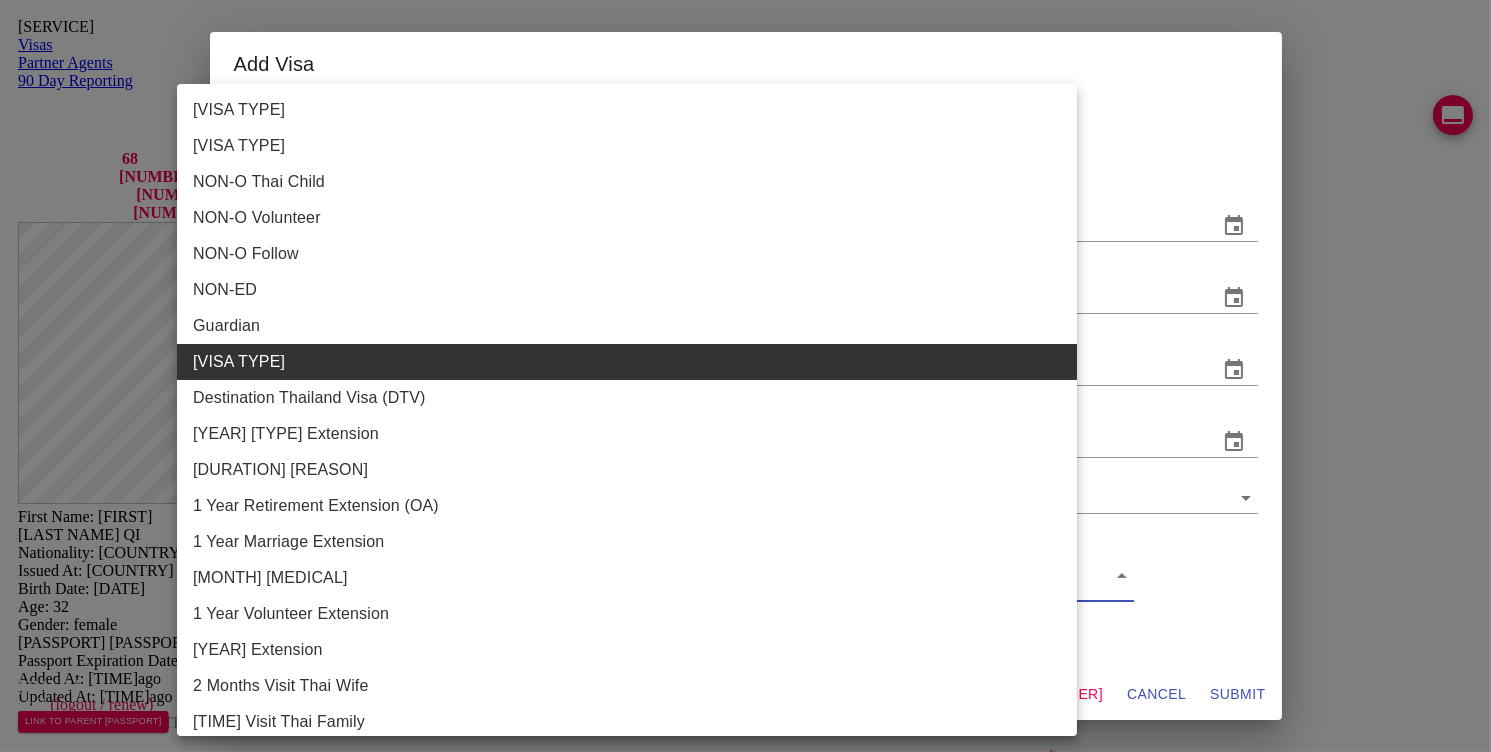 click at bounding box center [745, 376] 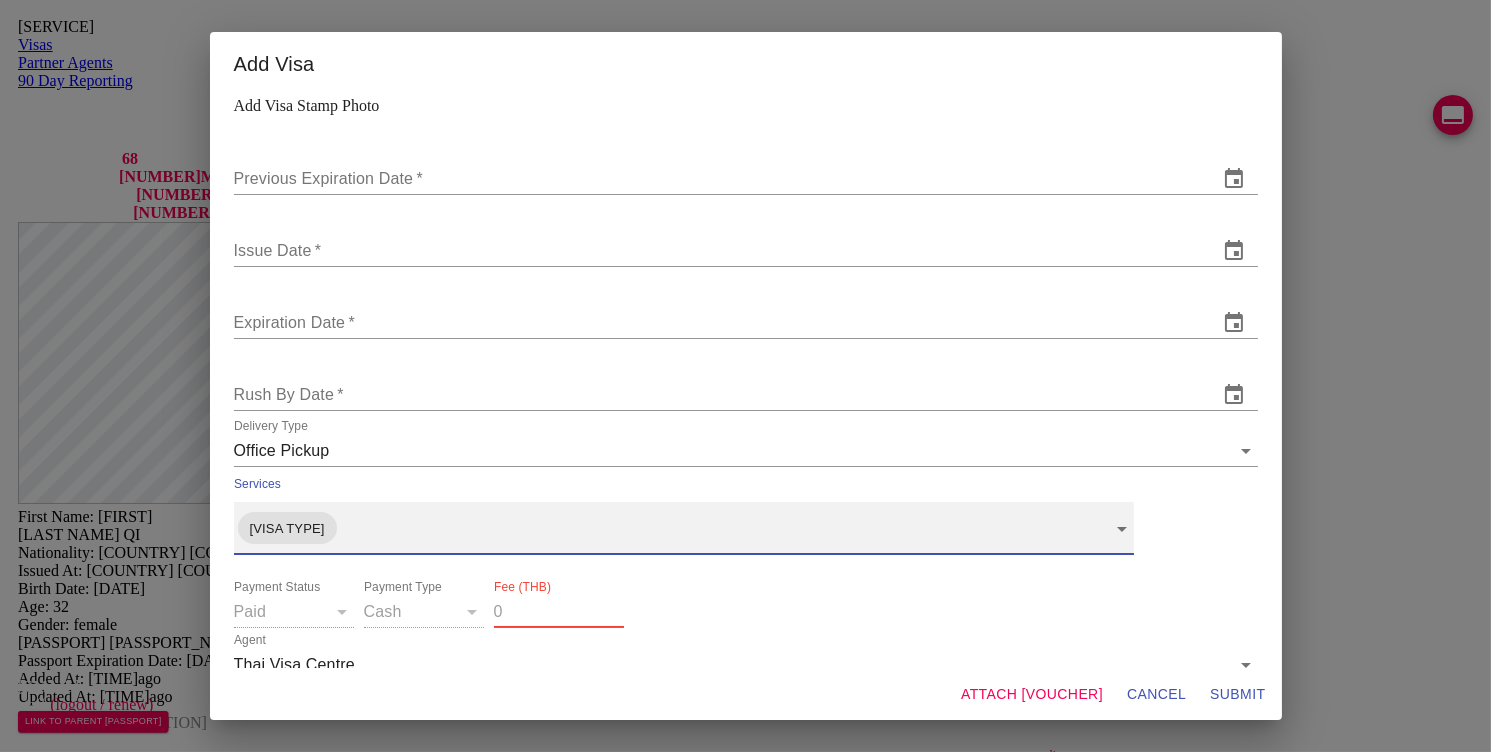 scroll, scrollTop: 47, scrollLeft: 0, axis: vertical 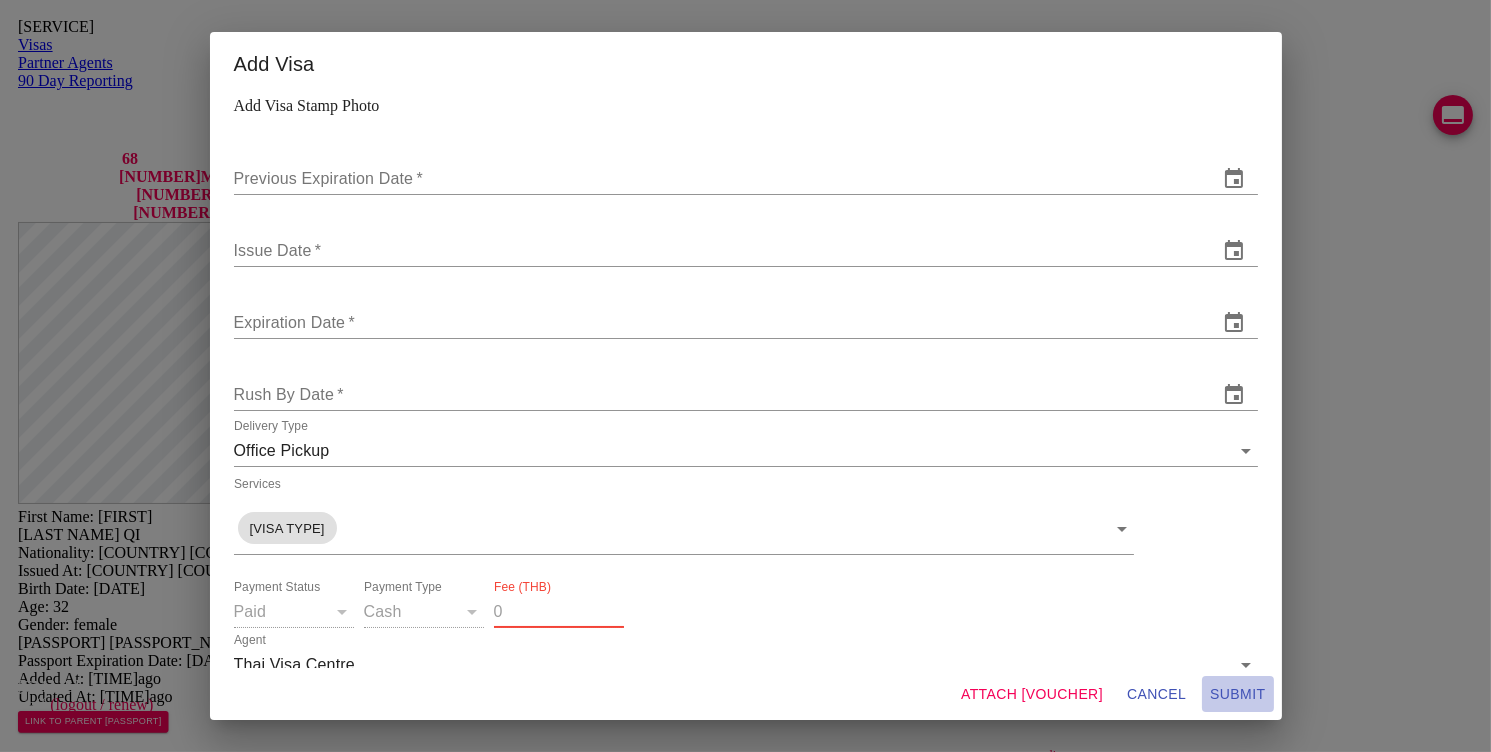 click on "SUBMIT" at bounding box center (1156, 694) 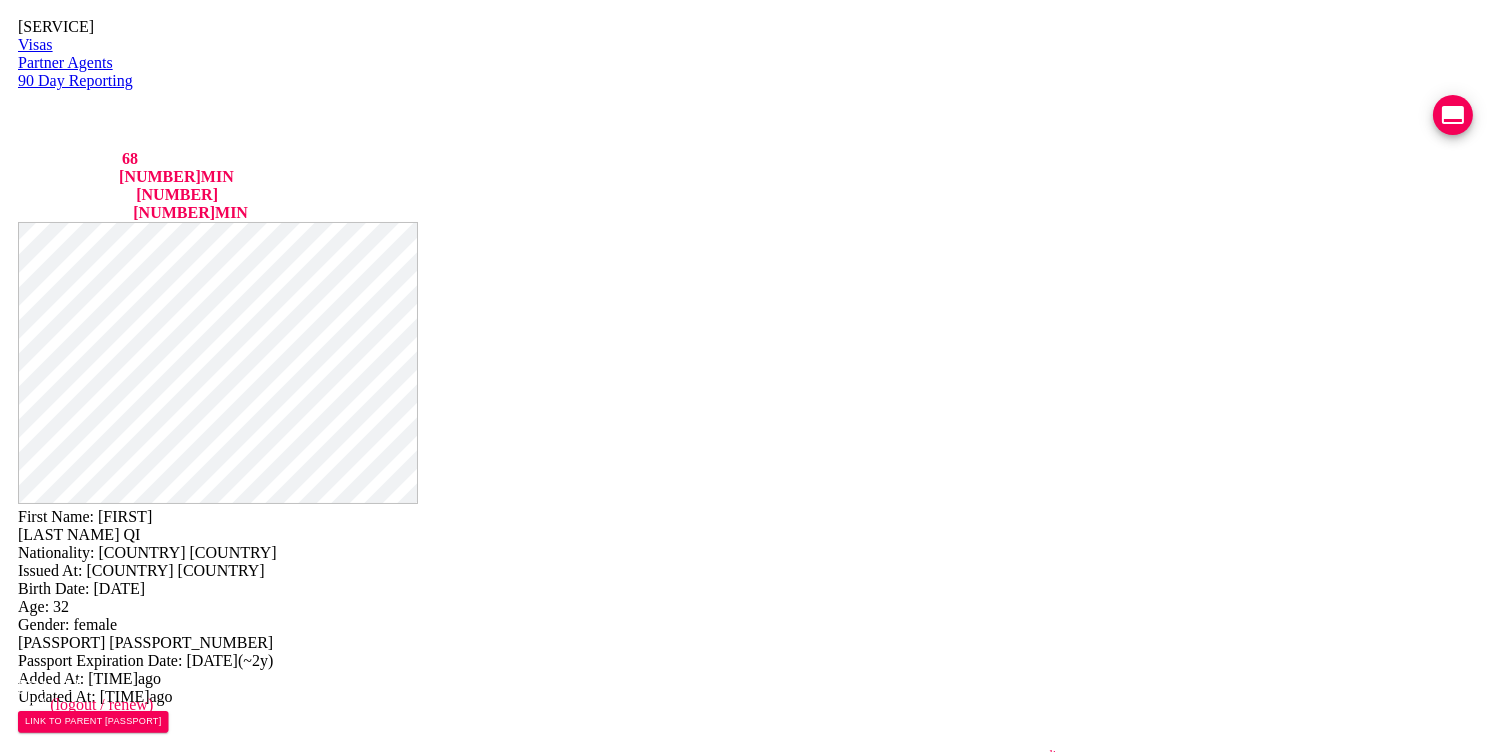 click on "[DOCUMENT_NUMBER]" at bounding box center (824, 1601) 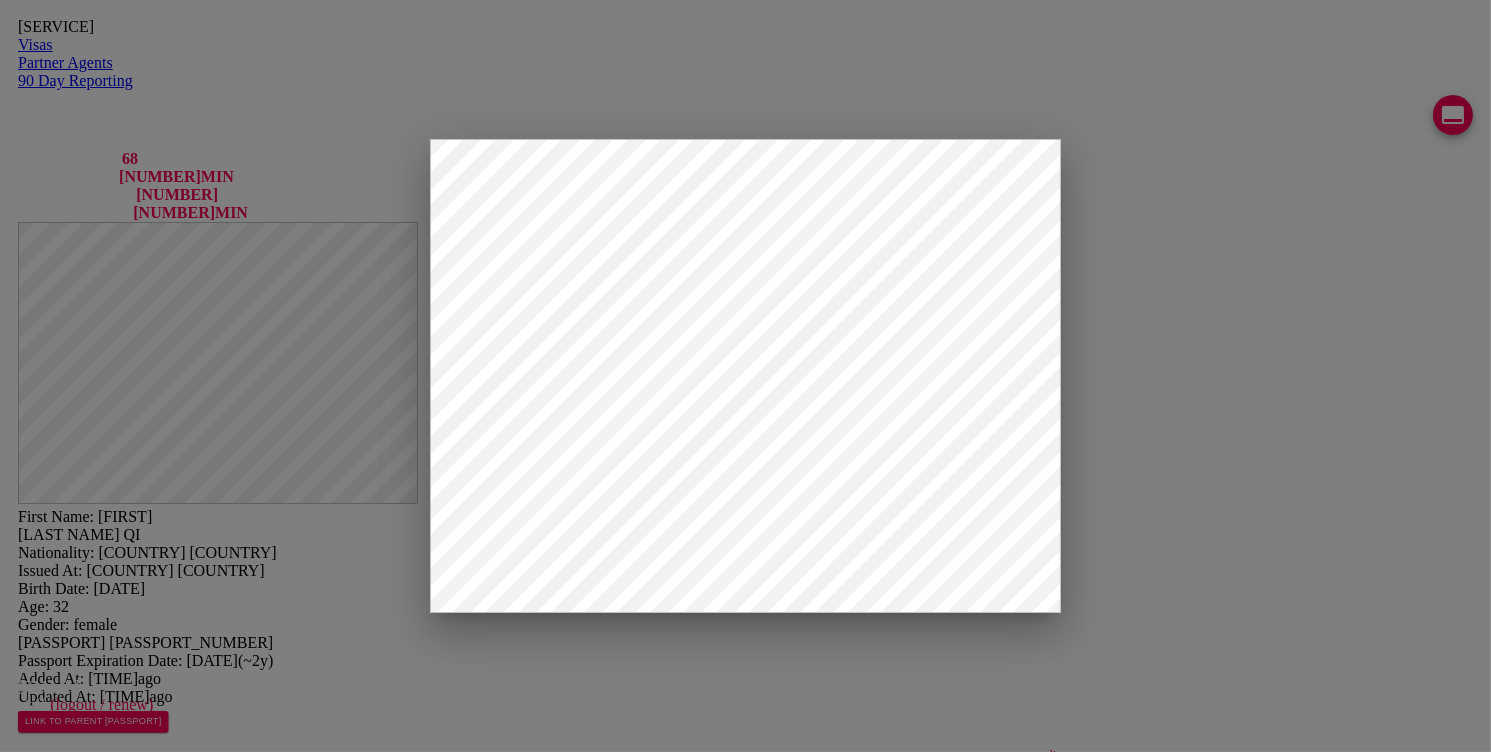 click at bounding box center (354, 2389) 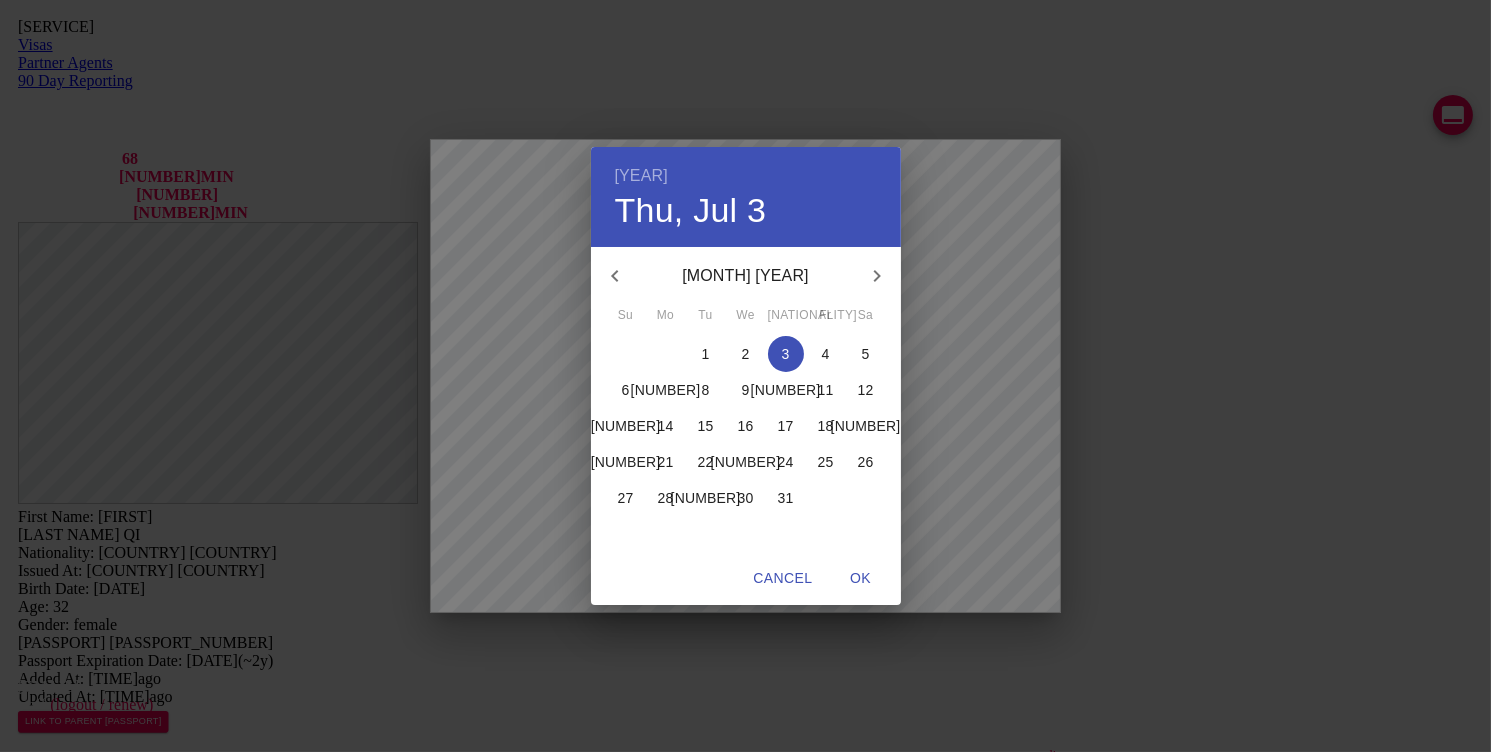 click on "[YEAR]" at bounding box center [641, 176] 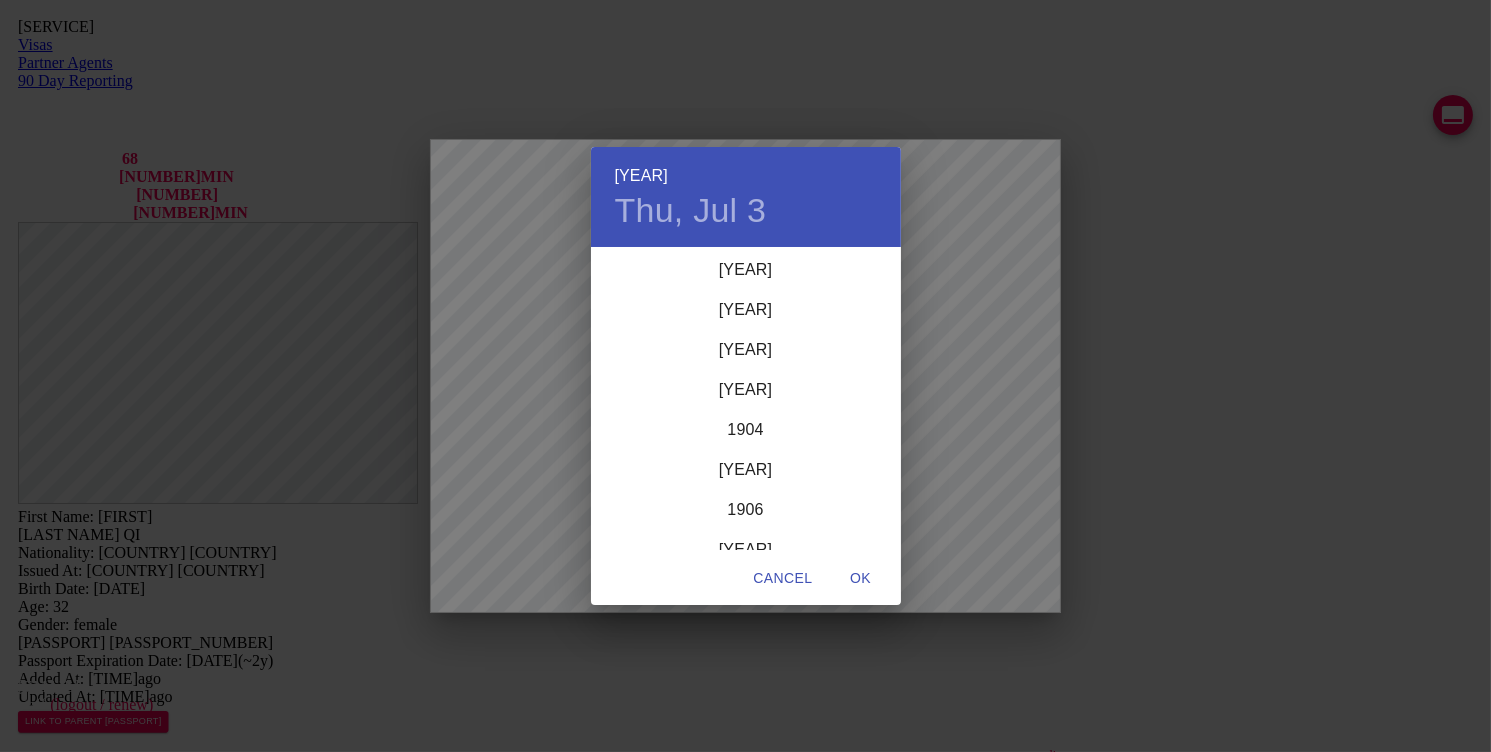 scroll, scrollTop: 4880, scrollLeft: 0, axis: vertical 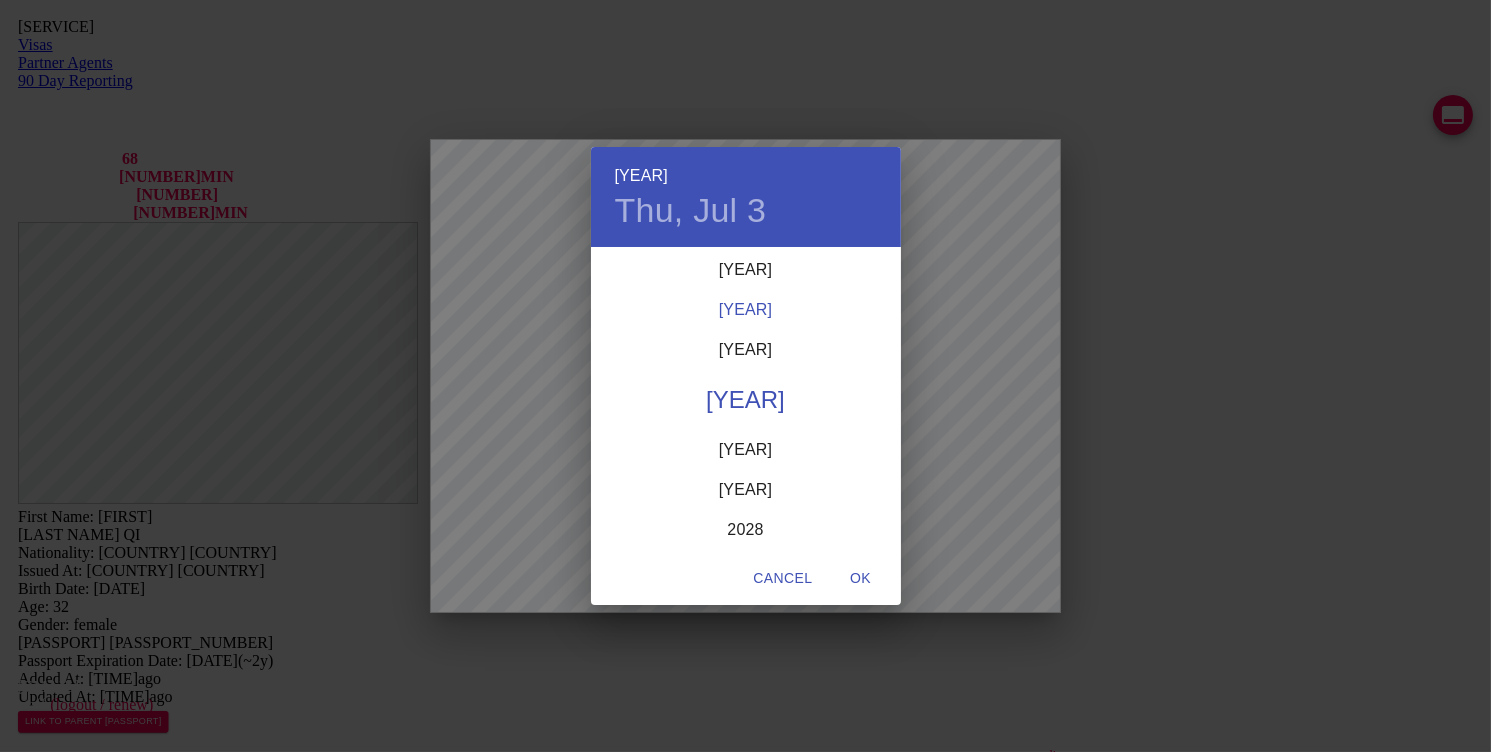 click on "••••" at bounding box center (746, 310) 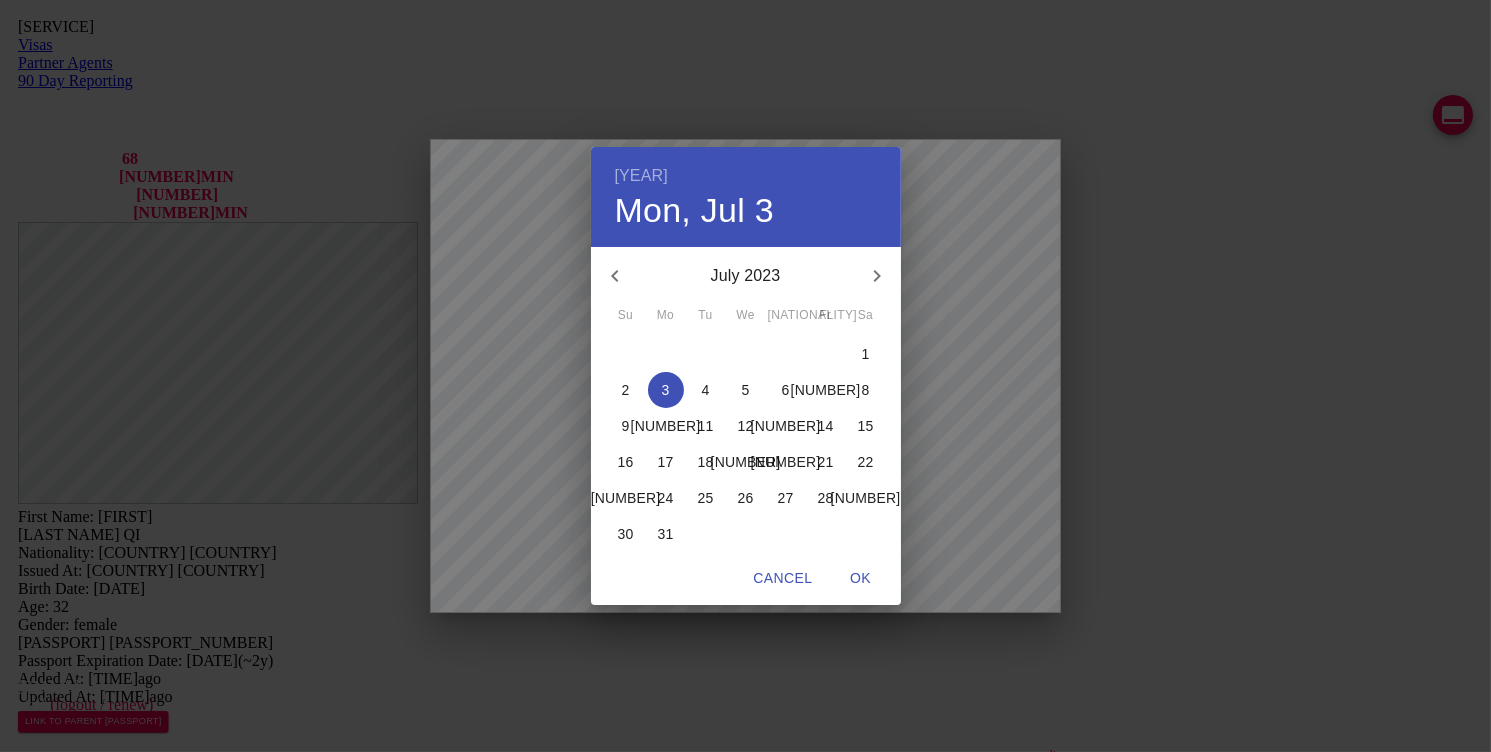 click at bounding box center [615, 276] 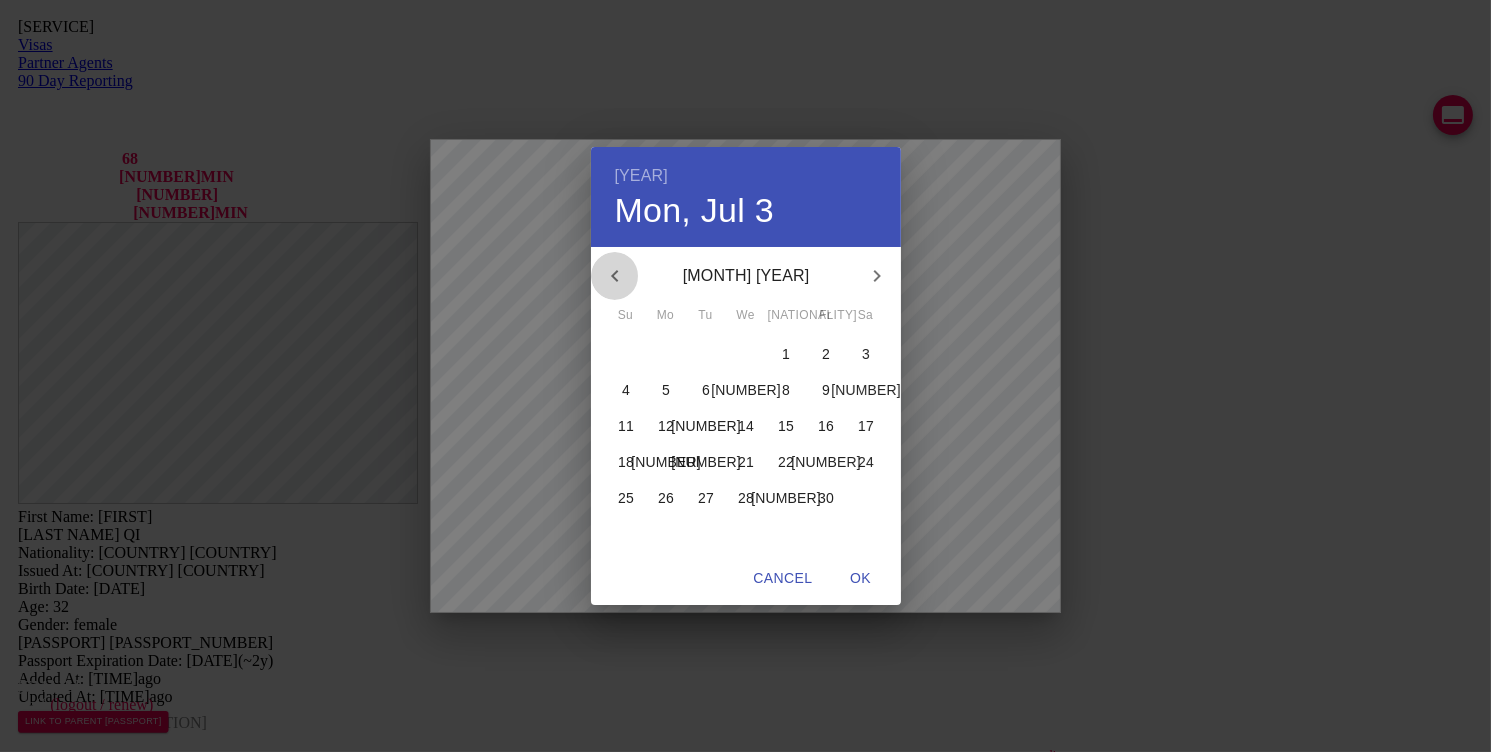 click at bounding box center [615, 276] 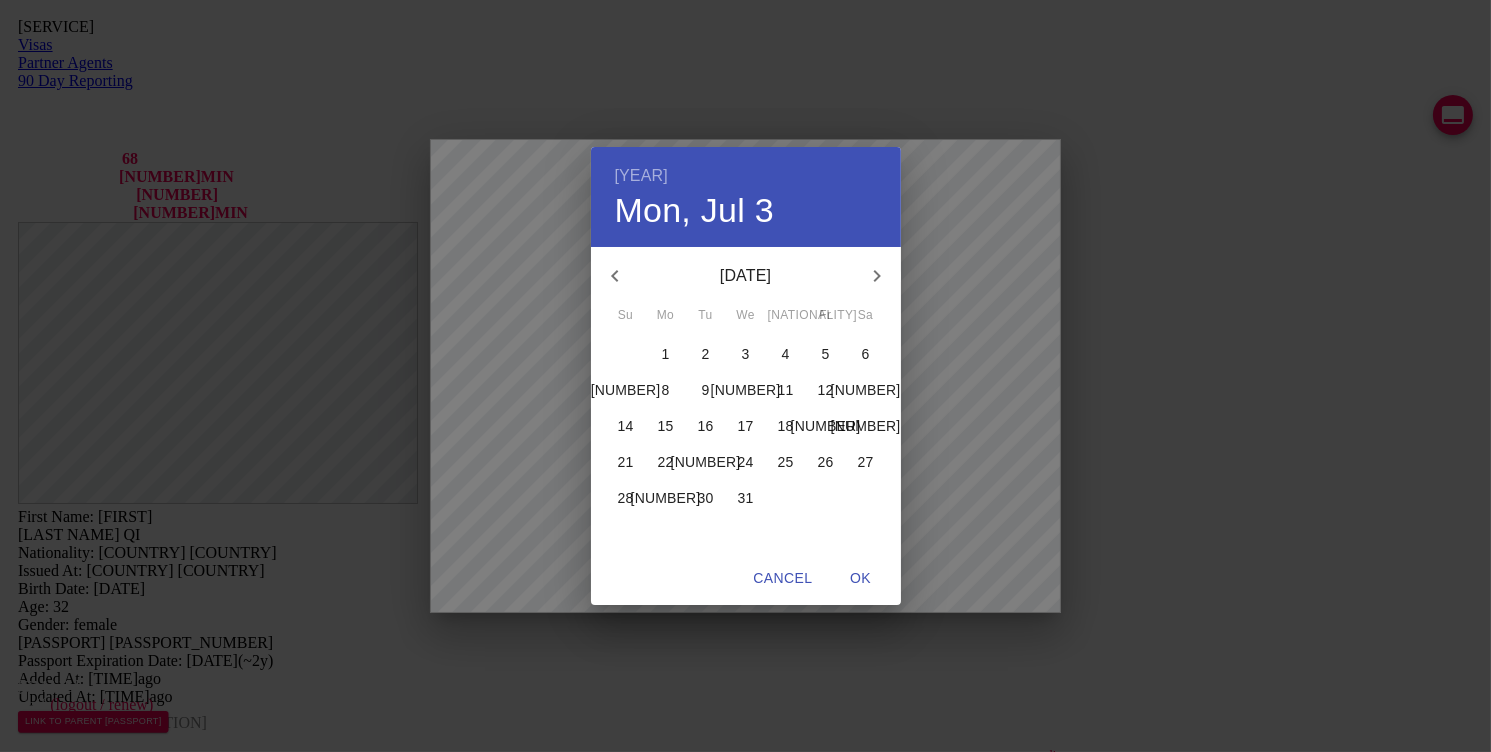 click at bounding box center [615, 276] 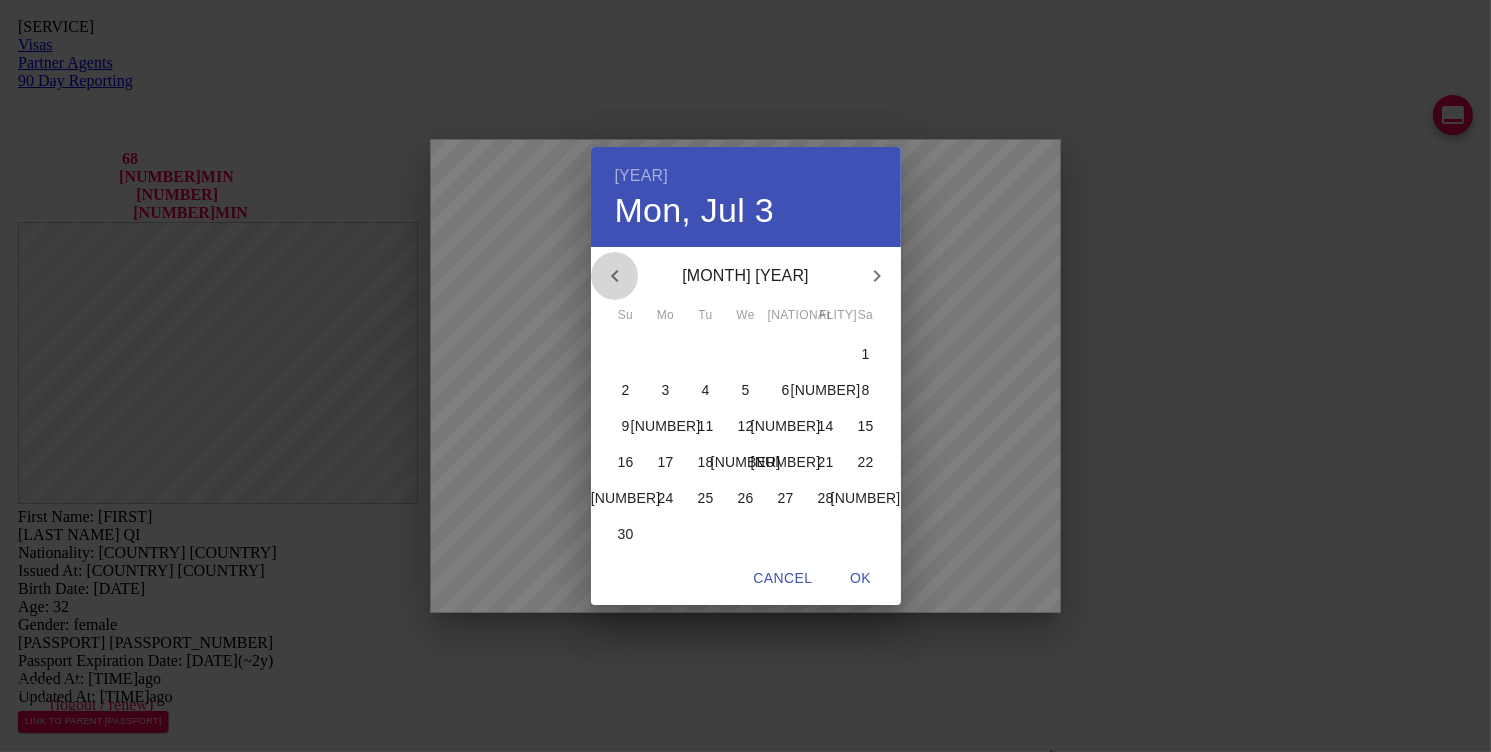 click at bounding box center (615, 276) 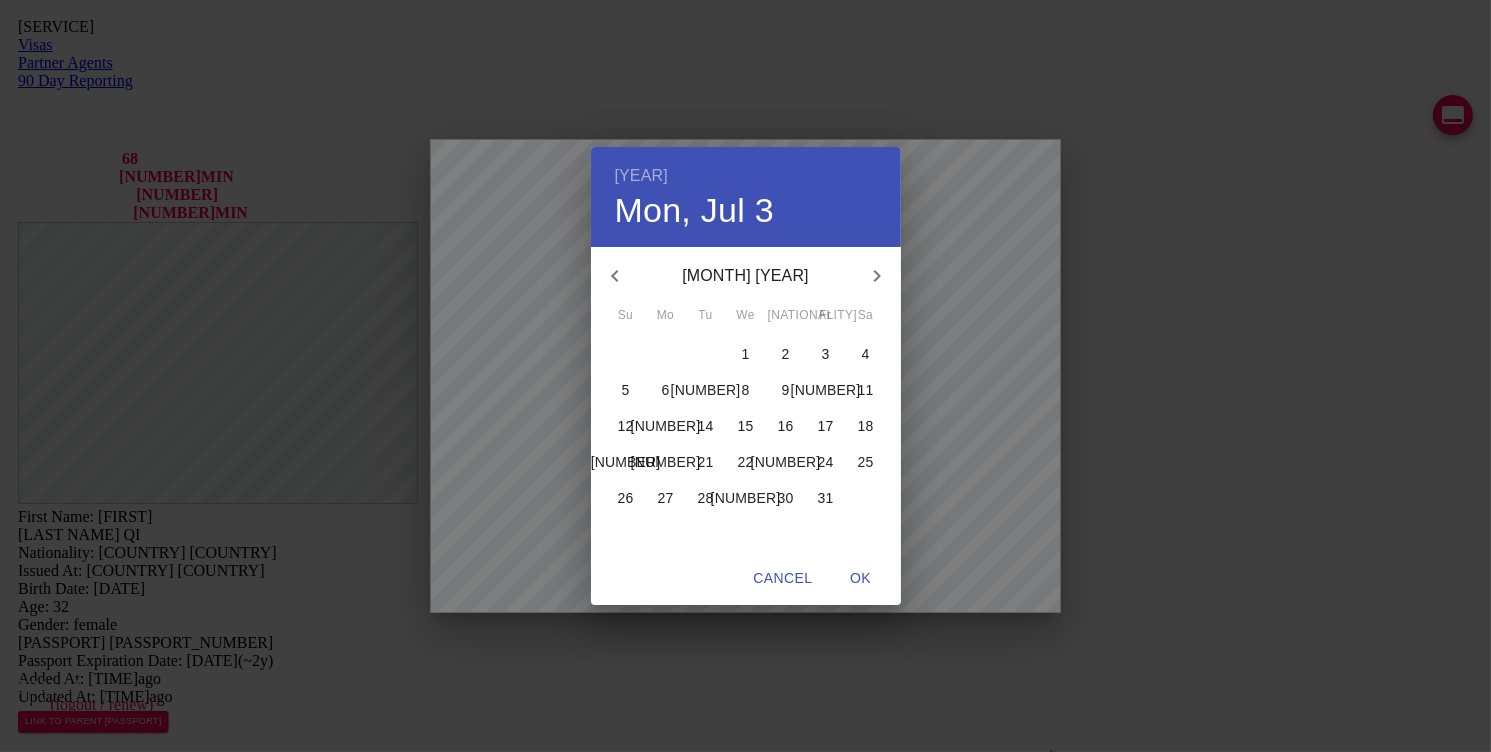 click at bounding box center [615, 276] 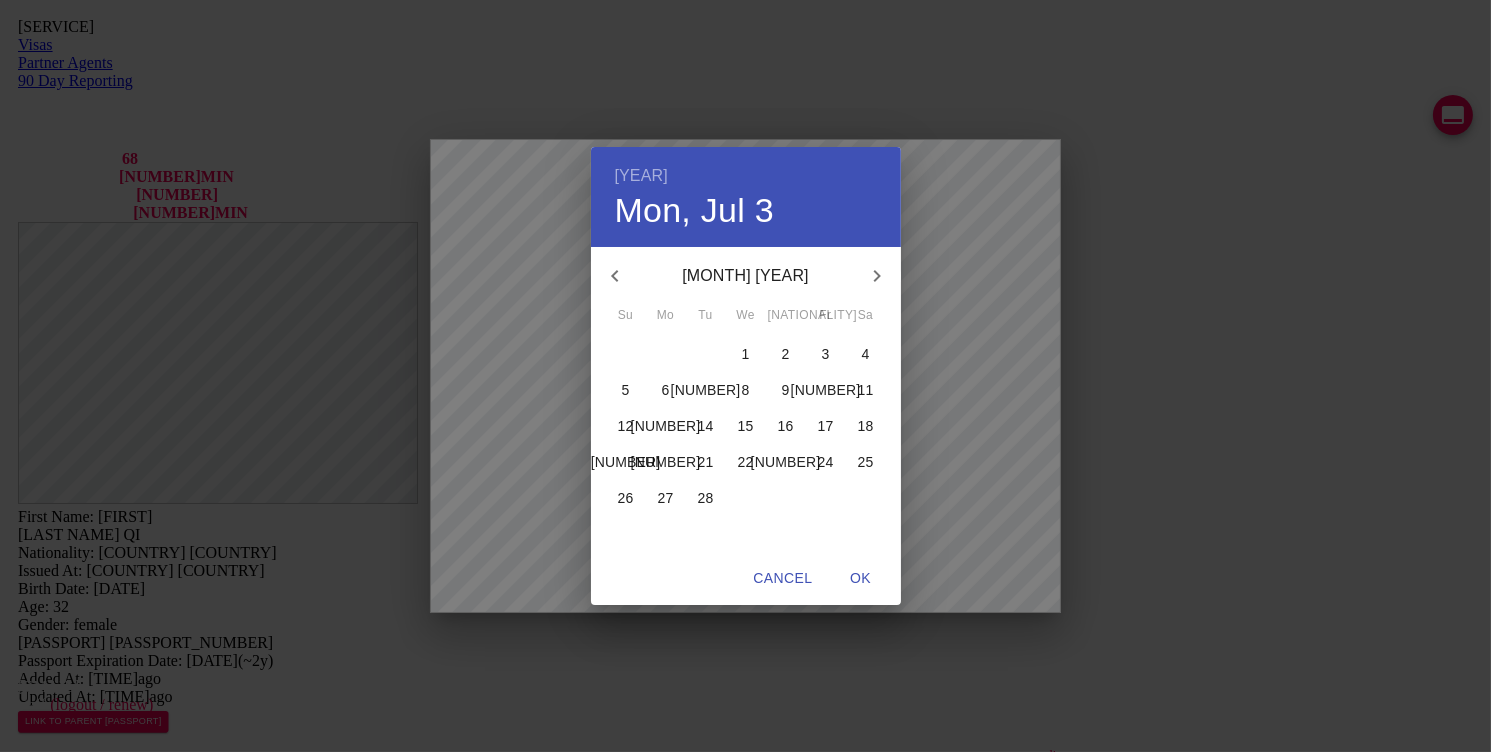 click at bounding box center [615, 276] 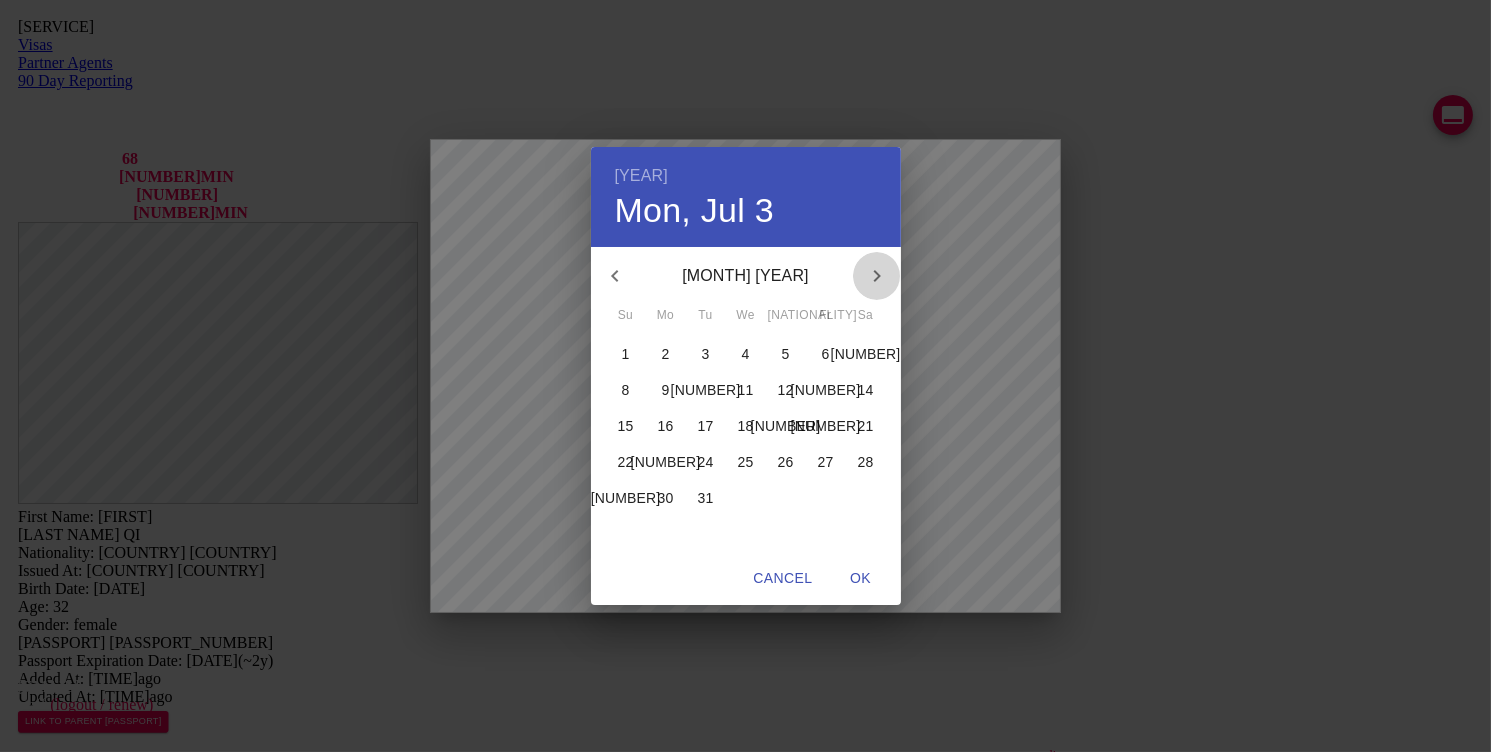 click at bounding box center [615, 276] 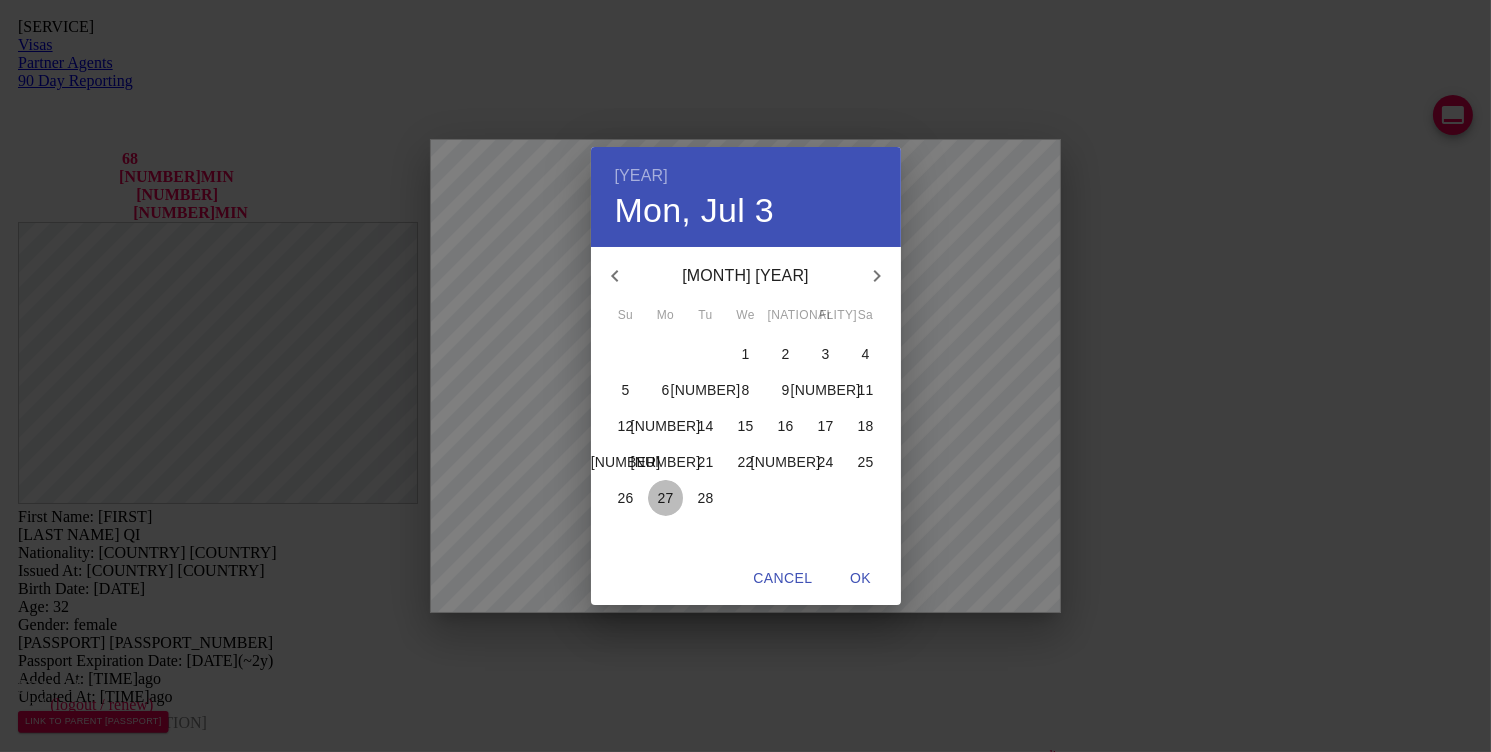 click on "27" at bounding box center (626, 354) 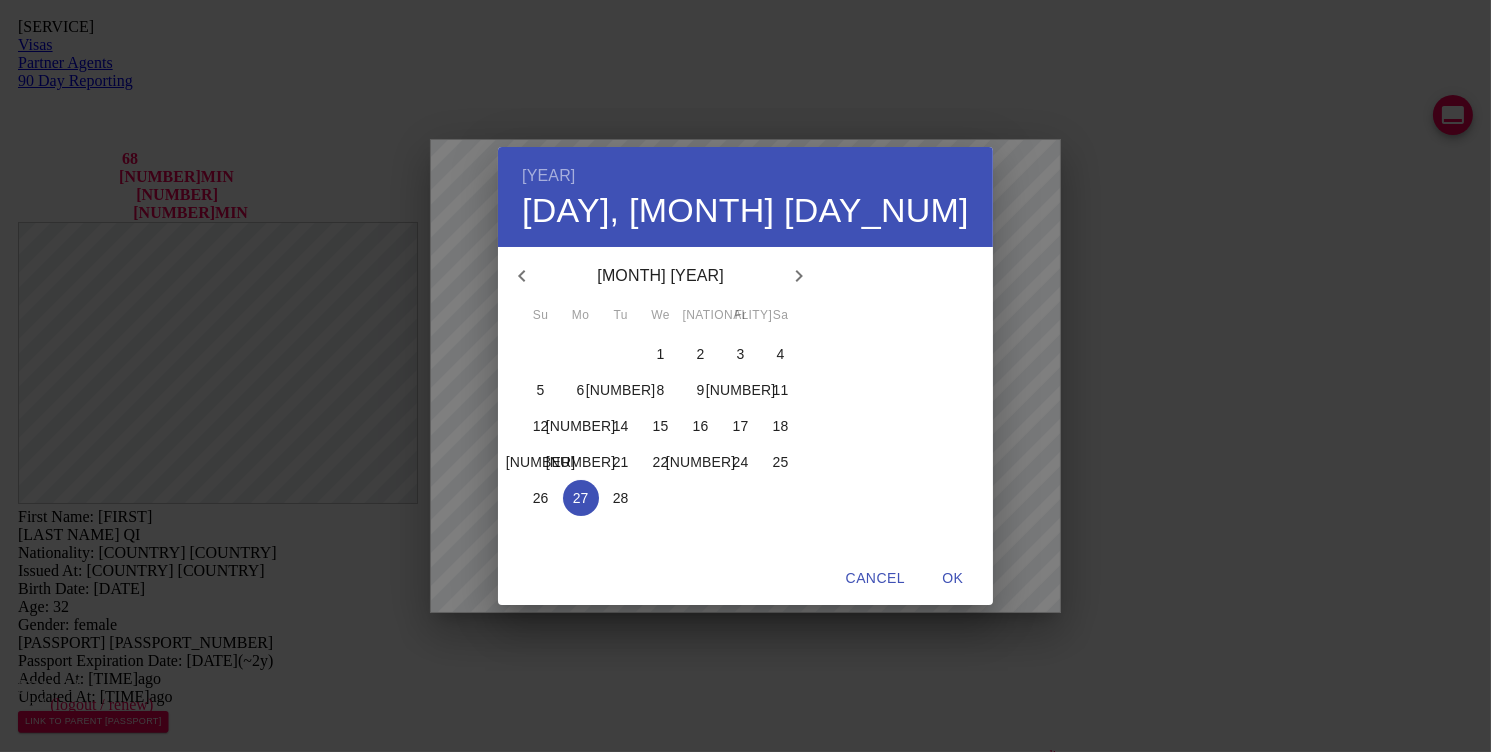 click on "OK" at bounding box center (875, 578) 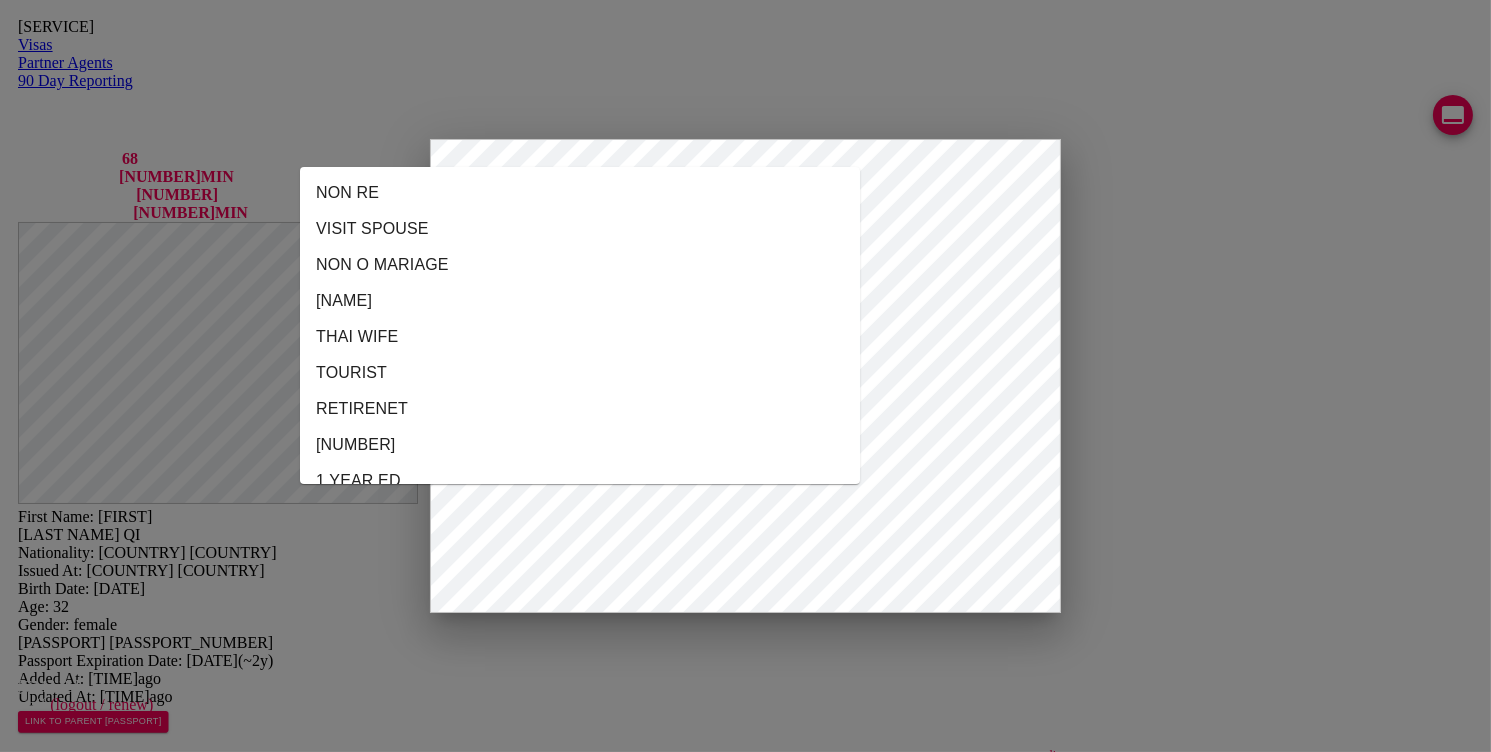 click on "•••• •• ••••" at bounding box center [745, 2453] 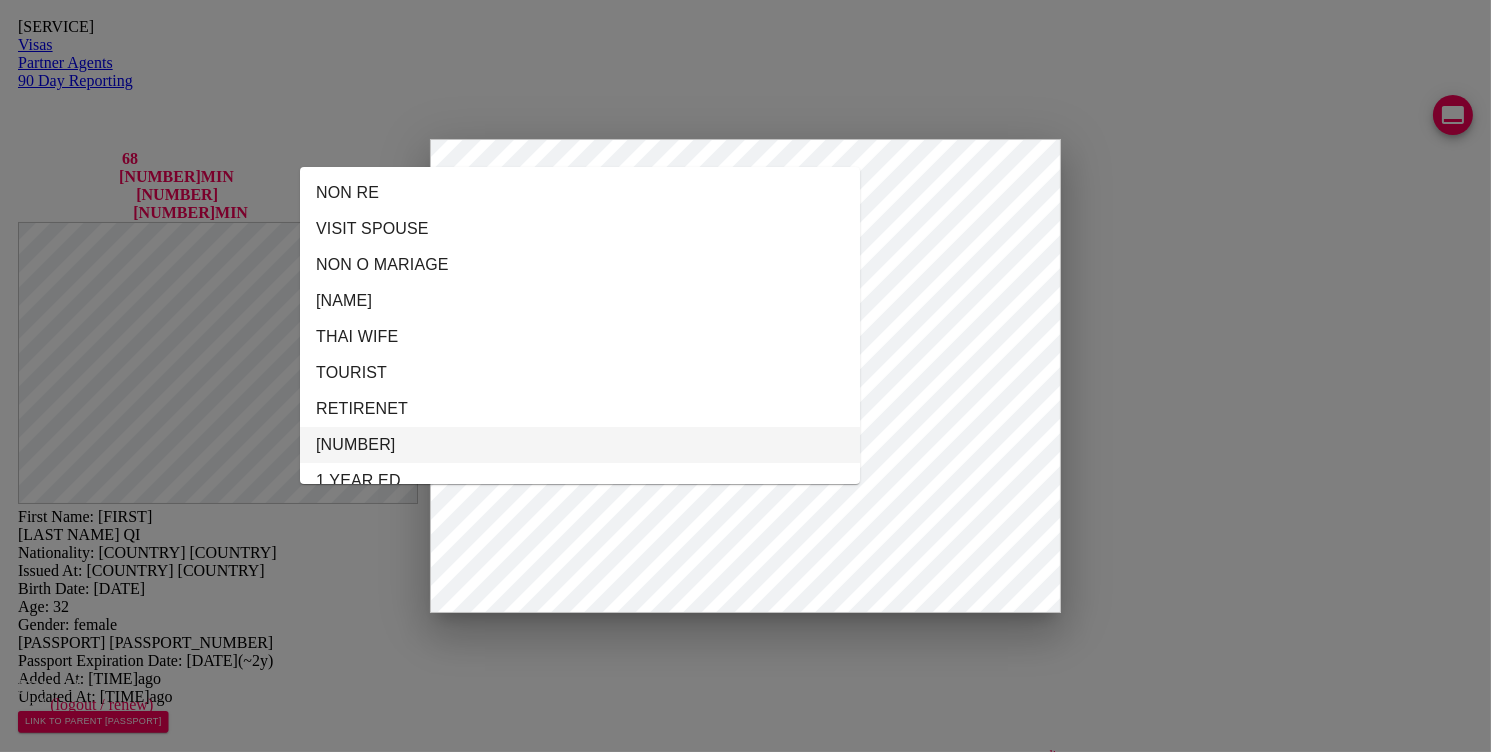 click on "TR60" at bounding box center [580, 445] 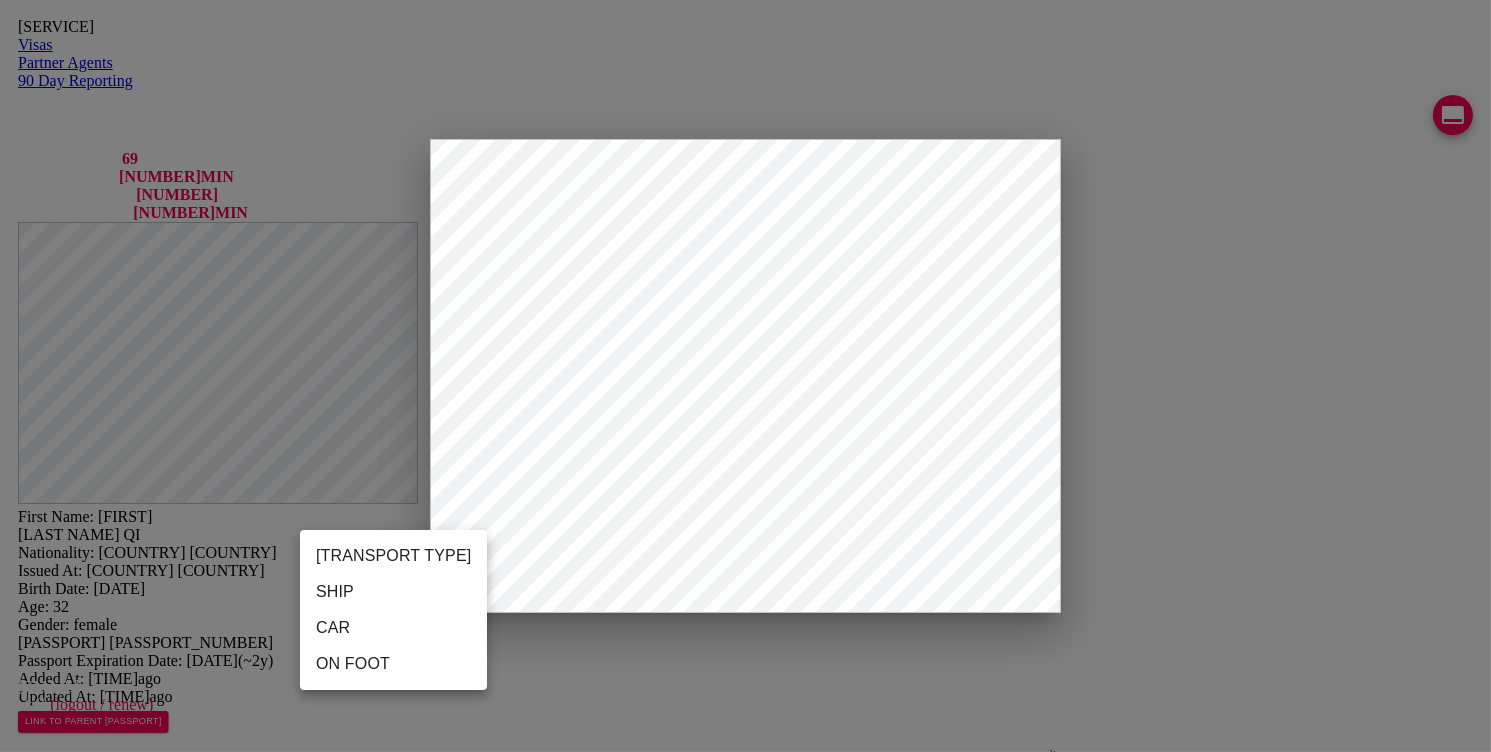 click on "Thai Visa Centre Admin Visas Partner Agents 90 Day Reporting LINE QUEUE   69 LINE DELAY   197  MIN EMAIL QUEUE   33 EMAIL DELAY   223  MIN bwithjune@hotmail.com staff   (logout / renew) 50m 32s First Name:   NINA Last Name:   QI Nationality:   🇸🇪   Sweden Issued At:   🇸🇪   Sweden Birth Date:   1992-07-13 Age:   32 Gender:   female Passport Number:   AA3335840 Passport Expiration Date:   2028-02-27  (  ~2y  ) Added At:   ~1y  ago Updated At:   ~23s  ago LINK TO PARENT PASSPORT SELF 90 DAY REPORT LINK GENERATE TM FORM Email Phone 082-645-0757  - open line Line https://chat.line.biz/Ucf44f918c4bb177ffe0a5137b1b615c3/chat/U917867a1f888eb8d5673e3ae569bcdd3 Reporting Address Mailing Address English Mailing Address Thai Save Changes Application photos  Uploaded photos ( 8  images)  Mentions ( 0  images) no mentions Visa Stamps ADD VISA STAMP   Timeline Visa Type ▲ Forms ▲ Client Provided Contact Info CREATE TIMELINE created  03-07-2025 issue date expiration date TOURIST 30 DAY EXTENSION ฿ 0 TM7 ( 5" at bounding box center [745, 1554] 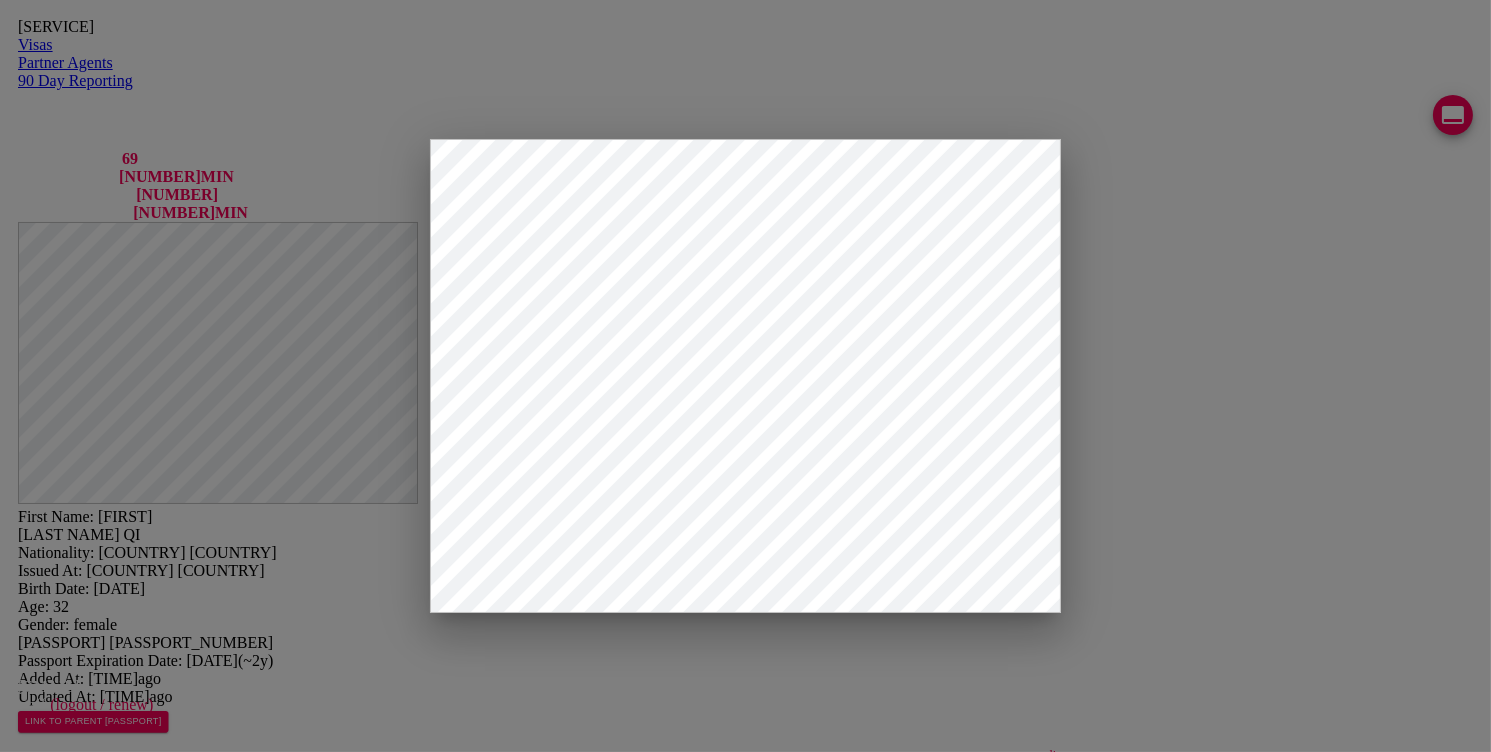 click at bounding box center [118, 2558] 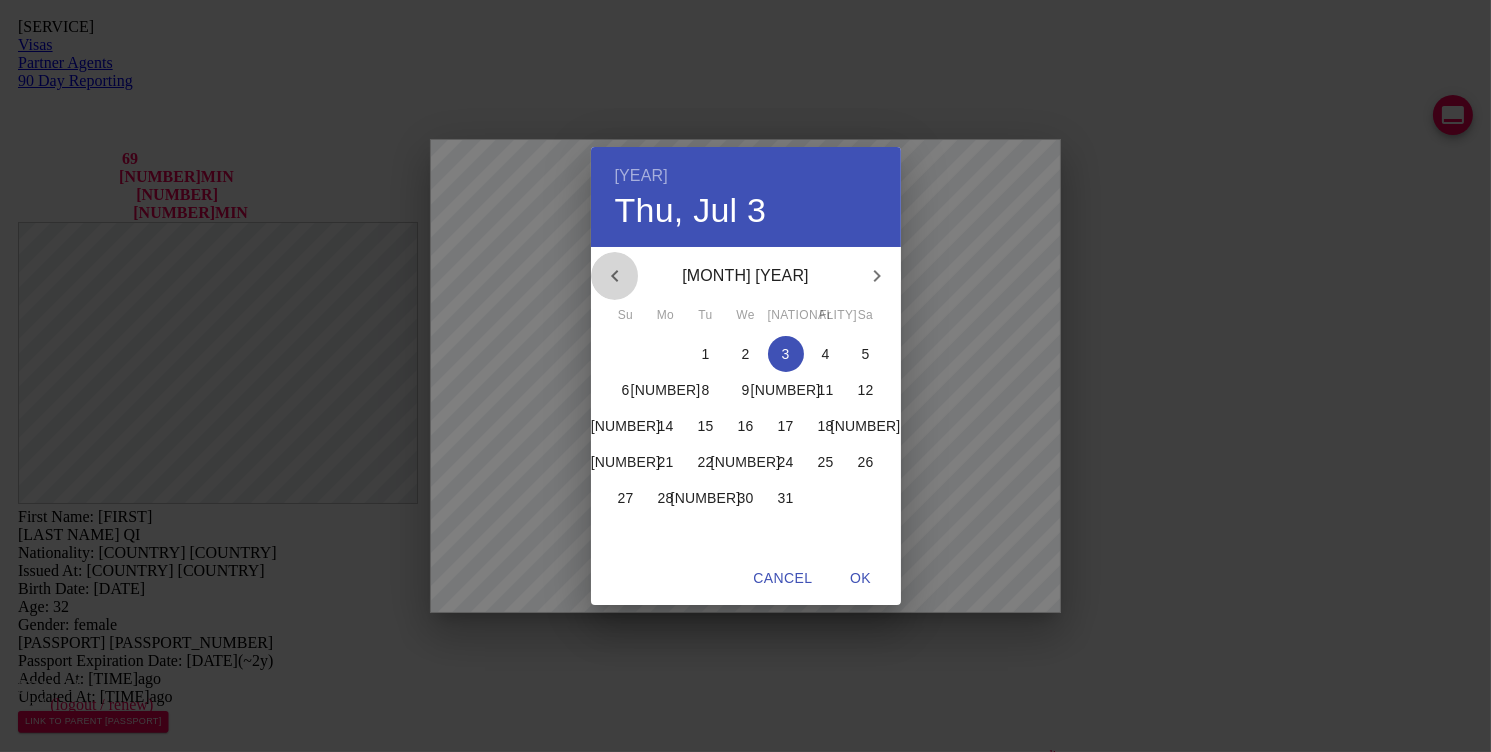 click at bounding box center [615, 276] 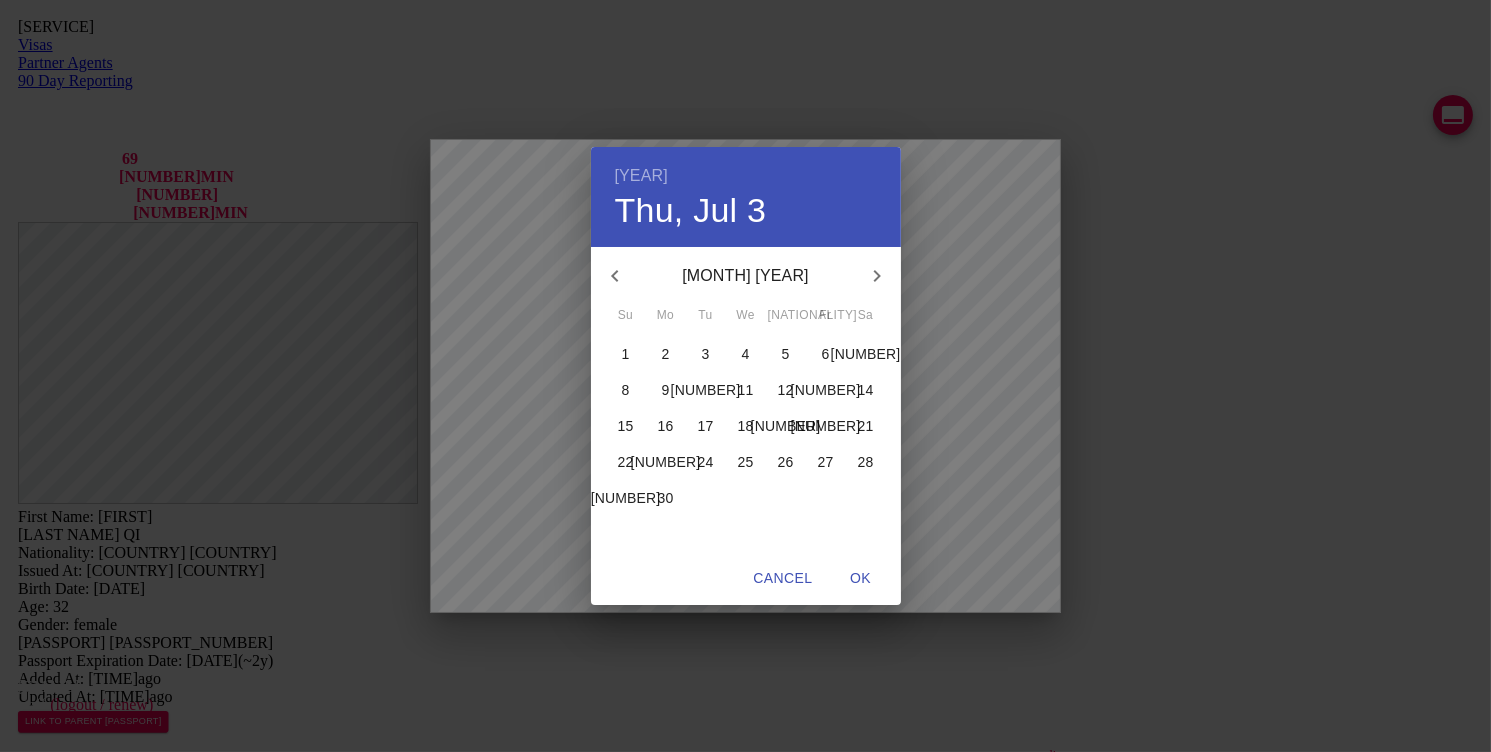 click at bounding box center (615, 276) 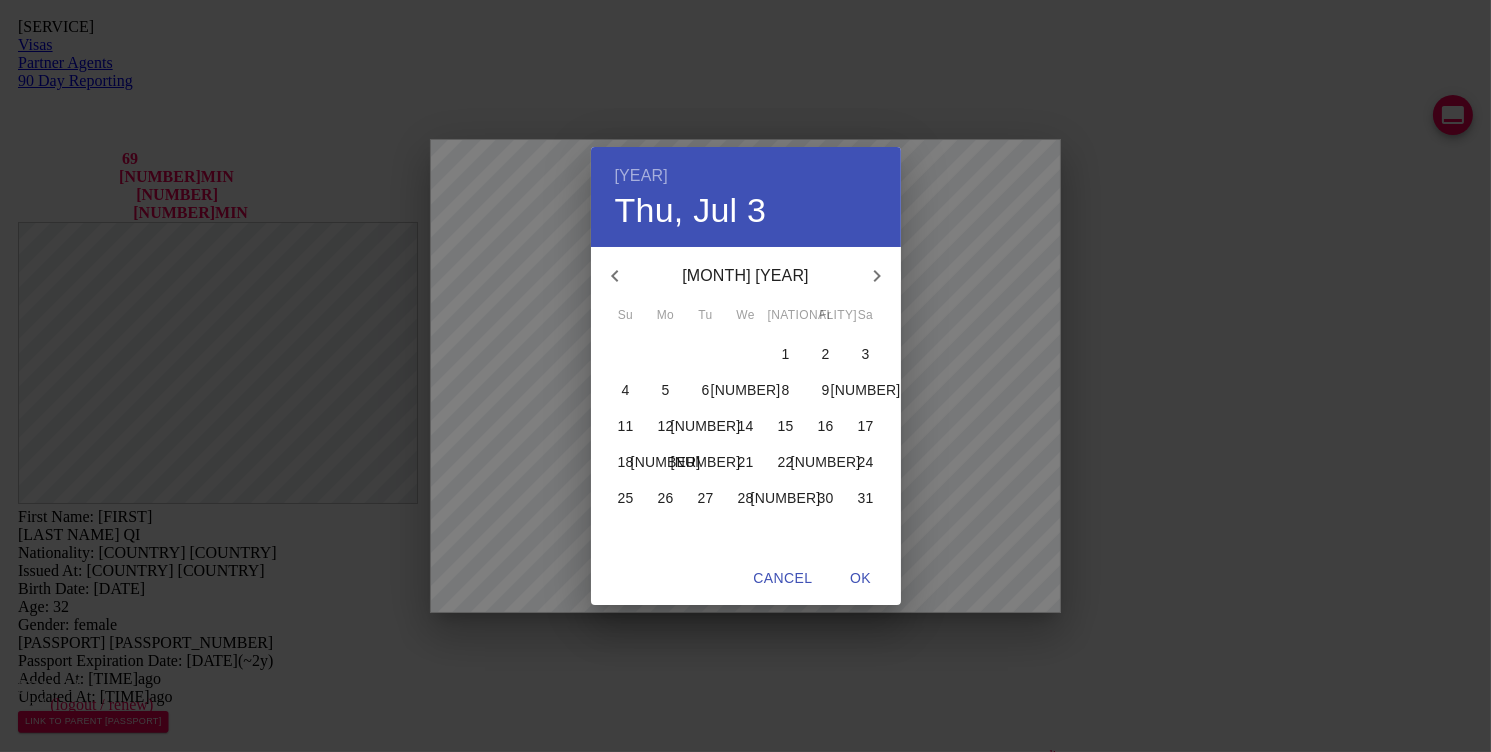 click on "[NUMBER]" at bounding box center (626, 354) 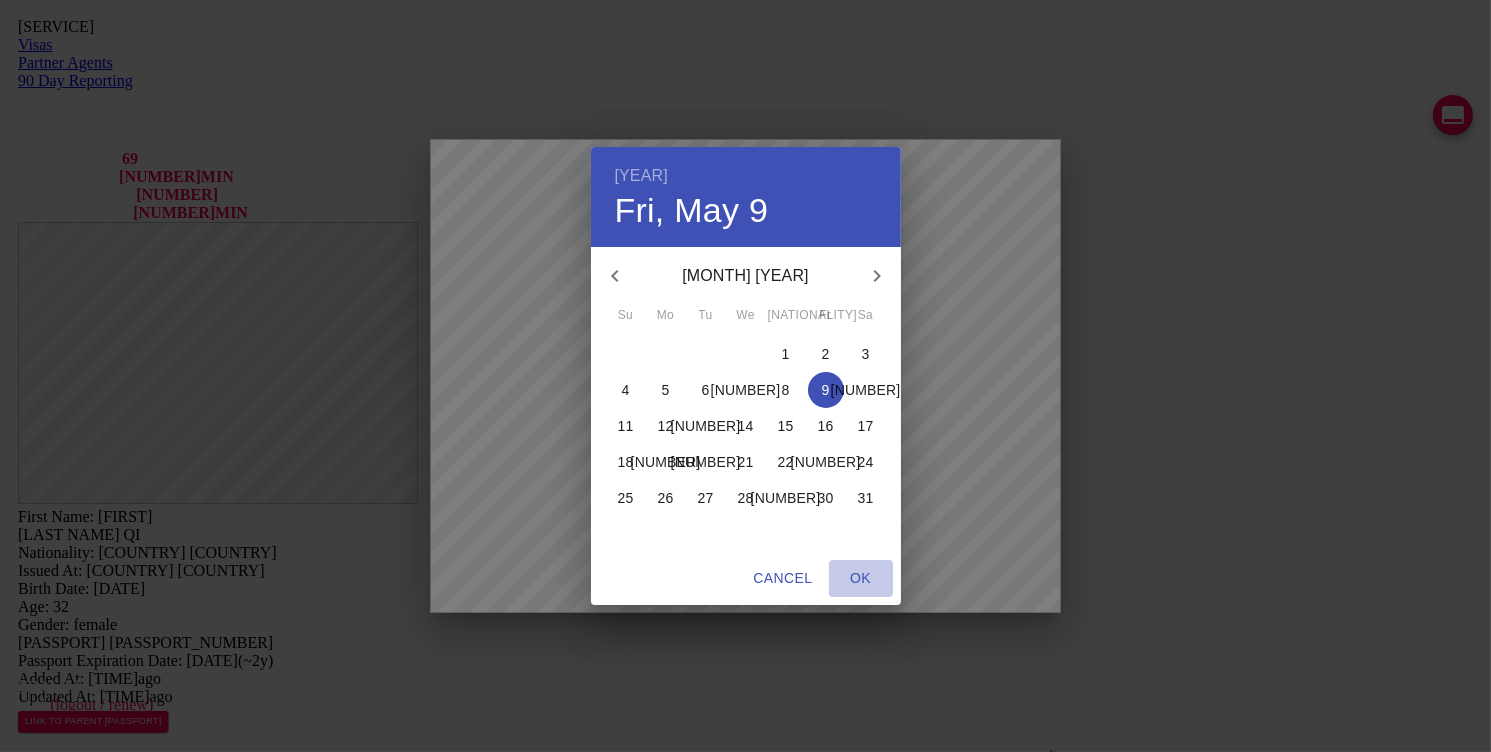 click on "OK" at bounding box center (782, 578) 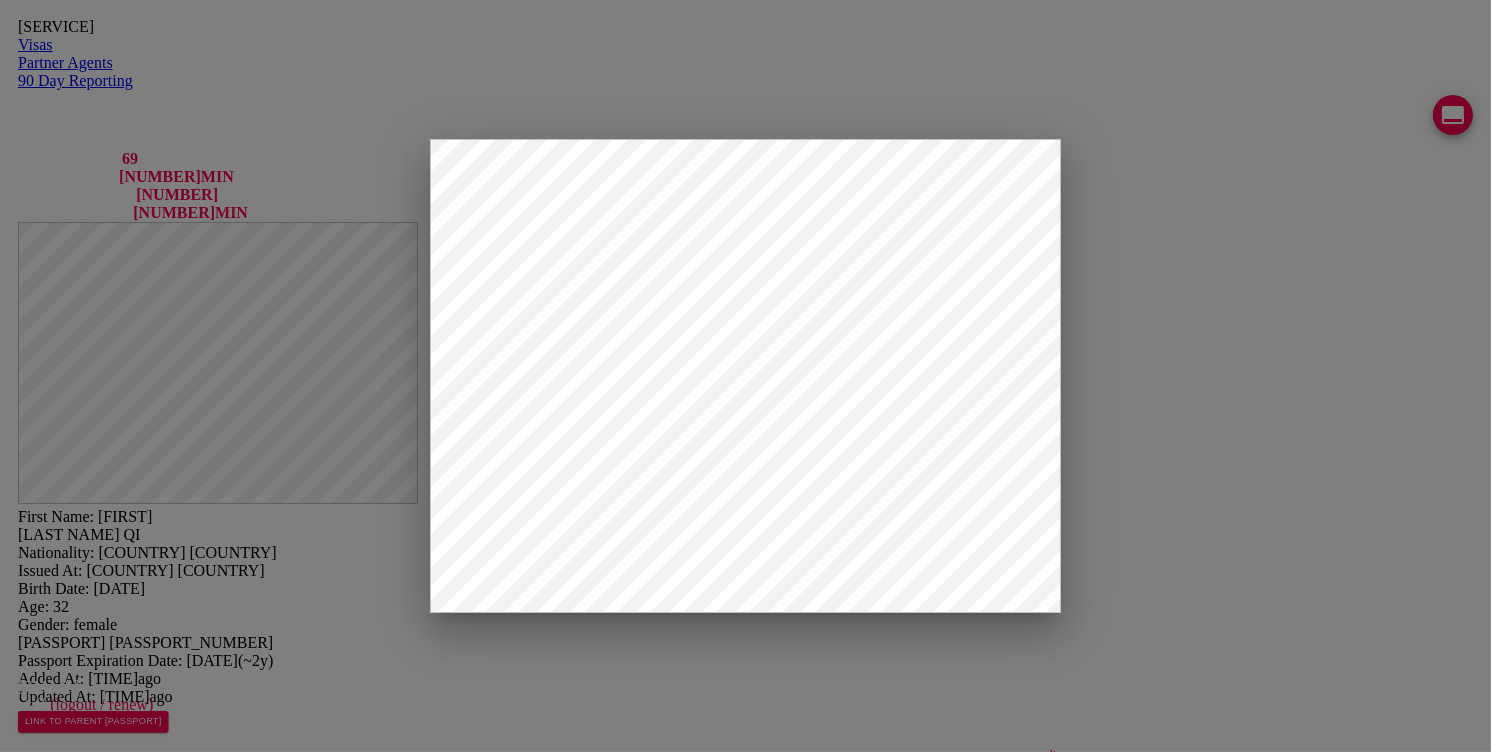 scroll, scrollTop: 4, scrollLeft: 0, axis: vertical 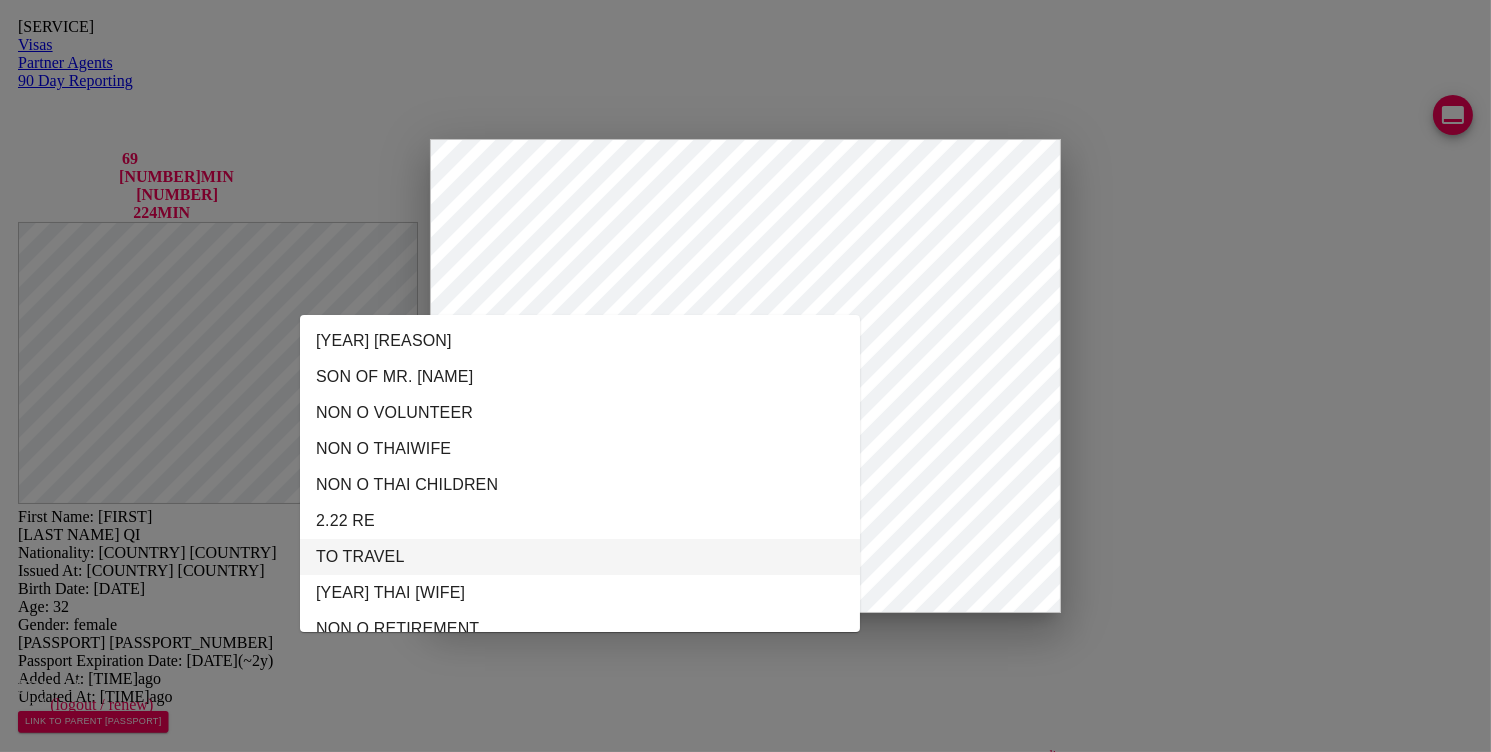 click on "TO TRAVEL" at bounding box center [580, 557] 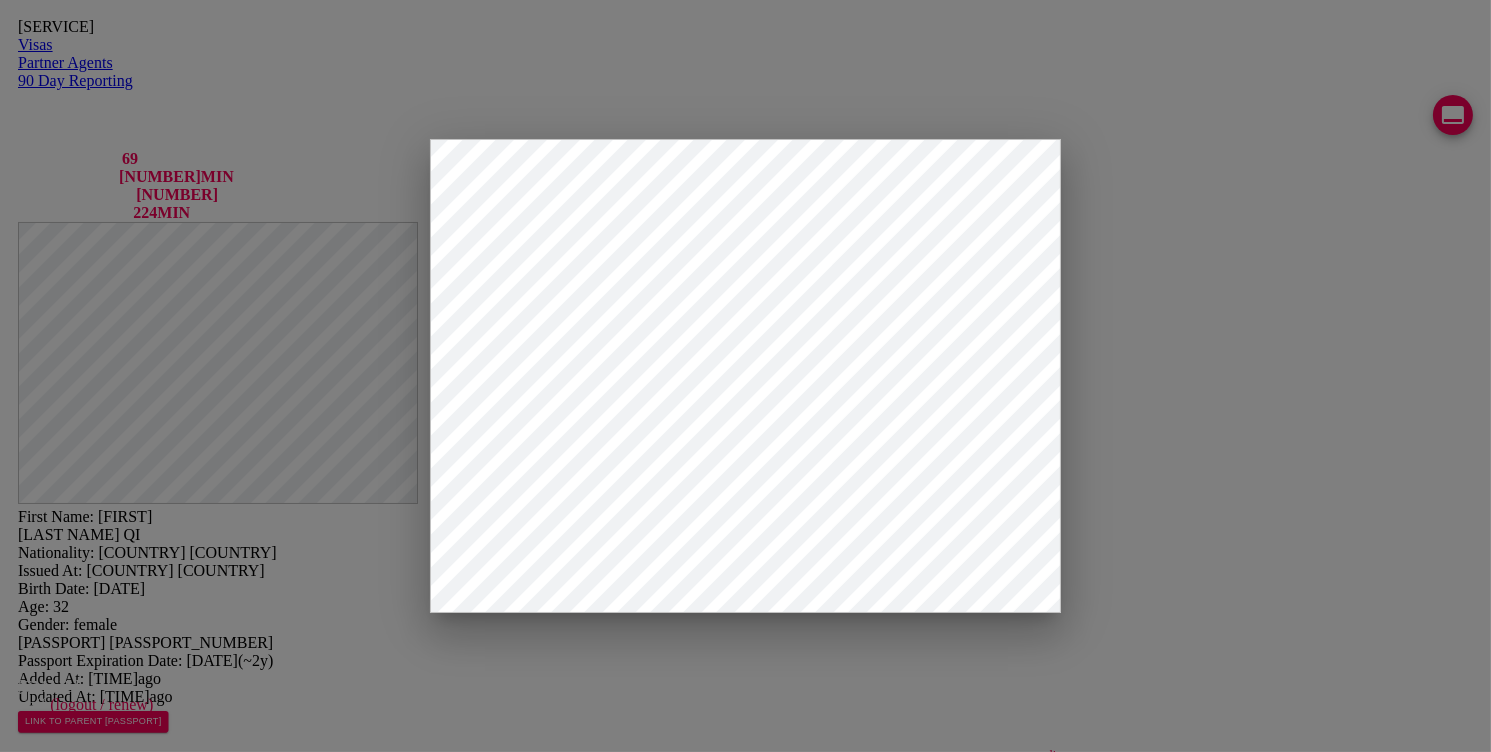 click on "30" at bounding box center (308, 2606) 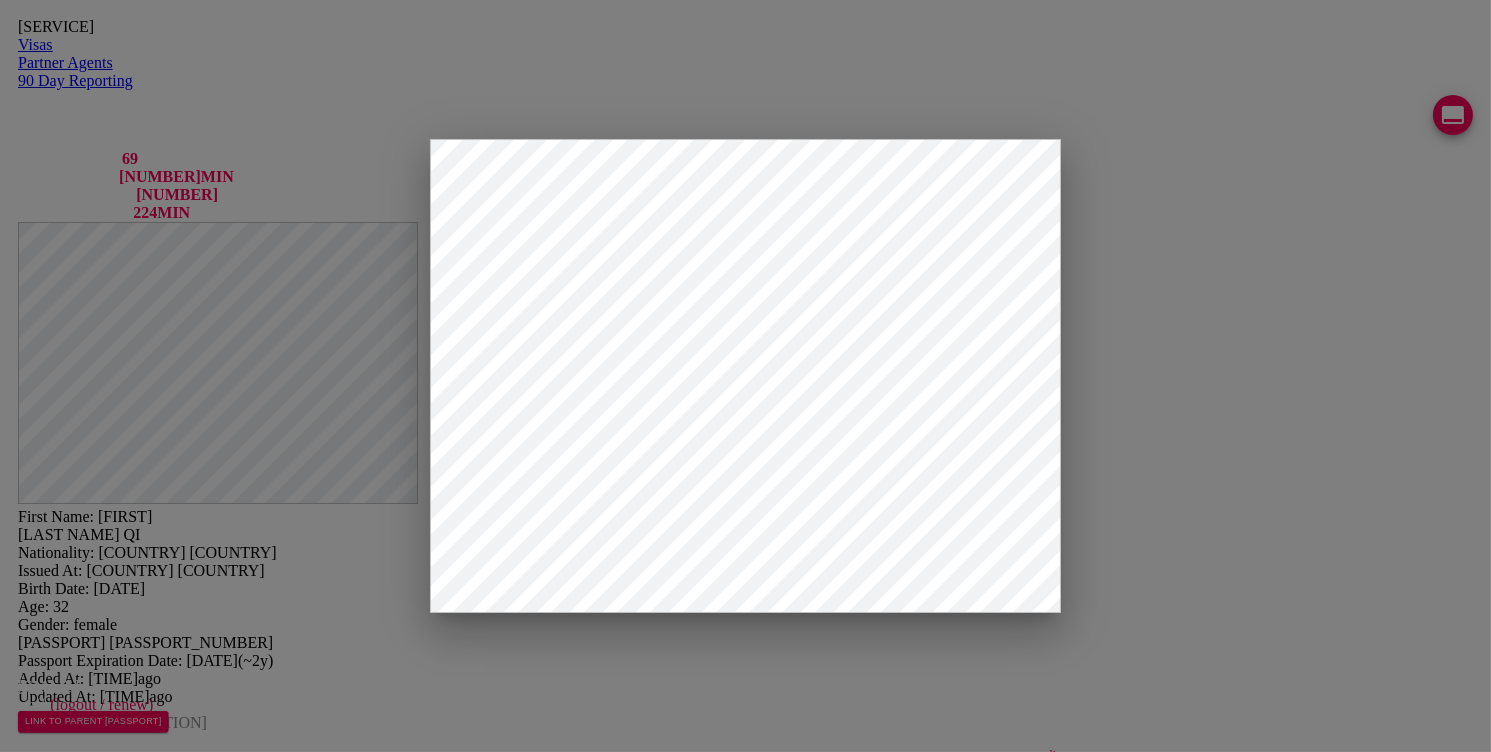 scroll, scrollTop: 230, scrollLeft: 0, axis: vertical 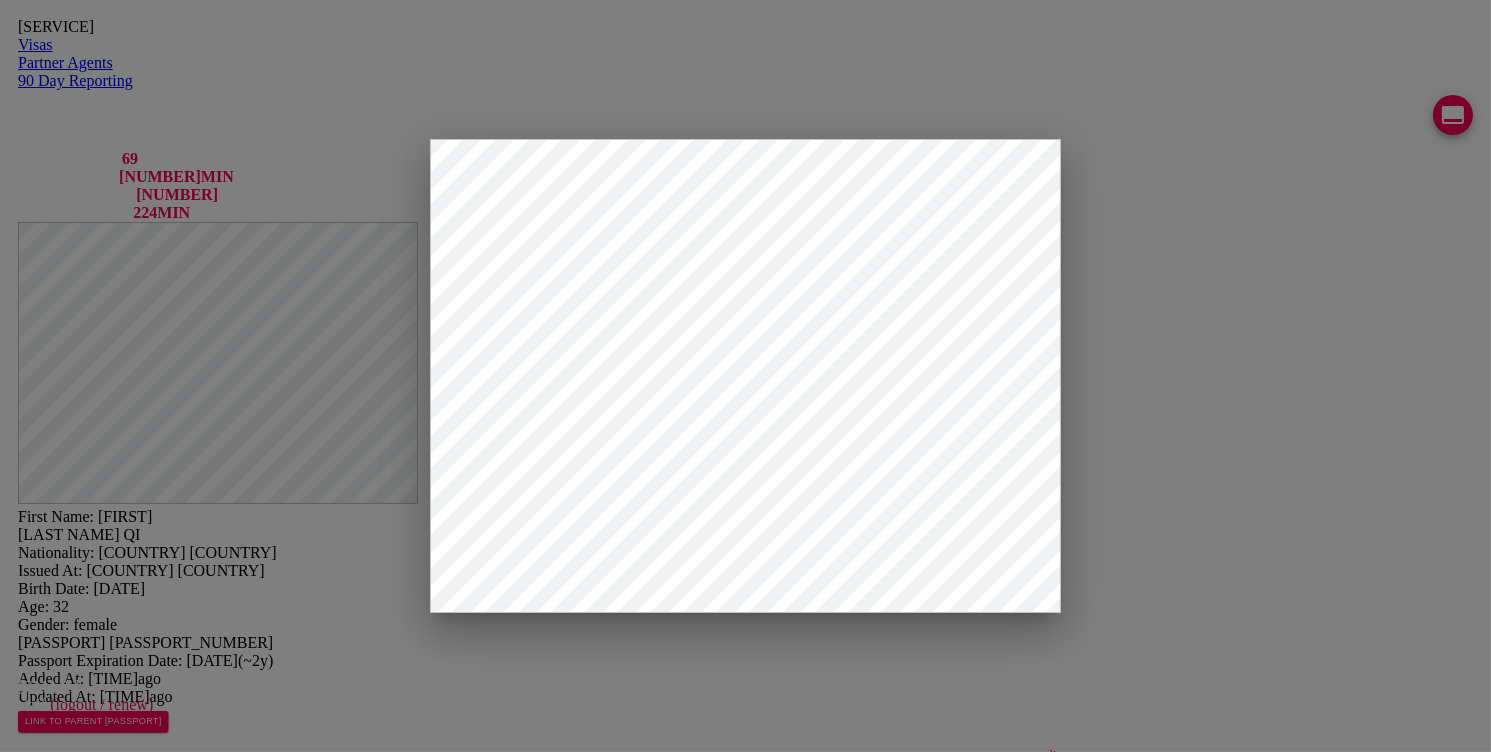 type on "60" 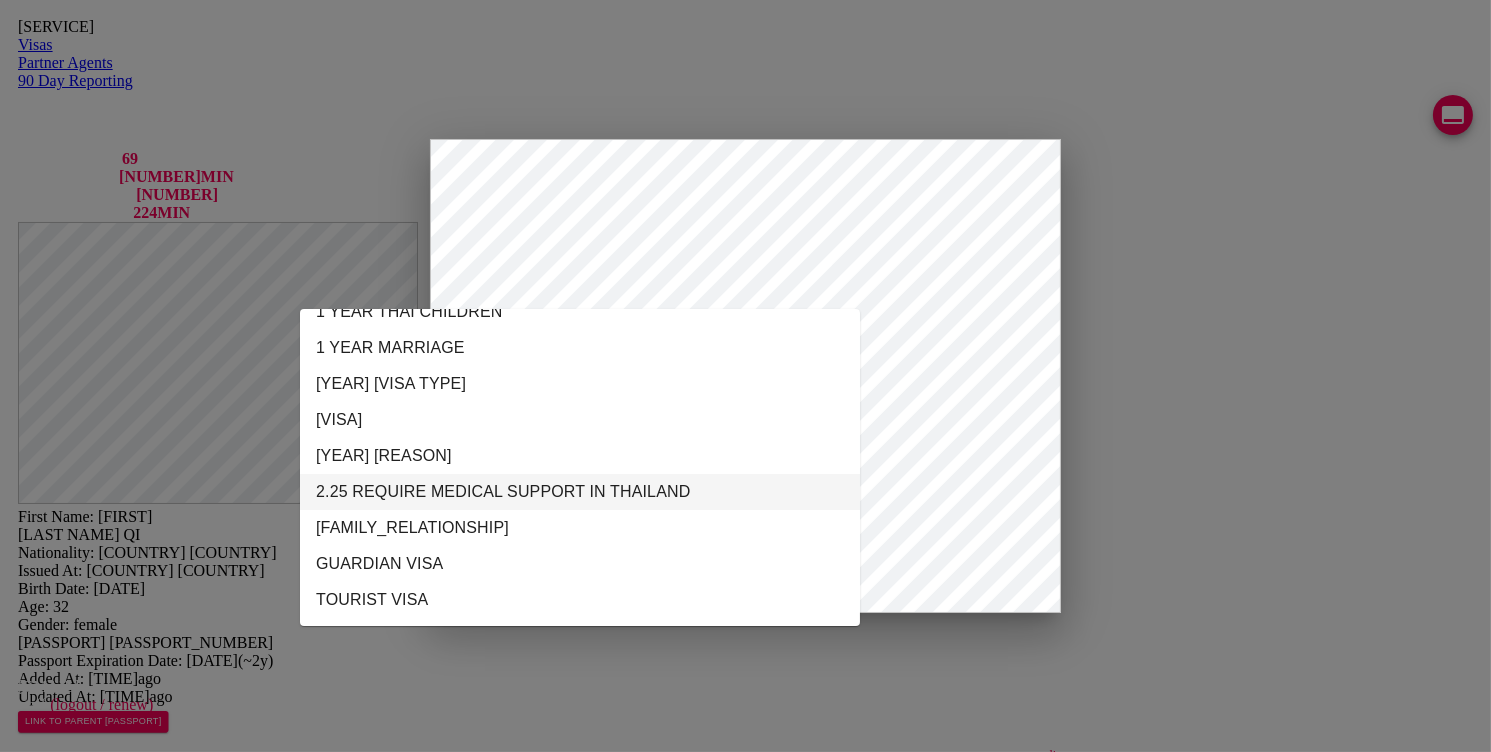 scroll, scrollTop: 38, scrollLeft: 0, axis: vertical 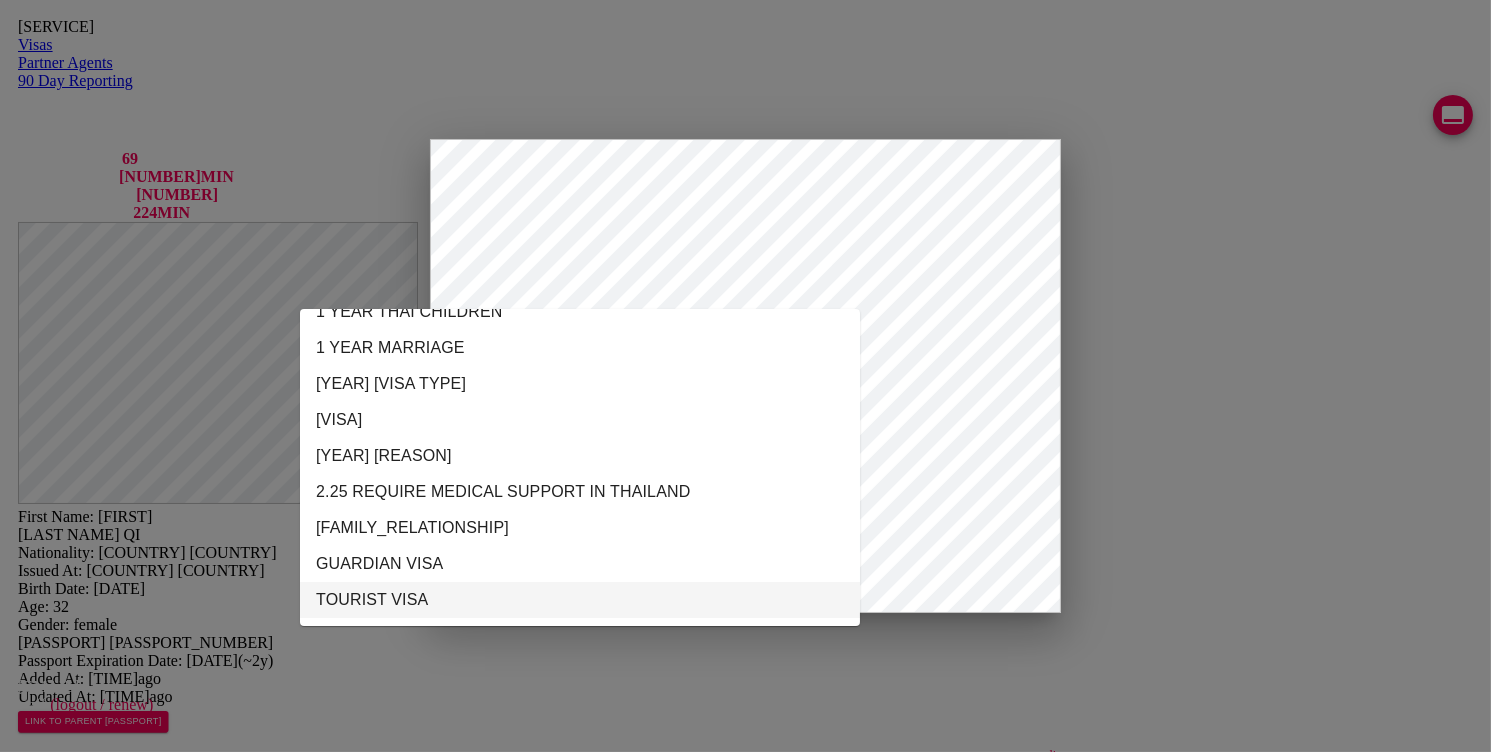 click on "••••••• ••••" at bounding box center (580, 600) 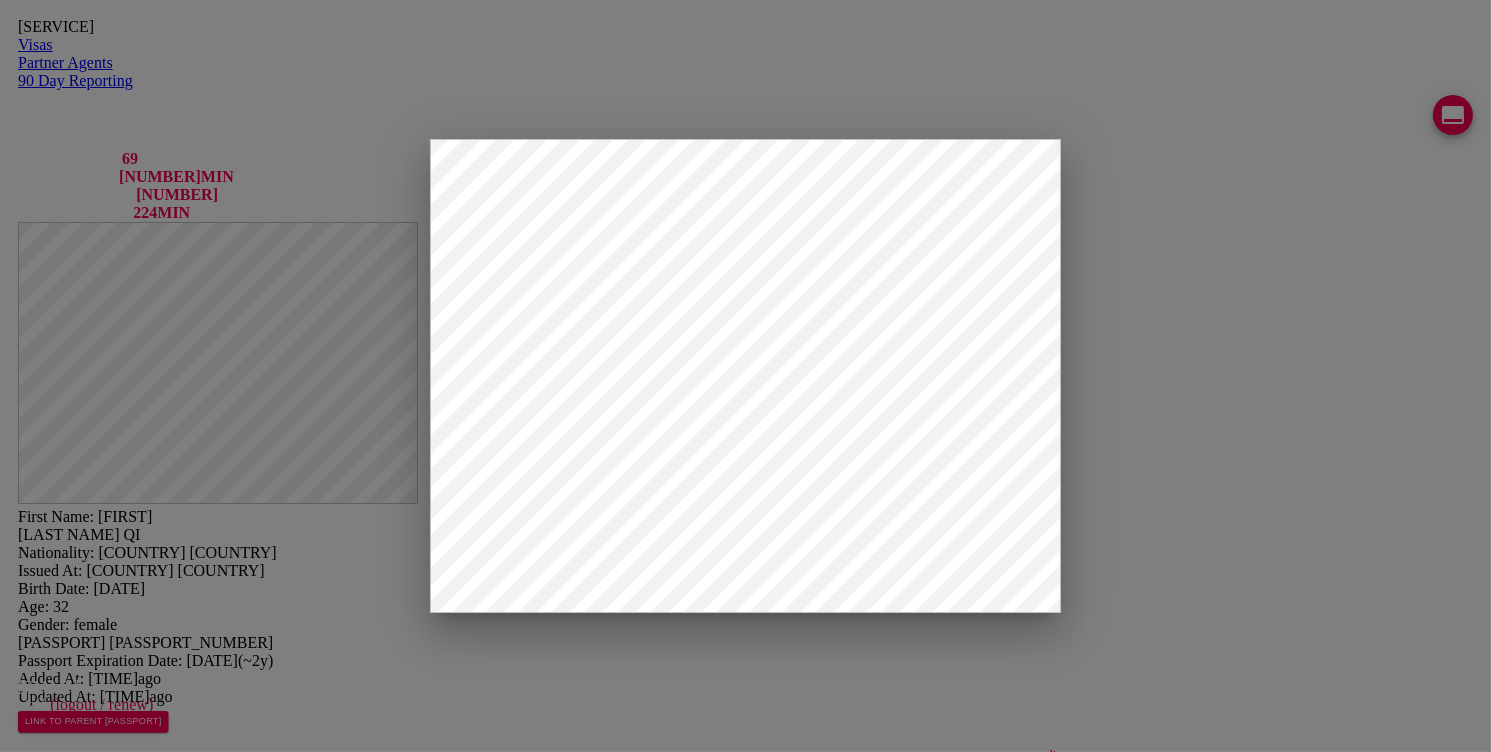 click on "Save" at bounding box center (534, 2784) 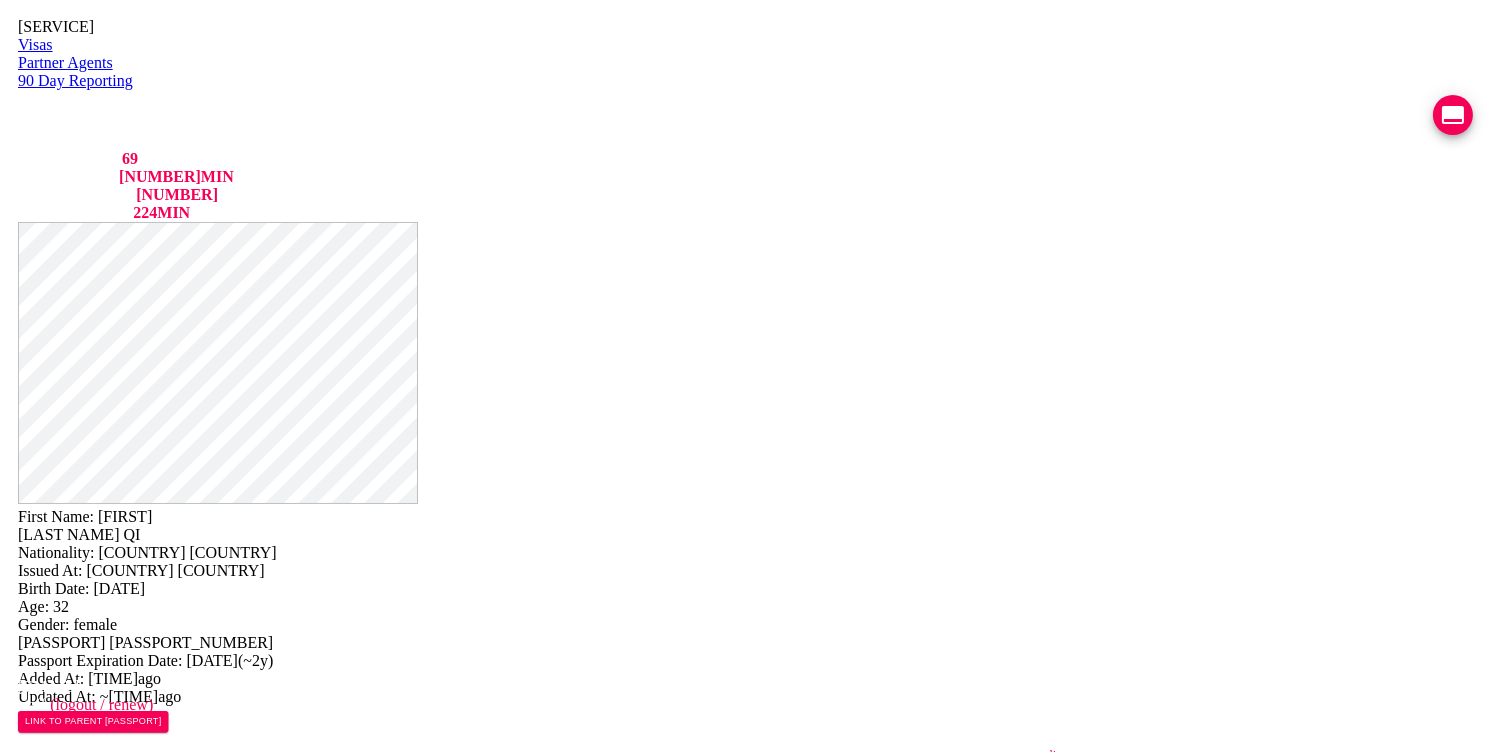 click on "[DOCUMENT_NUMBER]" at bounding box center (848, 1600) 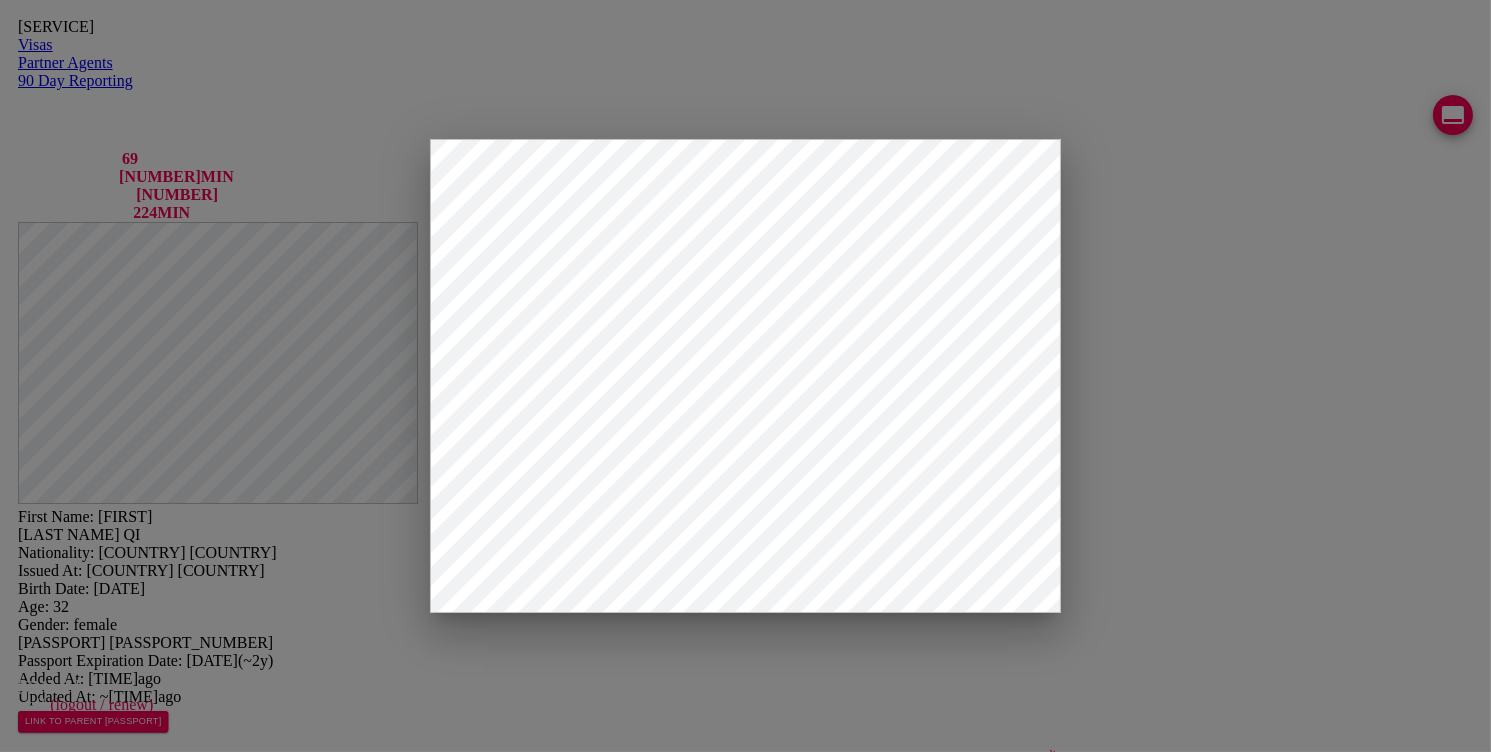 scroll, scrollTop: 230, scrollLeft: 0, axis: vertical 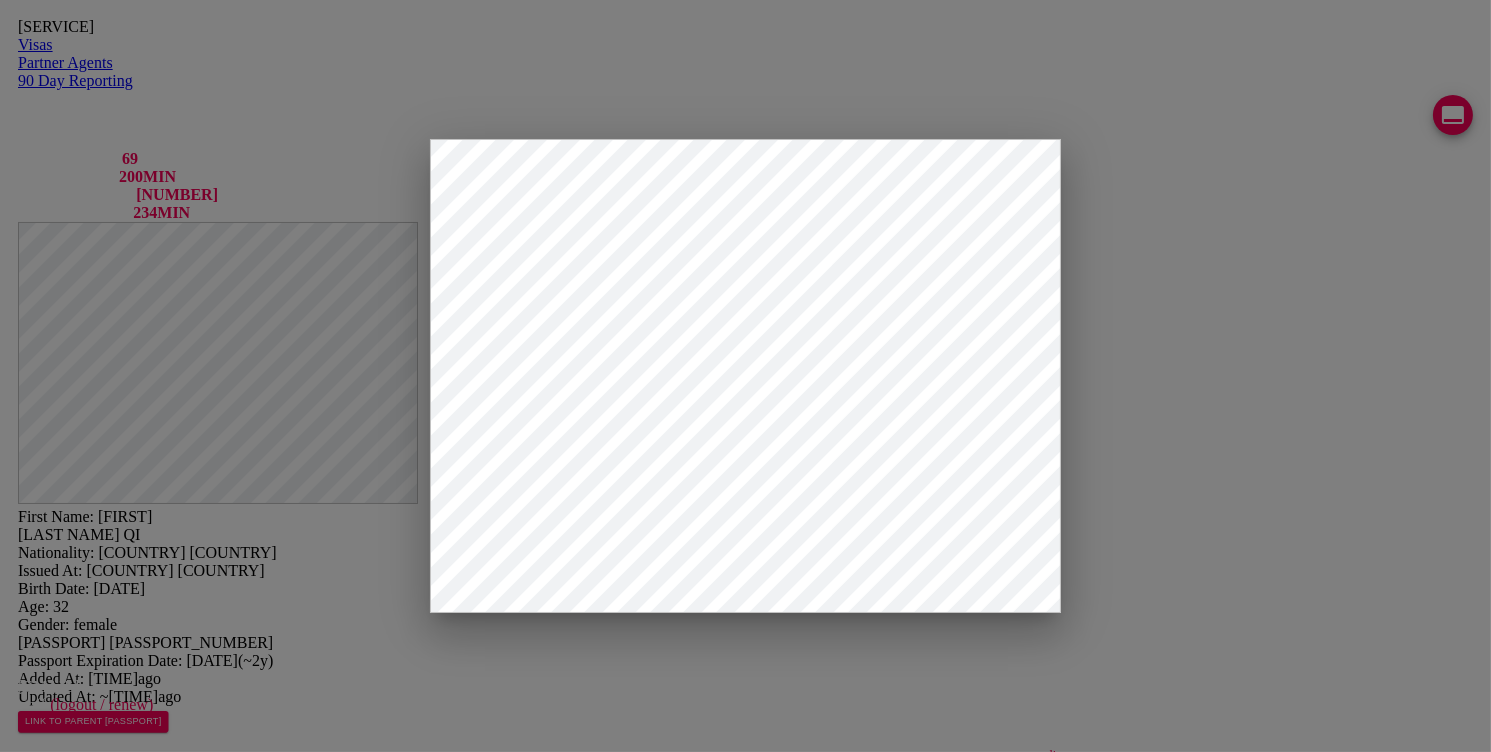 click on "Save" at bounding box center [534, 2784] 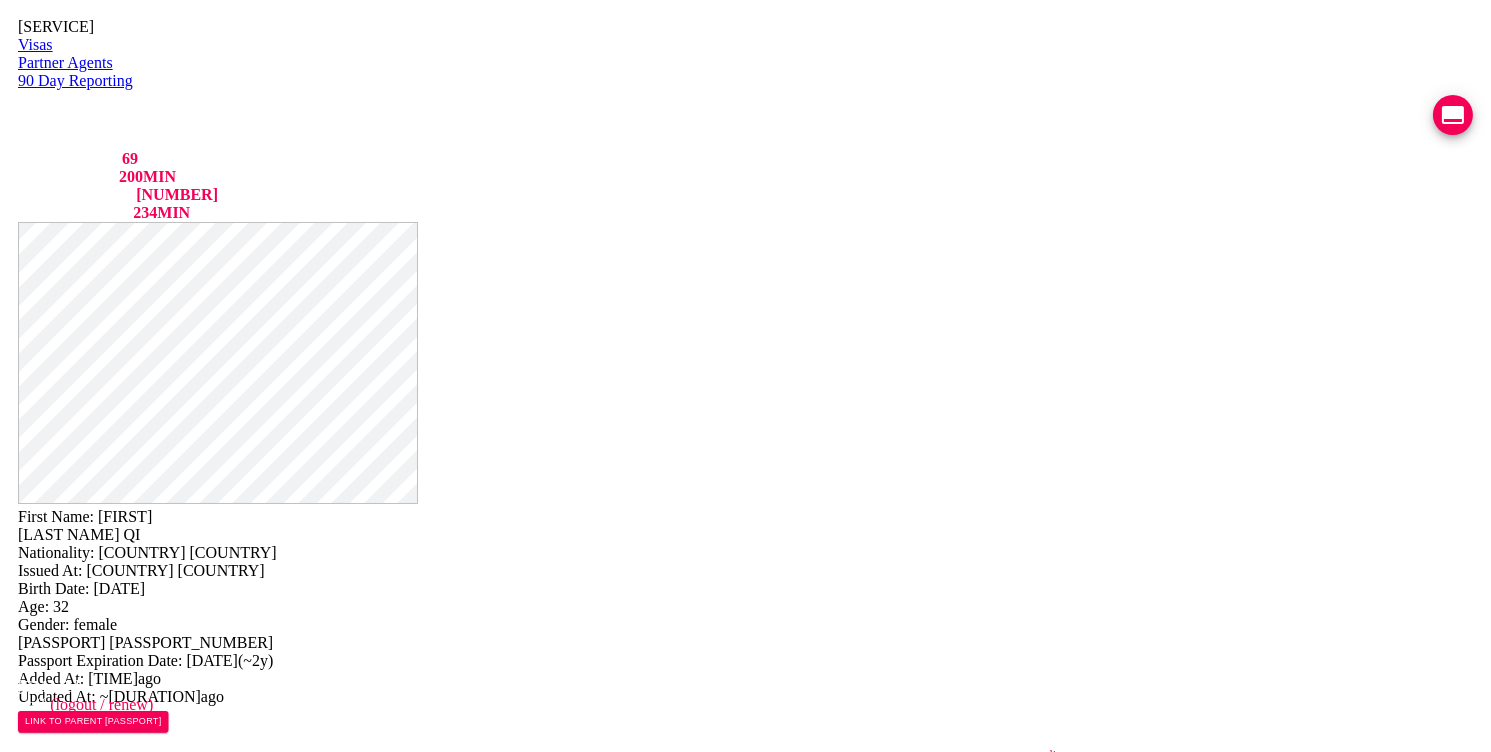 scroll, scrollTop: 751, scrollLeft: 0, axis: vertical 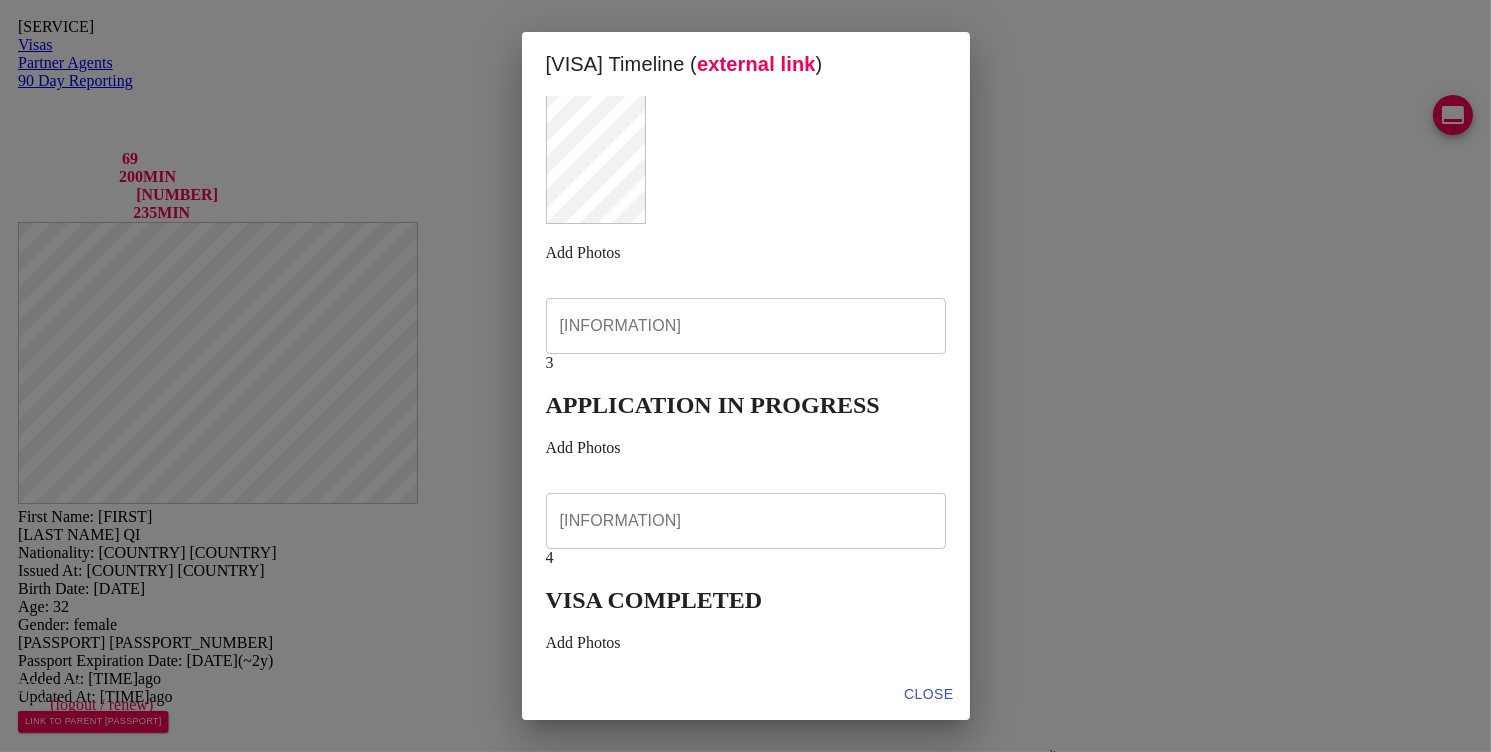 click on "CLOSE" at bounding box center [928, 694] 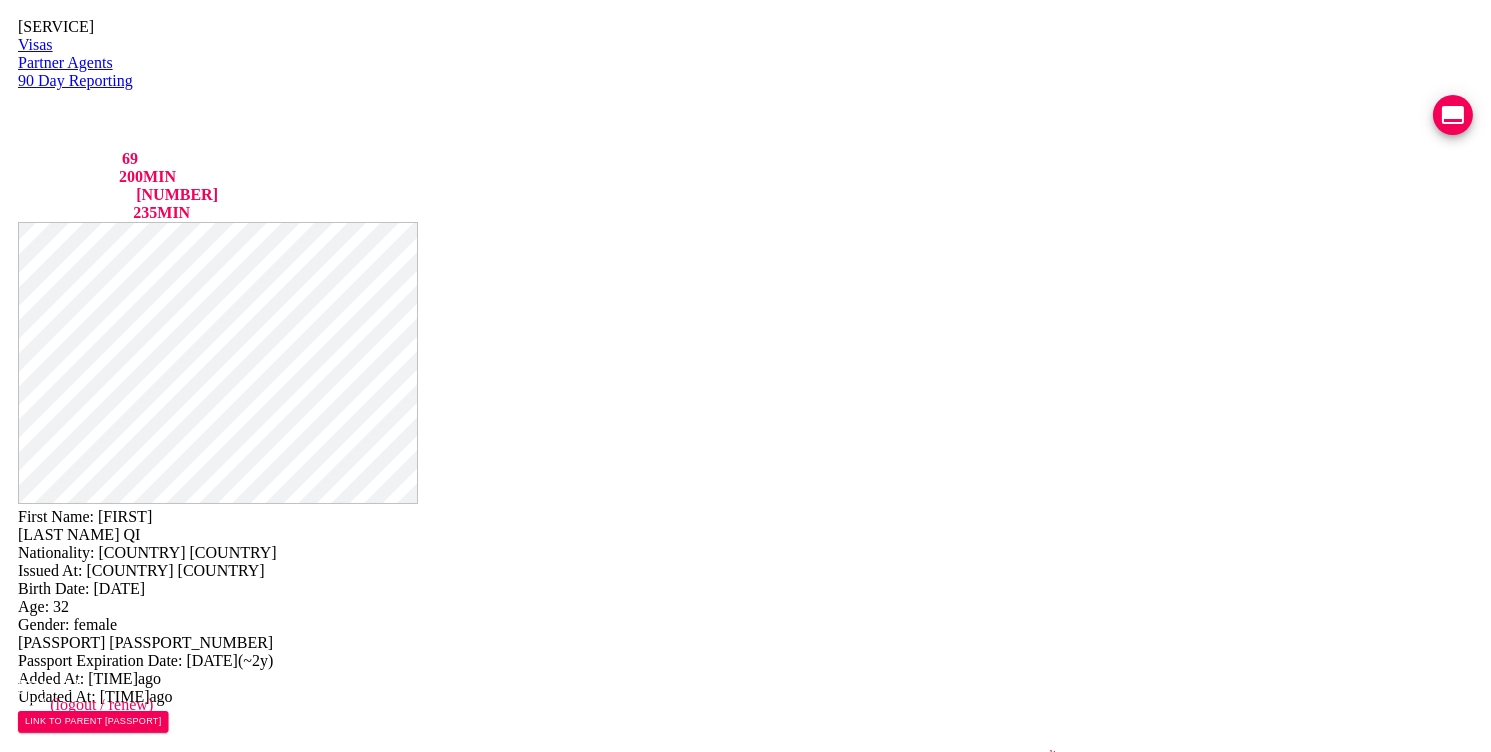 scroll, scrollTop: 0, scrollLeft: 0, axis: both 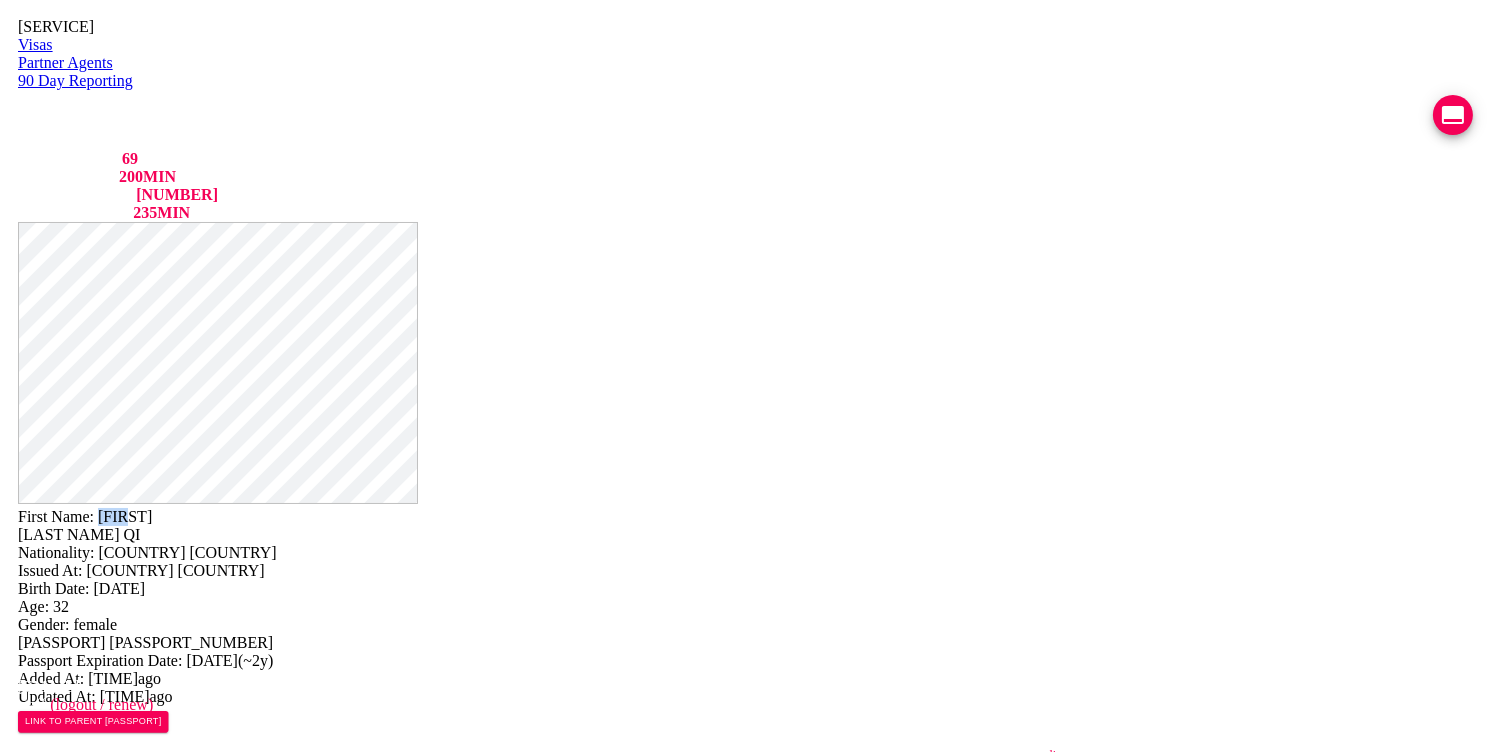drag, startPoint x: 838, startPoint y: 56, endPoint x: 782, endPoint y: 49, distance: 56.435802 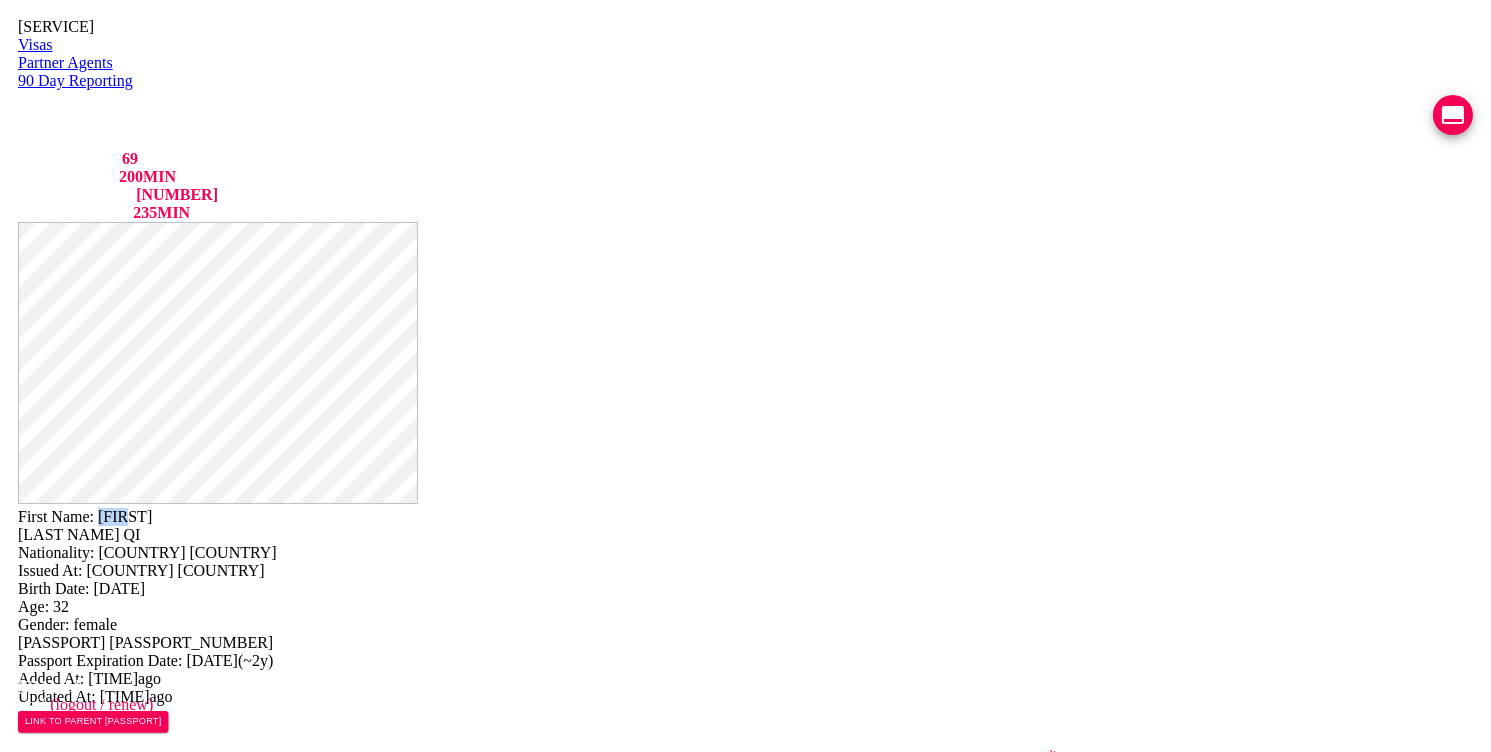 copy on "NINA" 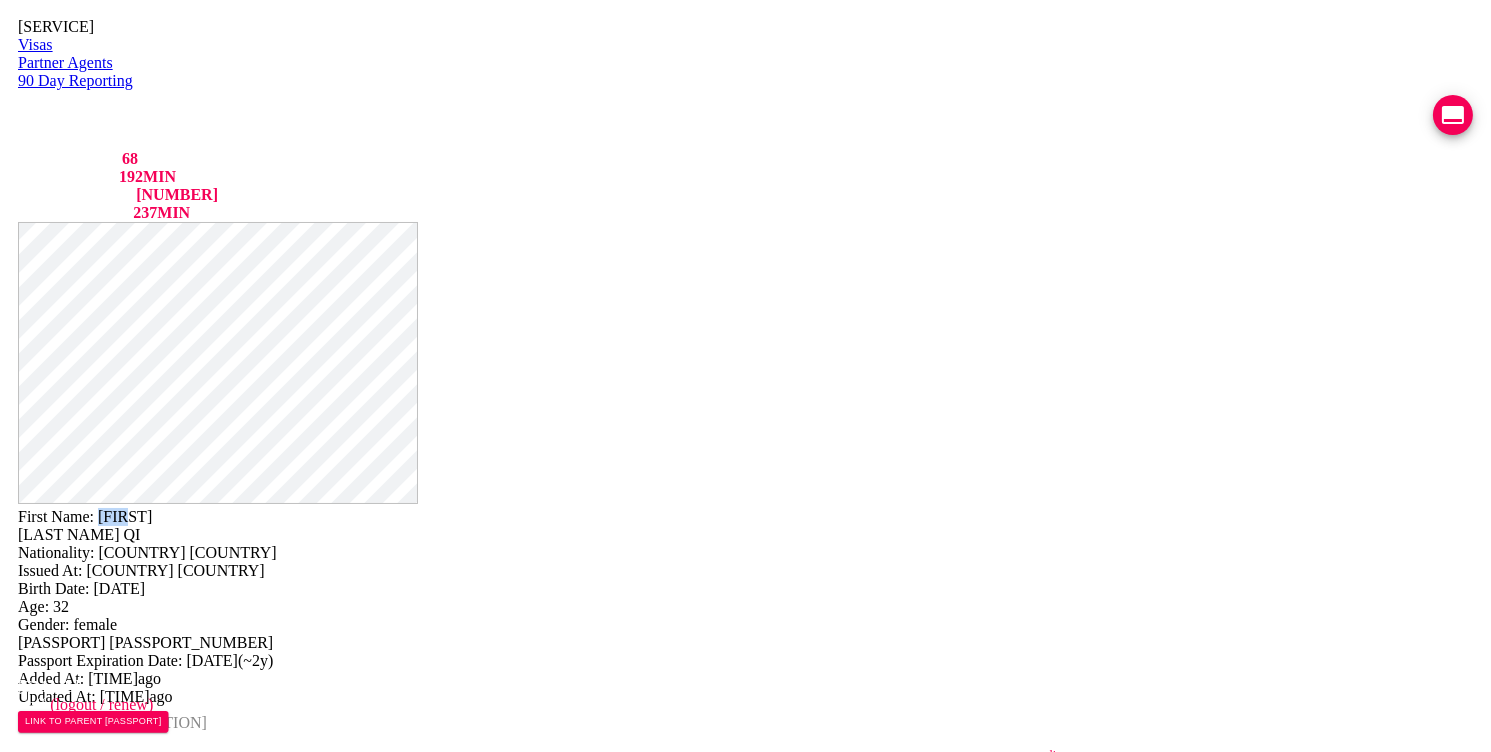 scroll, scrollTop: 73, scrollLeft: 0, axis: vertical 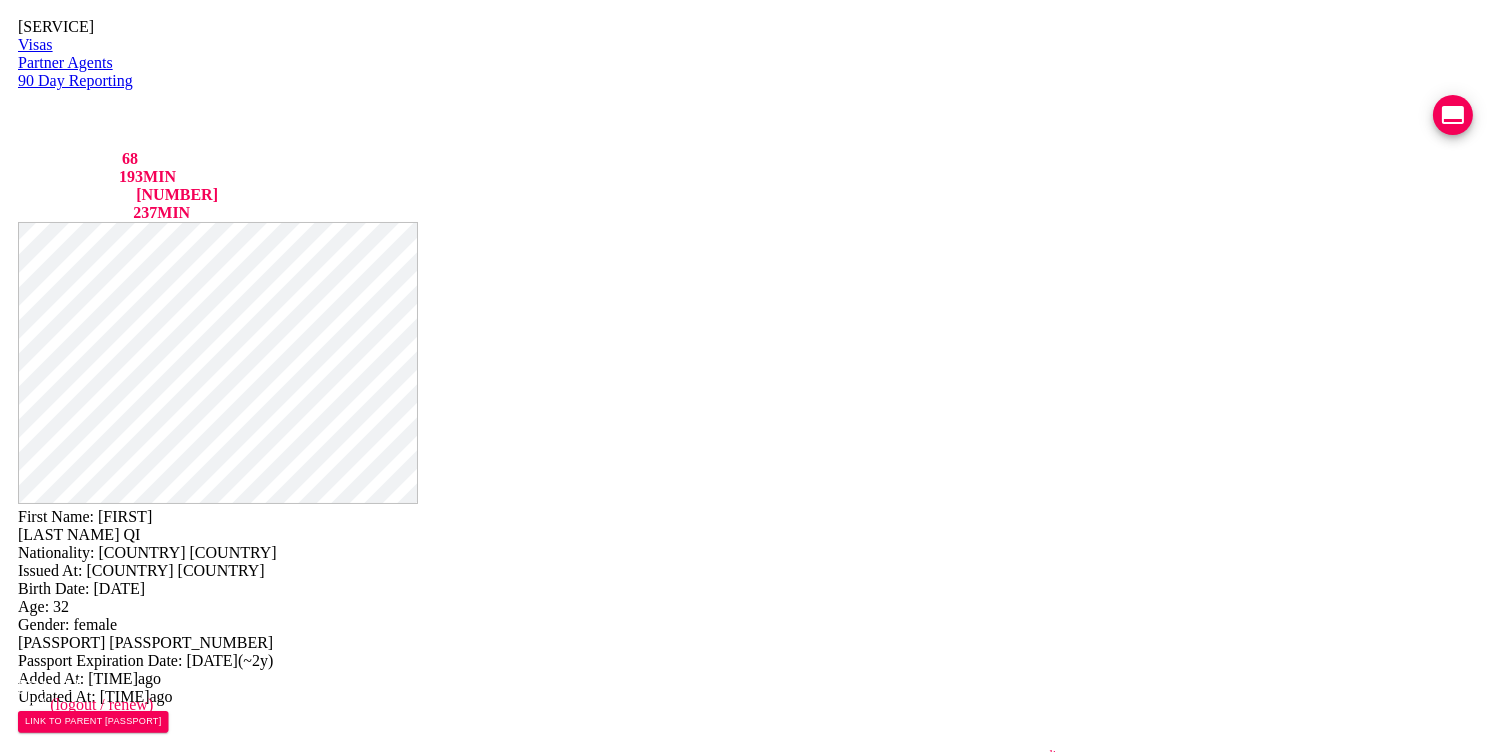 click on "082-645-0757" at bounding box center (739, 782) 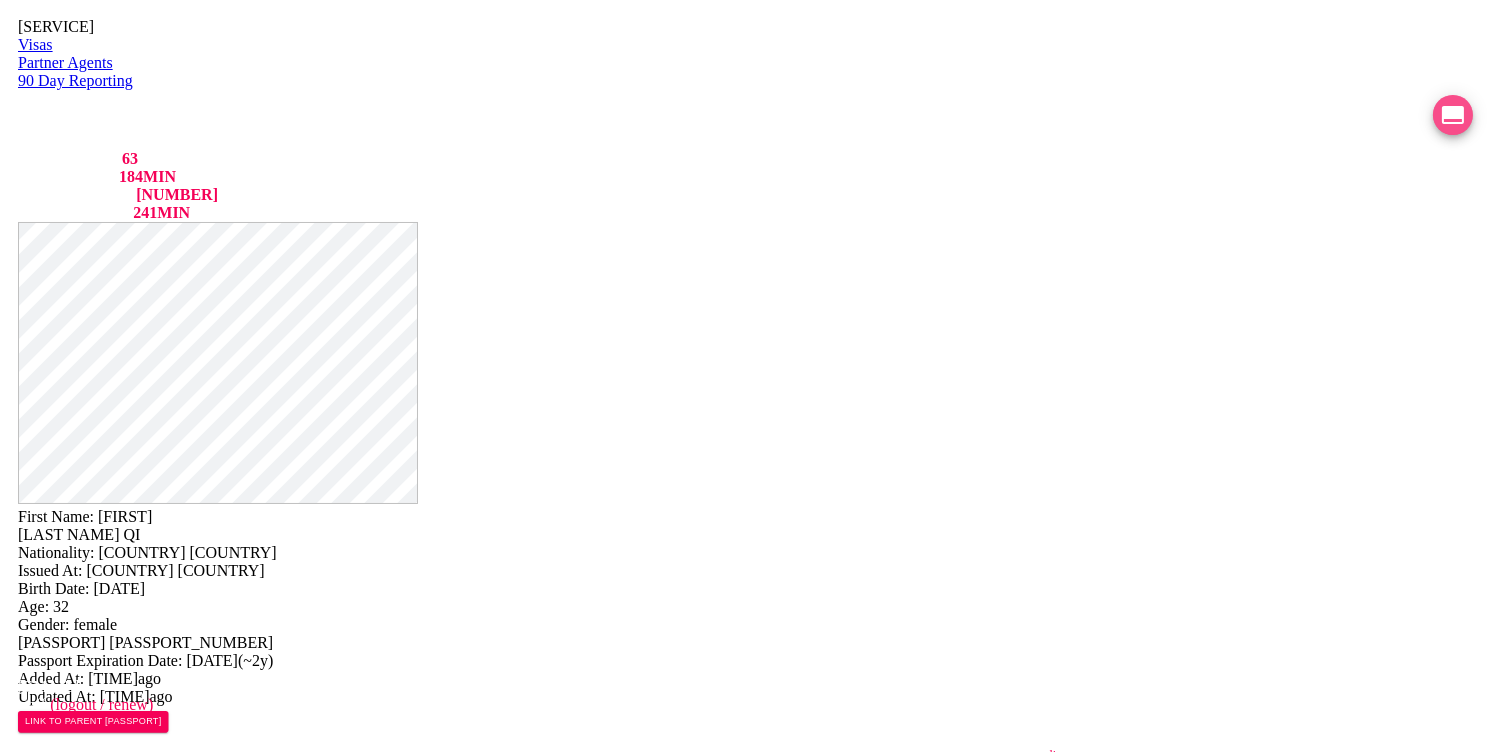 click at bounding box center [1453, 115] 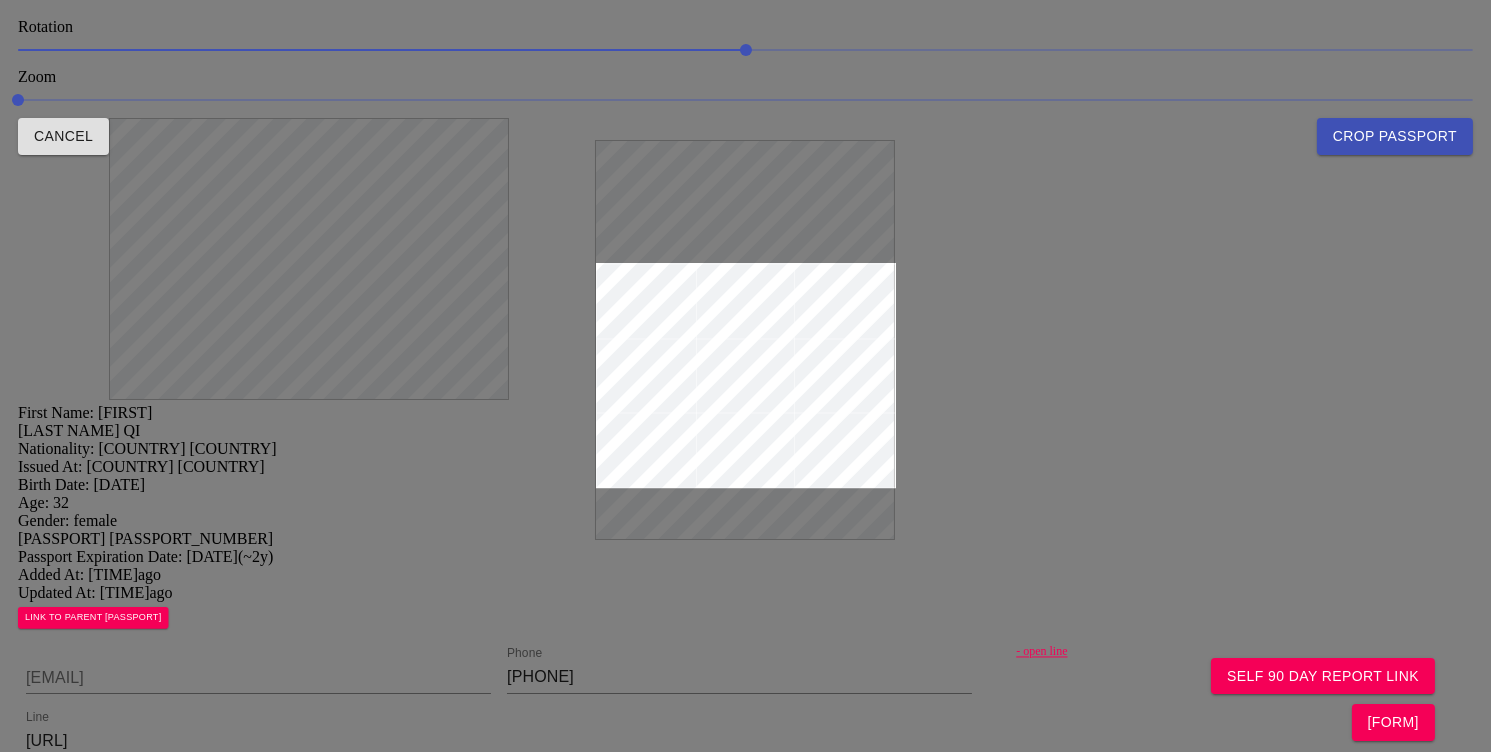 drag, startPoint x: 750, startPoint y: 276, endPoint x: 768, endPoint y: 187, distance: 90.80198 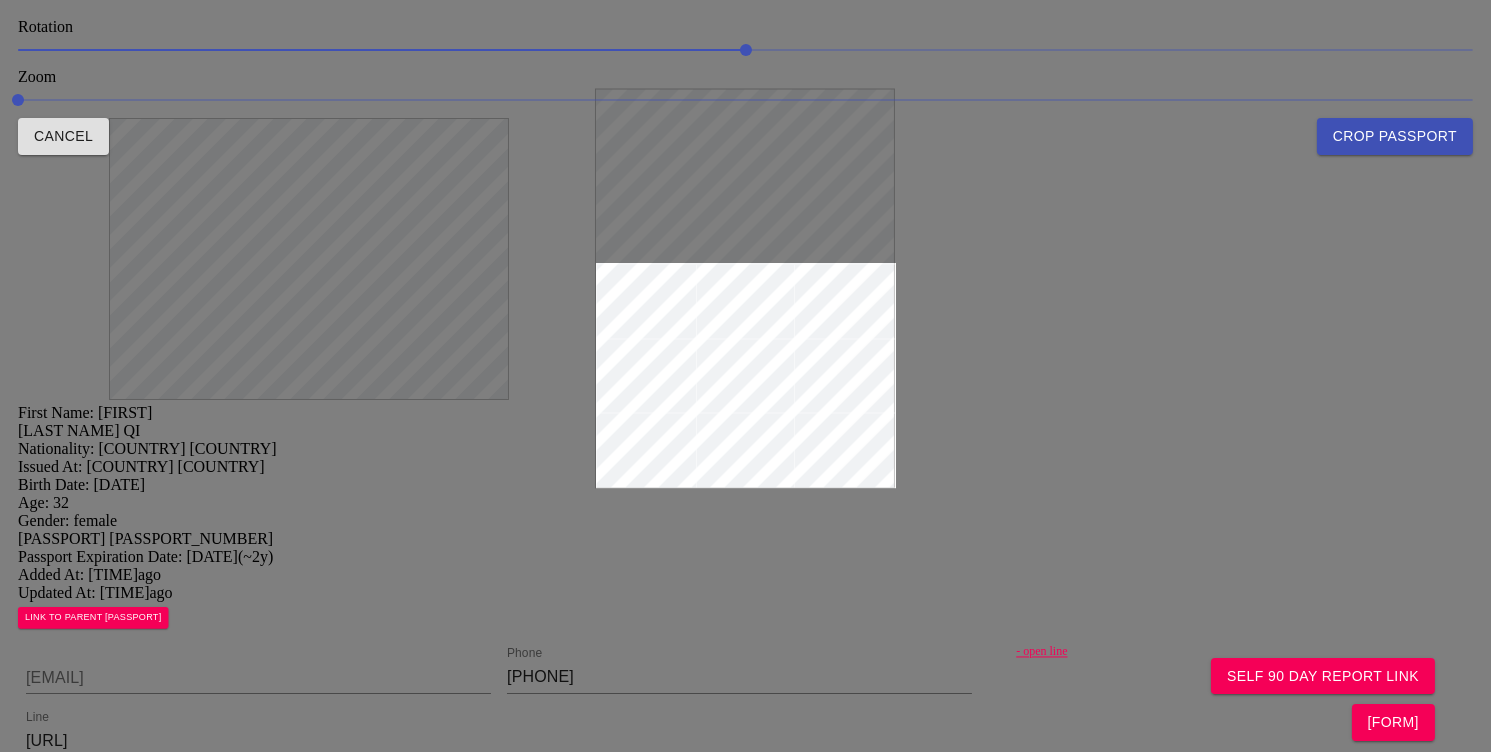 click on "••••" at bounding box center (745, 93) 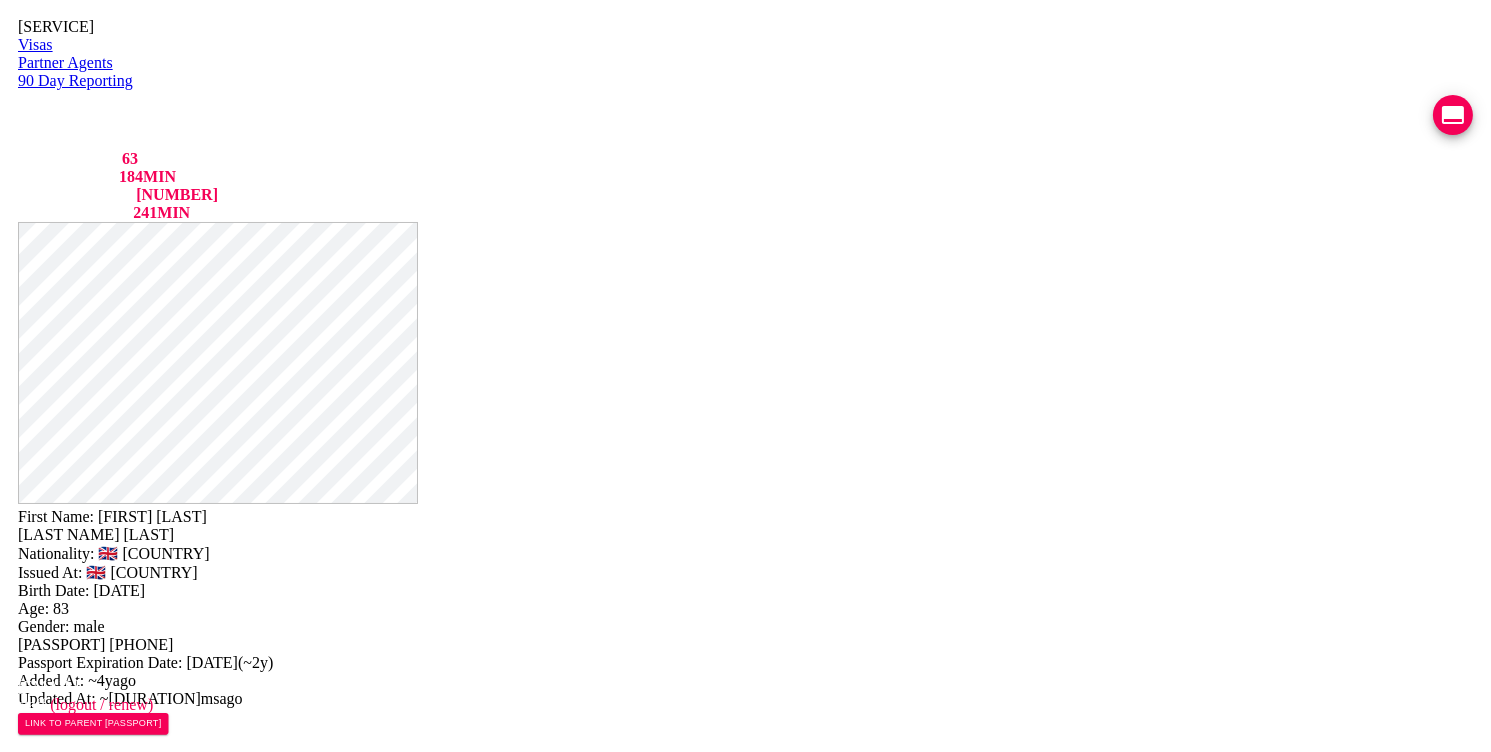 click on "• •••••• ••••••••" at bounding box center [299, 758] 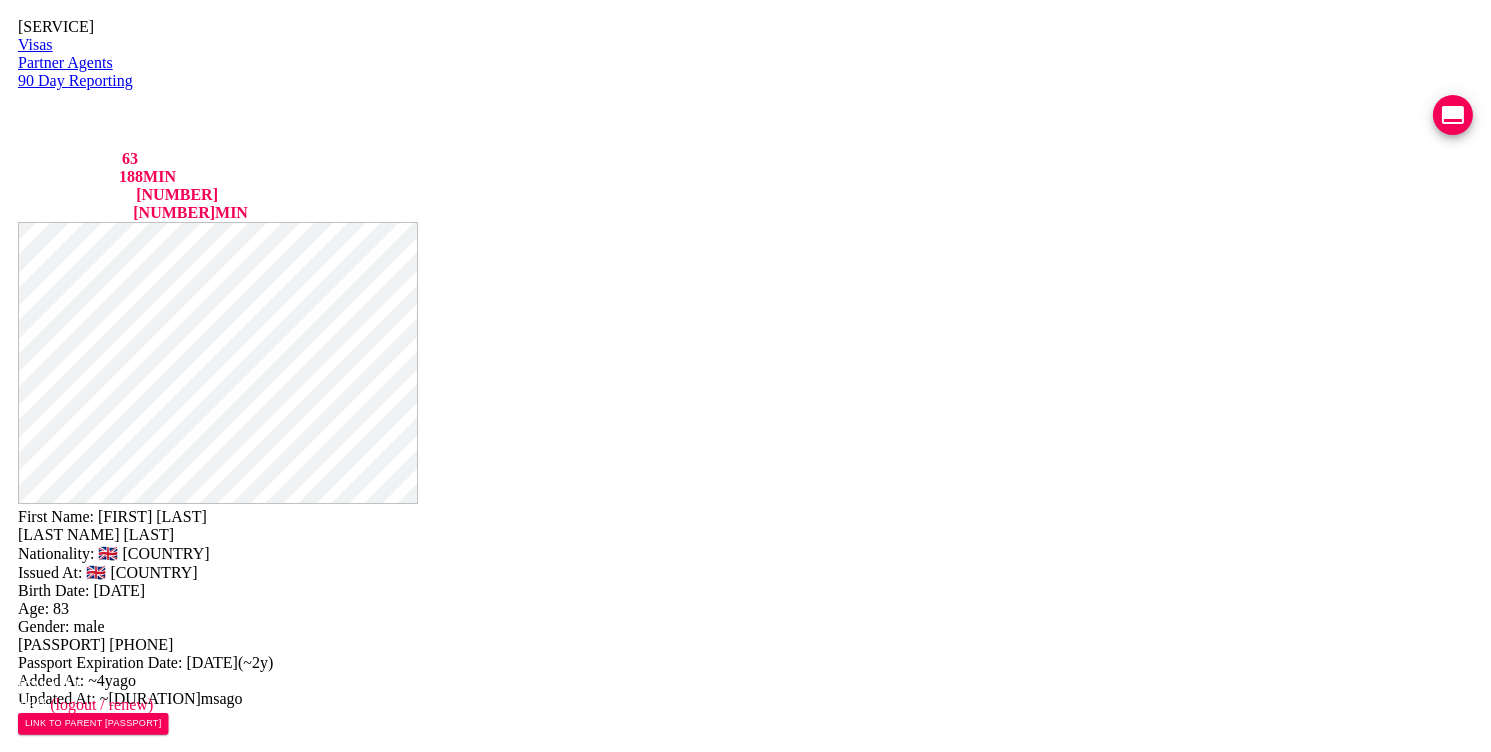 scroll, scrollTop: 2453, scrollLeft: 0, axis: vertical 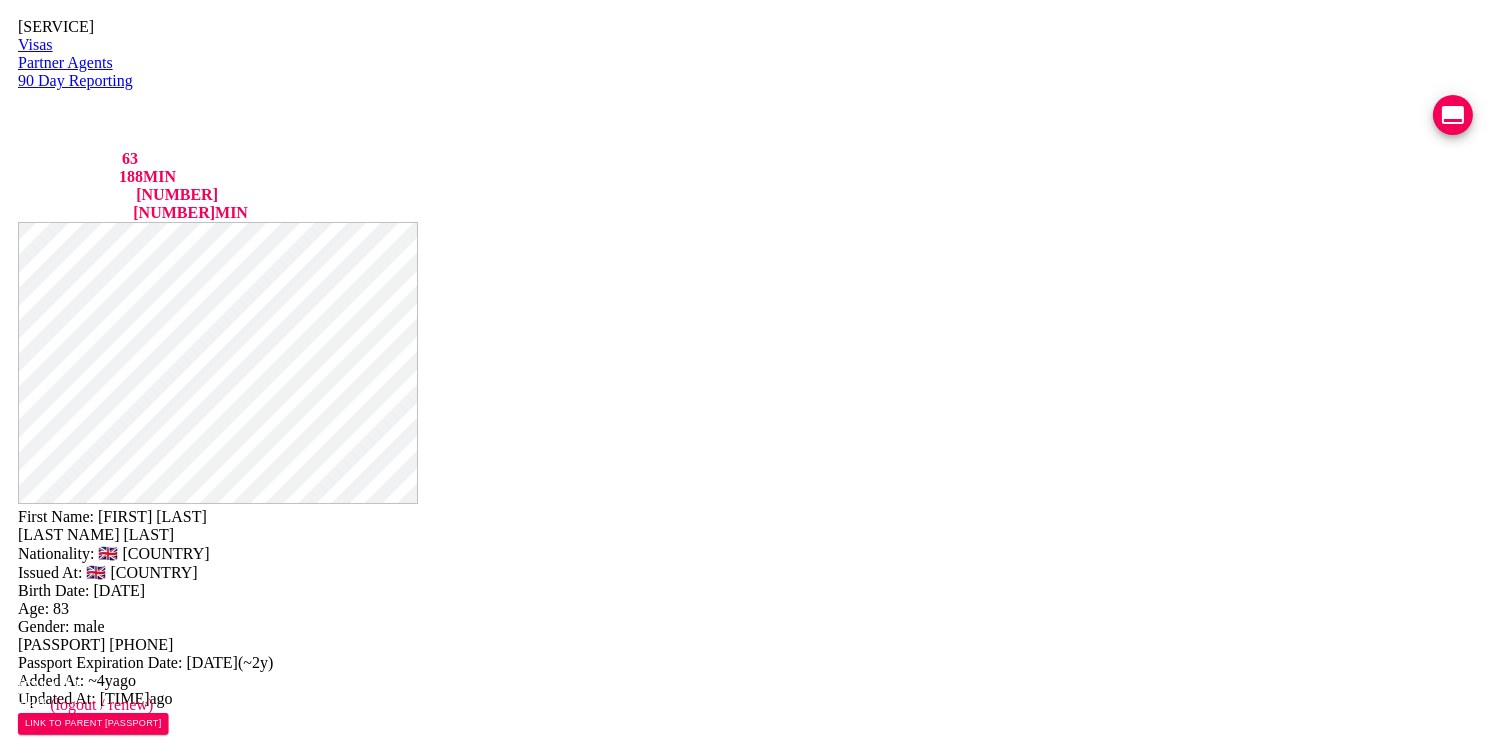 click on "90 DAY REPORT REQUESTED" at bounding box center (115, 2611) 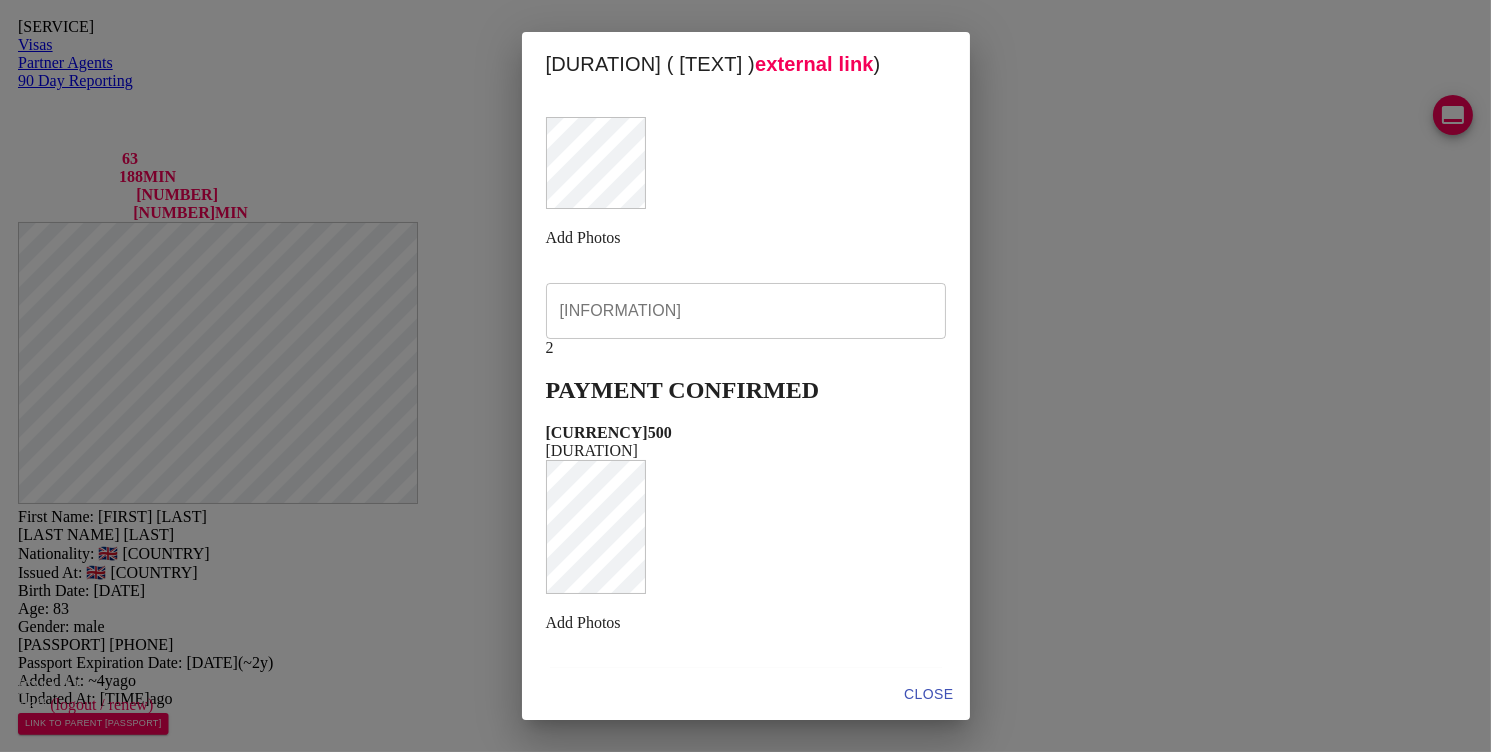 scroll, scrollTop: 77, scrollLeft: 0, axis: vertical 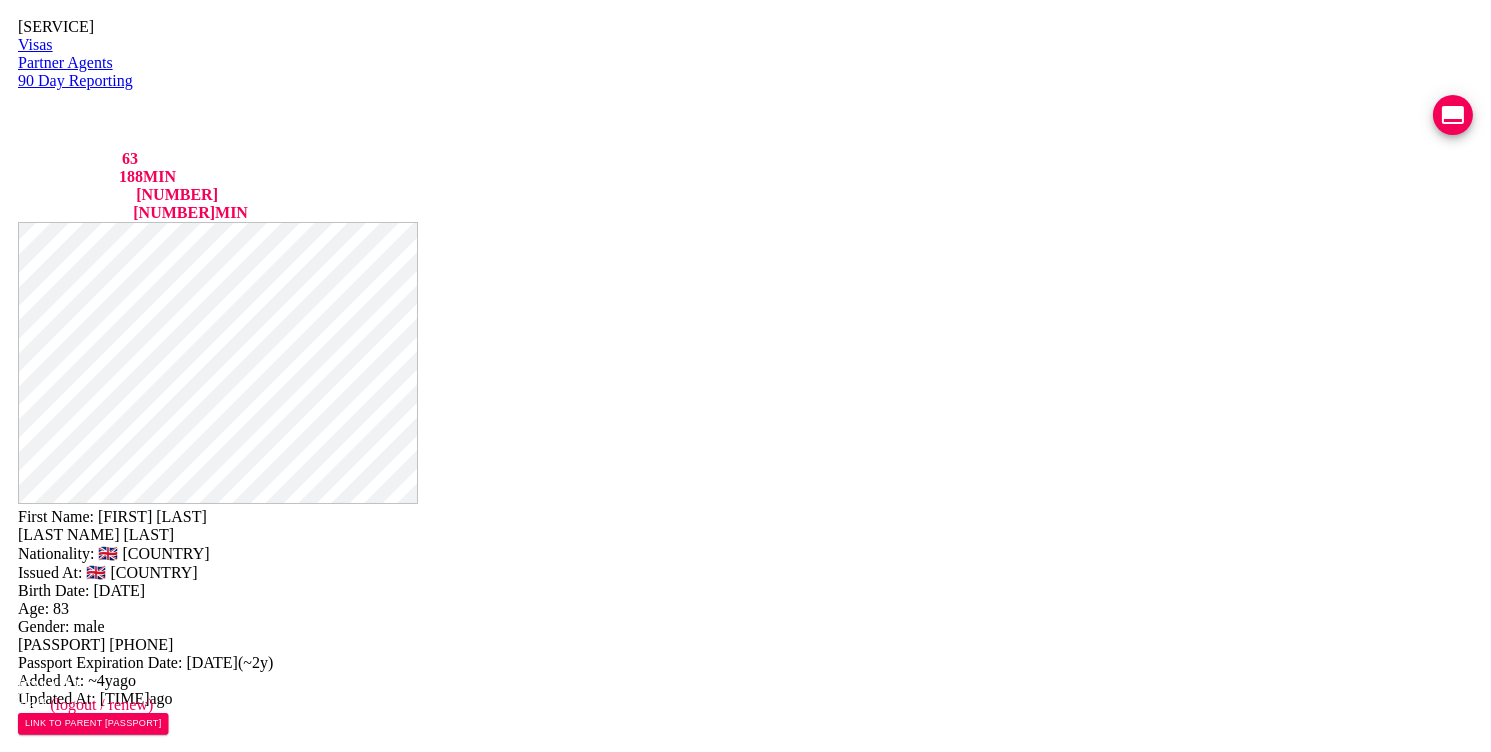 click on "90 DAY REPORT REQUESTED" at bounding box center (115, 2611) 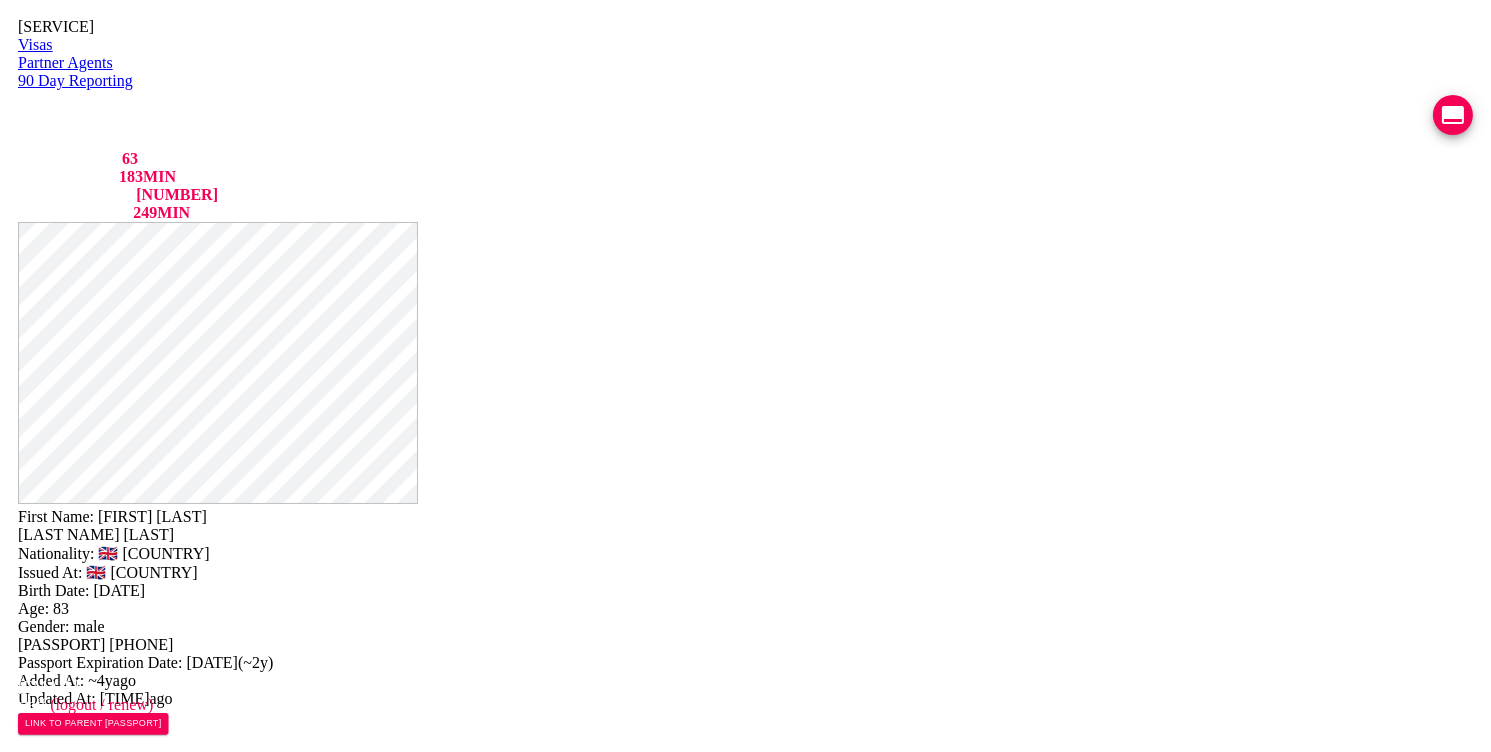 click at bounding box center (1453, 115) 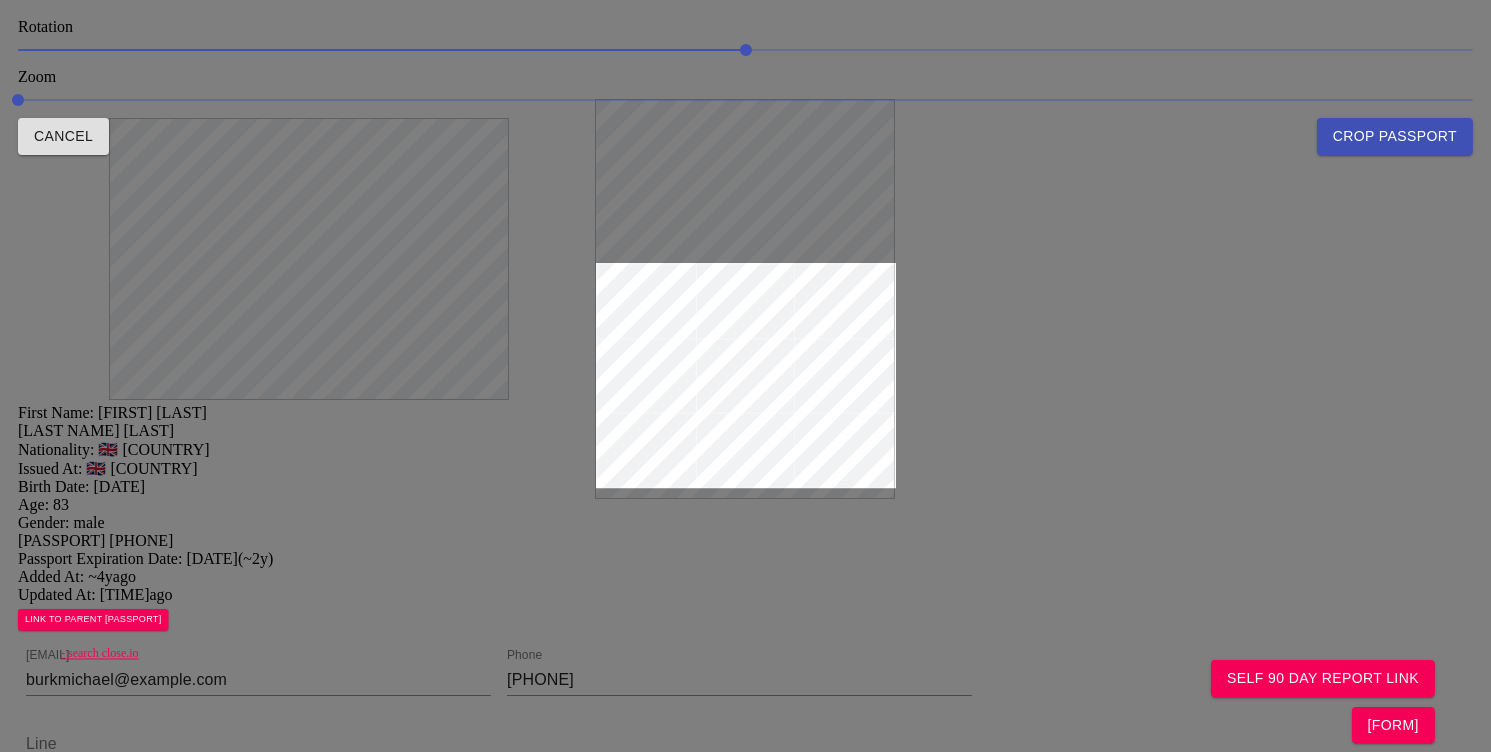 drag, startPoint x: 778, startPoint y: 296, endPoint x: 799, endPoint y: 219, distance: 79.81228 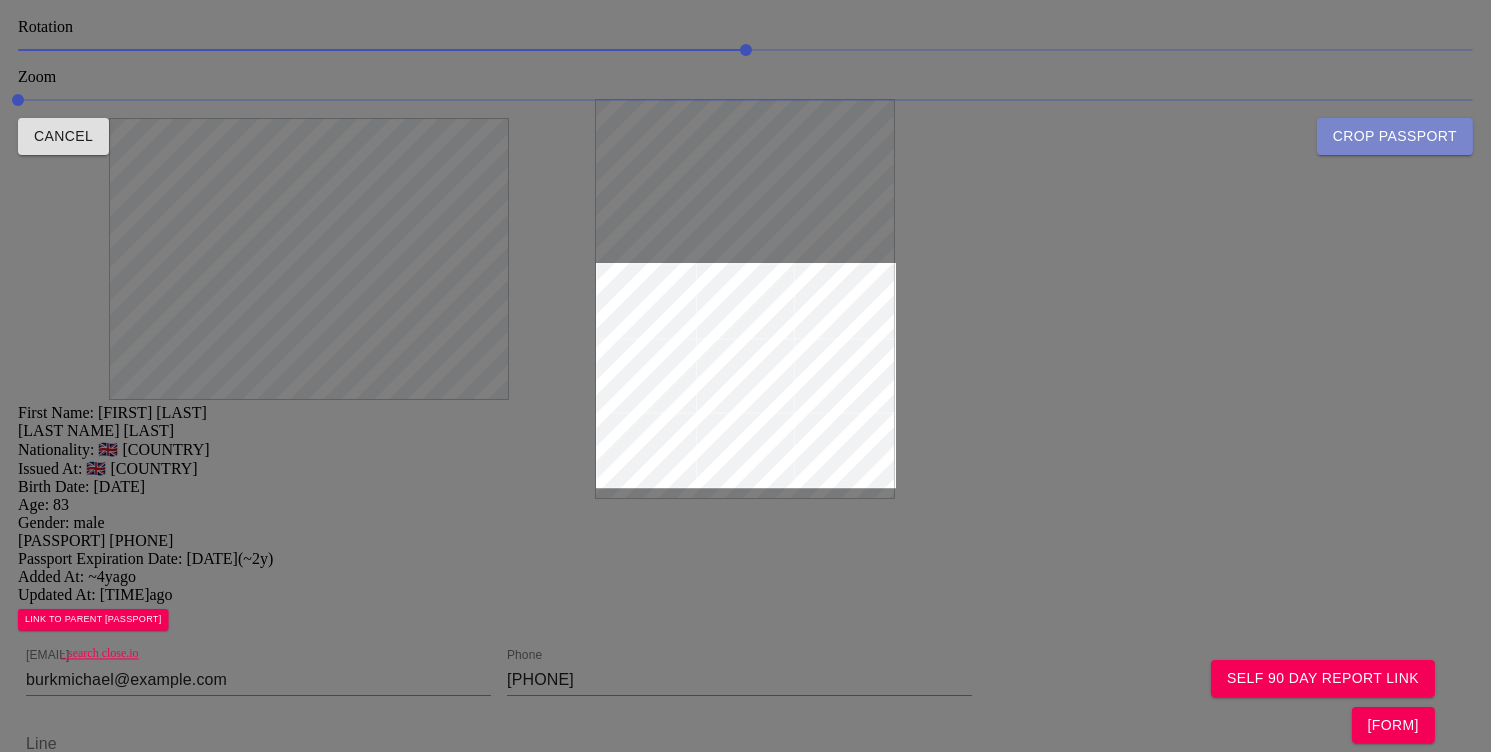 click on "Crop Passport" at bounding box center (1395, 136) 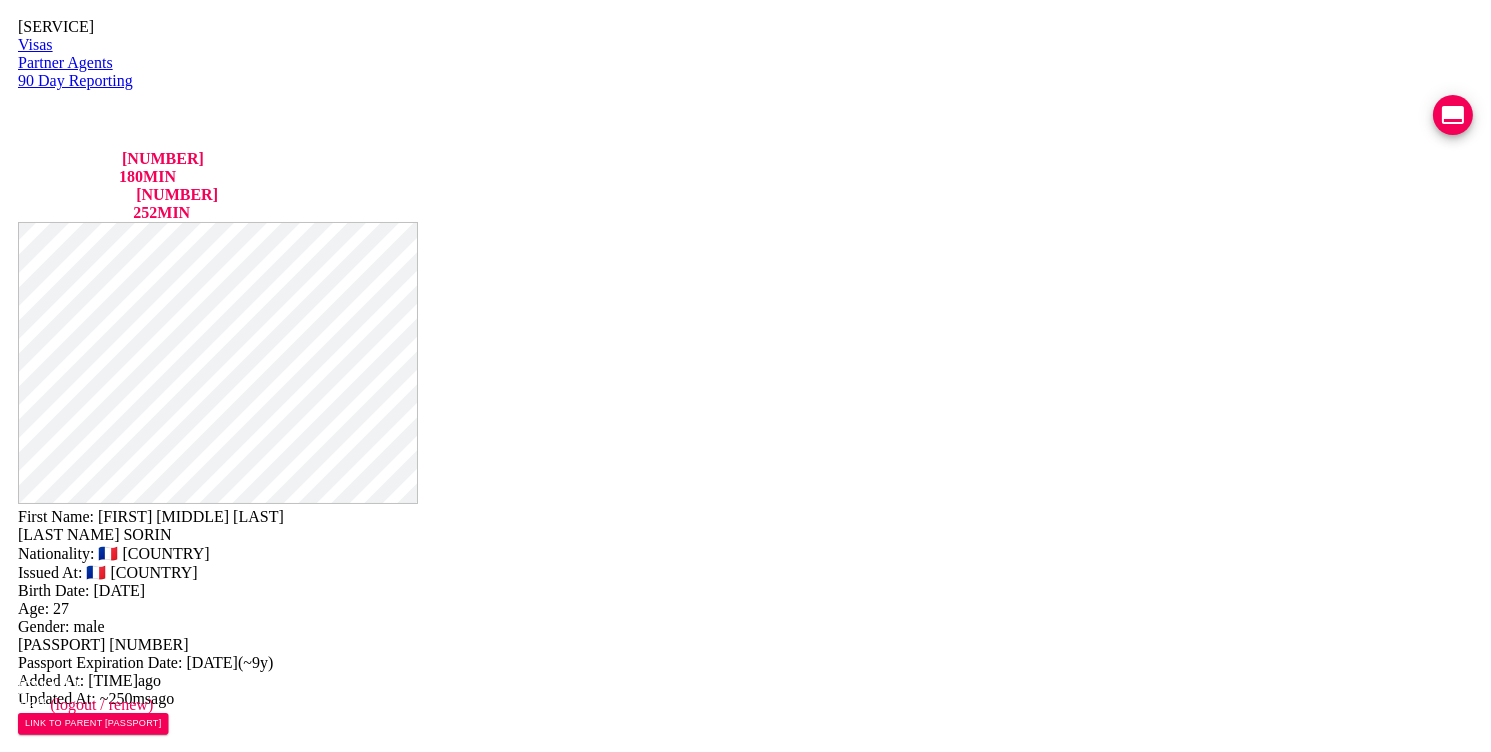 click at bounding box center (258, 848) 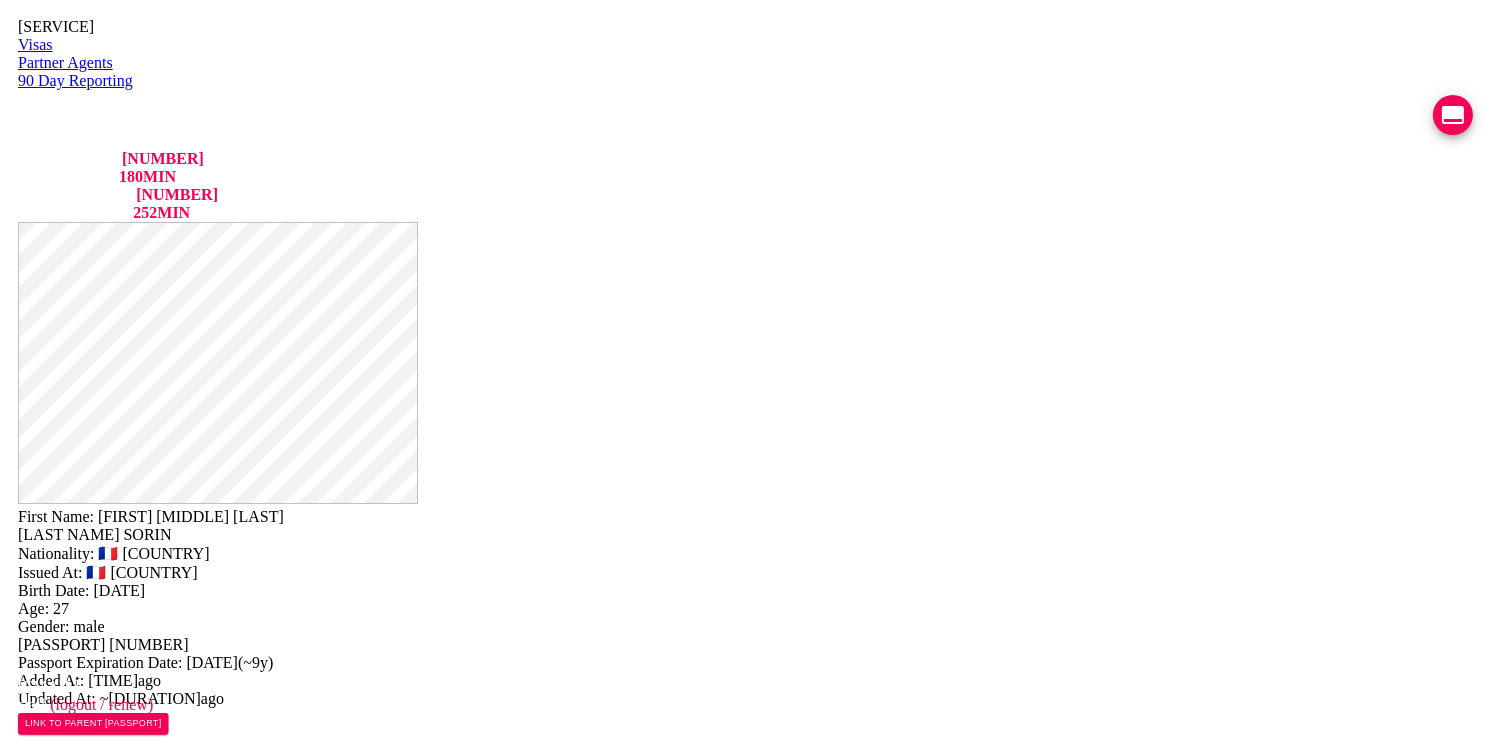 scroll, scrollTop: 0, scrollLeft: 368, axis: horizontal 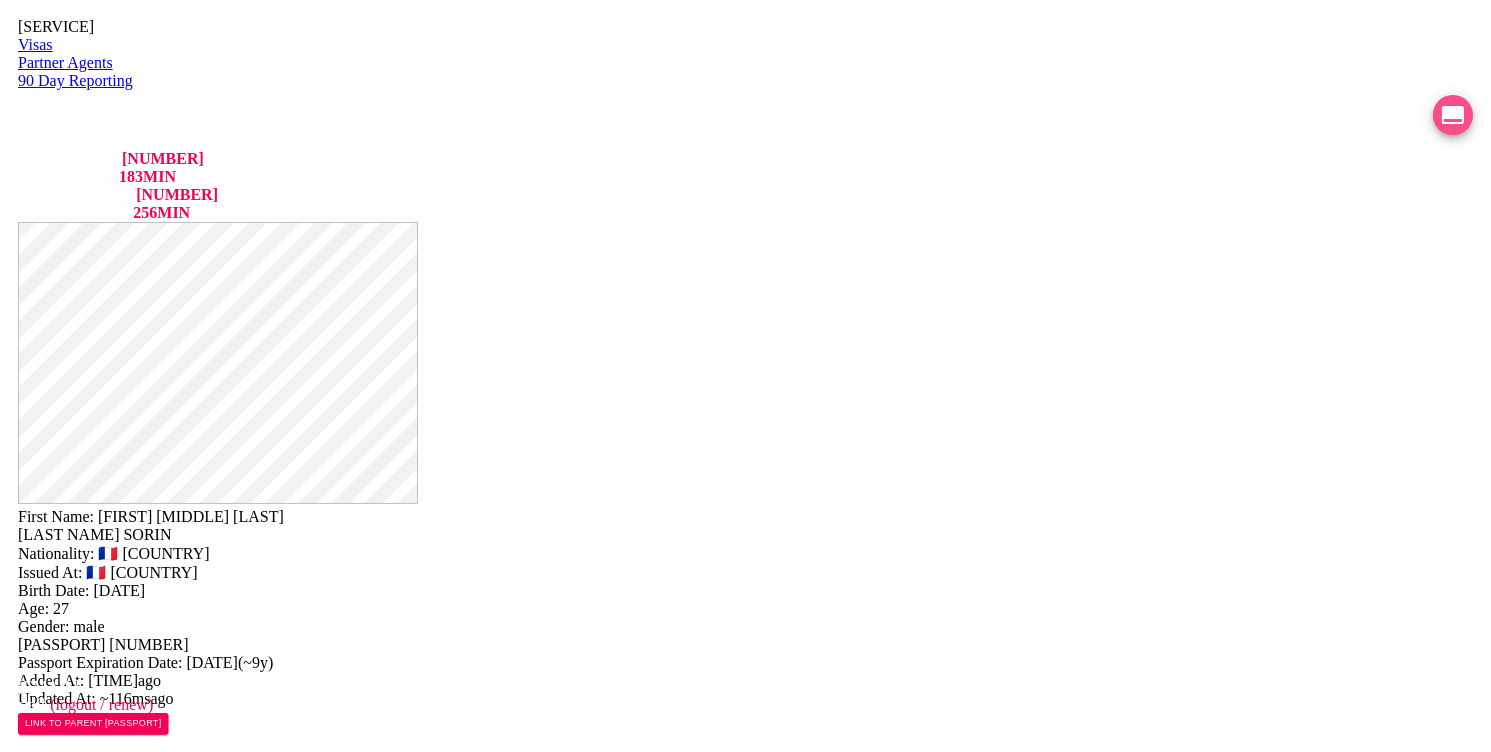 click at bounding box center (1453, 115) 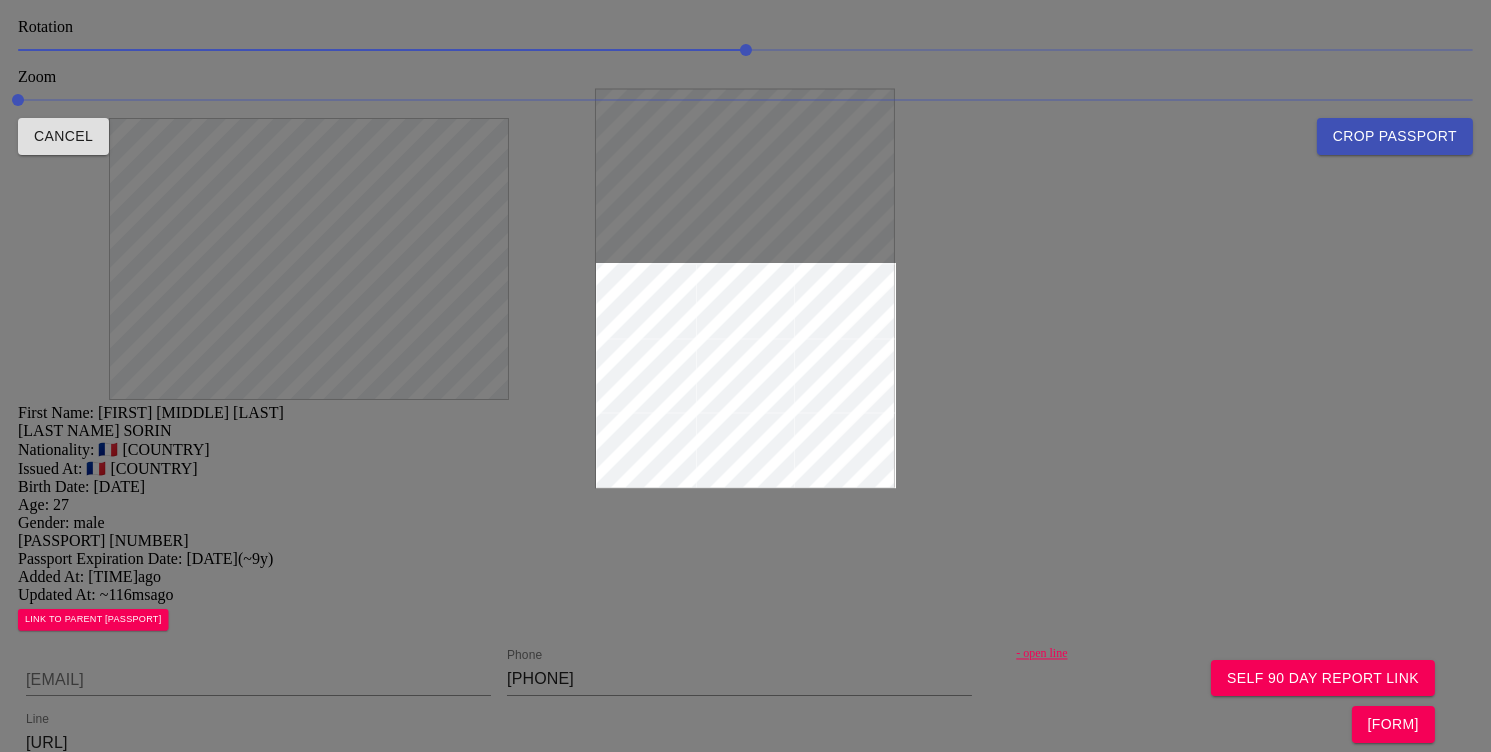 drag, startPoint x: 765, startPoint y: 289, endPoint x: 783, endPoint y: 188, distance: 102.59142 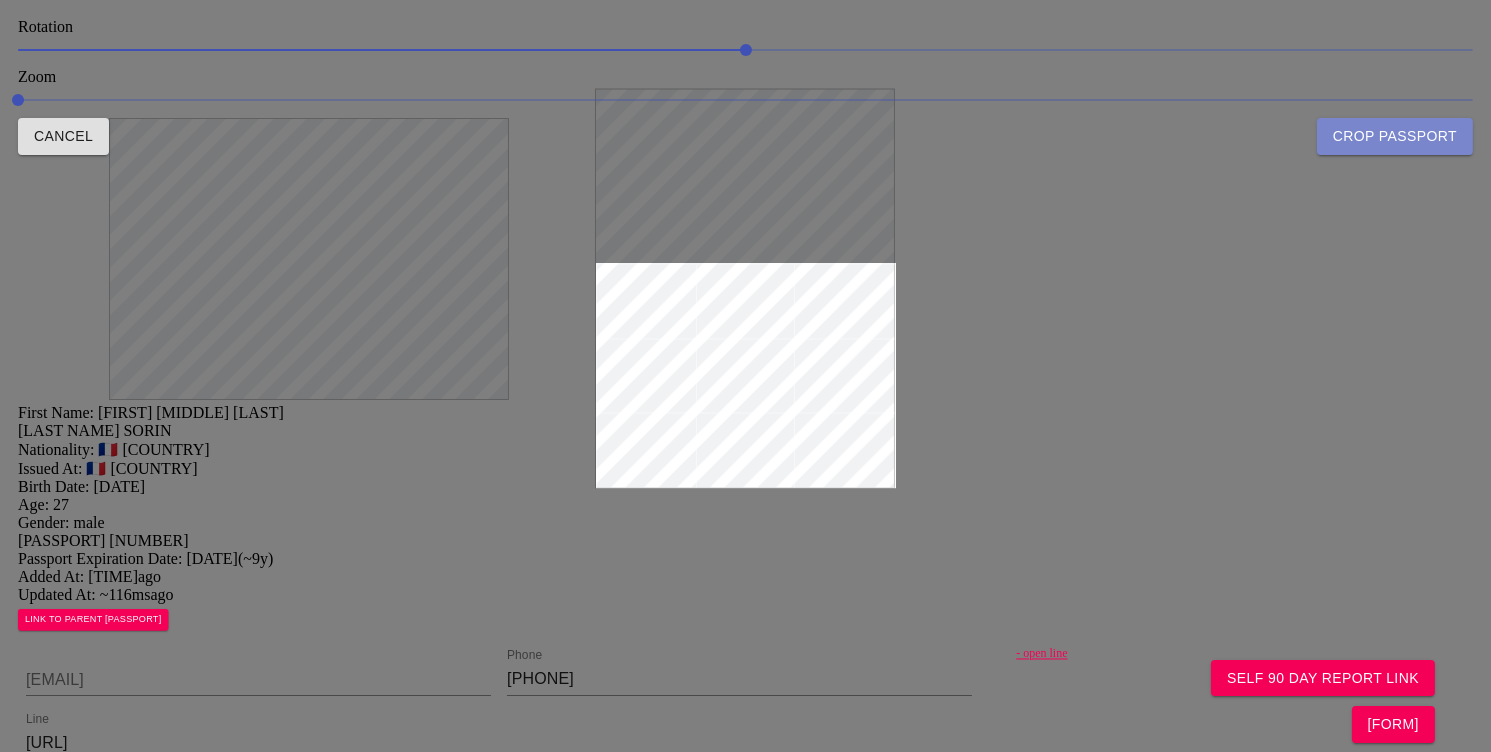 drag, startPoint x: 1228, startPoint y: 703, endPoint x: 1228, endPoint y: 676, distance: 27 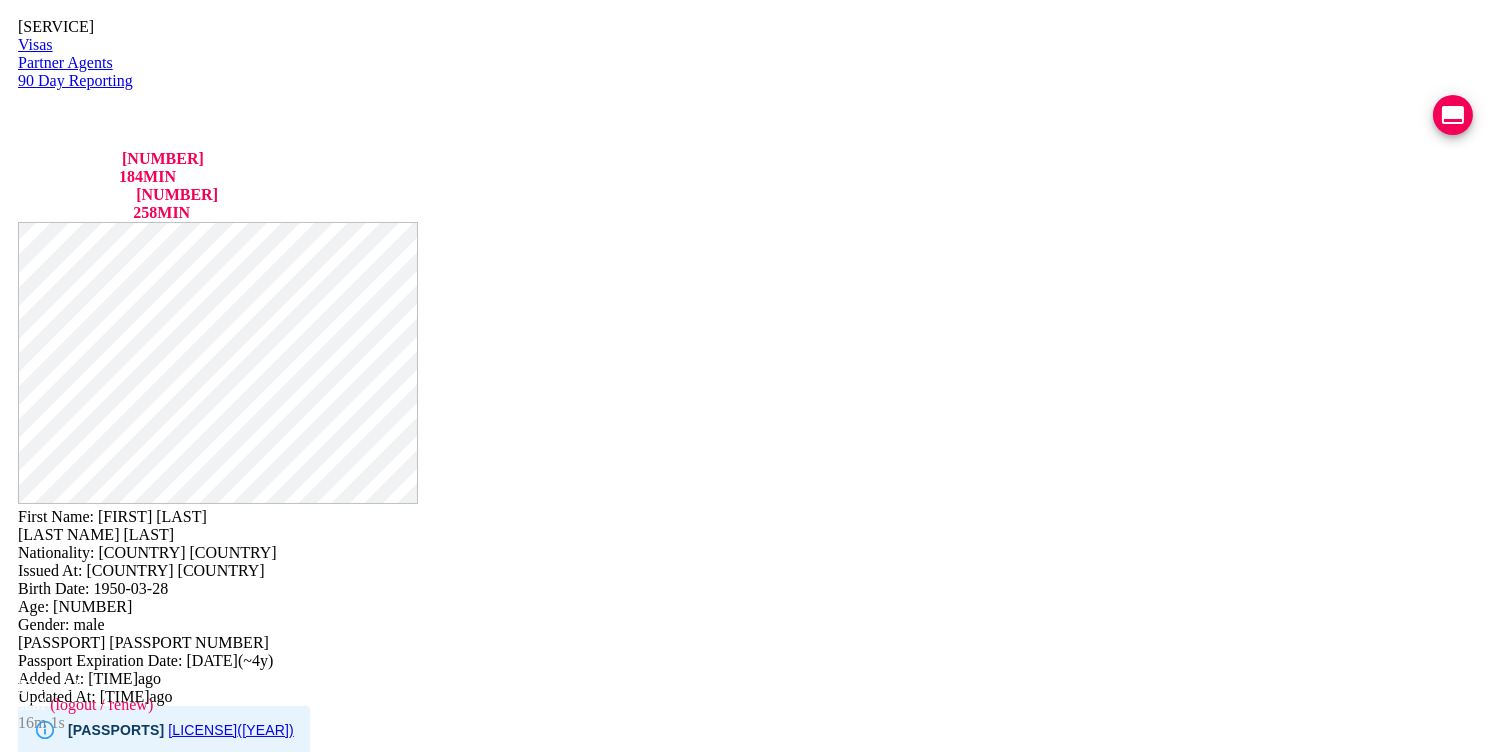 scroll, scrollTop: 0, scrollLeft: 0, axis: both 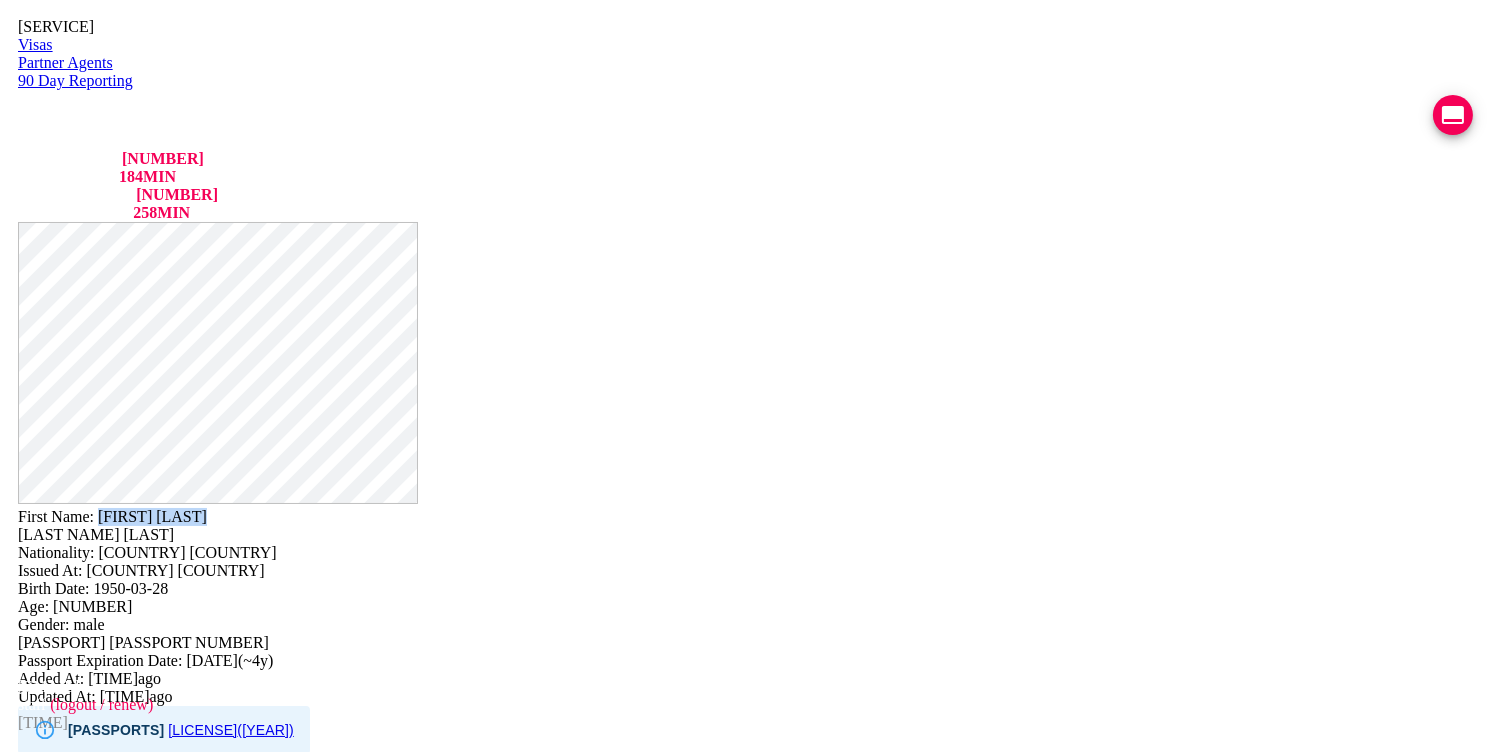 drag, startPoint x: 937, startPoint y: 44, endPoint x: 780, endPoint y: 54, distance: 157.31815 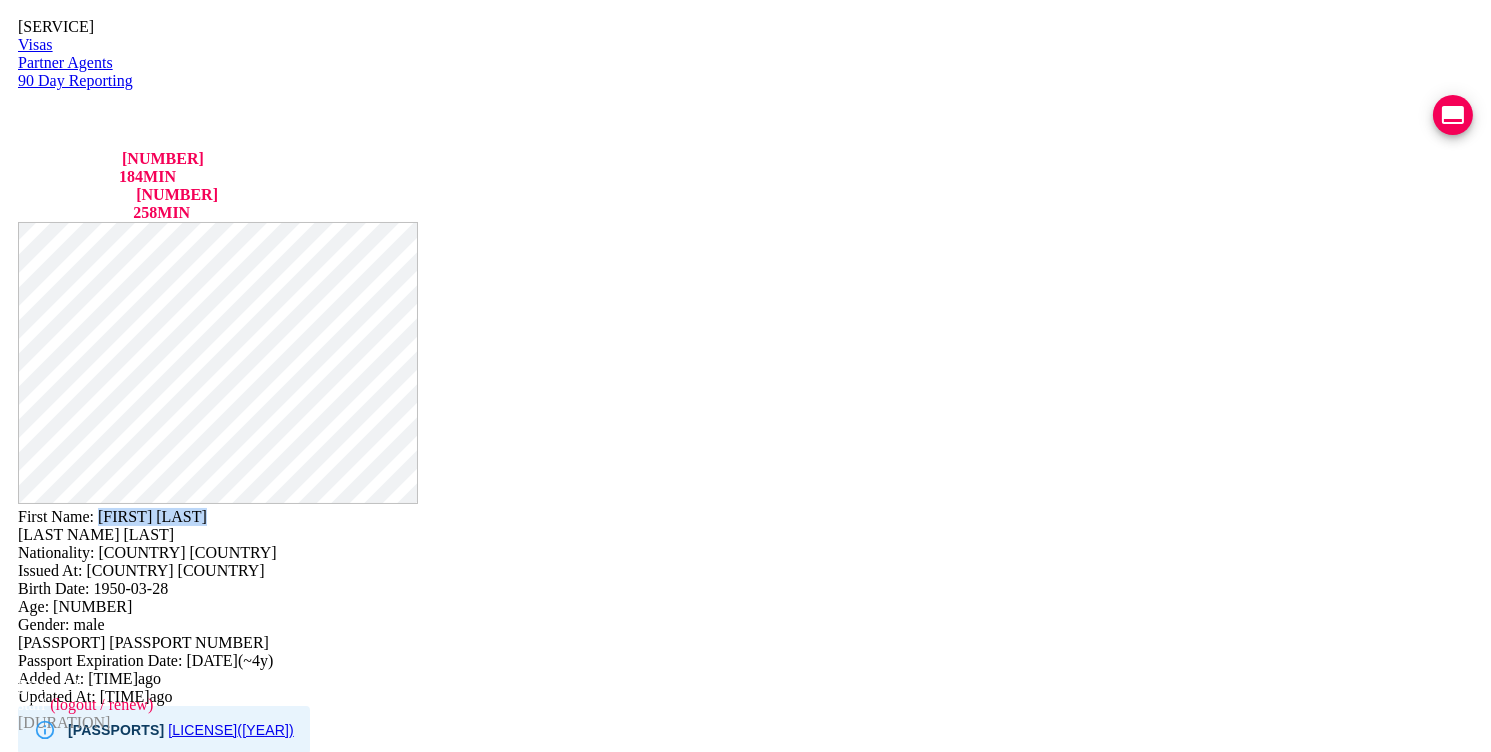 click on "AB267222  ( 2027 )" at bounding box center (230, 730) 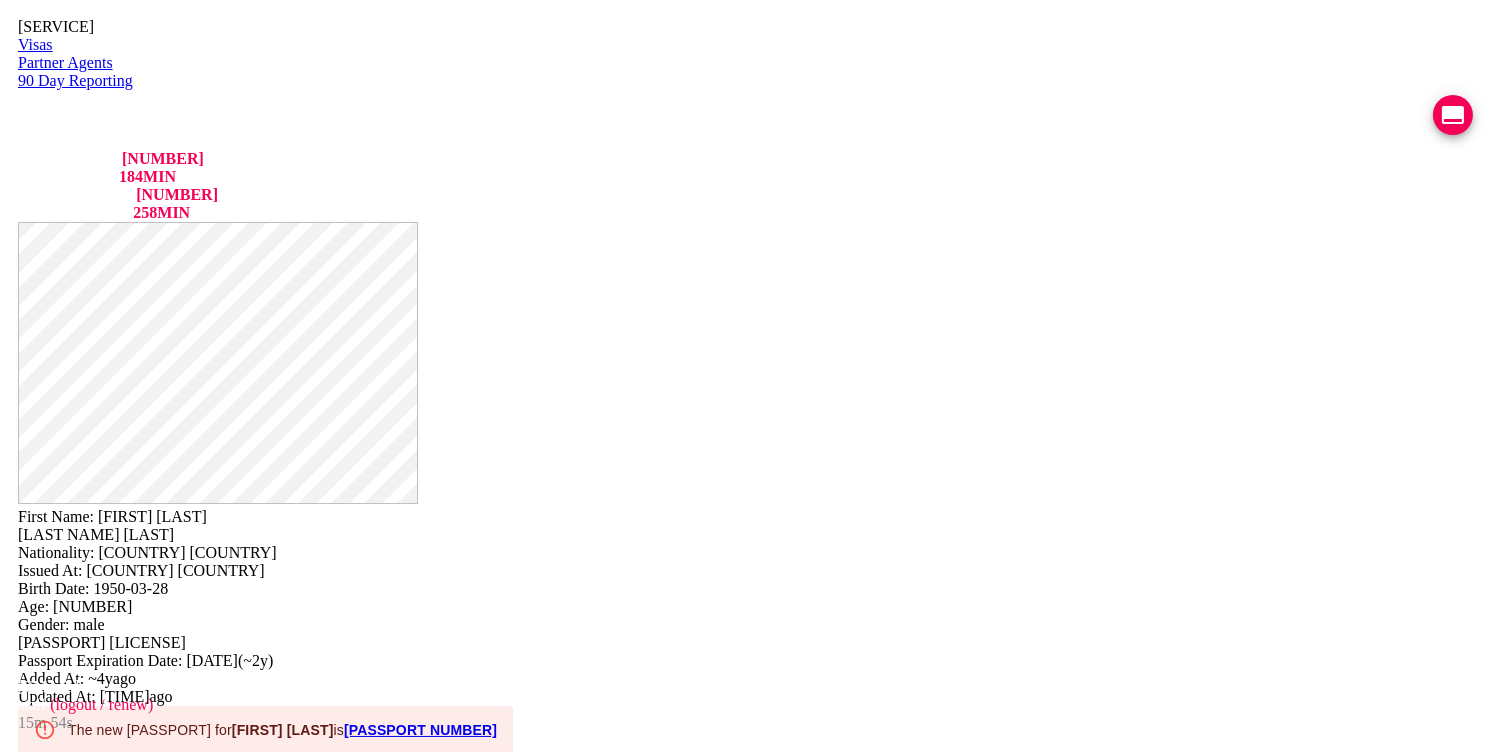 scroll, scrollTop: 1040, scrollLeft: 0, axis: vertical 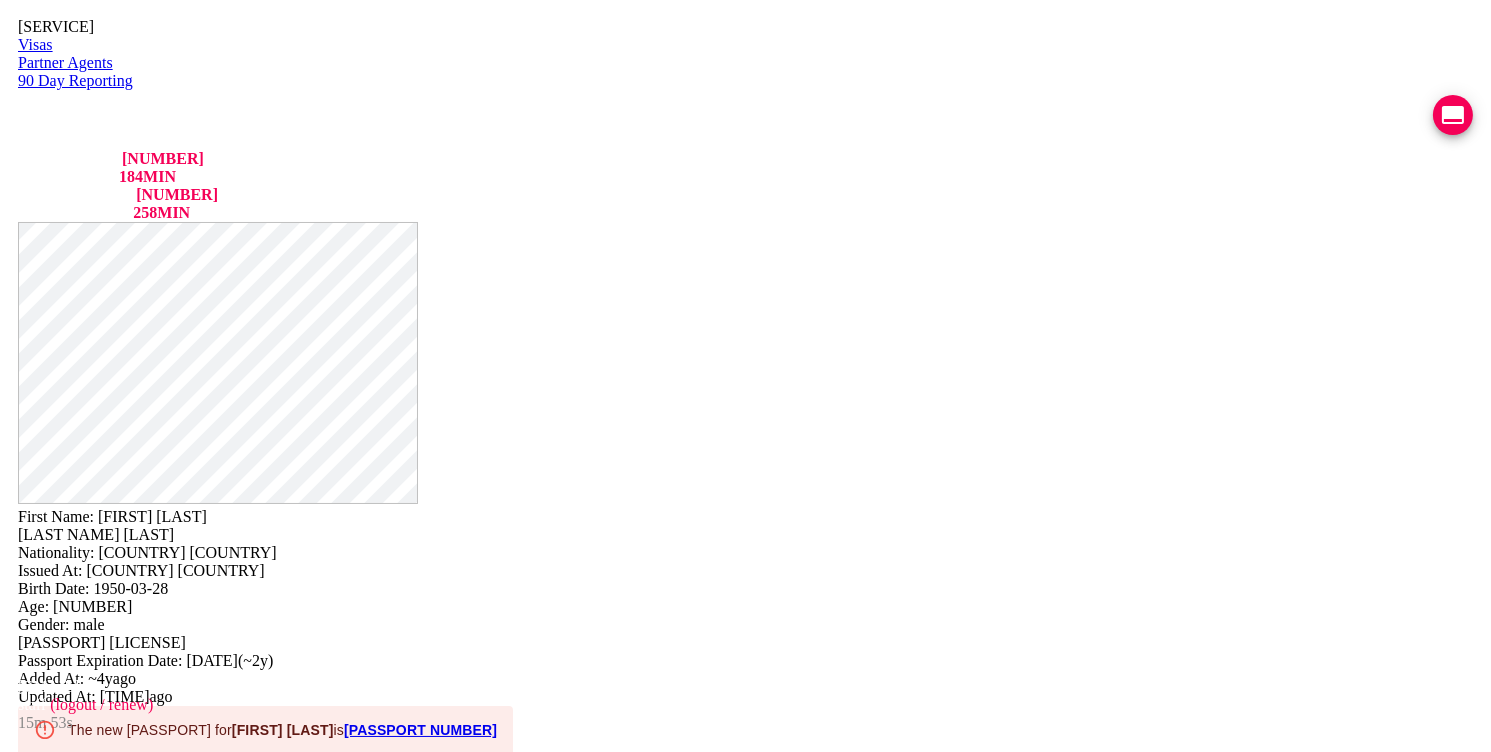 click on "30-05-2023" at bounding box center (140, 1837) 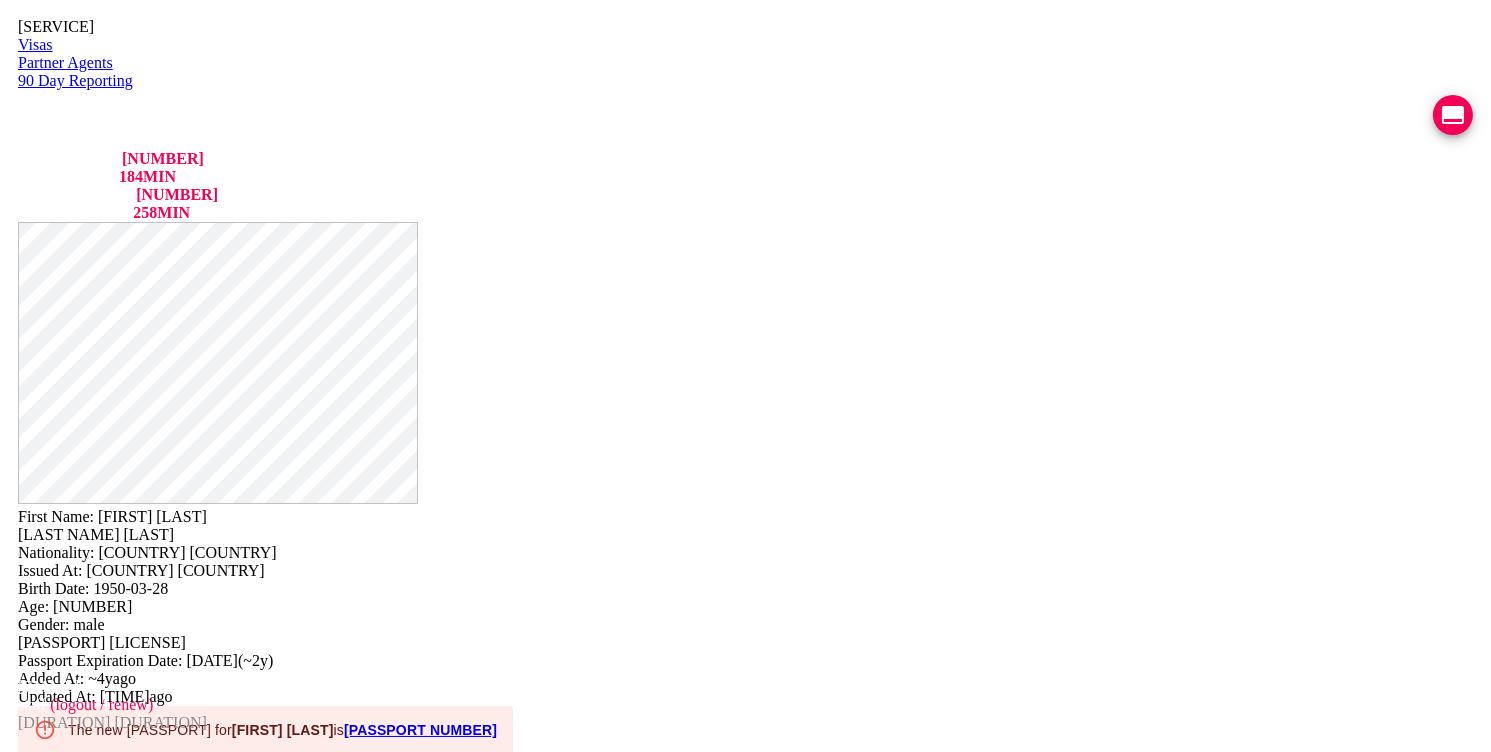 click on "VIEW TIMELINE" at bounding box center (153, 1821) 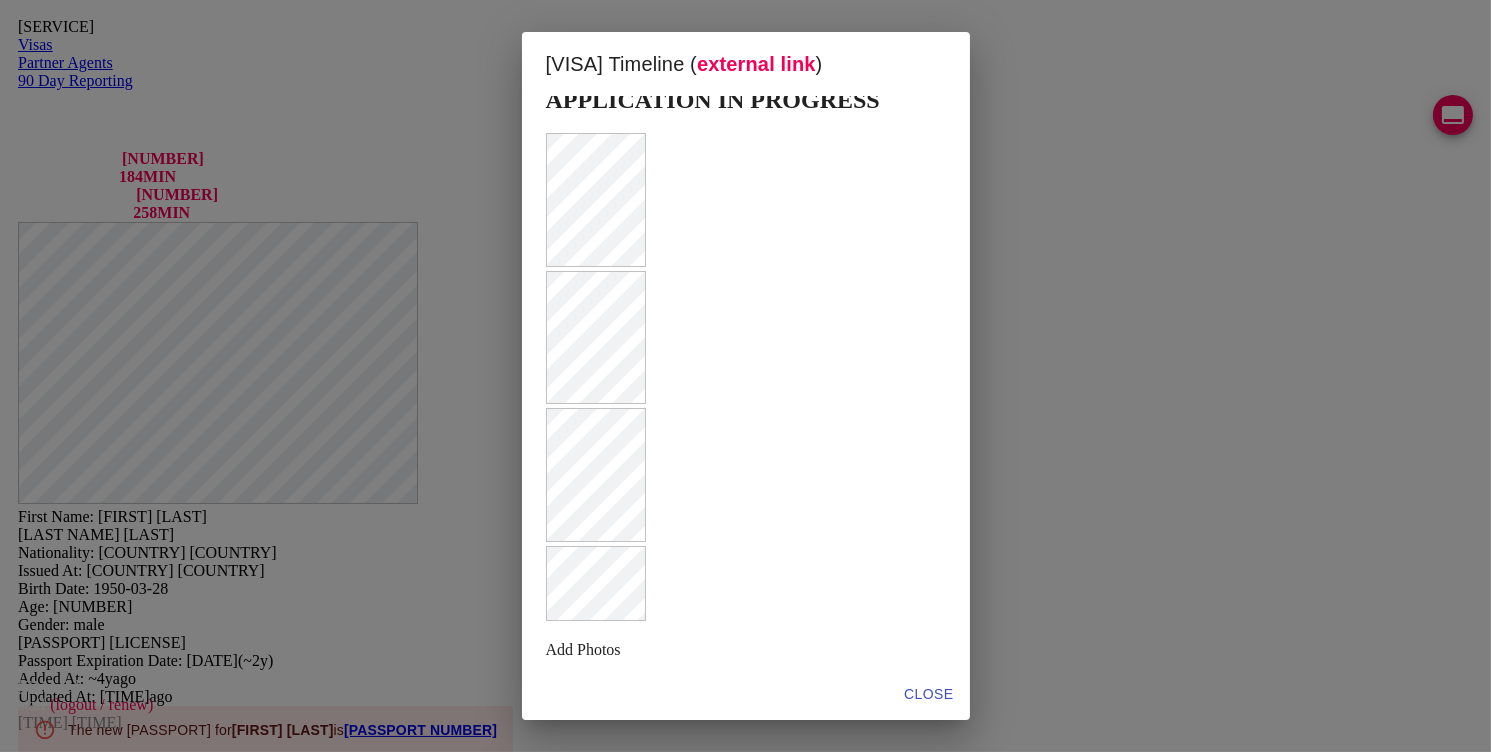 scroll, scrollTop: 897, scrollLeft: 0, axis: vertical 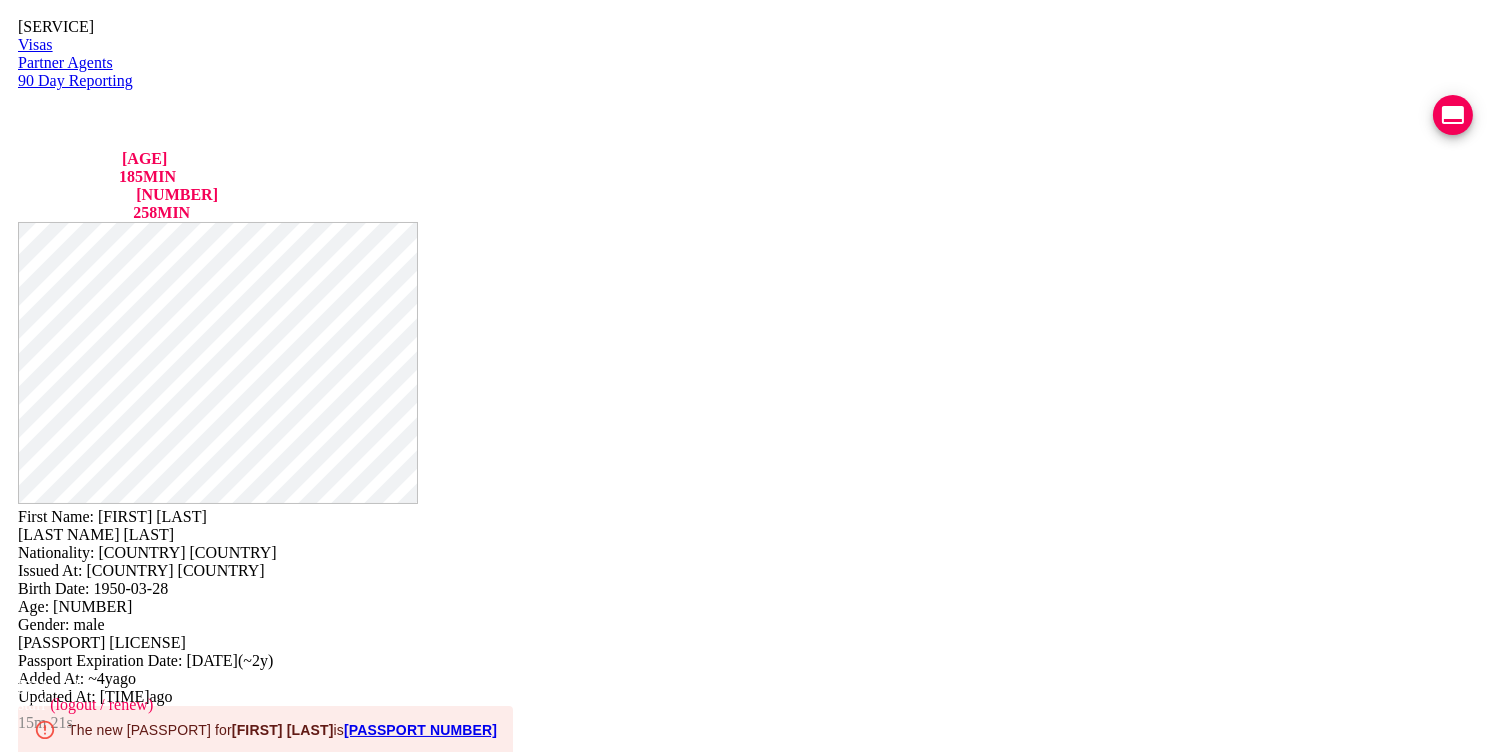 click on "P475567DP" at bounding box center (420, 730) 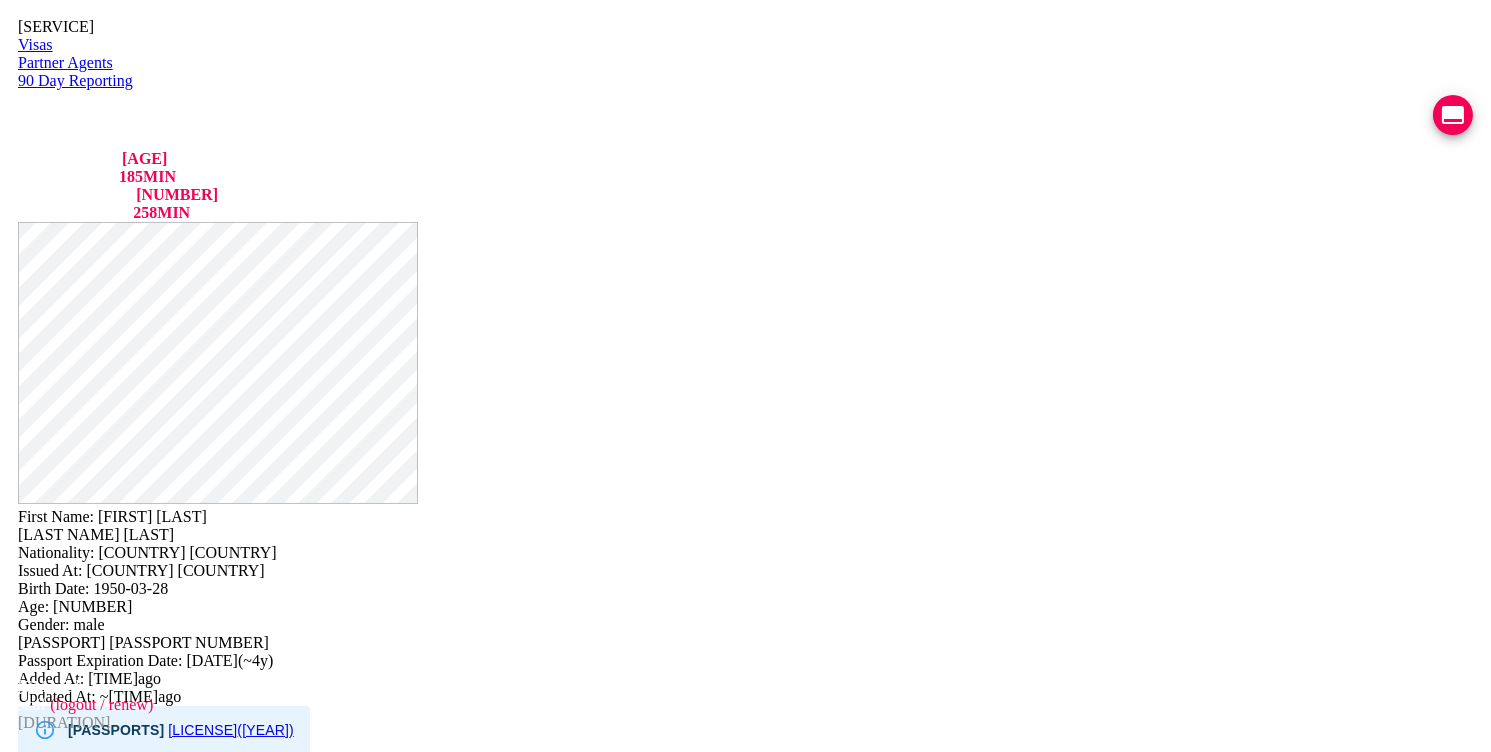 scroll, scrollTop: 699, scrollLeft: 0, axis: vertical 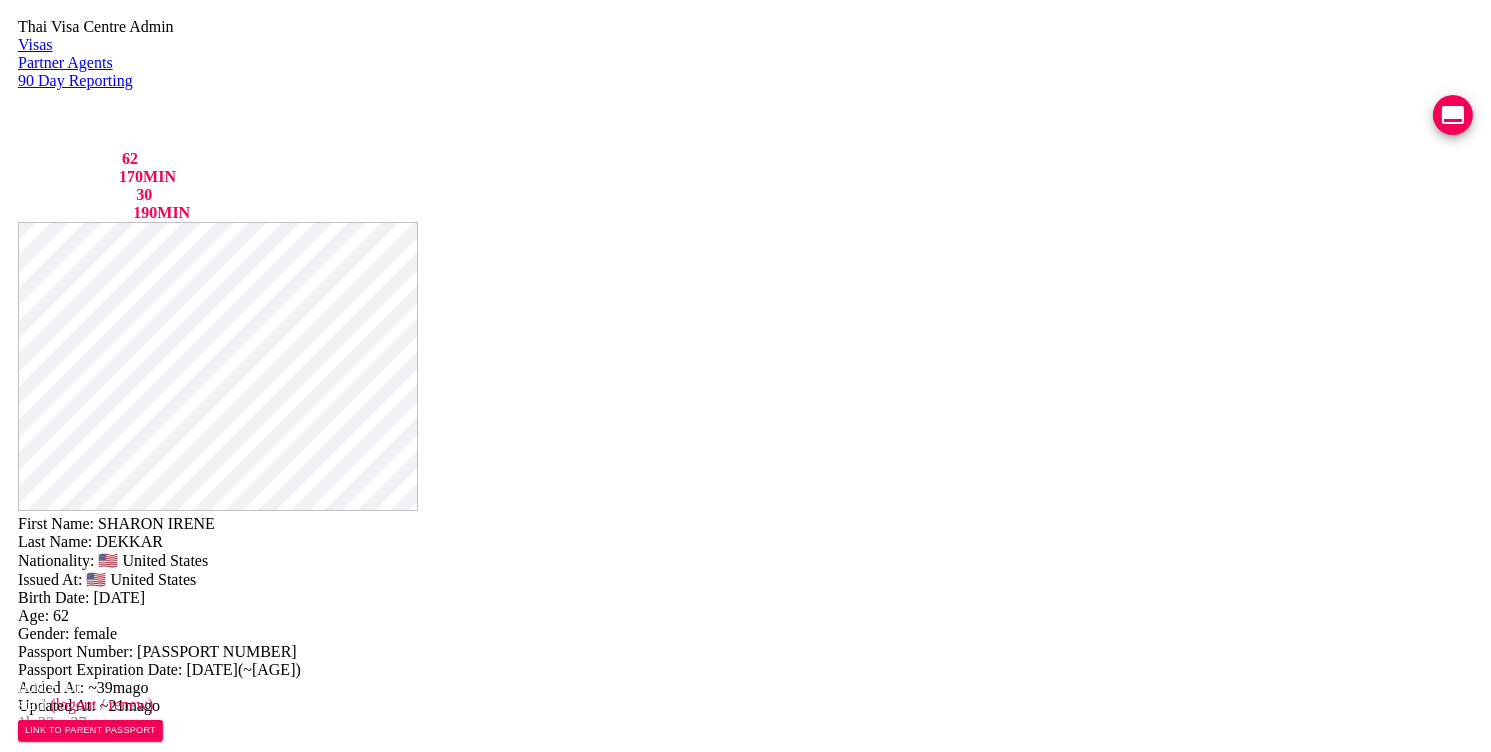 click on "Phone 065-319-8875" at bounding box center [739, 783] 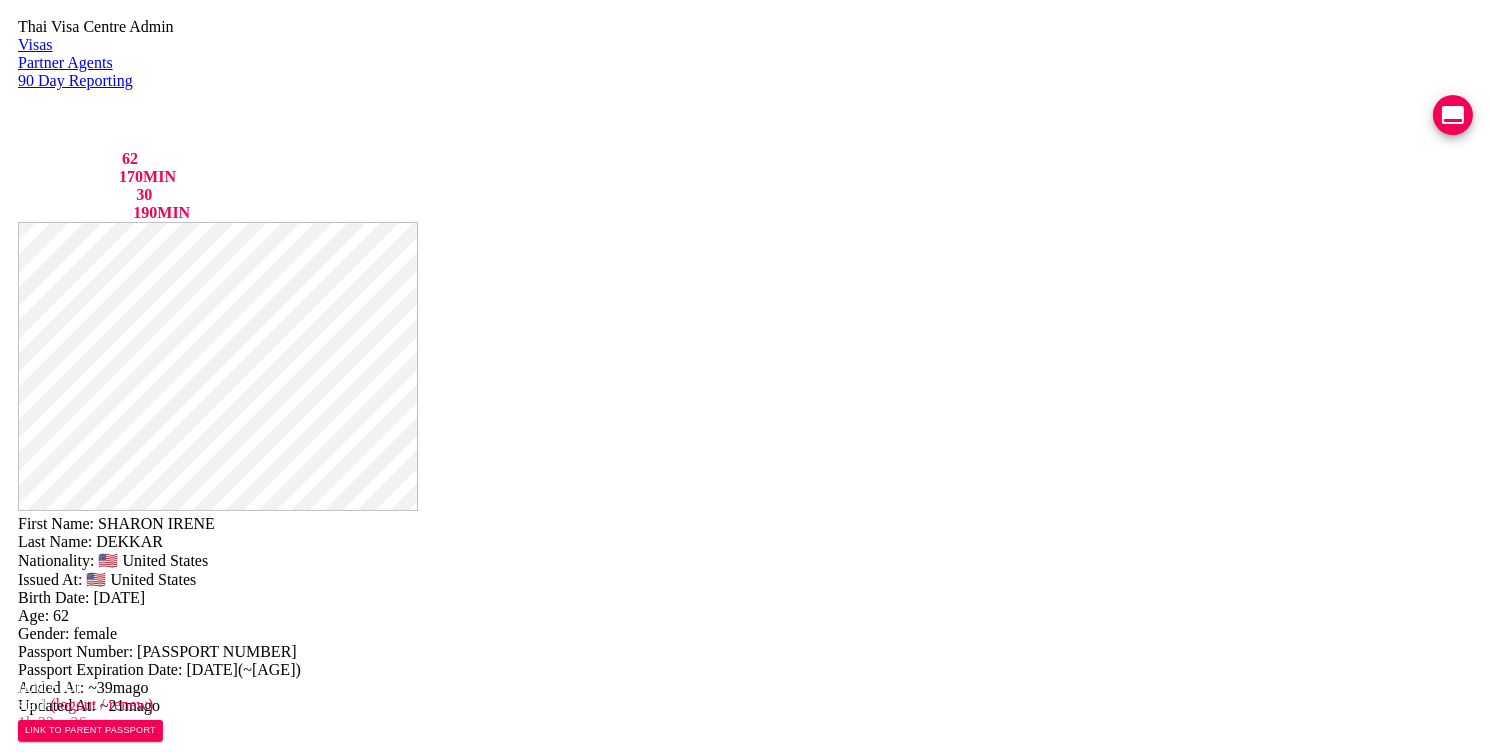 drag, startPoint x: 783, startPoint y: 369, endPoint x: 647, endPoint y: 369, distance: 136 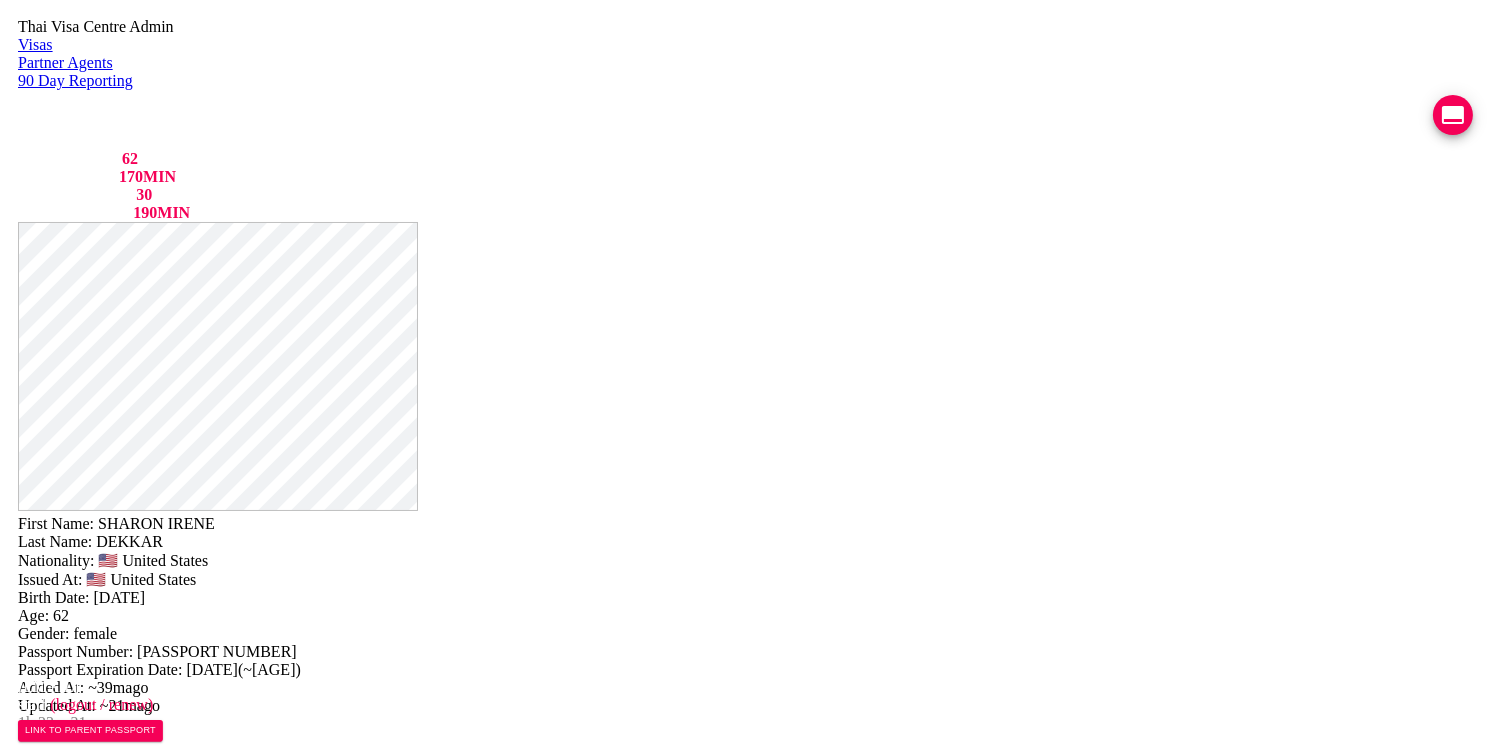 drag, startPoint x: 1045, startPoint y: 474, endPoint x: 670, endPoint y: 524, distance: 378.31863 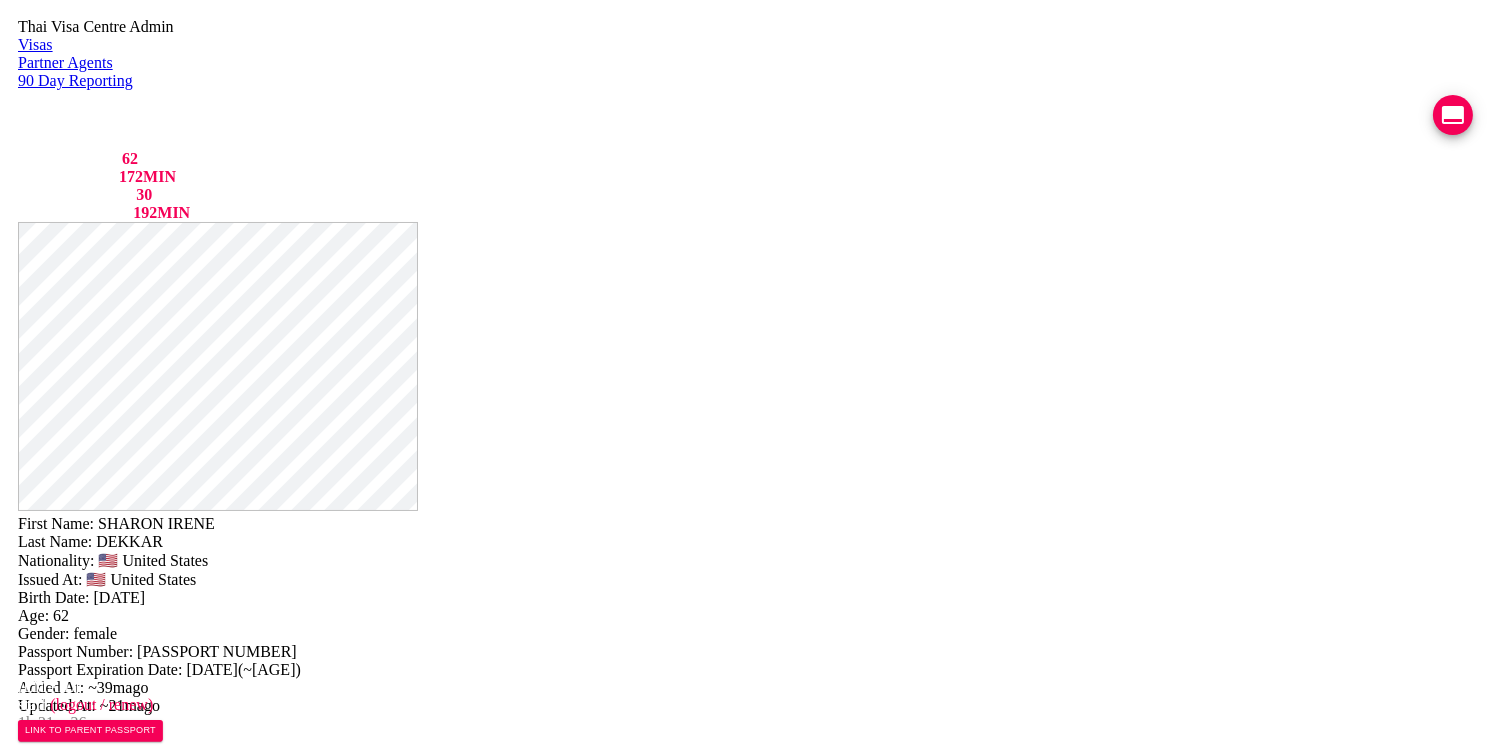 click on "ccrc2cra@gmail.com" at bounding box center [258, 791] 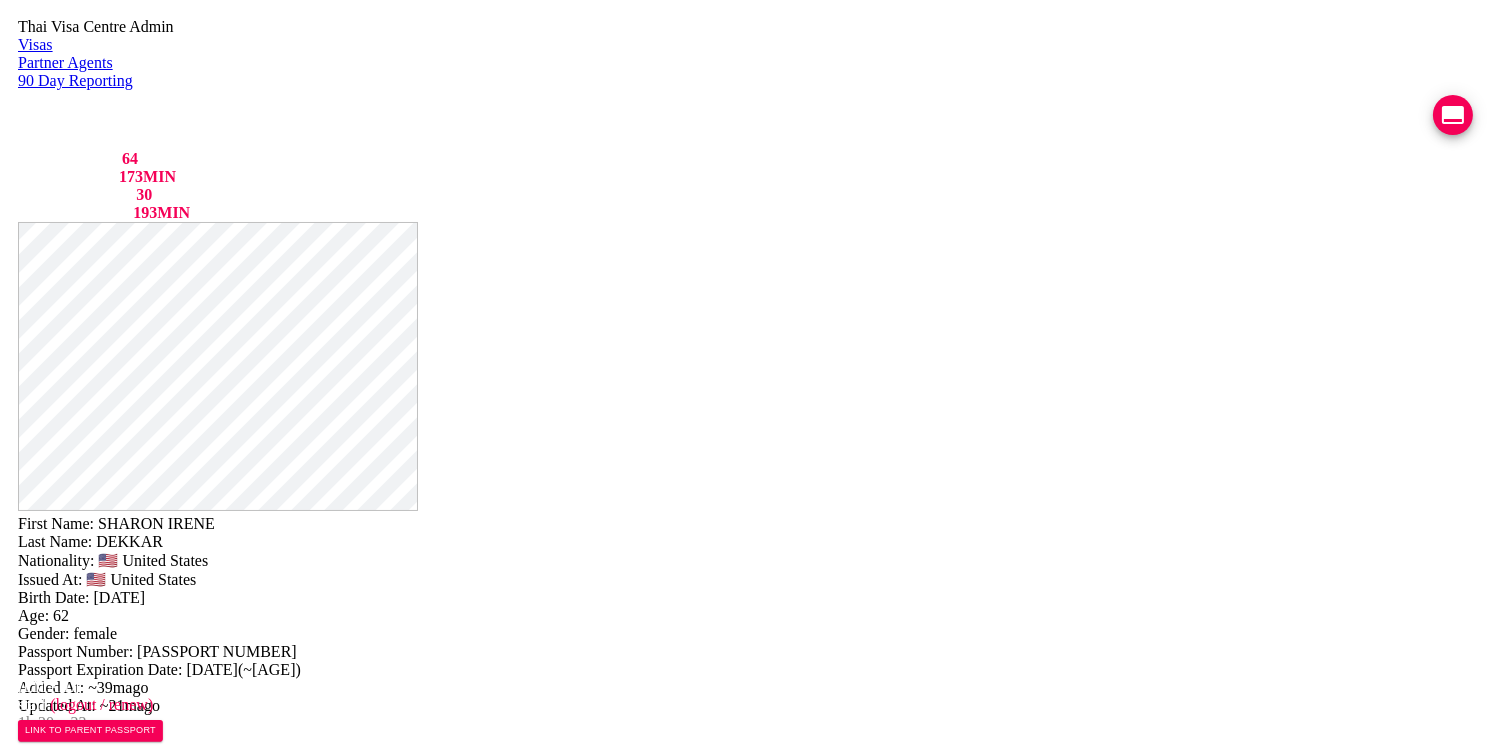 scroll, scrollTop: 0, scrollLeft: 0, axis: both 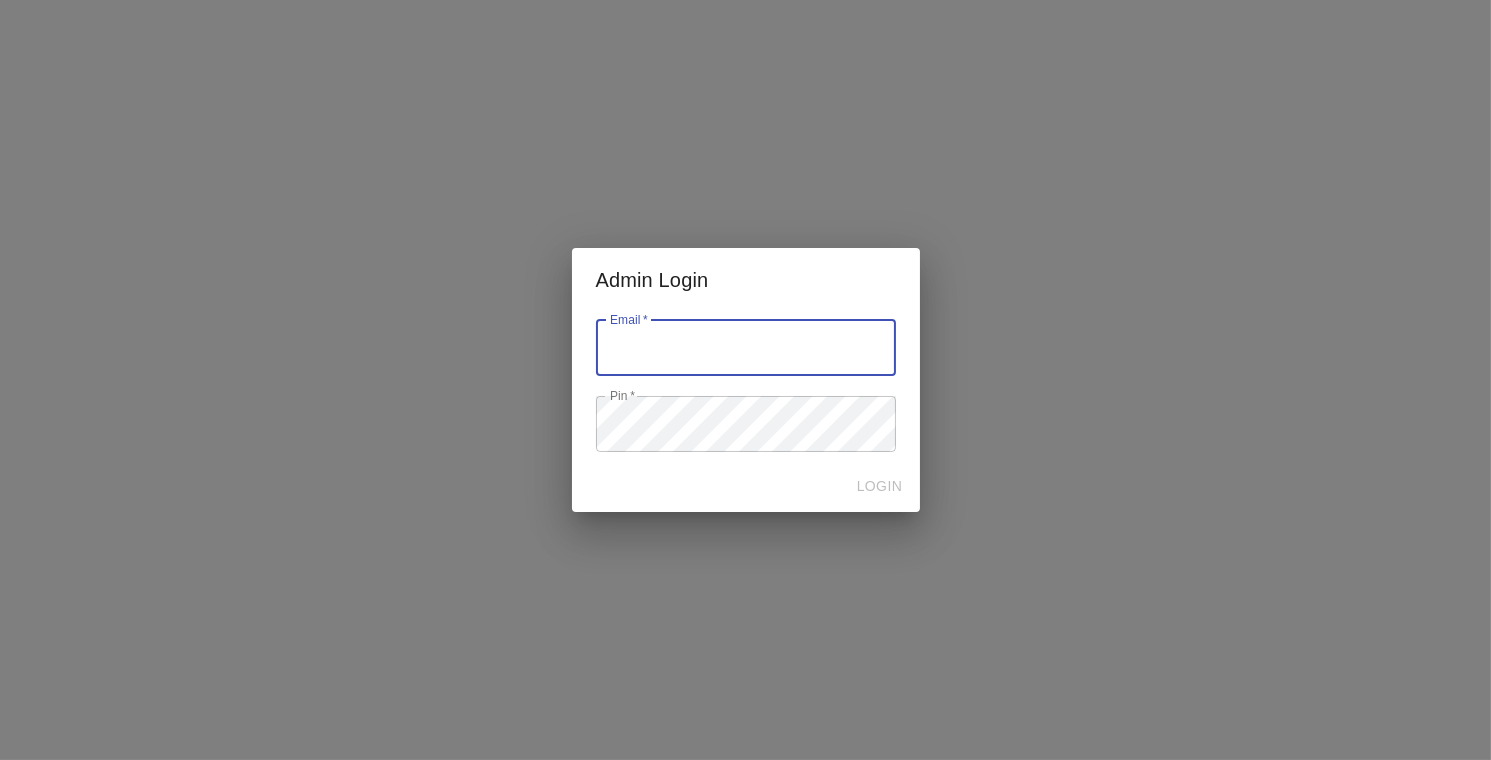 type on "[EMAIL]" 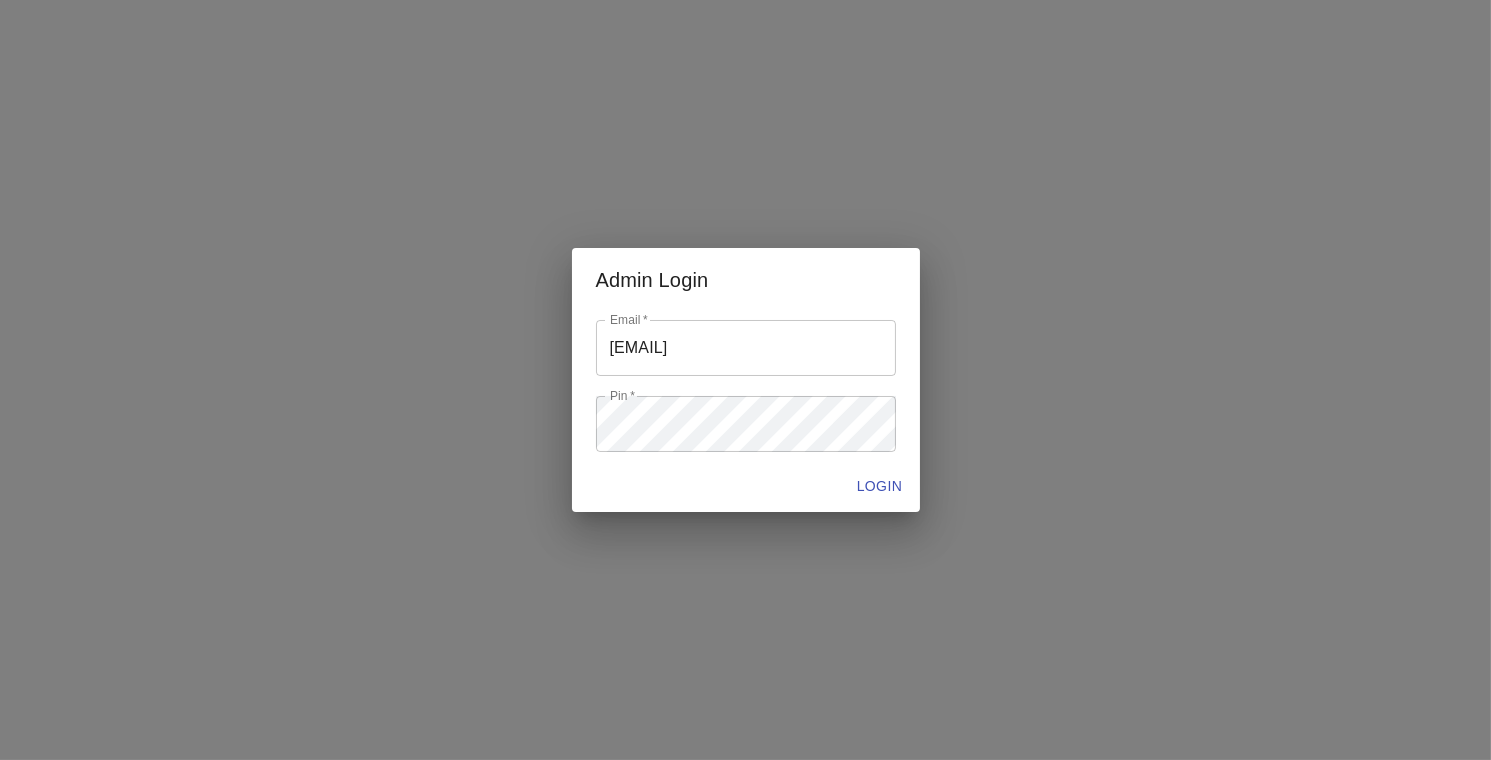 click on "LOGIN" at bounding box center [746, 486] 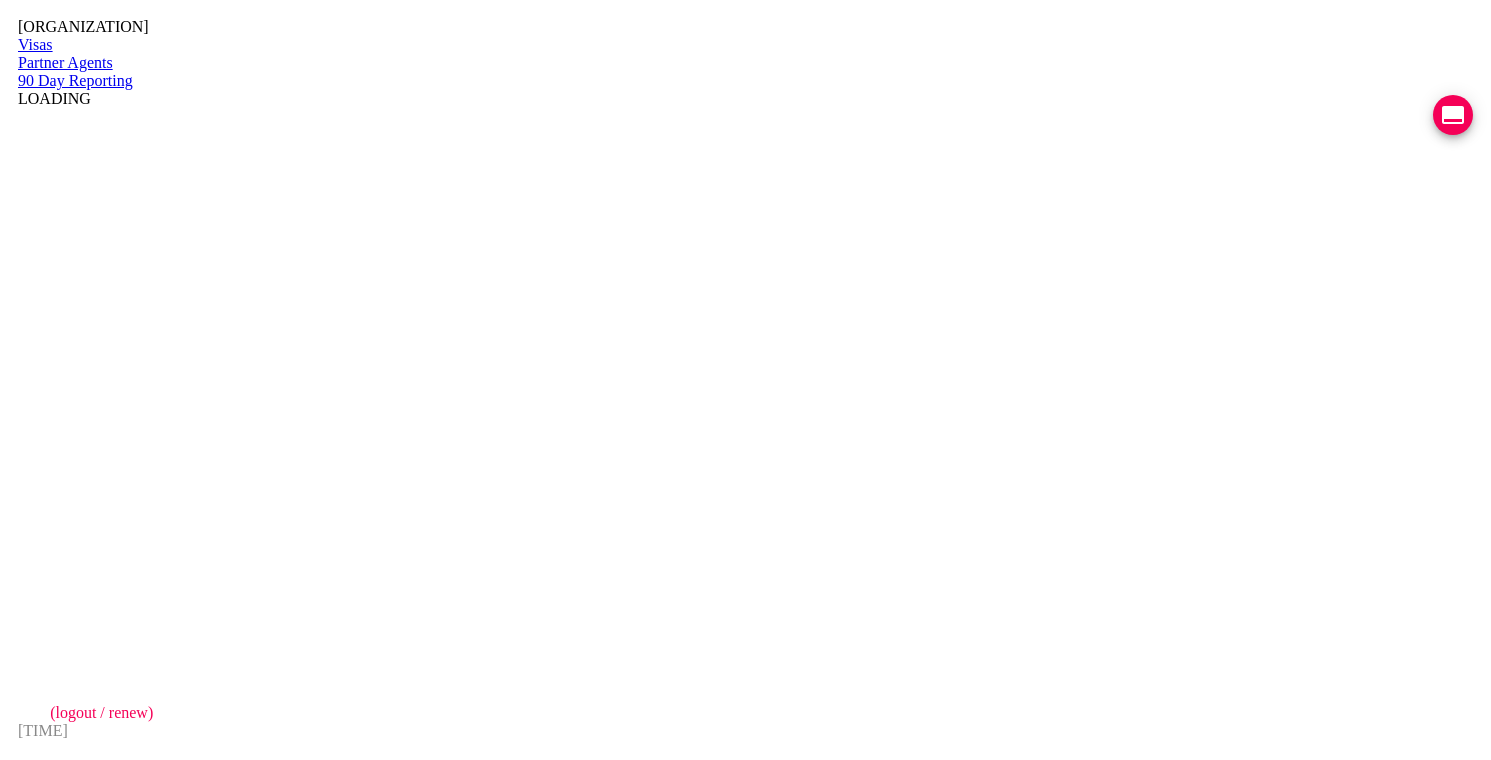 scroll, scrollTop: 0, scrollLeft: 0, axis: both 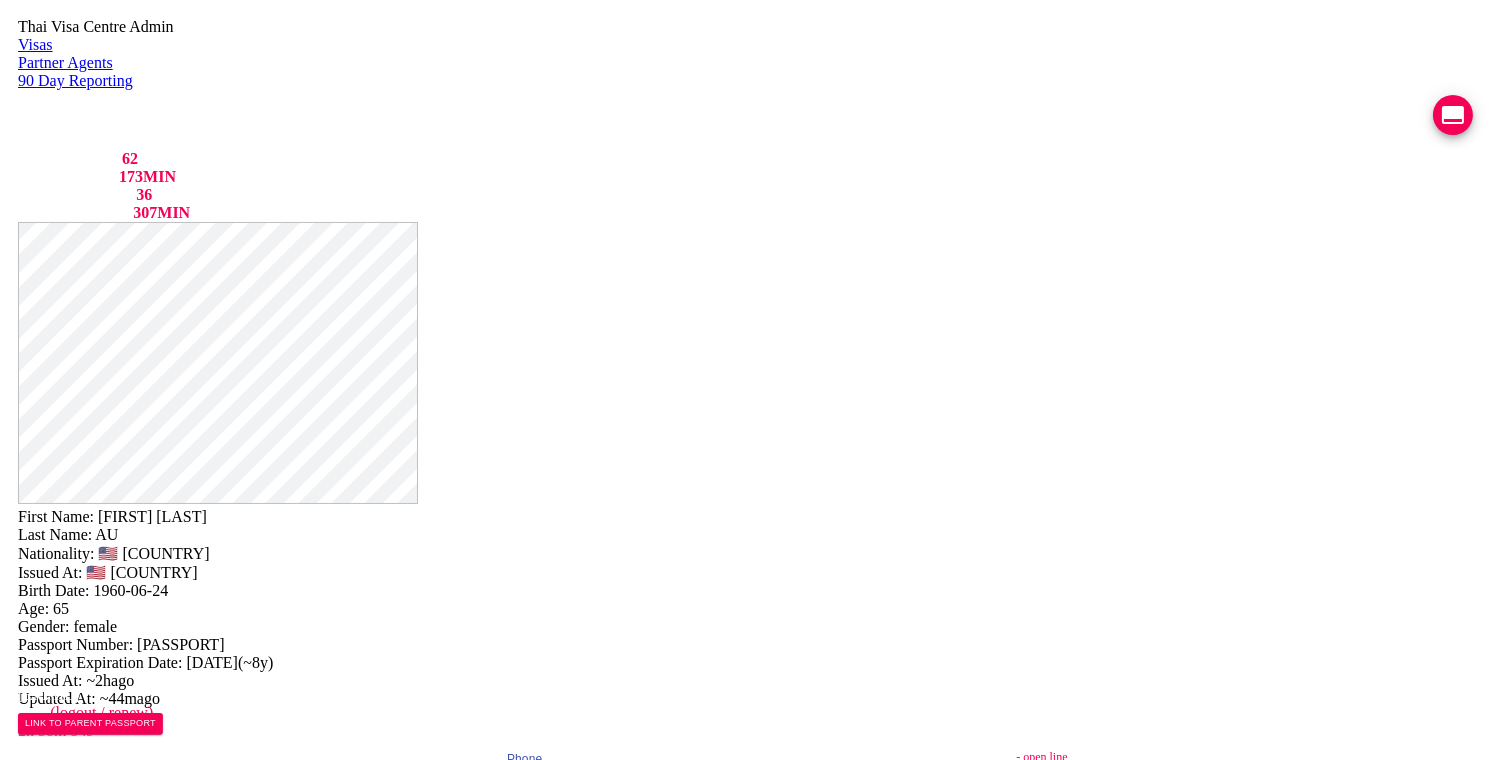 drag, startPoint x: 809, startPoint y: 366, endPoint x: 611, endPoint y: 355, distance: 198.30531 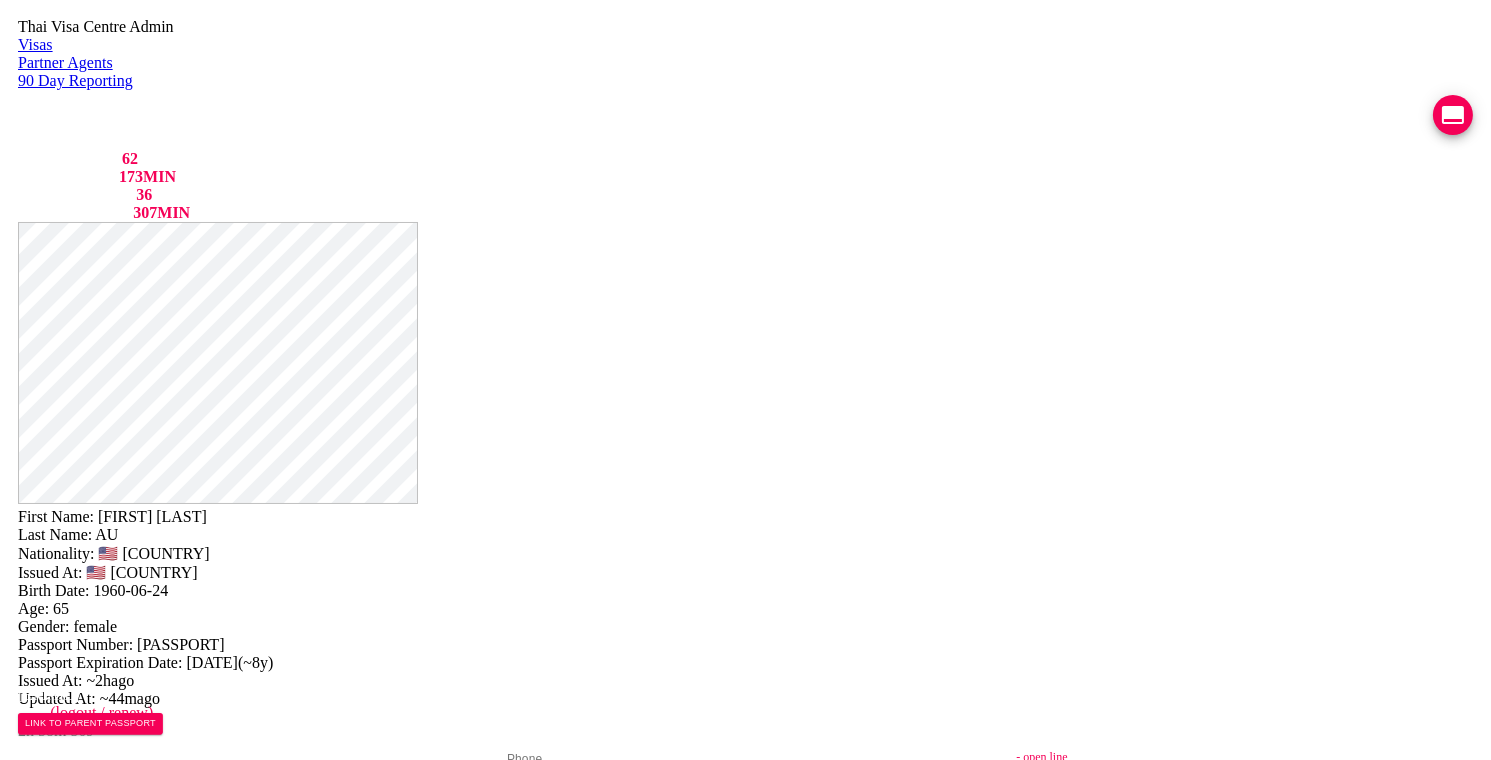 click on "Siamese Exclusive 31
https://maps.app.goo.gl/KPDPXWNQRforQfeU9?g_st=ipc" at bounding box center [739, 940] 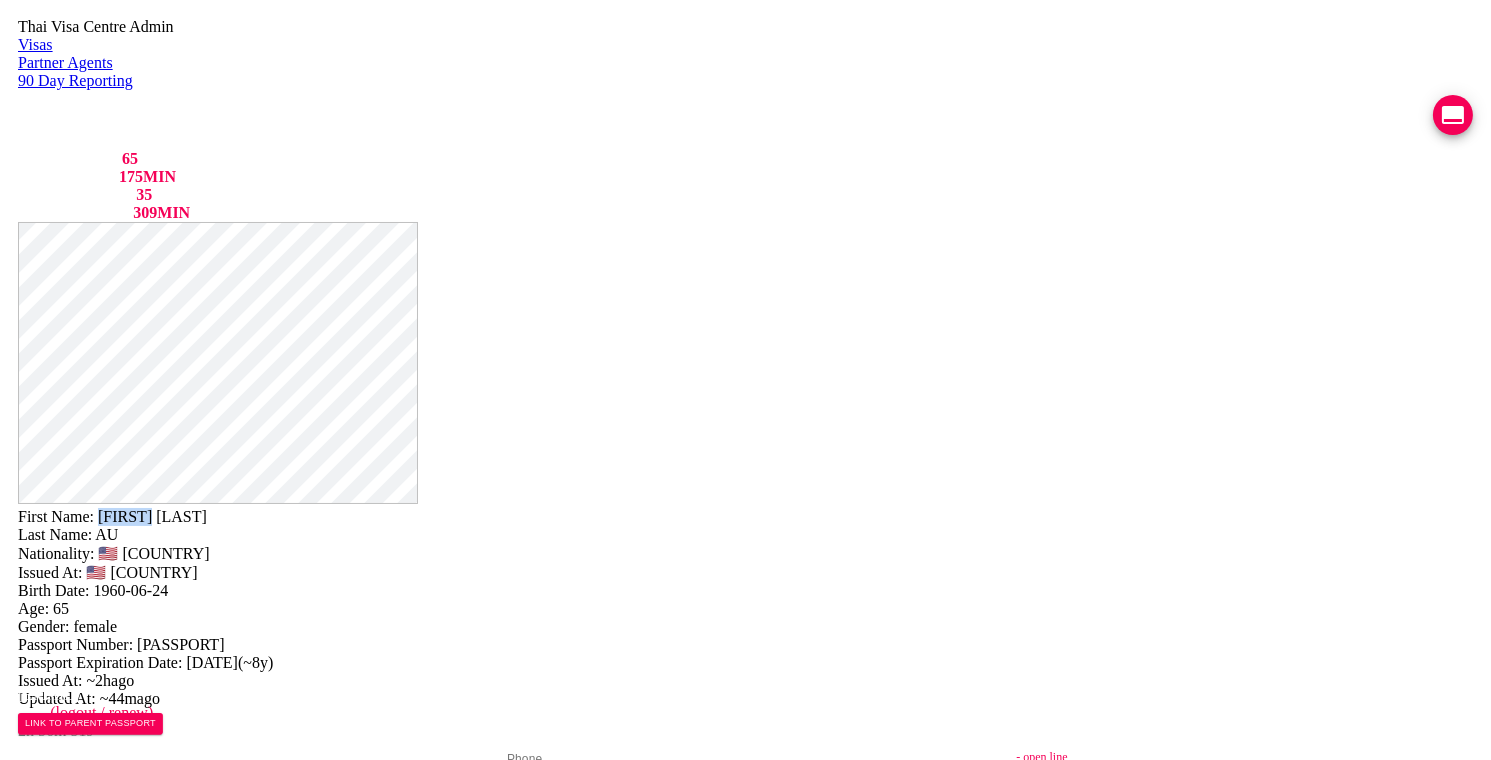 drag, startPoint x: 854, startPoint y: 51, endPoint x: 780, endPoint y: 48, distance: 74.06078 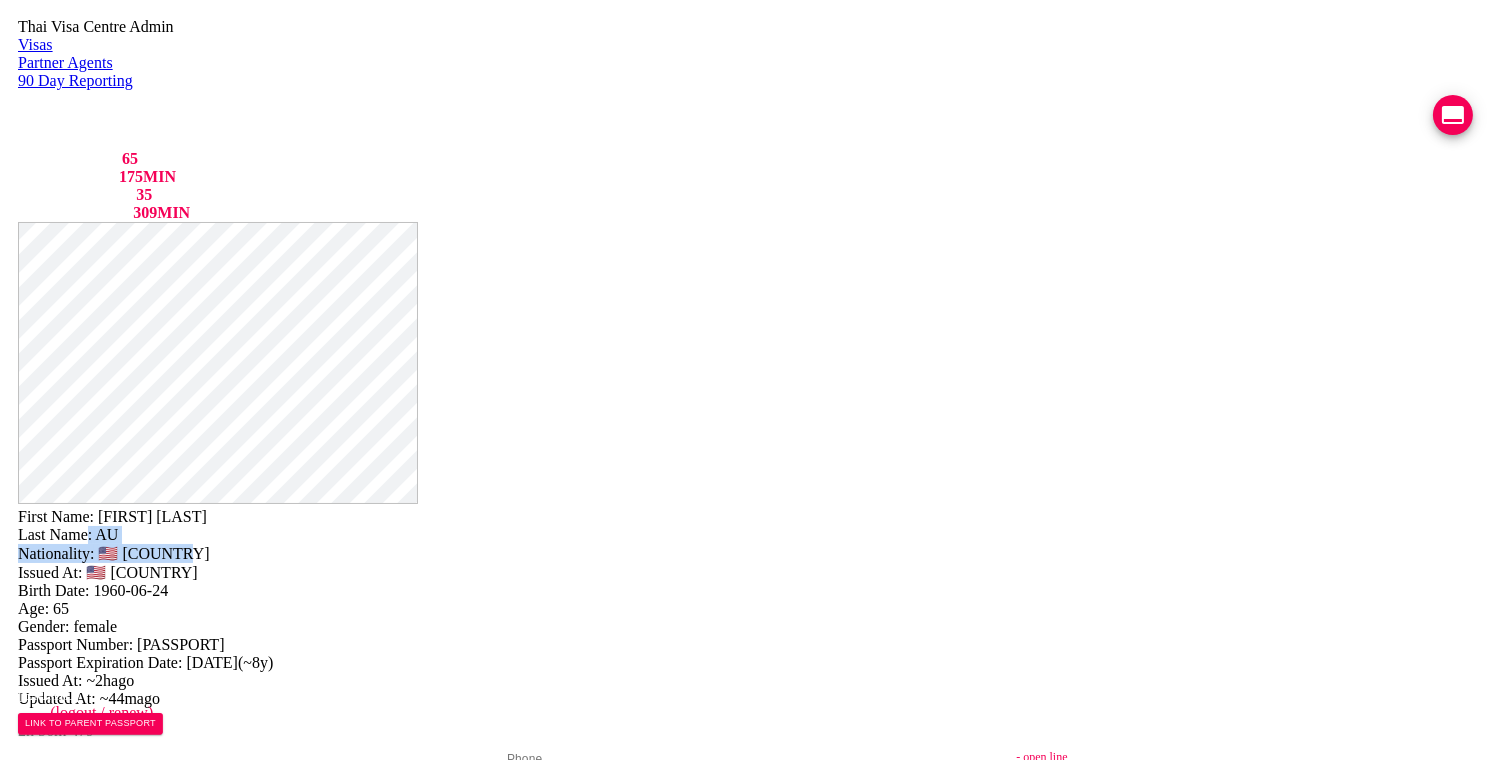 drag, startPoint x: 833, startPoint y: 80, endPoint x: 769, endPoint y: 76, distance: 64.12488 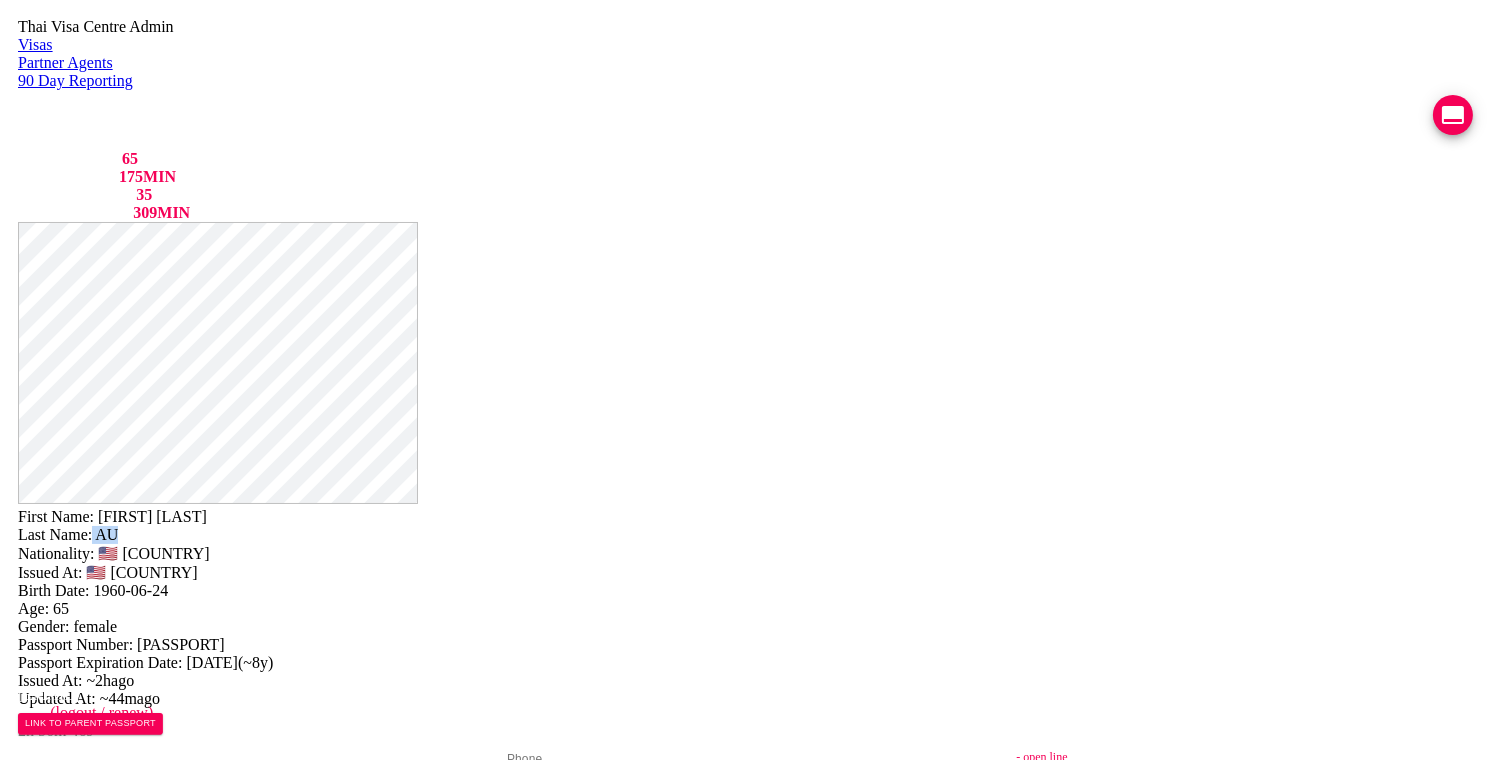 drag, startPoint x: 808, startPoint y: 72, endPoint x: 773, endPoint y: 71, distance: 35.014282 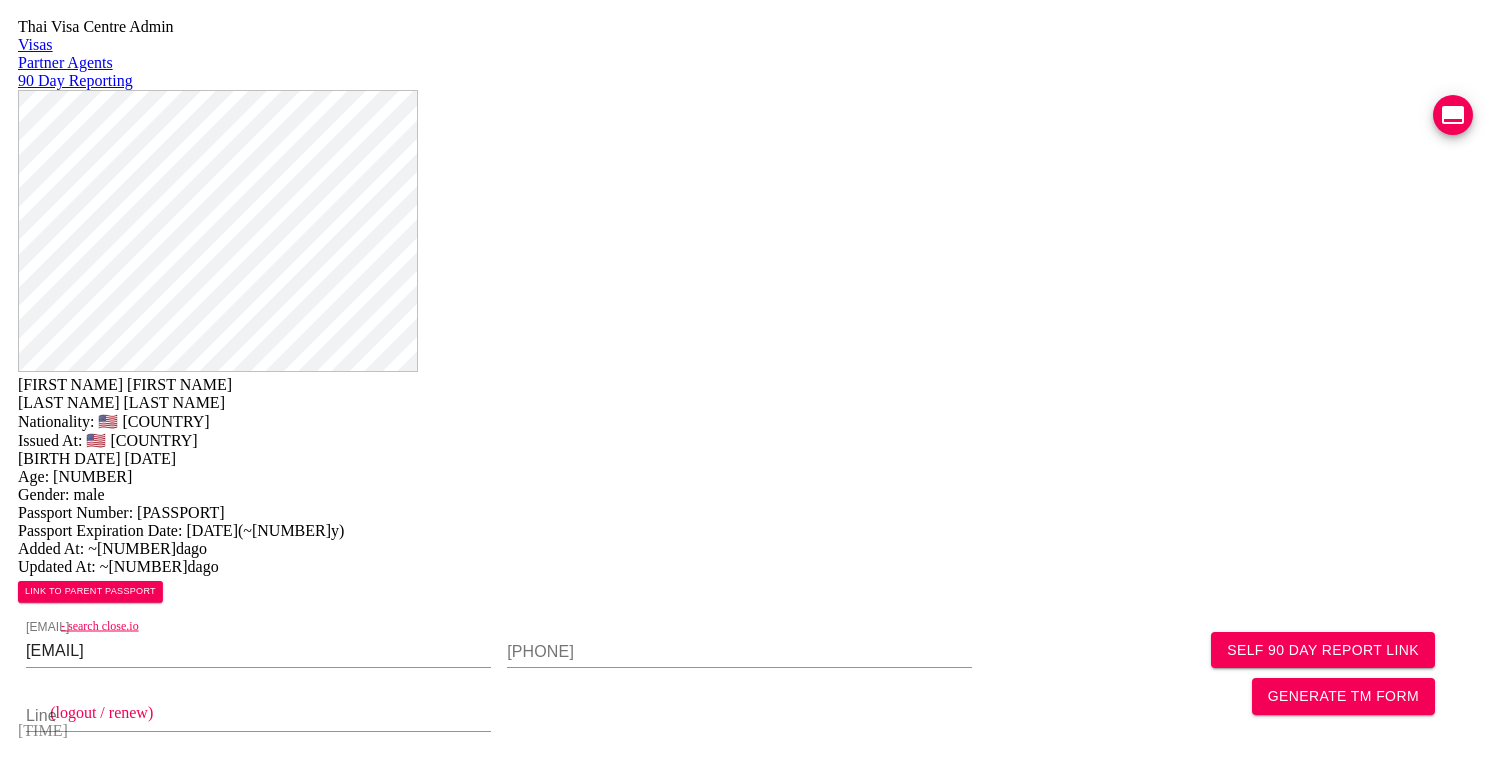 scroll, scrollTop: 0, scrollLeft: 0, axis: both 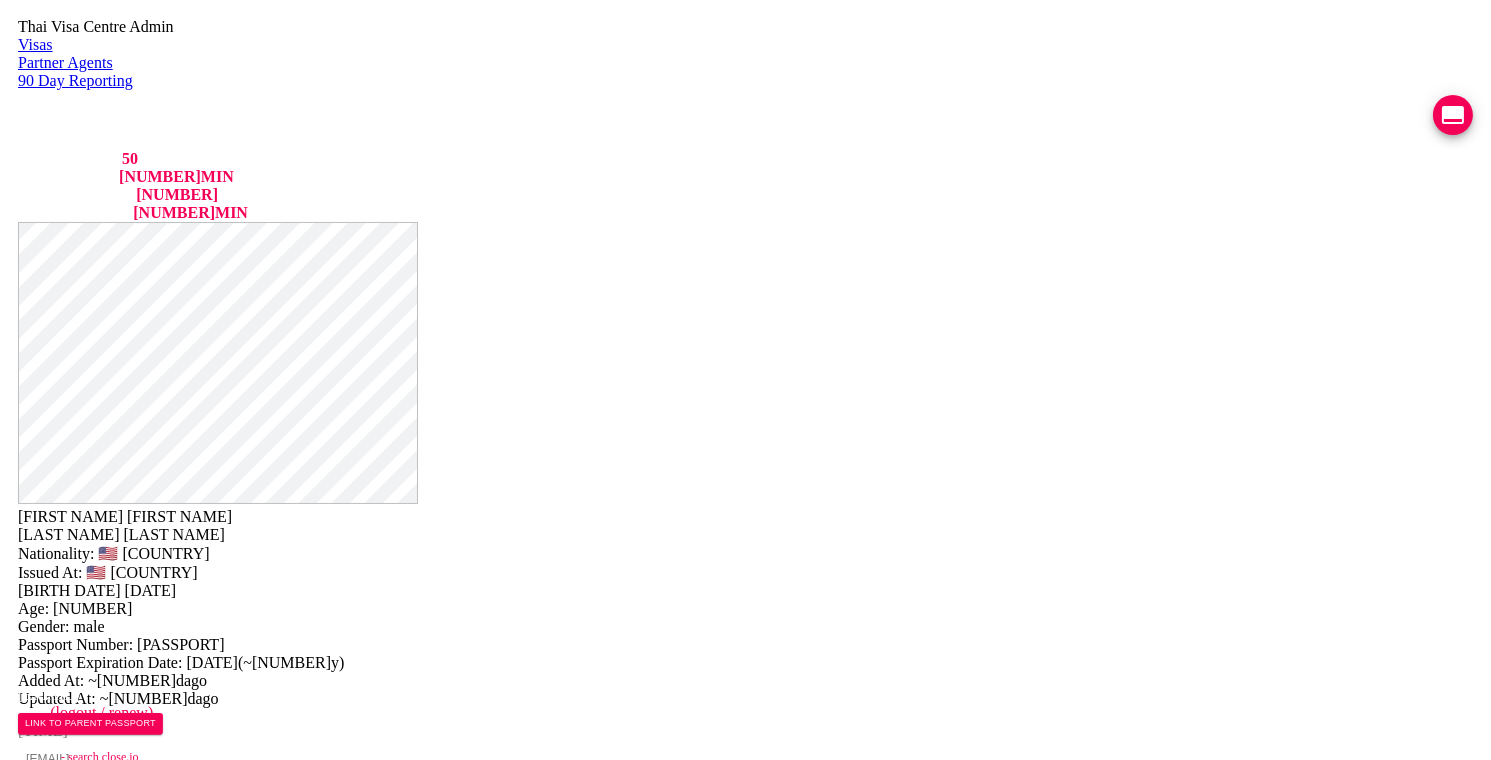 click on "- search close.io" at bounding box center (299, 757) 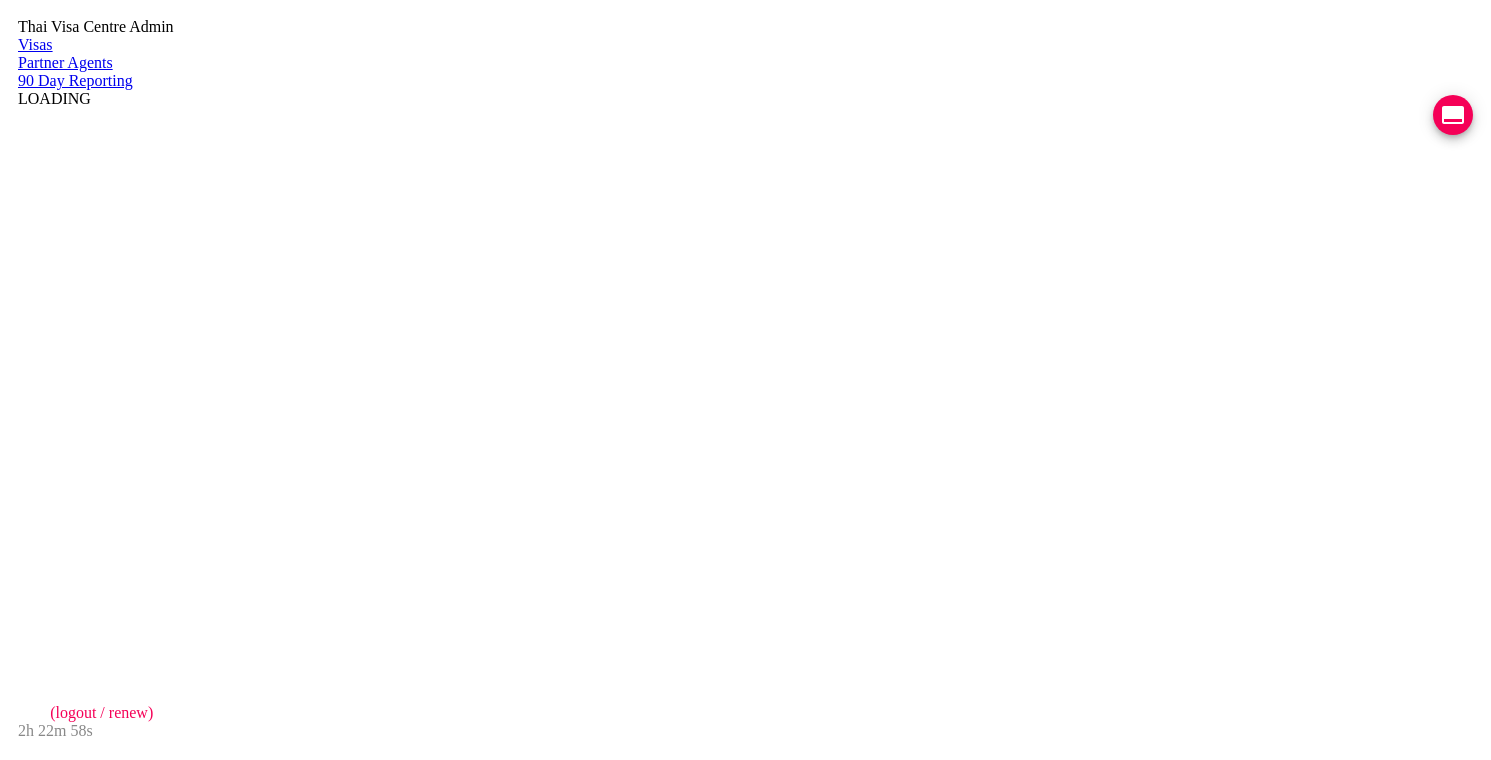 scroll, scrollTop: 0, scrollLeft: 0, axis: both 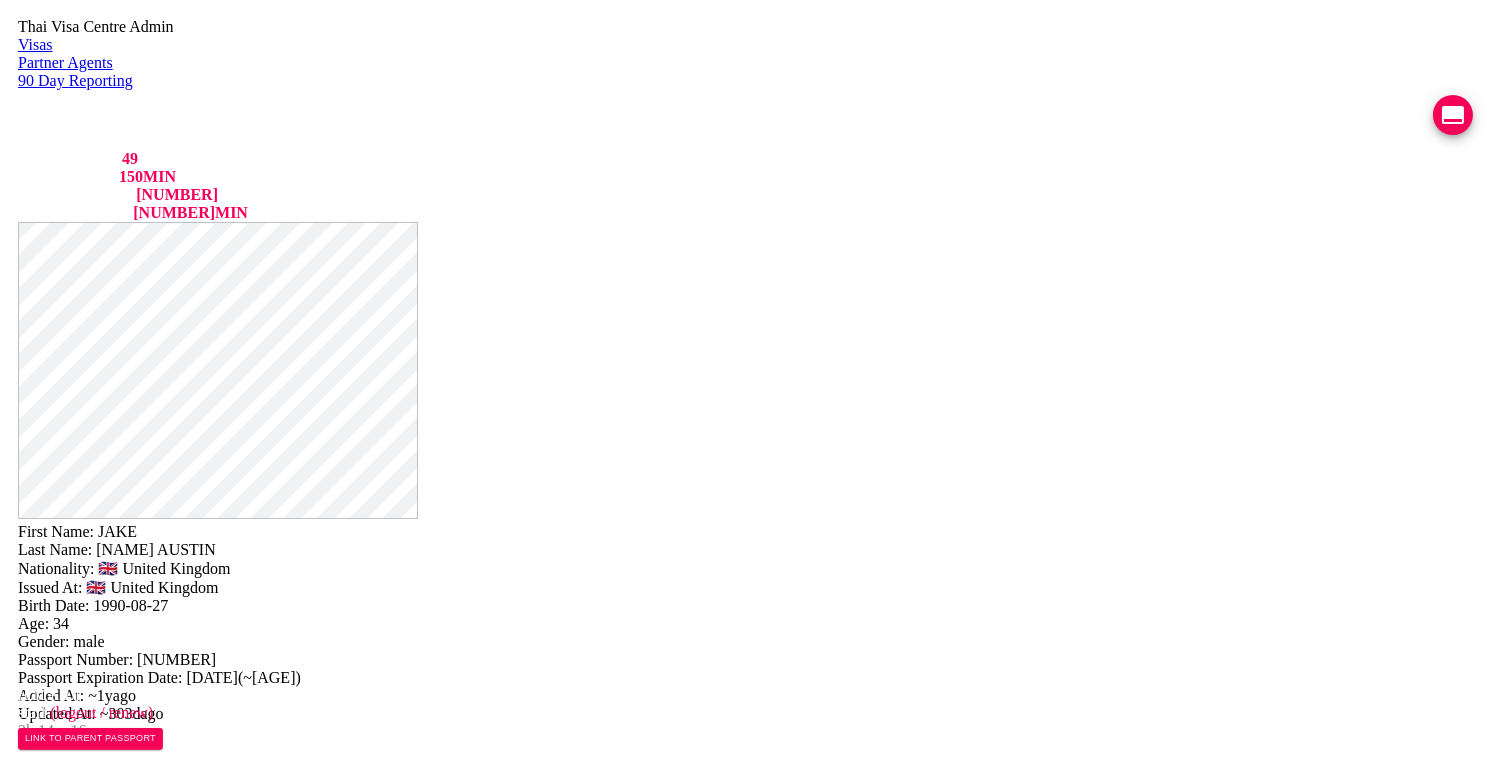 click on "VIEW TIMELINE" at bounding box center [153, 1779] 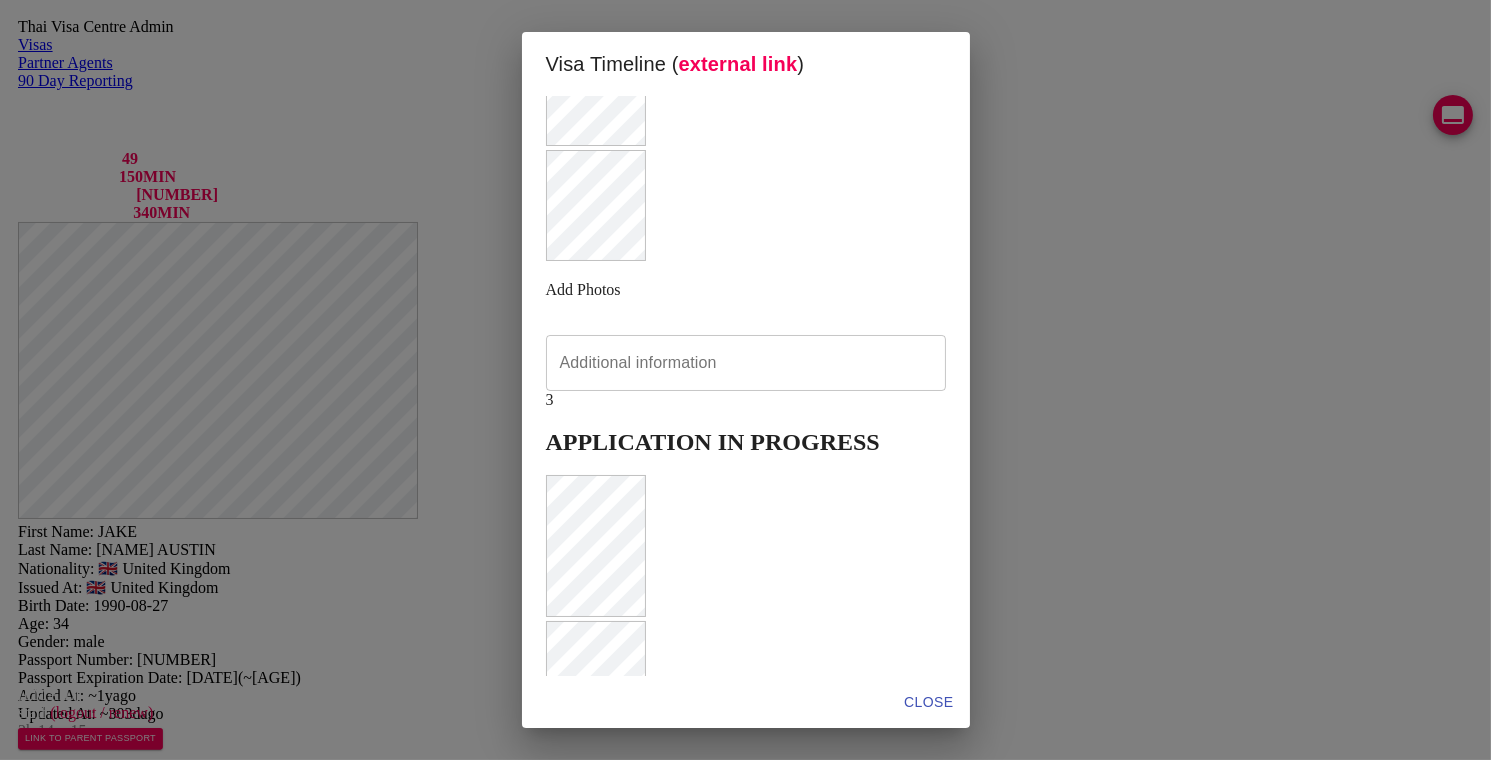 scroll, scrollTop: 441, scrollLeft: 0, axis: vertical 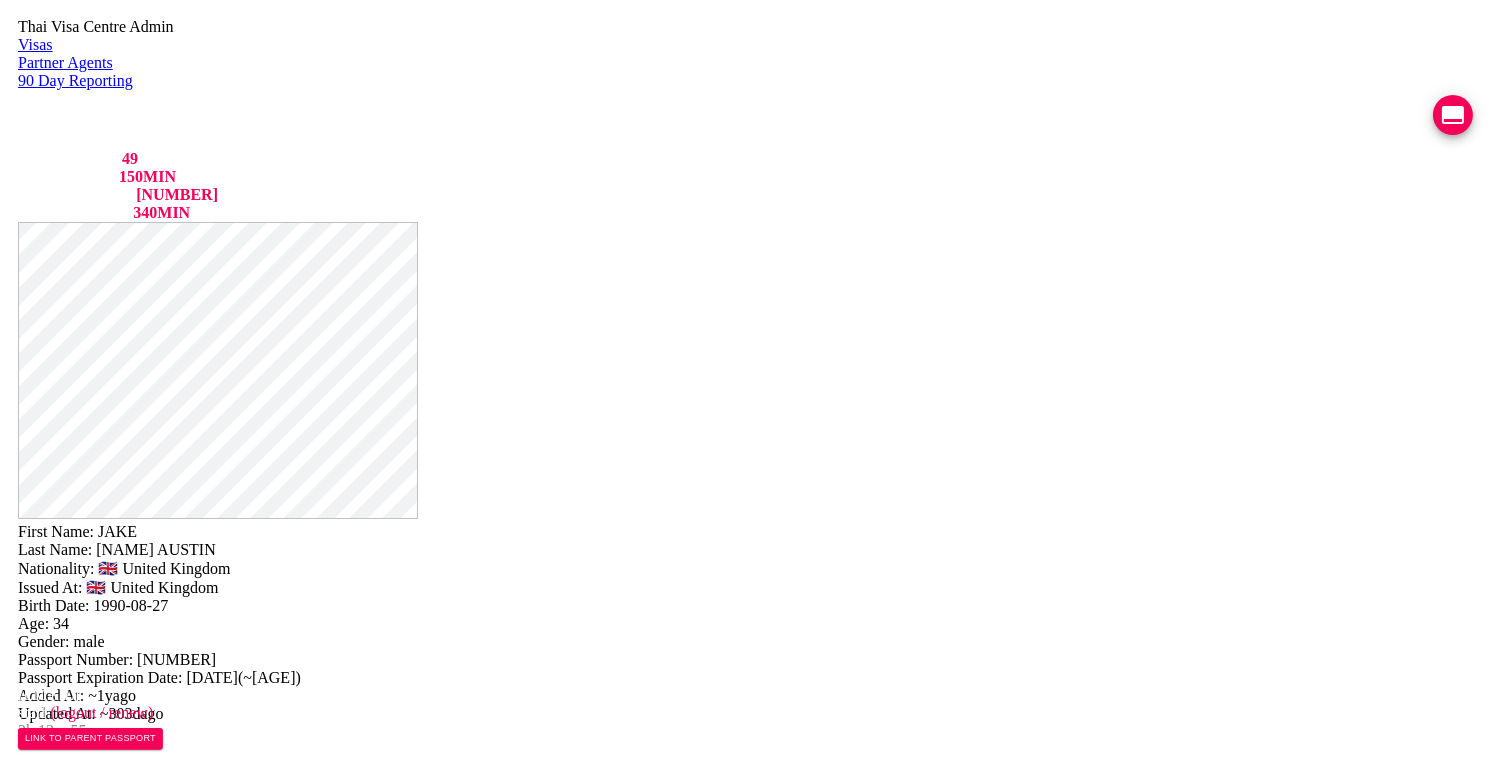 click on "VIEW TIMELINE" at bounding box center (153, 1649) 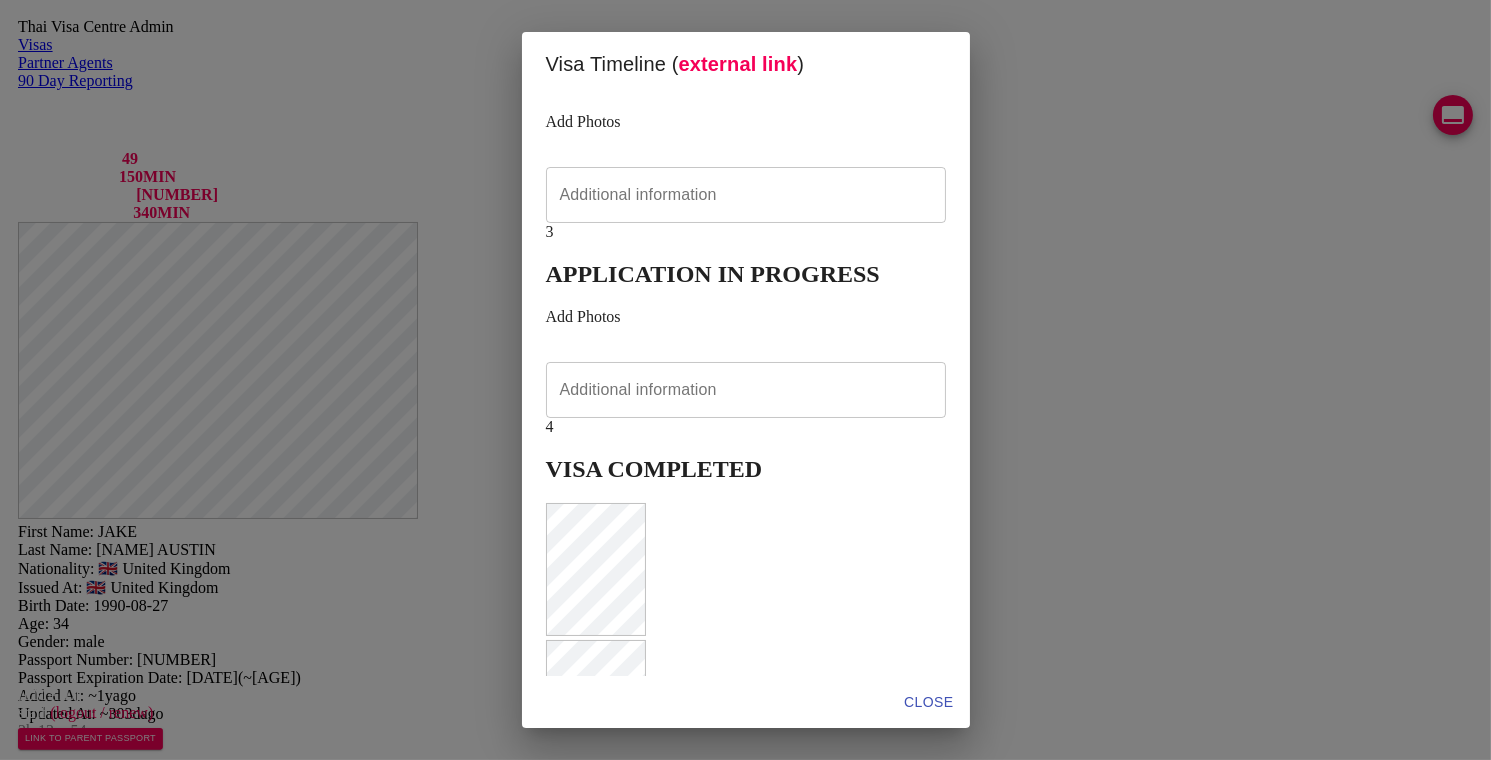 scroll, scrollTop: 467, scrollLeft: 0, axis: vertical 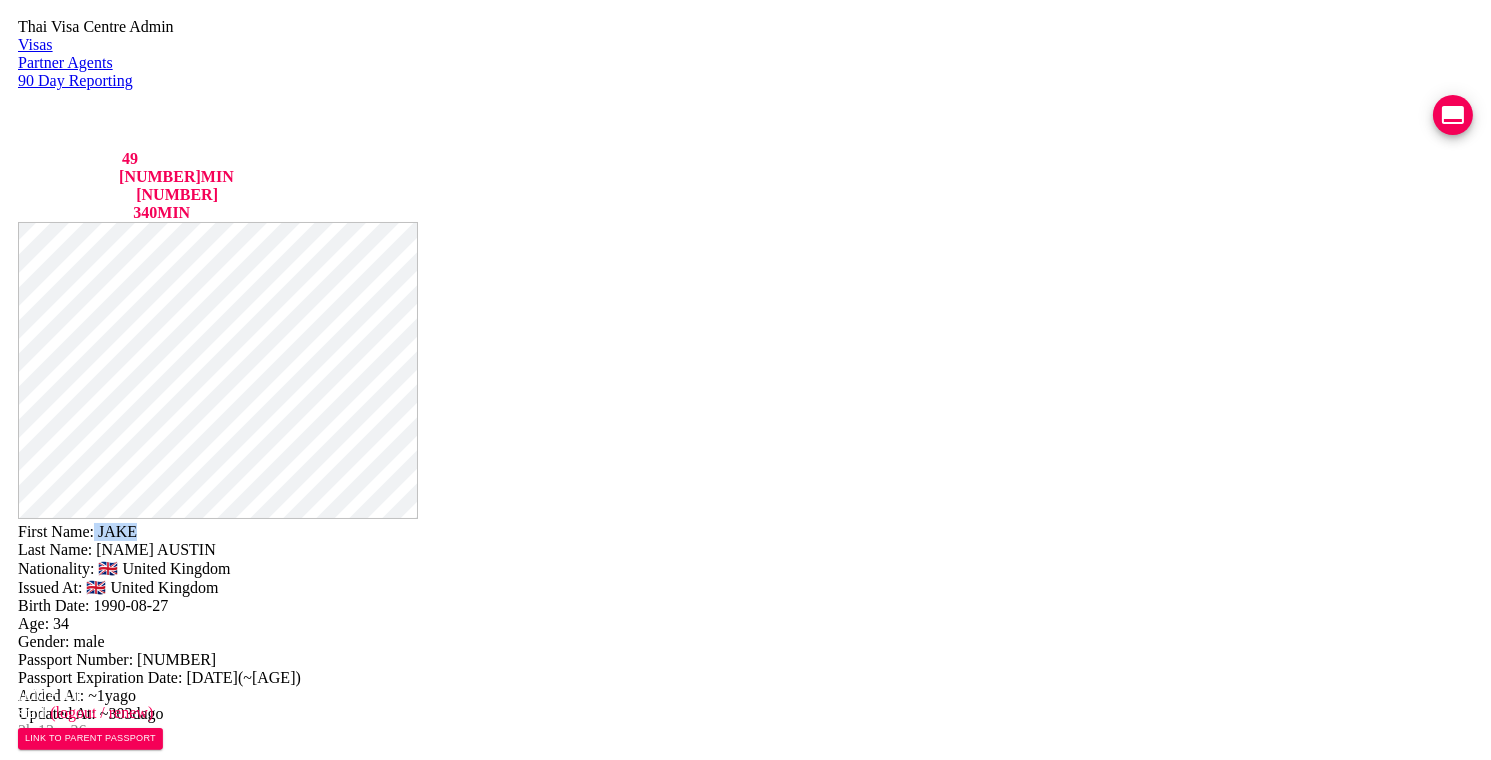 drag, startPoint x: 841, startPoint y: 45, endPoint x: 776, endPoint y: 47, distance: 65.03076 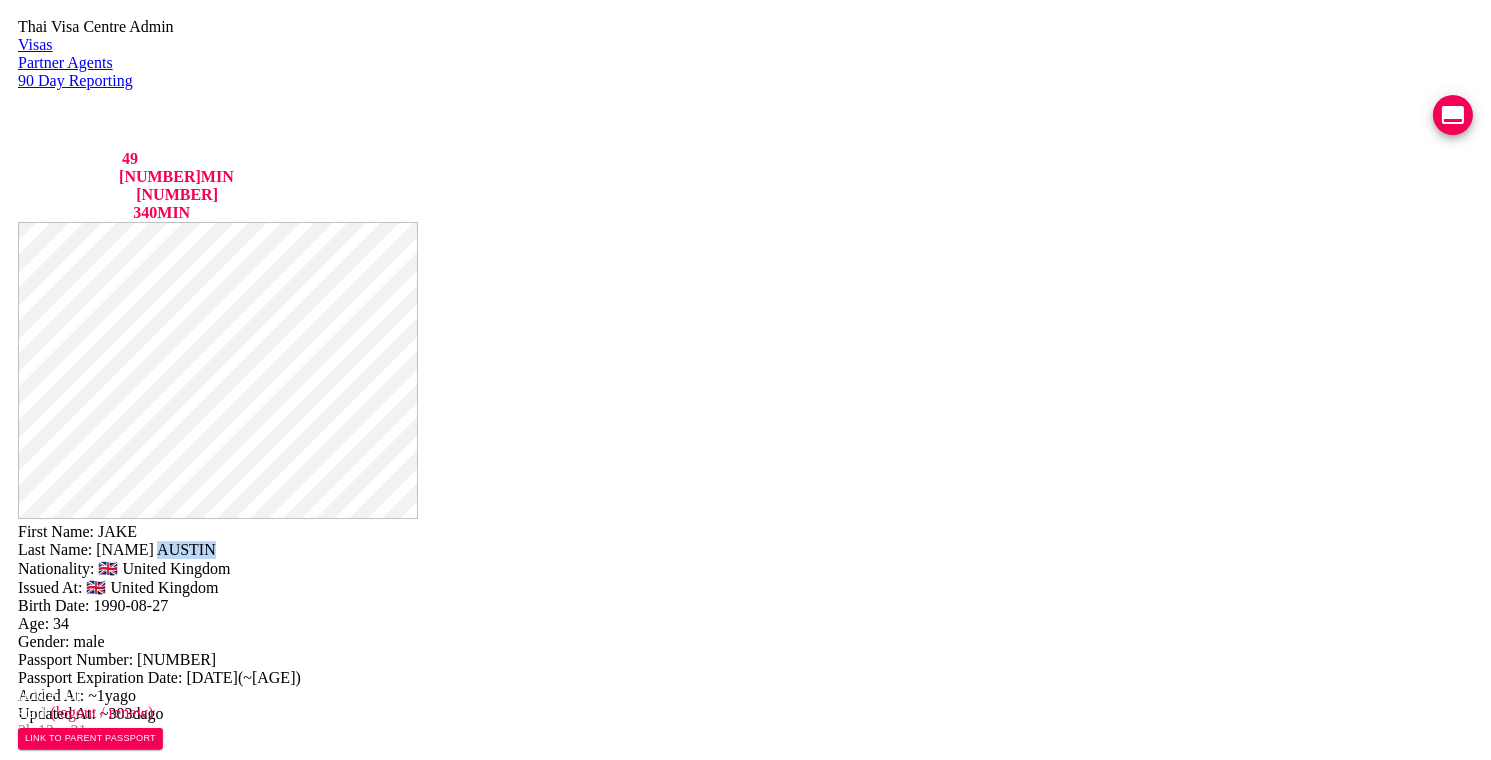 drag, startPoint x: 828, startPoint y: 71, endPoint x: 782, endPoint y: 70, distance: 46.010868 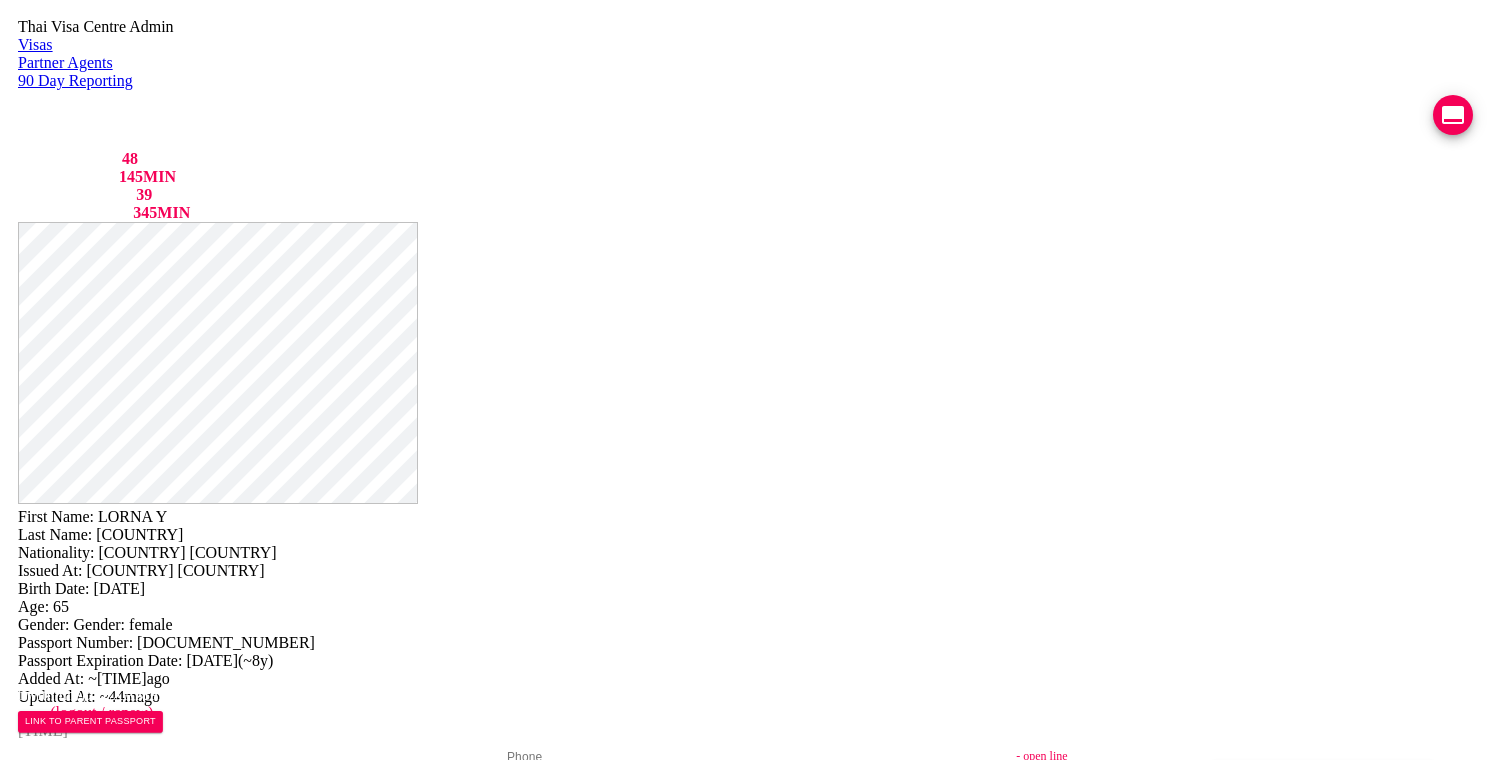 scroll, scrollTop: 0, scrollLeft: 0, axis: both 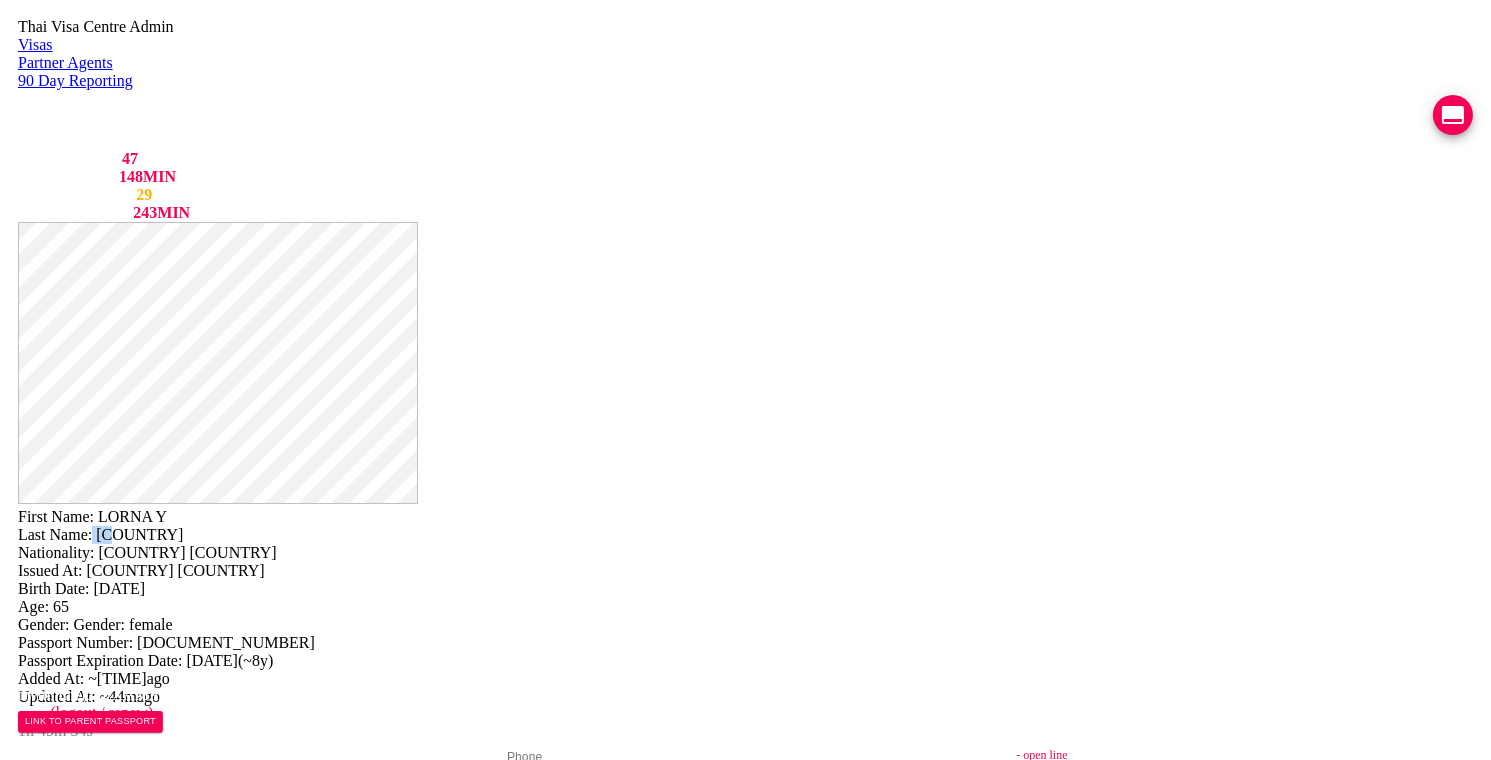 click at bounding box center [1453, 115] 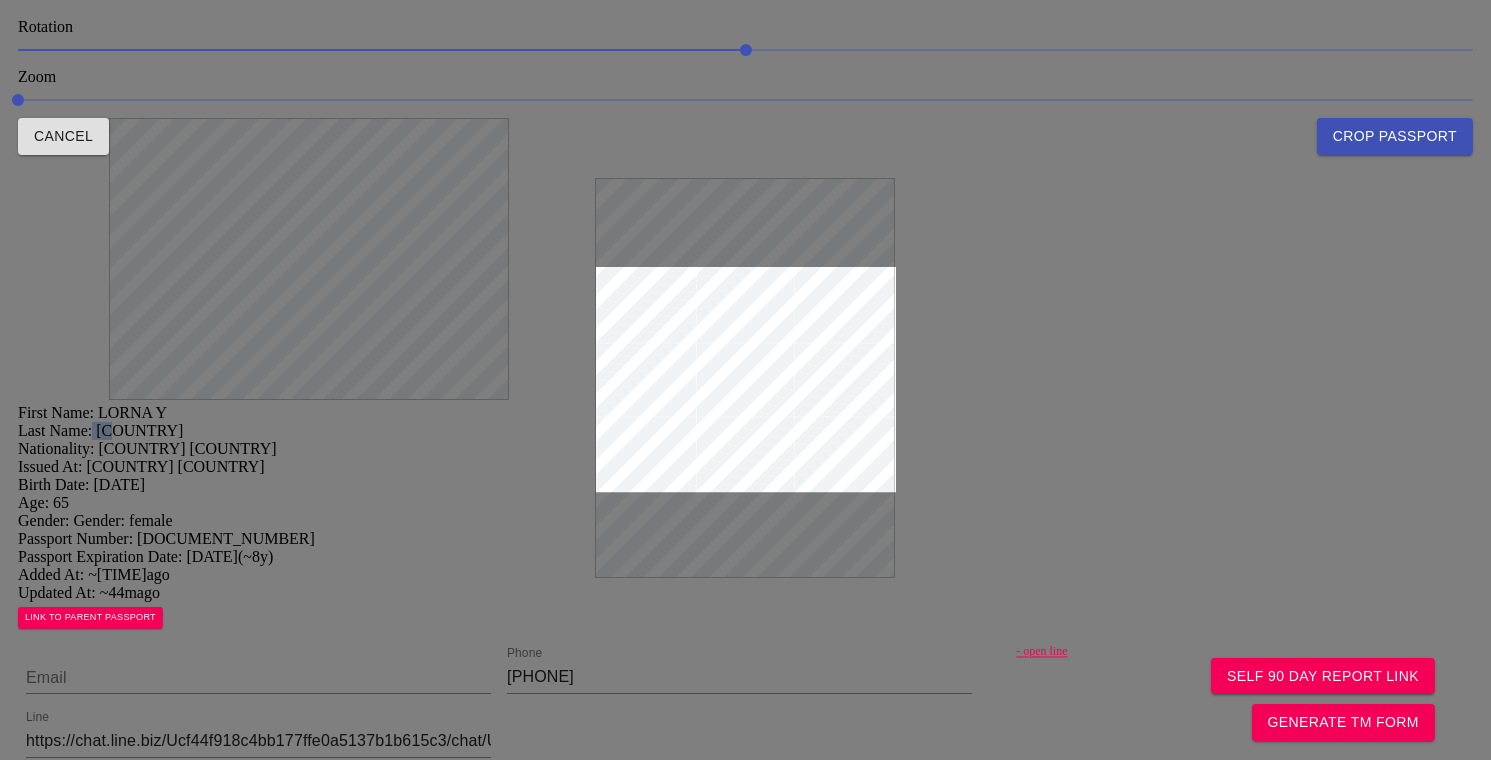 drag, startPoint x: 655, startPoint y: 291, endPoint x: 654, endPoint y: 203, distance: 88.005684 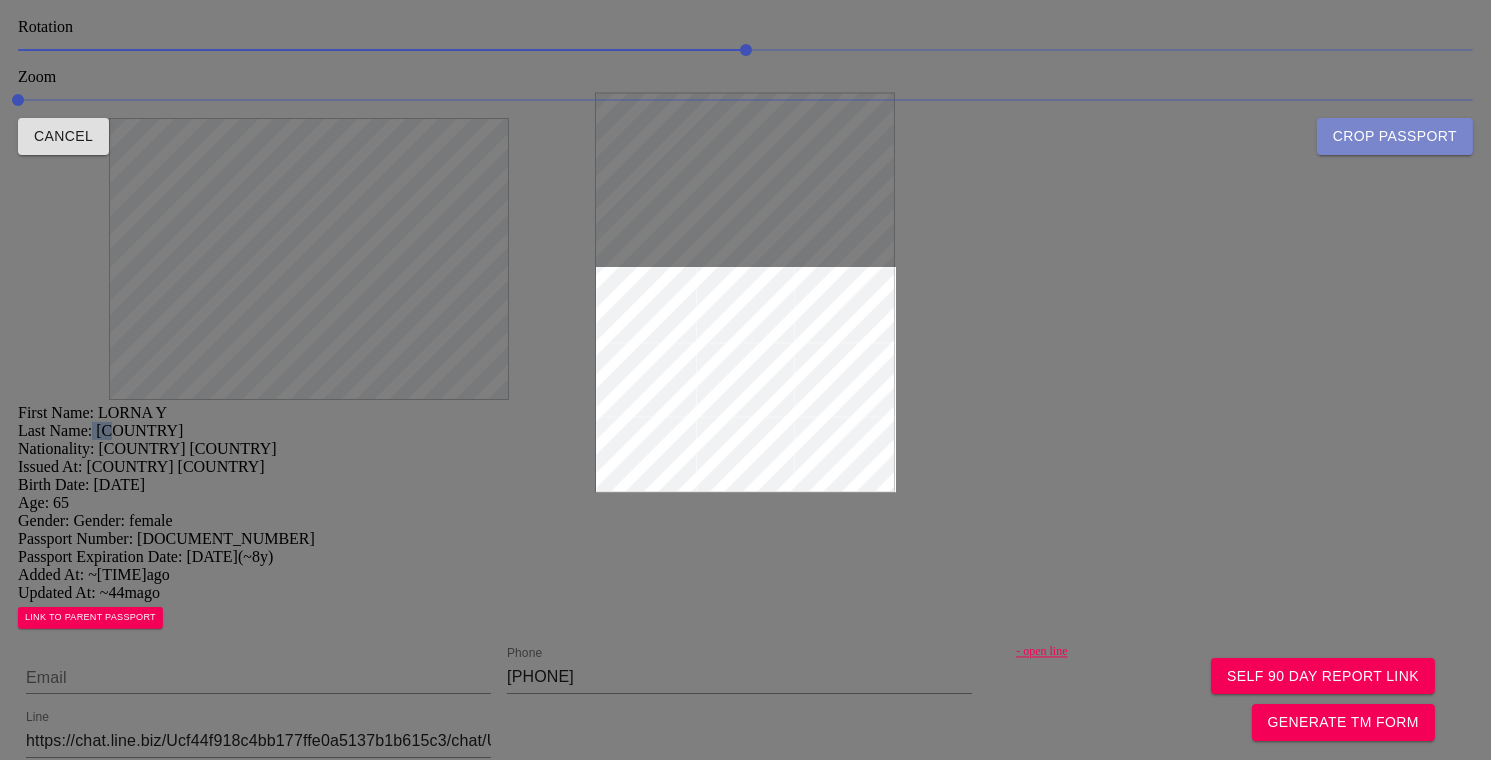 click on "Crop Passport" at bounding box center (1395, 136) 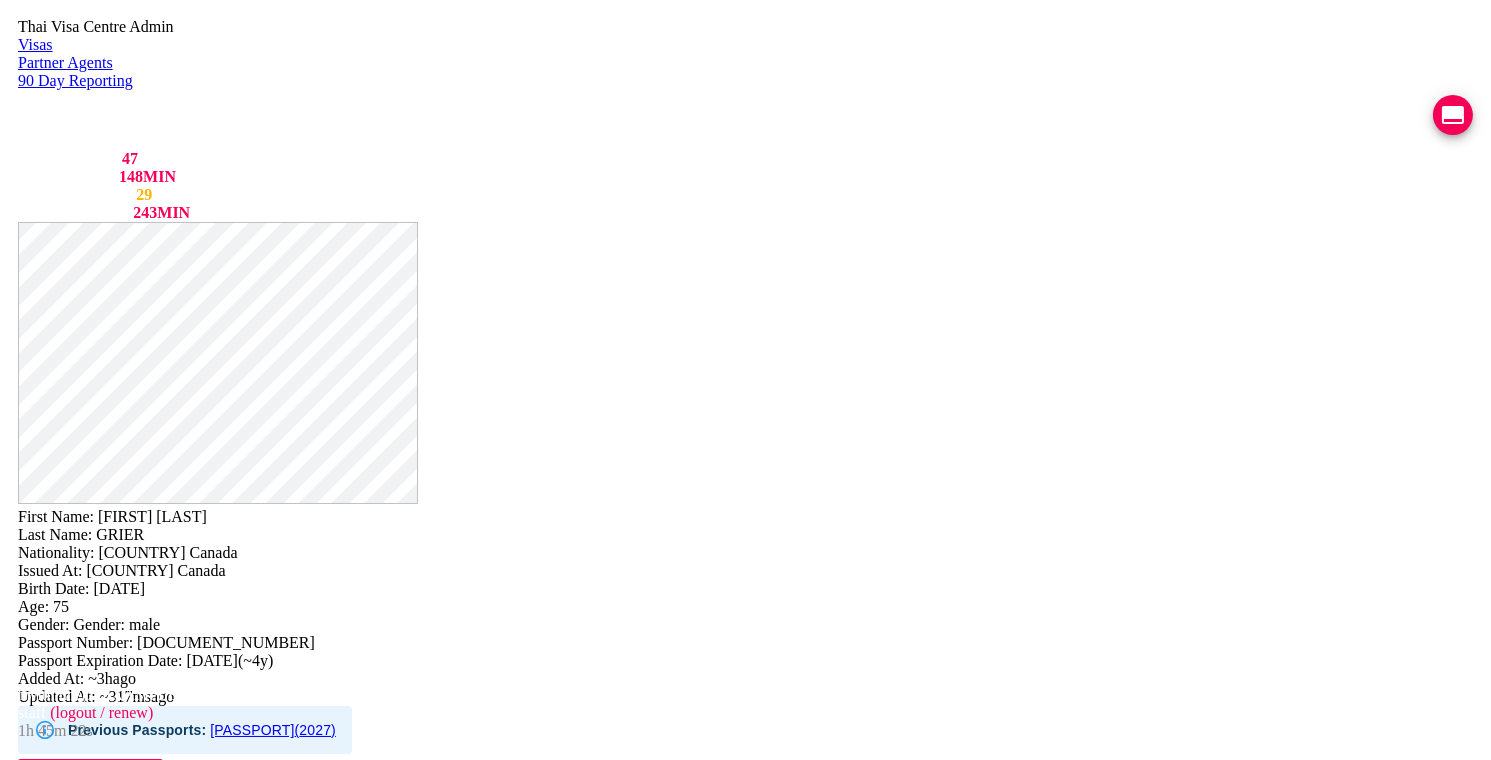 scroll, scrollTop: 263, scrollLeft: 0, axis: vertical 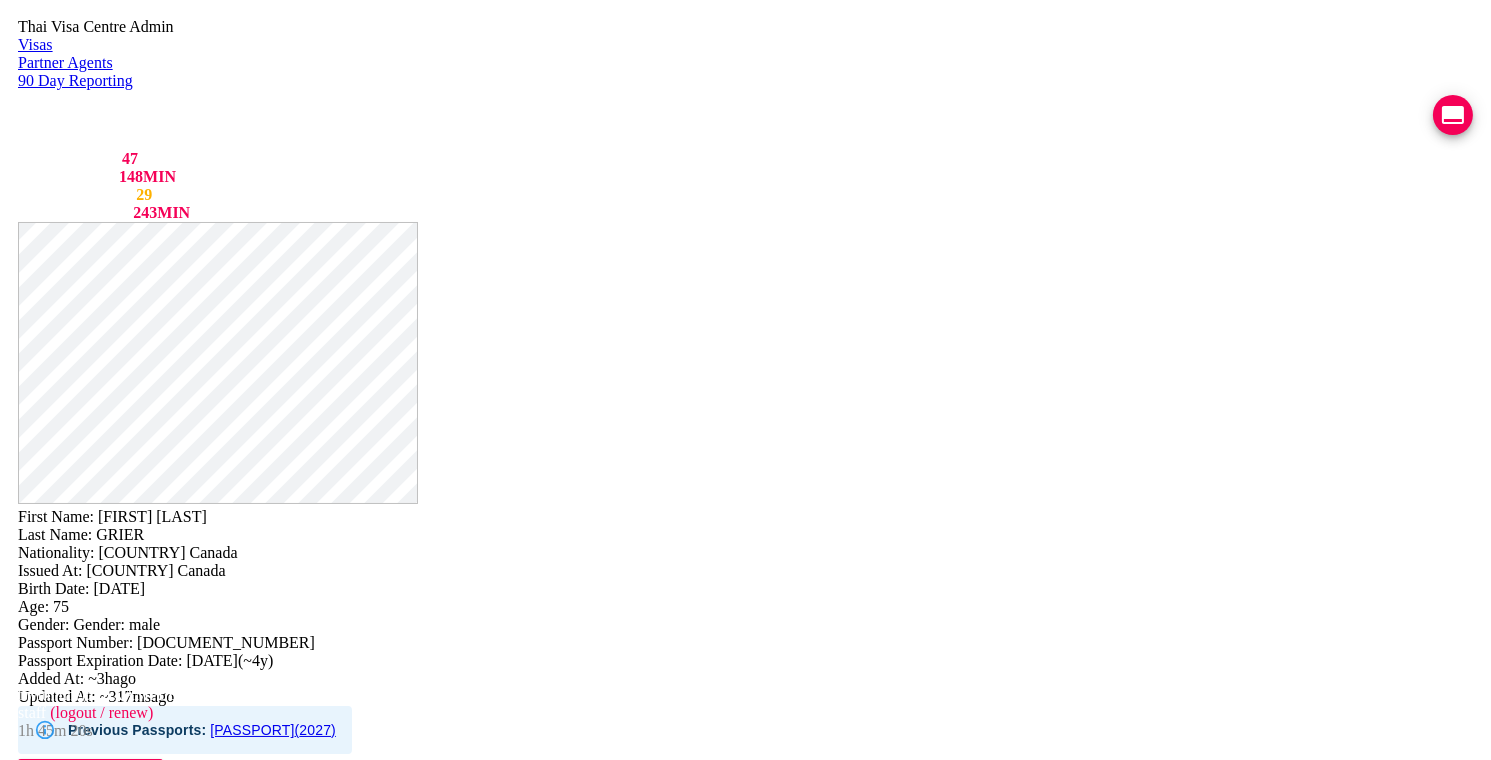 click at bounding box center (215, 1267) 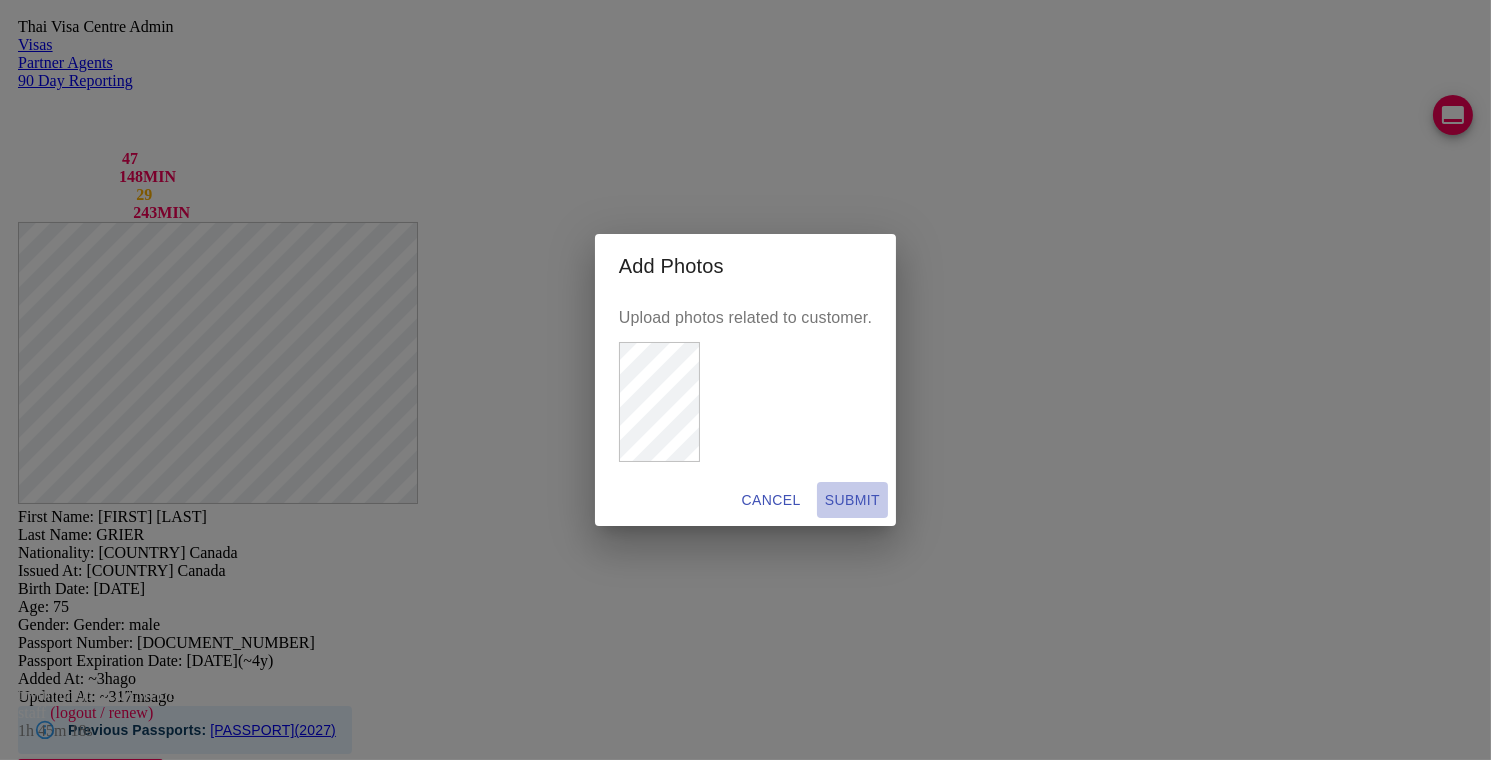 click on "SUBMIT" at bounding box center [771, 500] 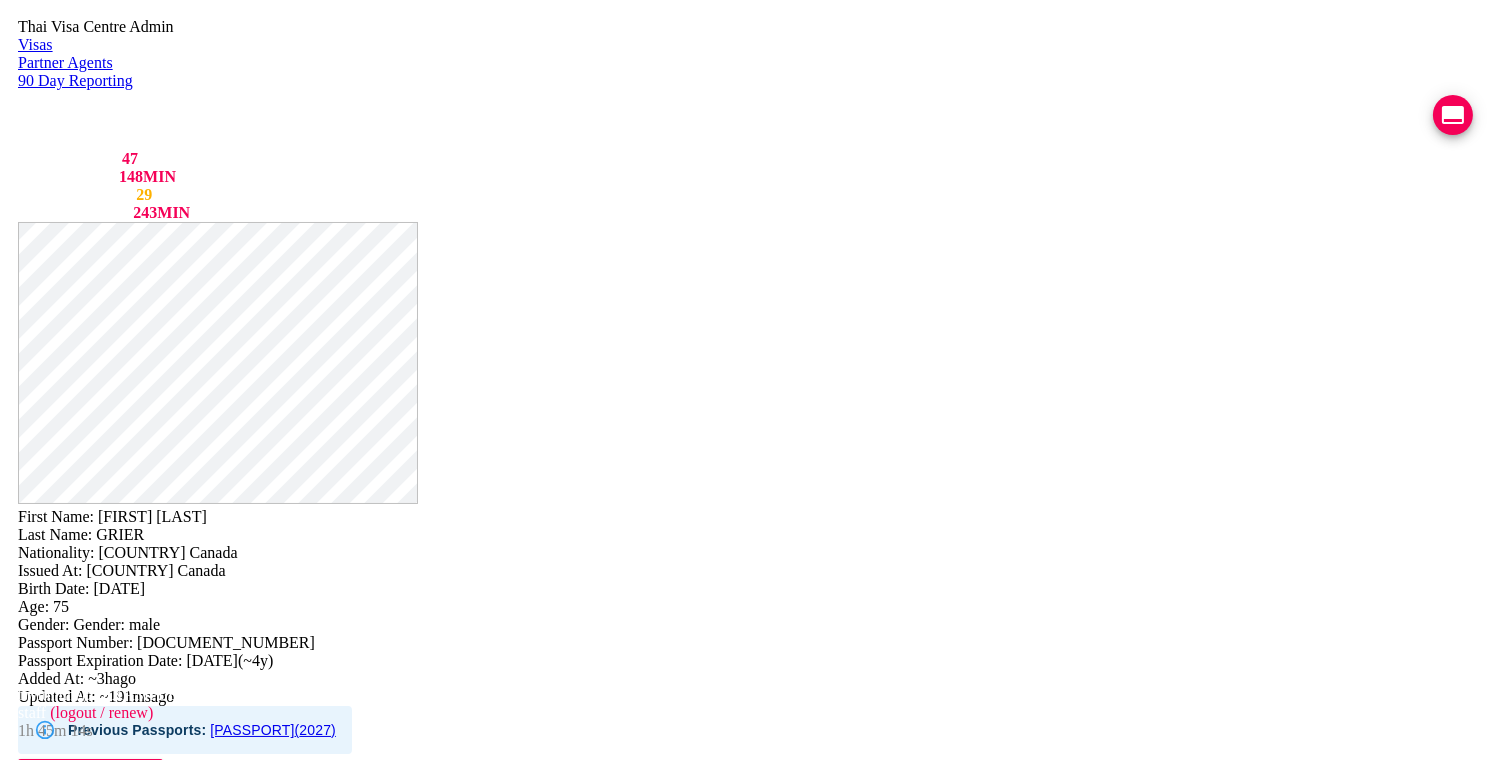 scroll, scrollTop: 0, scrollLeft: 0, axis: both 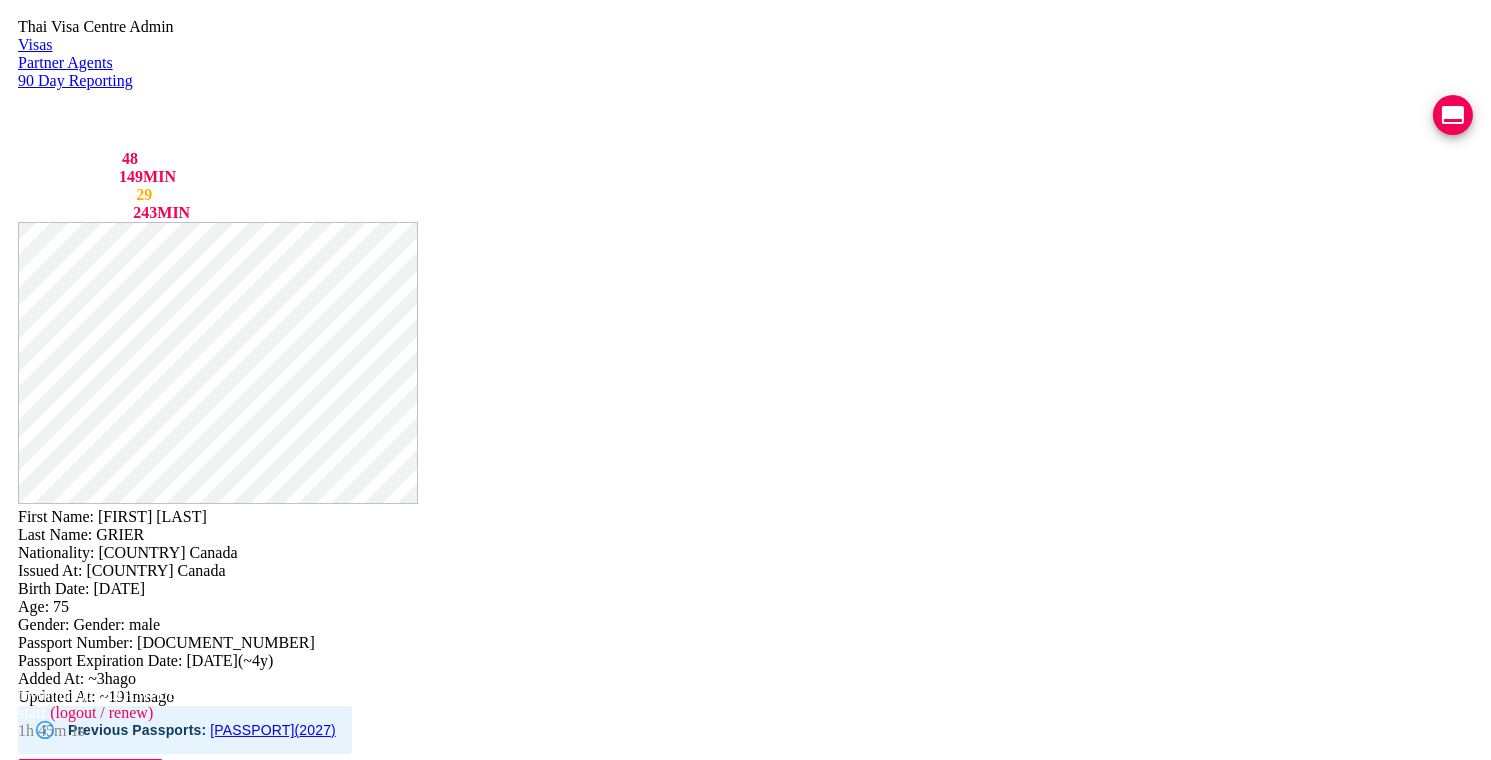 click on "Previous Passports:   AB267222  ( 2027 )" at bounding box center [202, 730] 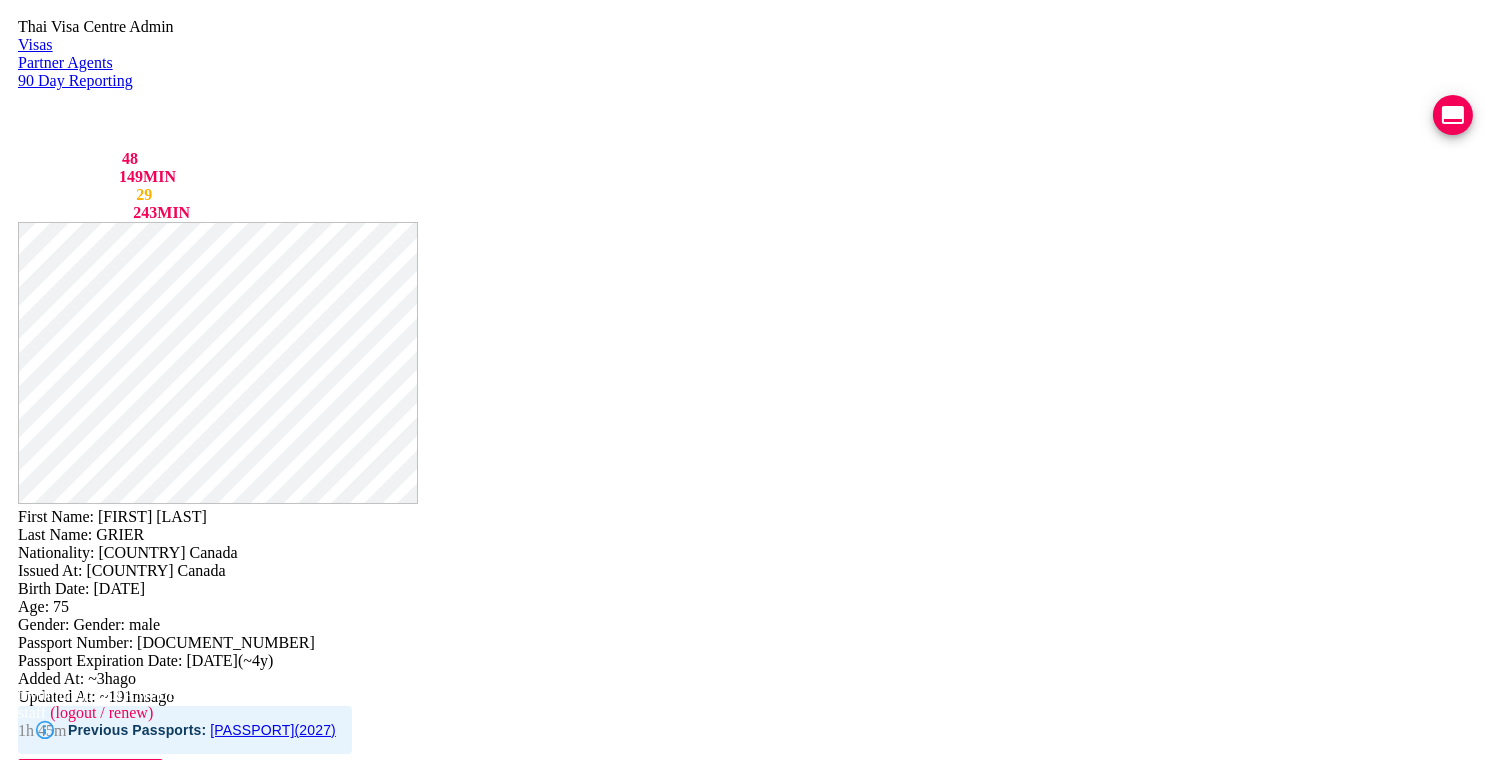click on "[LICENSE_NUMBER] ([YEAR])" at bounding box center [273, 730] 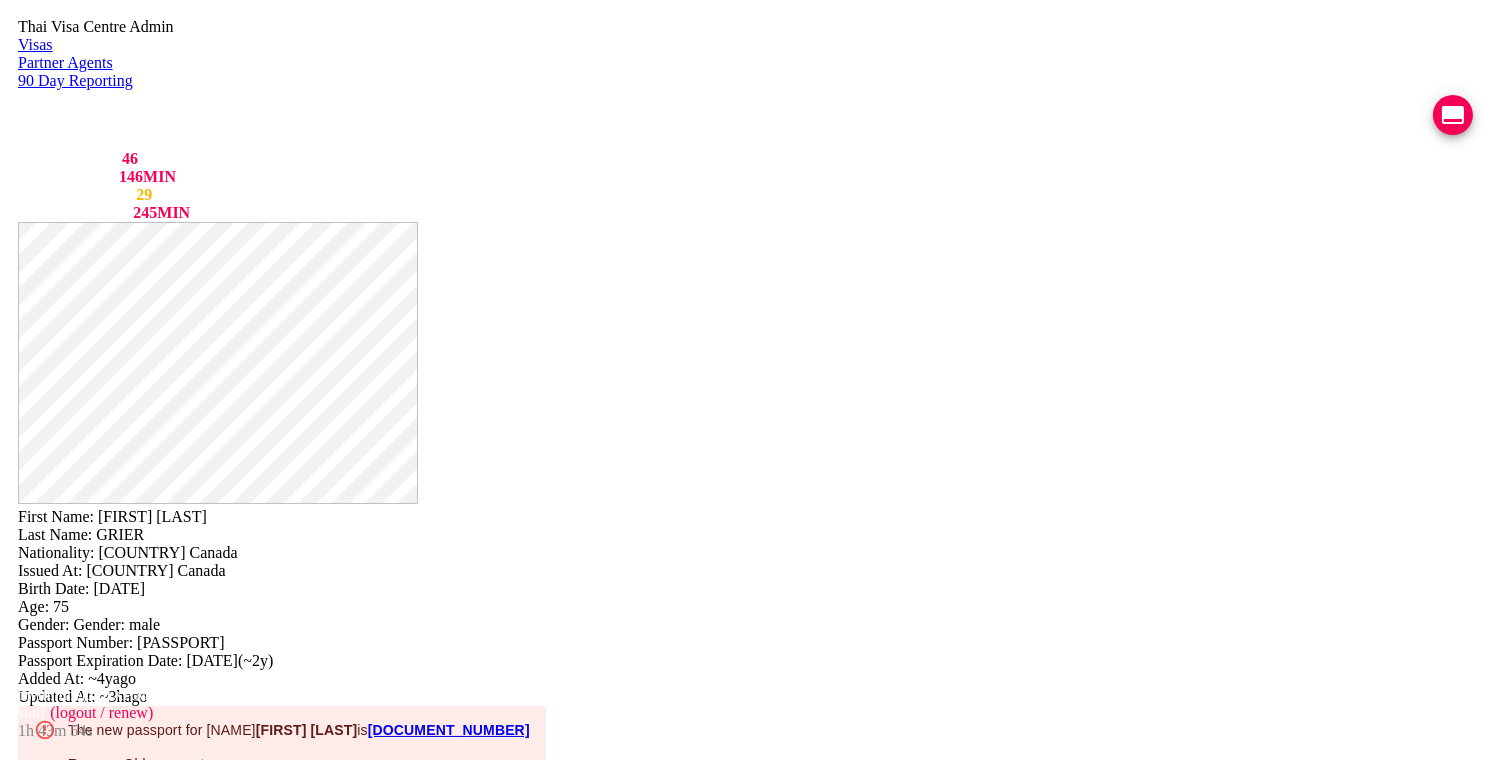 scroll, scrollTop: 465, scrollLeft: 0, axis: vertical 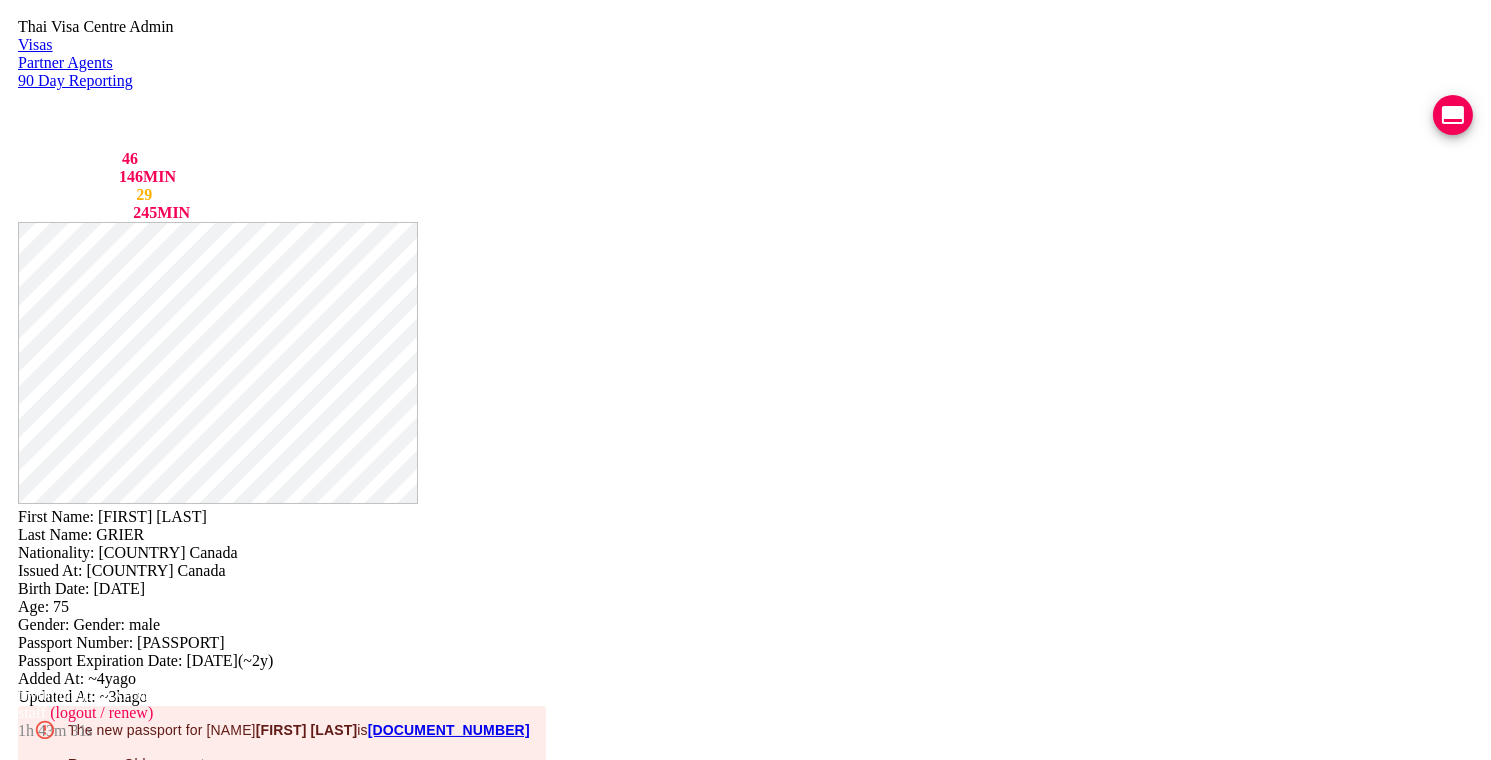 click on "VIEW TIMELINE" at bounding box center (153, 1821) 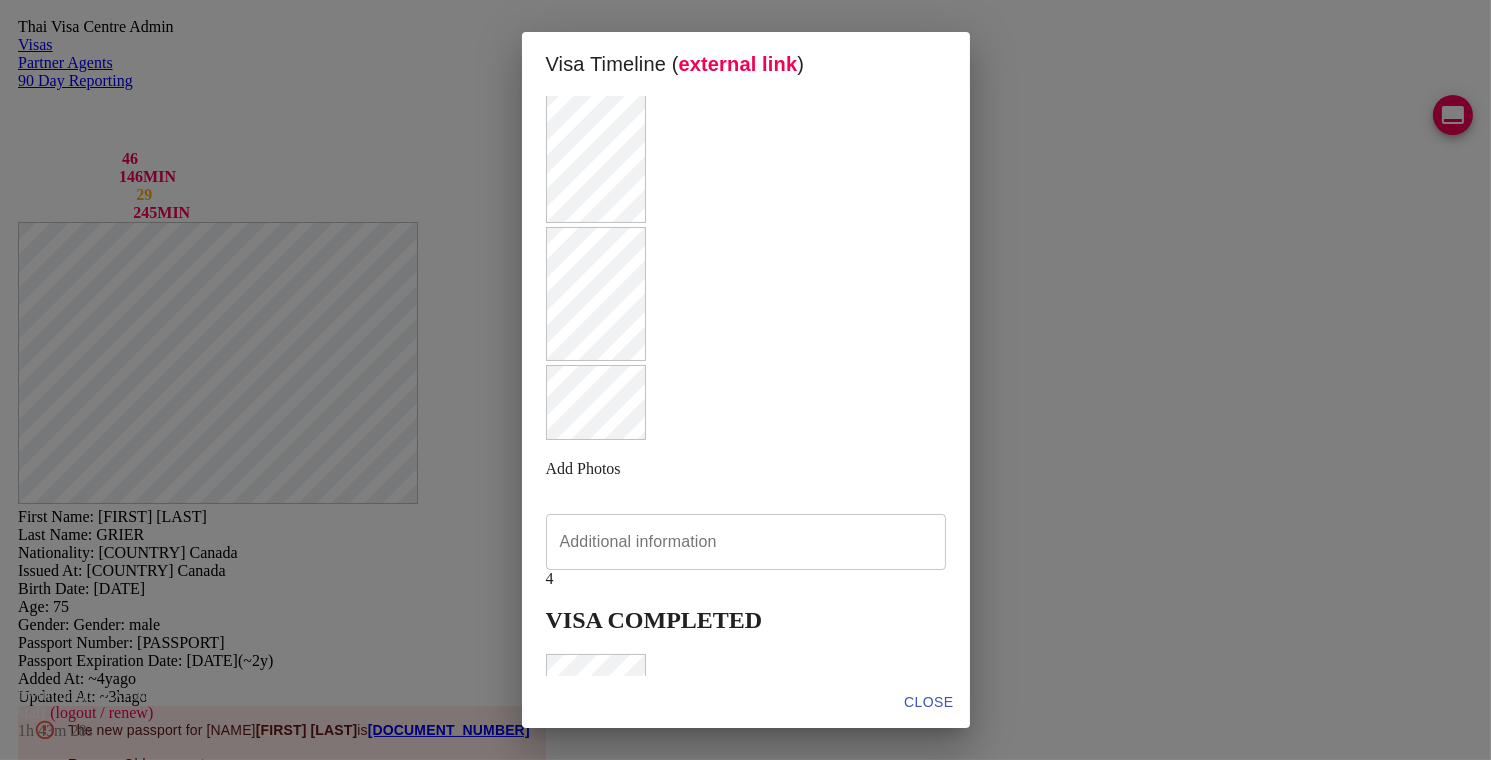 scroll, scrollTop: 1079, scrollLeft: 0, axis: vertical 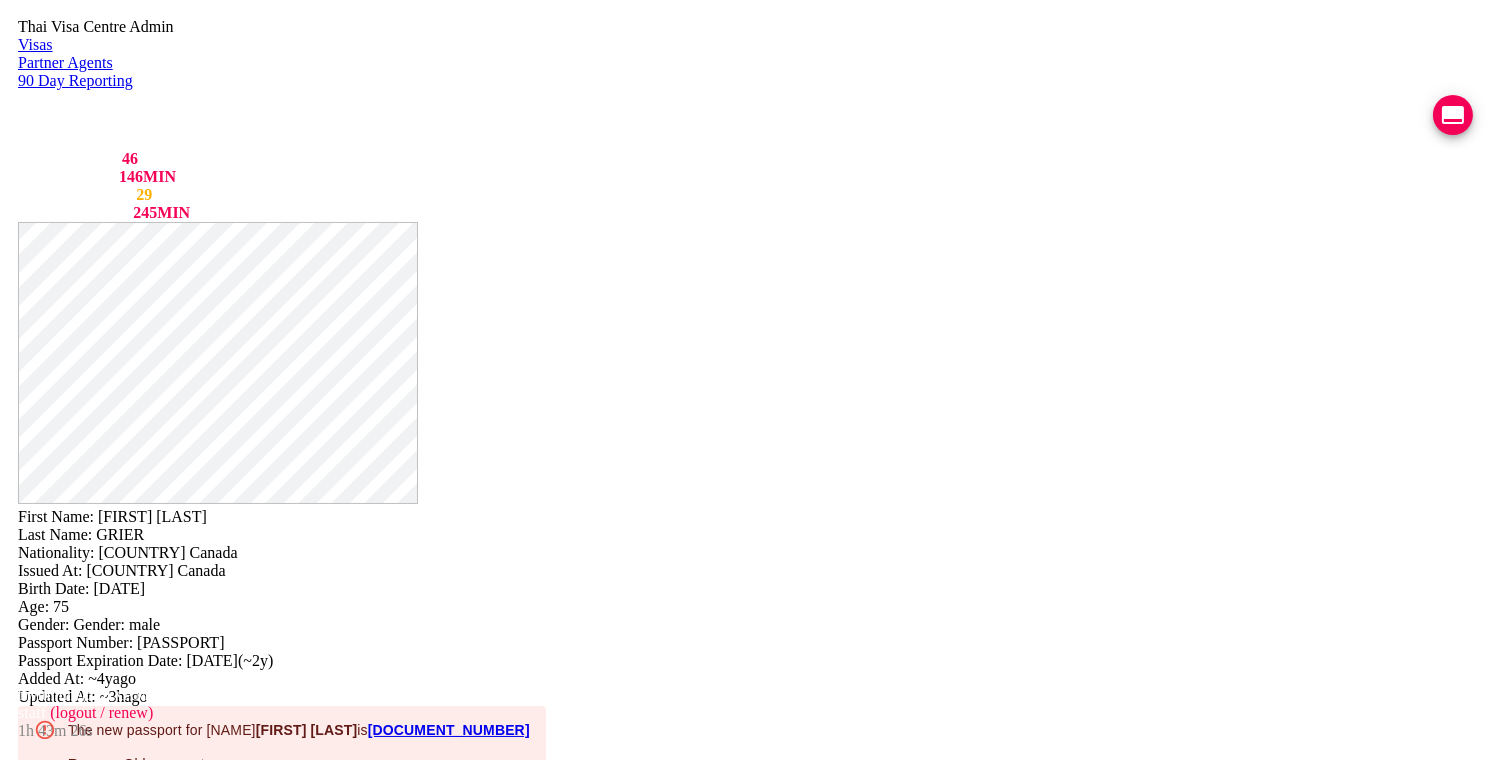 click on "( 5 )  PASSPORT READY FOR RETURN VIEW TIMELINE created  02-04-2021 issued  26-04-2021 expires  06-06-2022" at bounding box center [153, 1906] 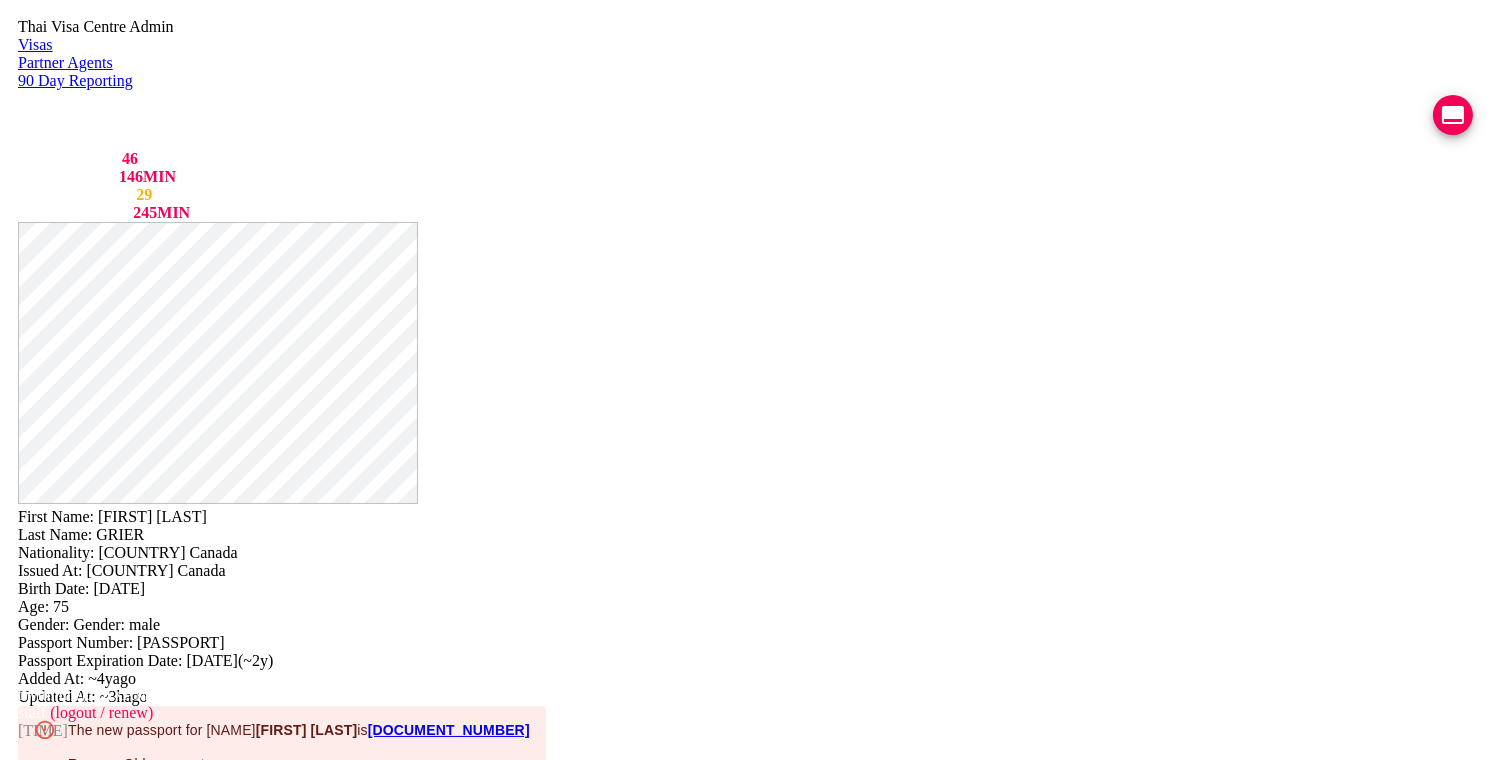 click on "VIEW TIMELINE" at bounding box center (153, 1903) 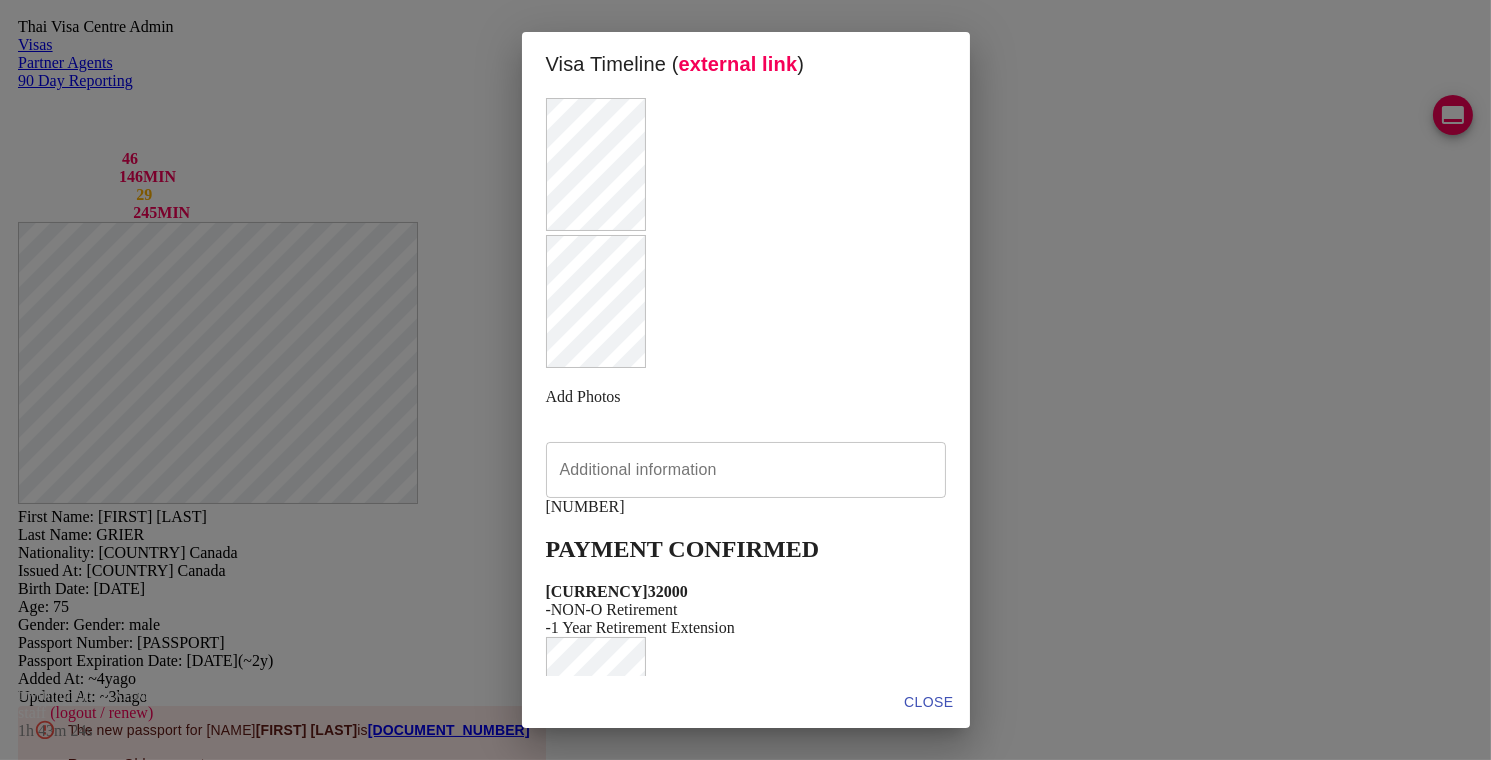 scroll, scrollTop: 0, scrollLeft: 0, axis: both 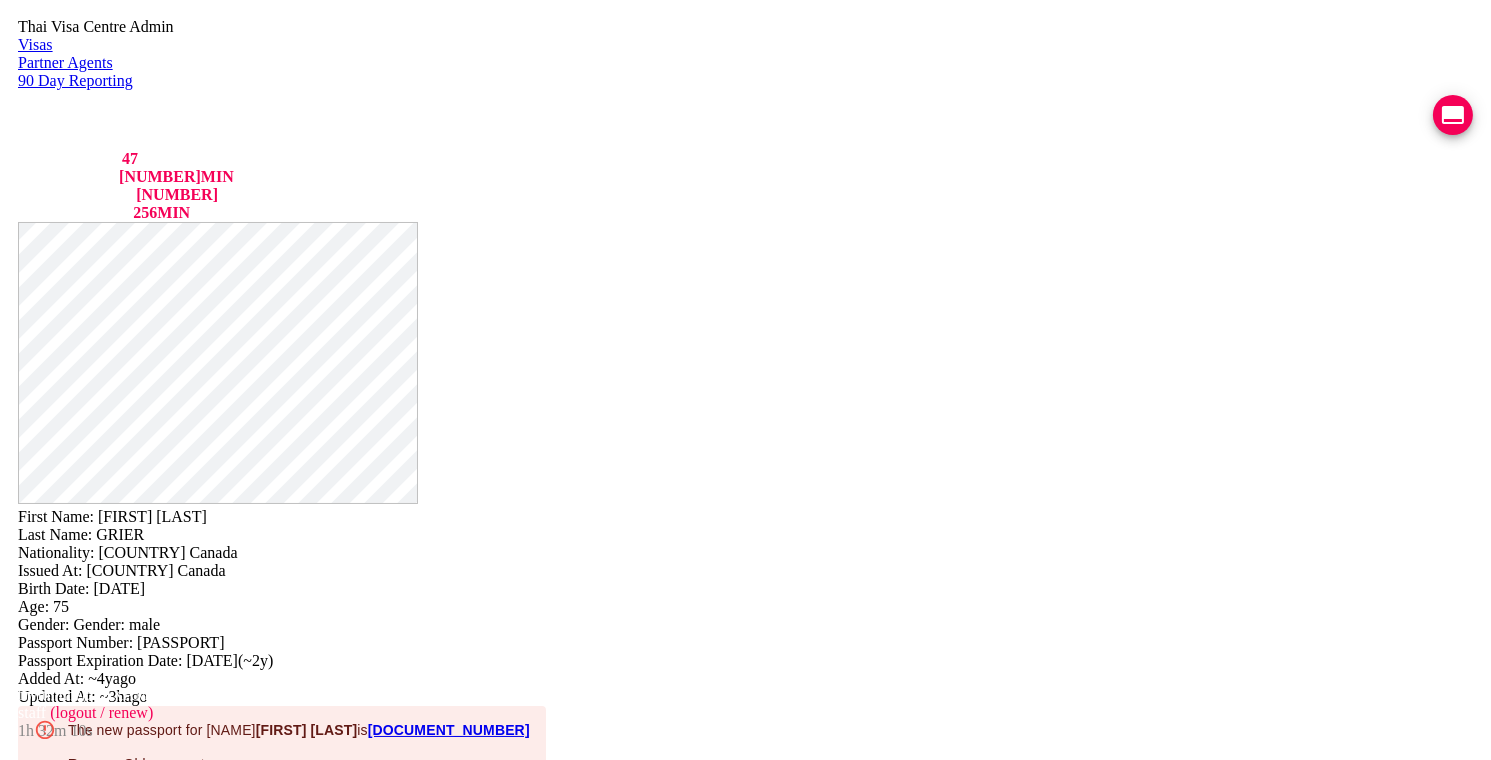click at bounding box center (1453, 115) 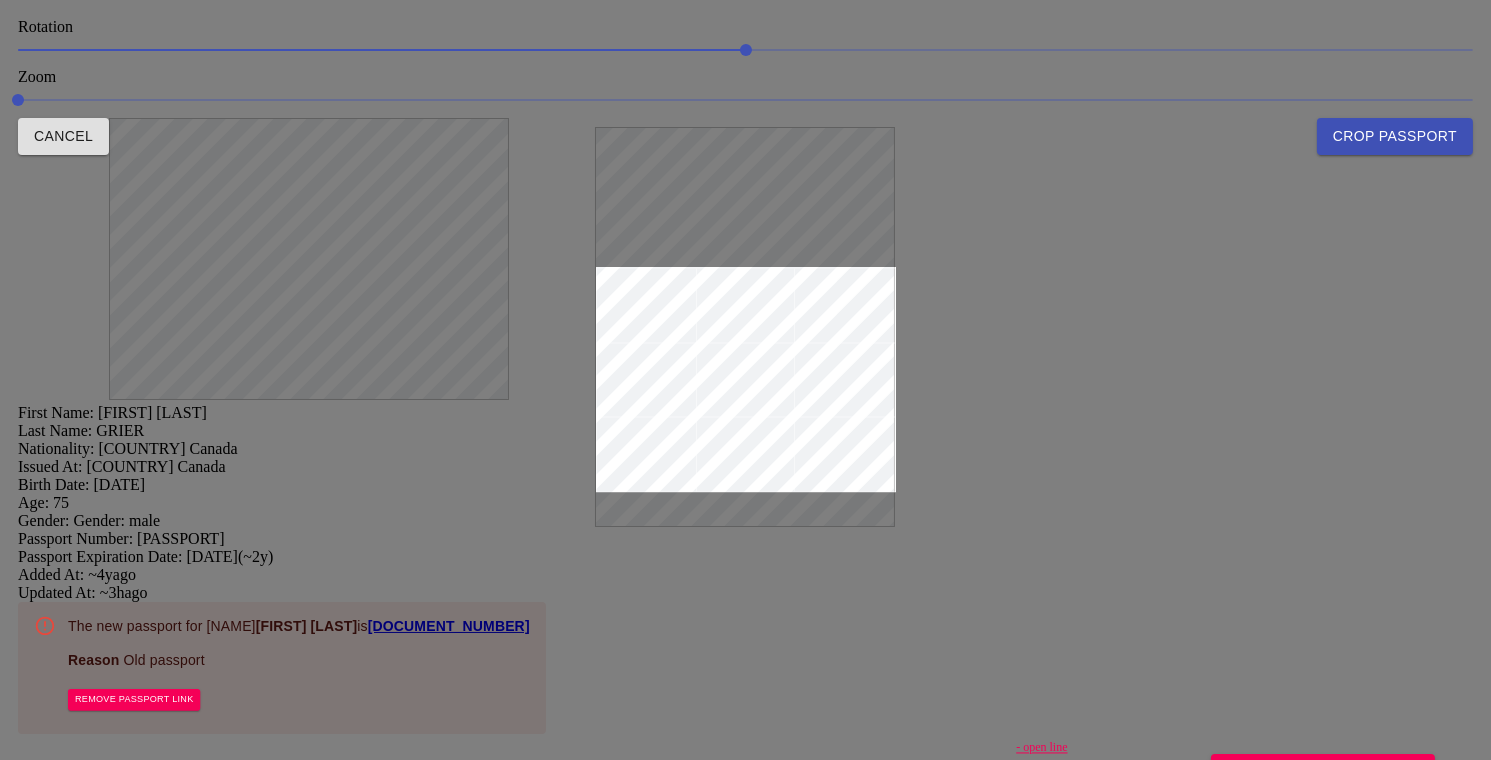 drag, startPoint x: 714, startPoint y: 244, endPoint x: 735, endPoint y: 177, distance: 70.21396 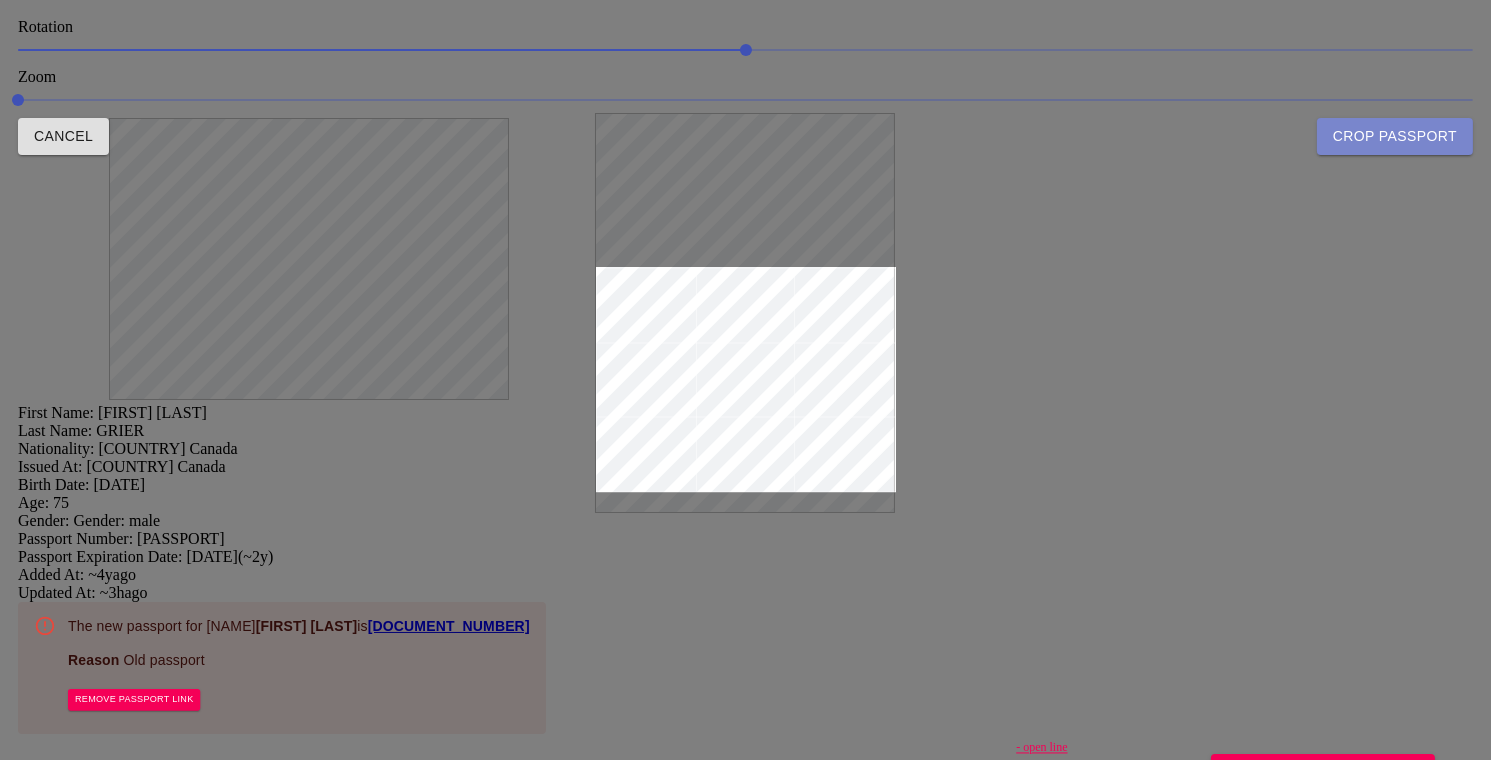 drag, startPoint x: 1315, startPoint y: 704, endPoint x: 1241, endPoint y: 678, distance: 78.434685 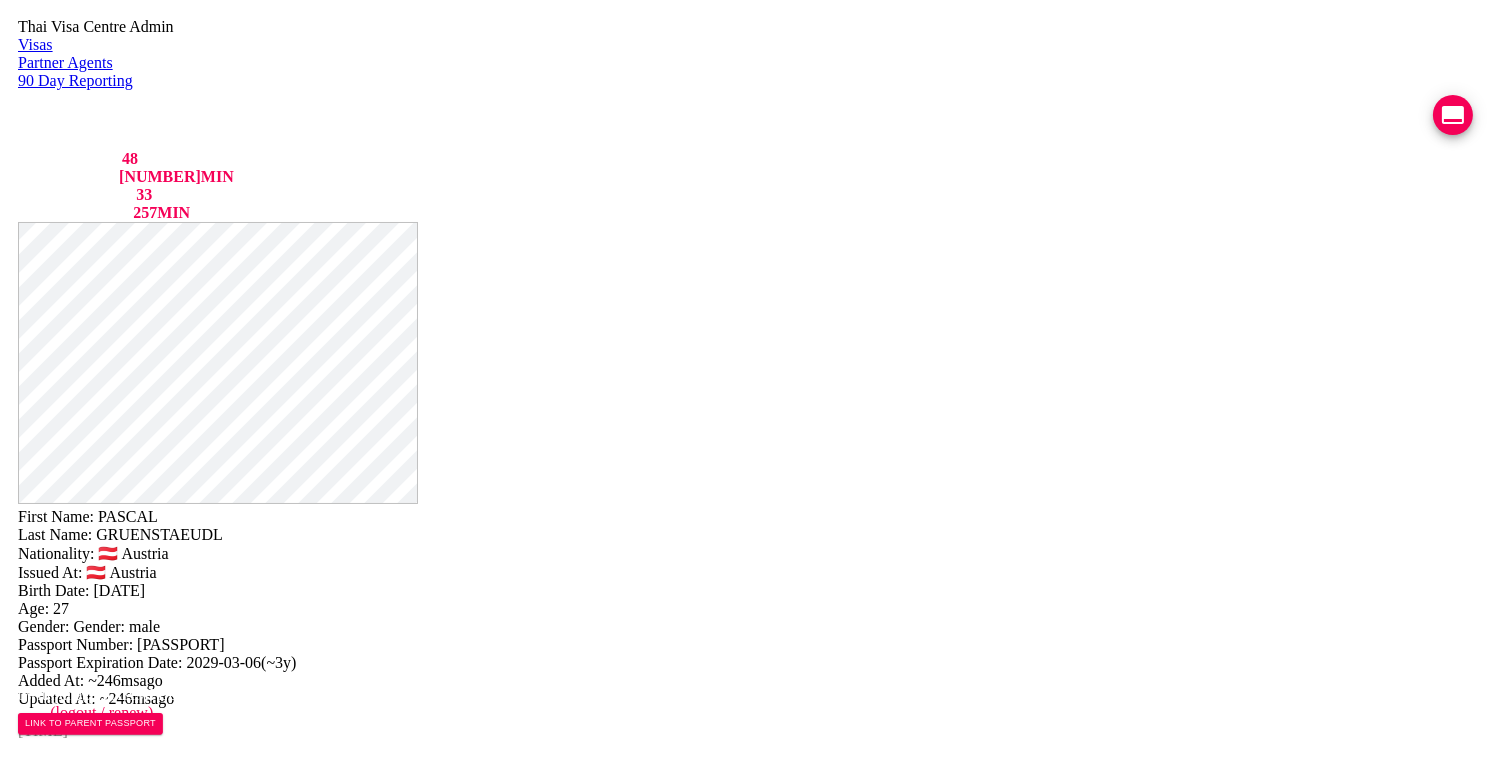 drag, startPoint x: 847, startPoint y: 49, endPoint x: 824, endPoint y: 52, distance: 23.194826 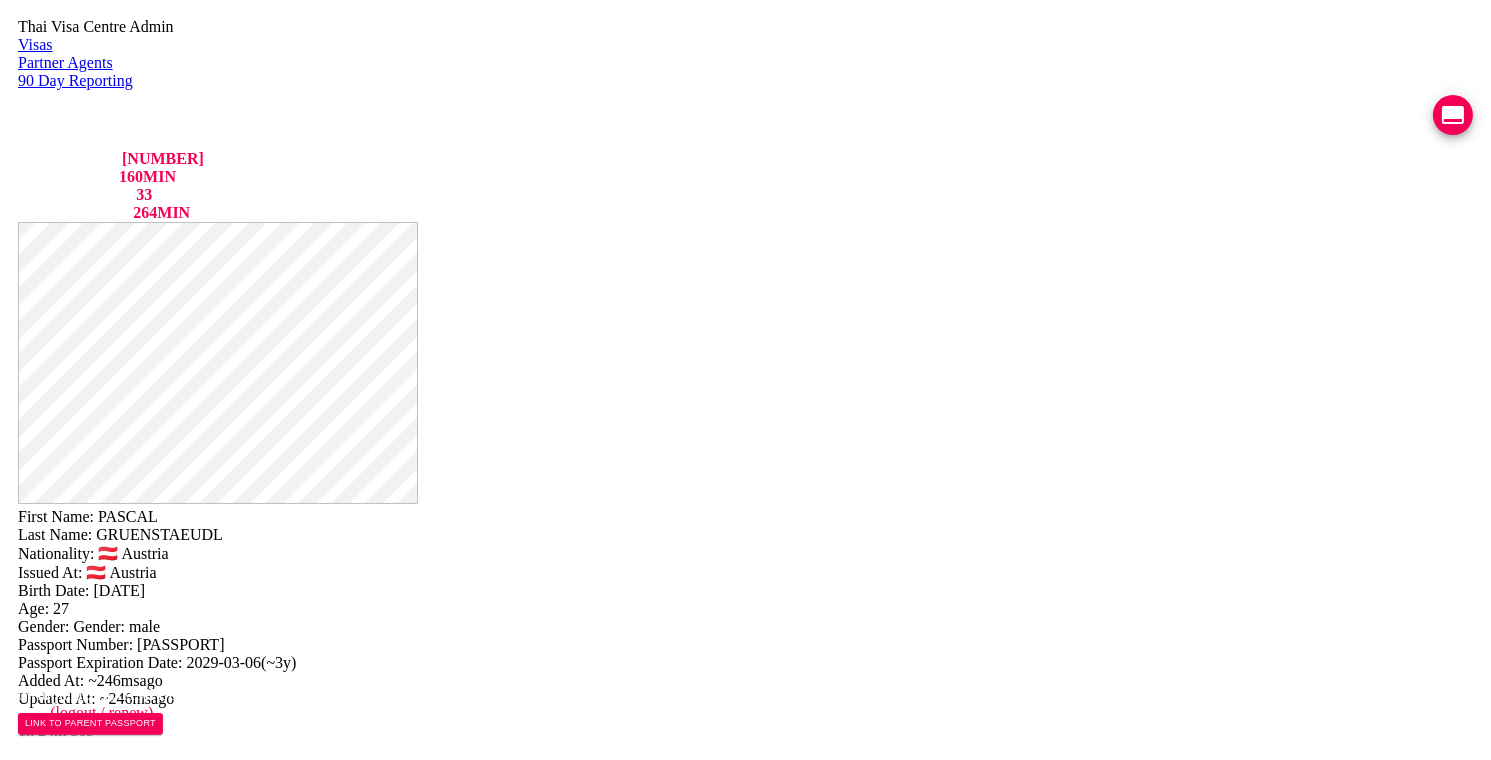 click on "Line" at bounding box center [258, 840] 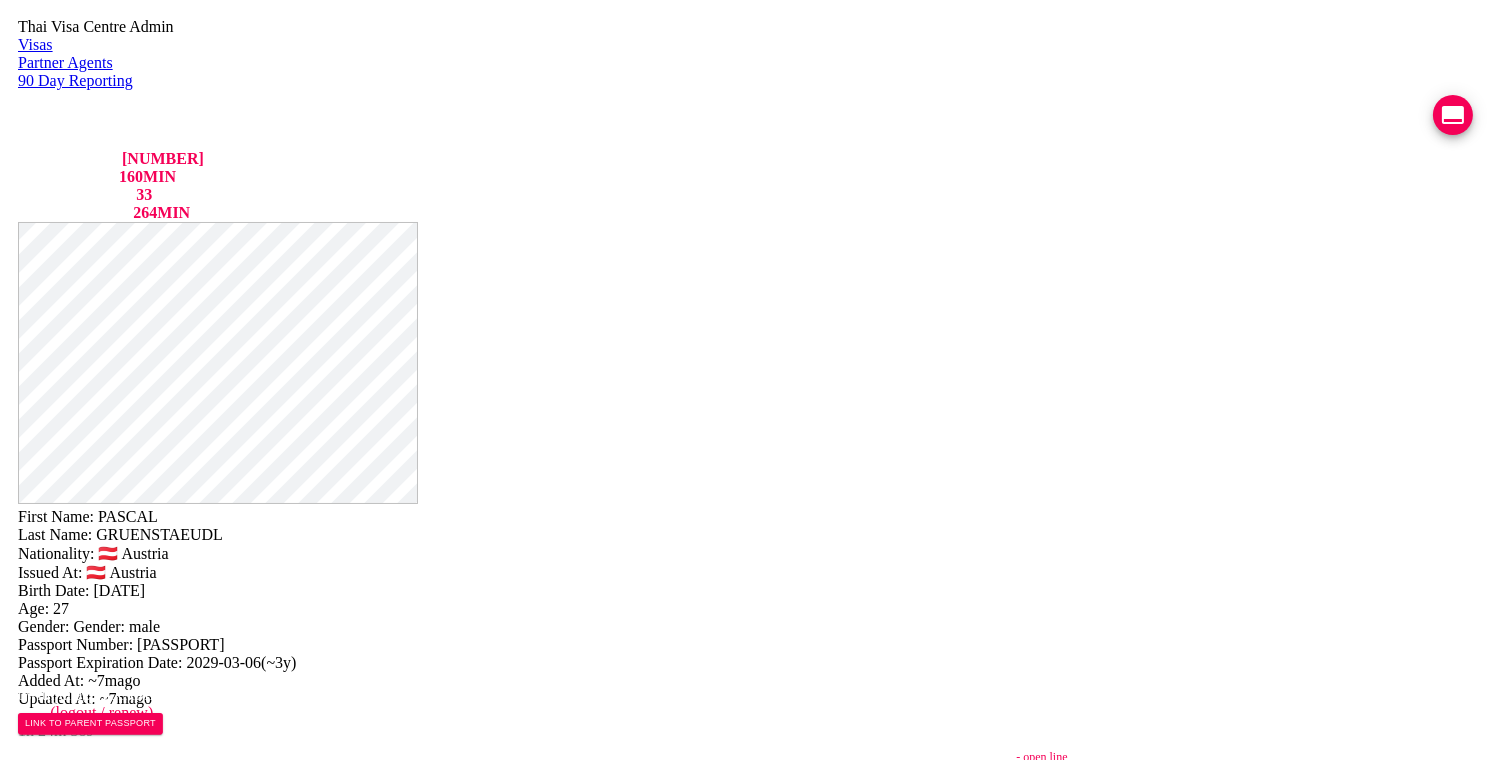 scroll, scrollTop: 0, scrollLeft: 376, axis: horizontal 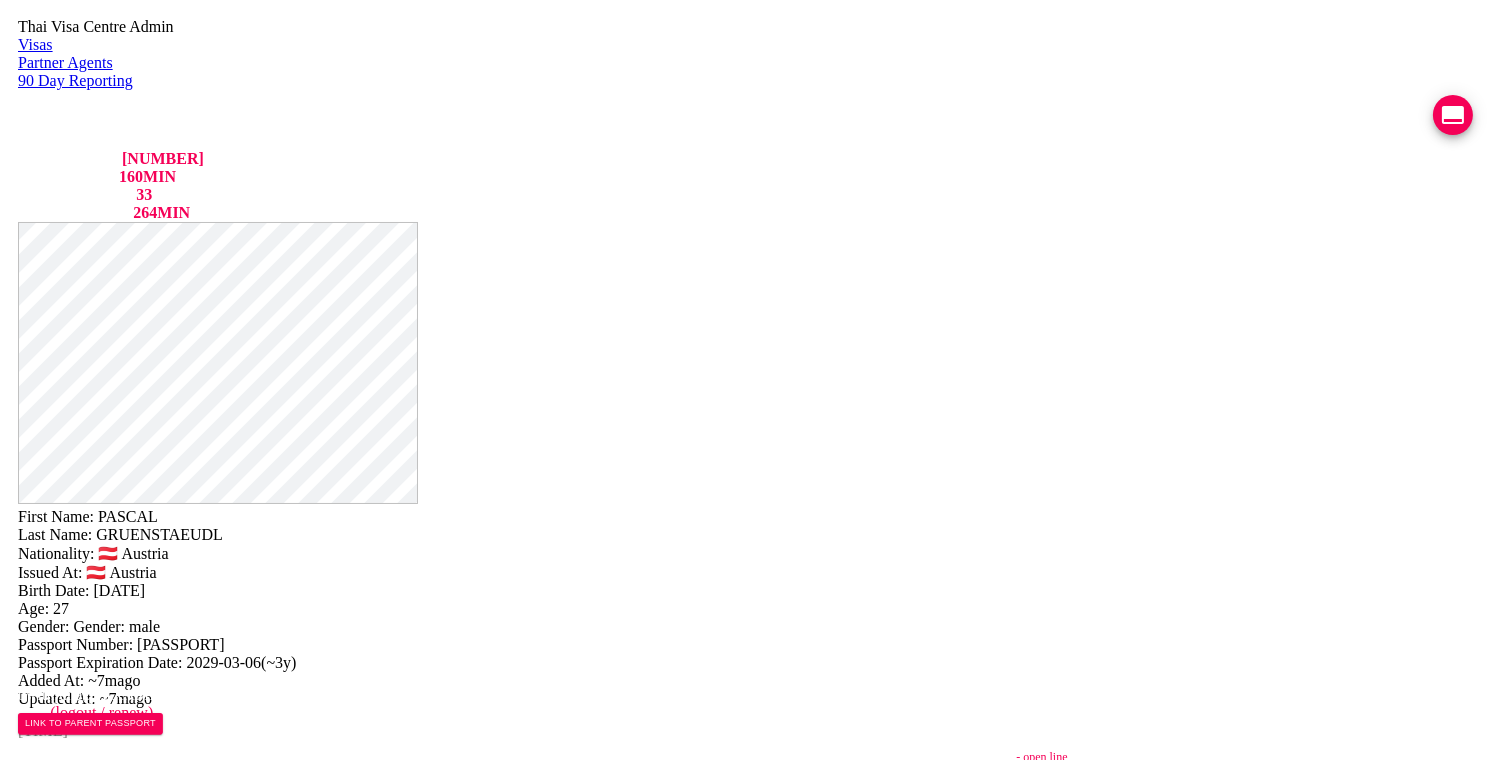 type on "https://chat.line.biz/Ucf44f918c4bb177ffe0a5137b1b615c3/chat/Cbbfec401375875e225fb232a360de0d4" 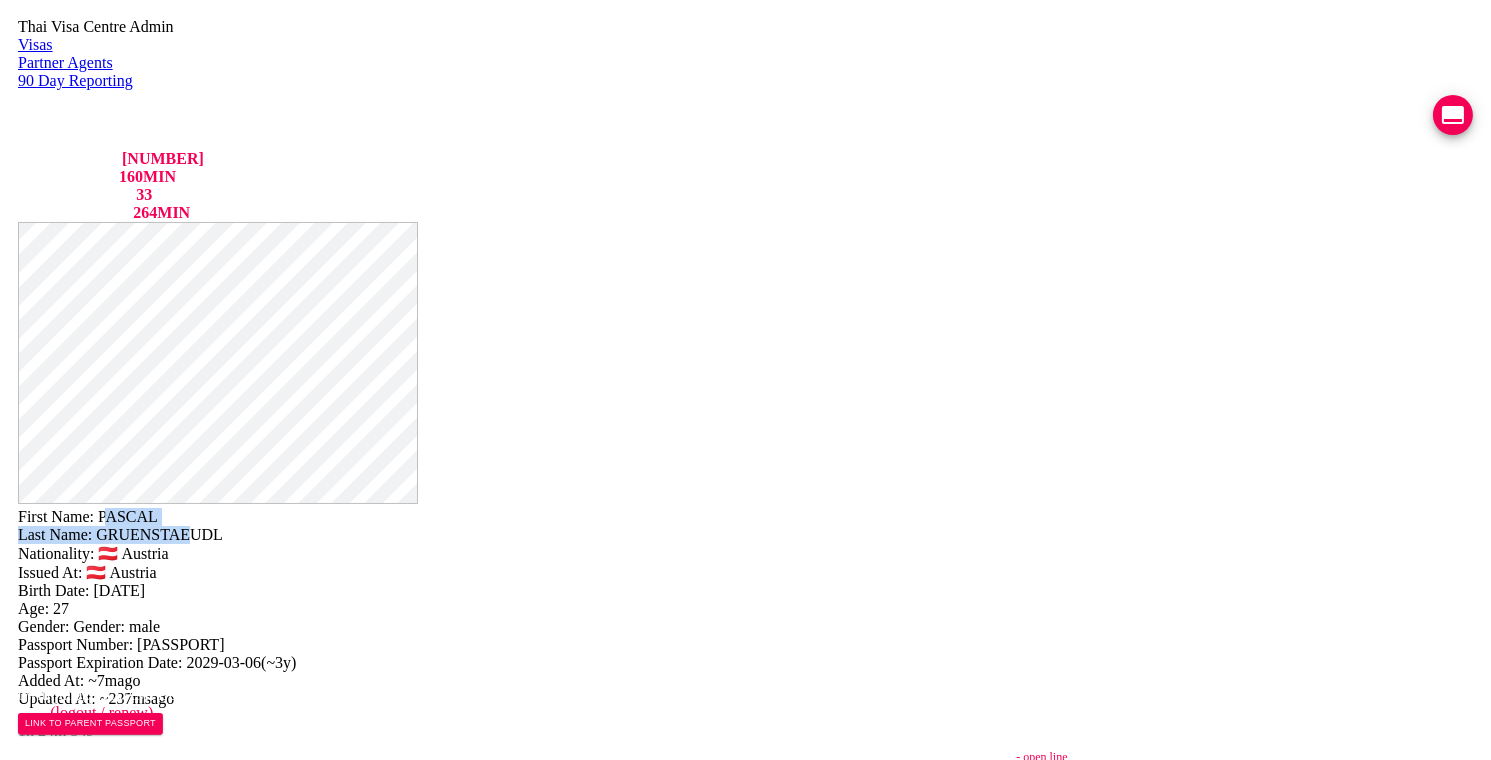 drag, startPoint x: 860, startPoint y: 60, endPoint x: 789, endPoint y: 49, distance: 71.84706 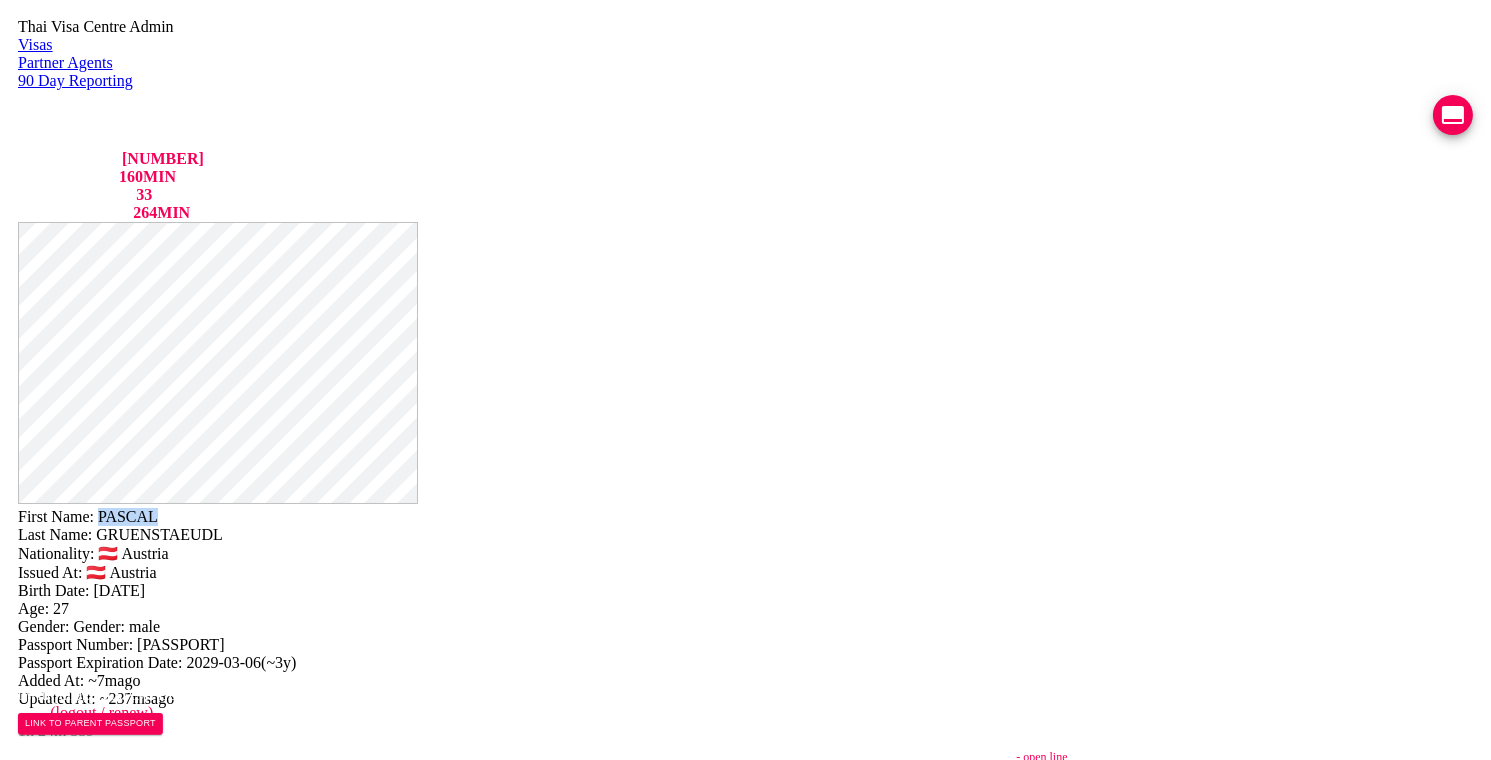 drag, startPoint x: 852, startPoint y: 47, endPoint x: 780, endPoint y: 44, distance: 72.06247 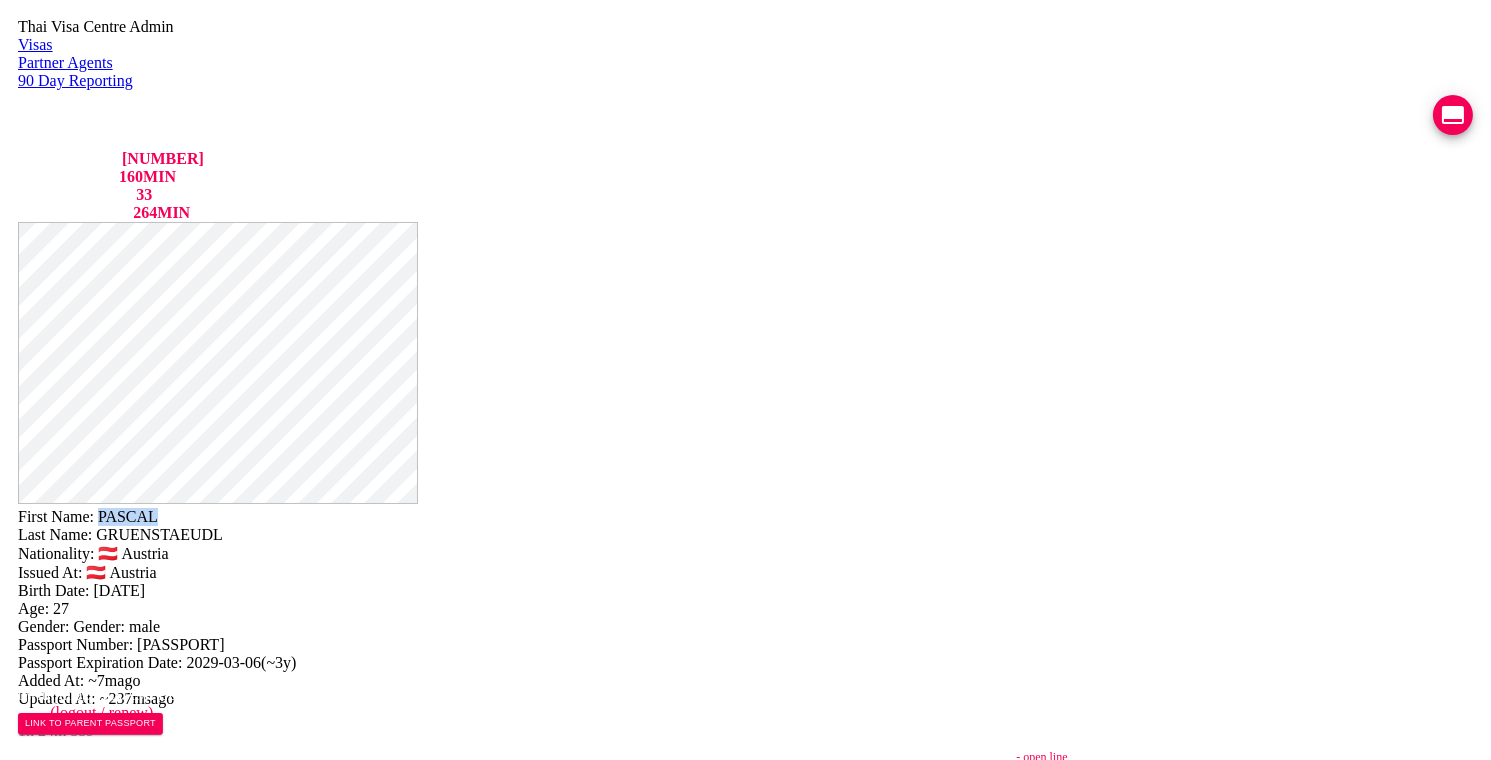 copy on "PASCAL" 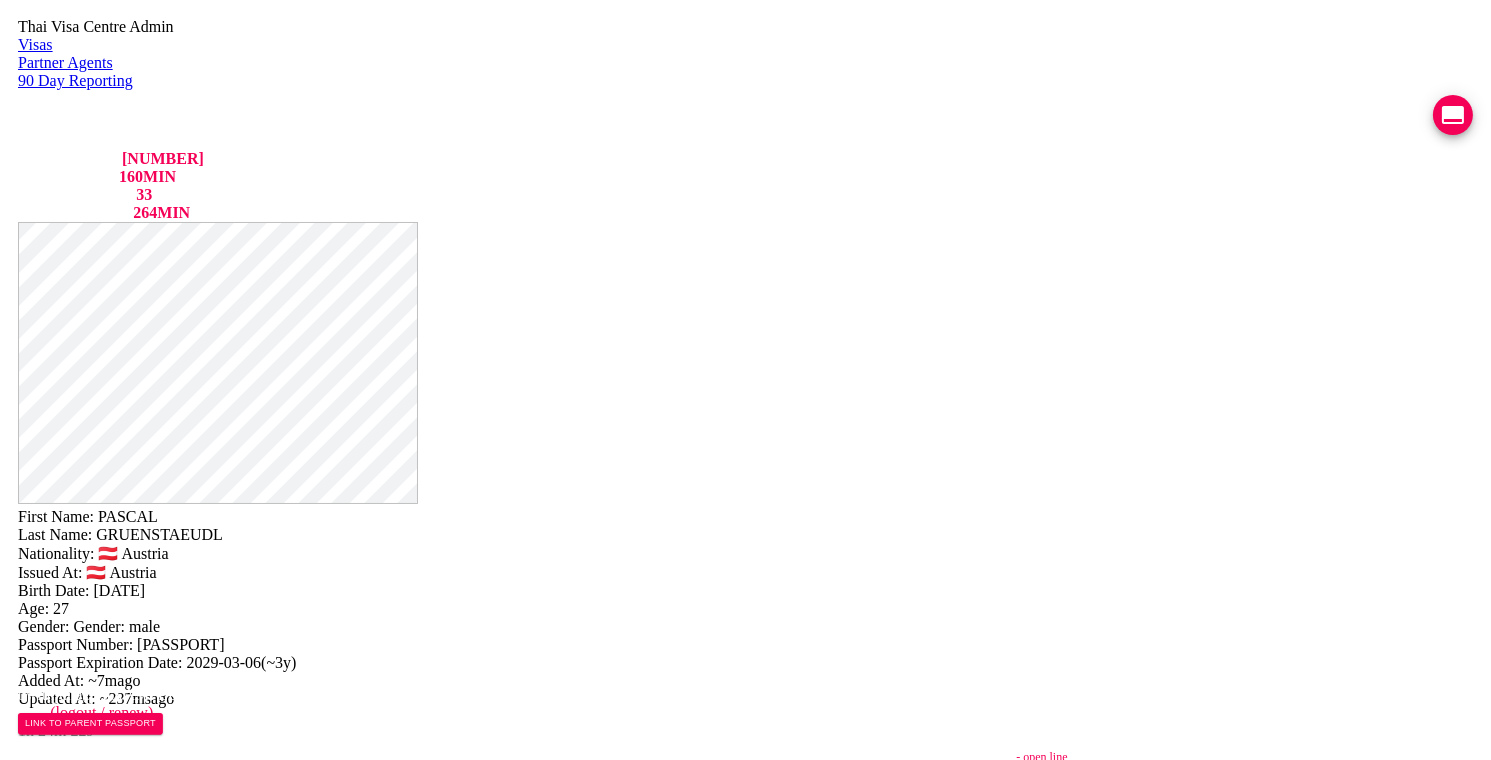 click at bounding box center (258, 784) 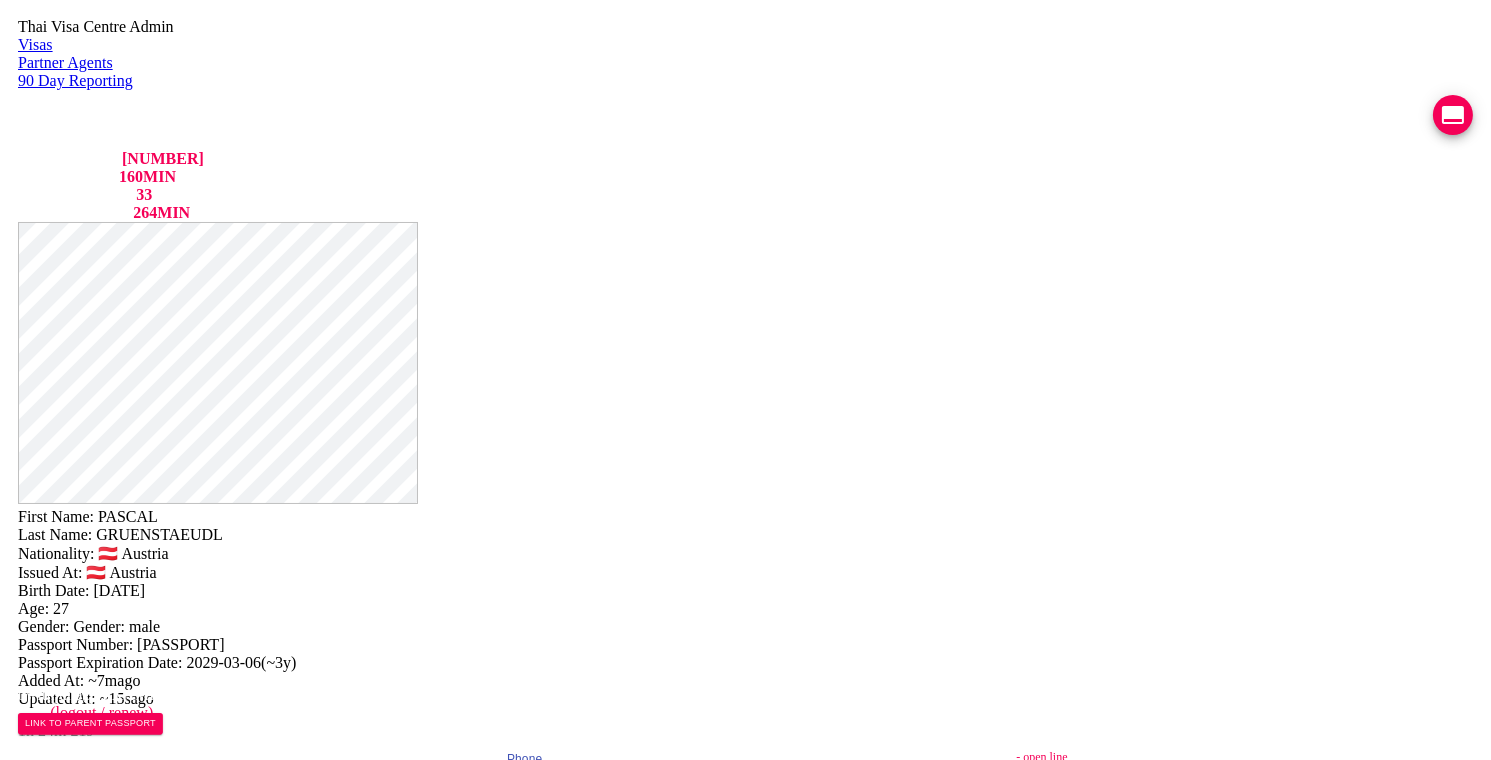 type on "0615607996" 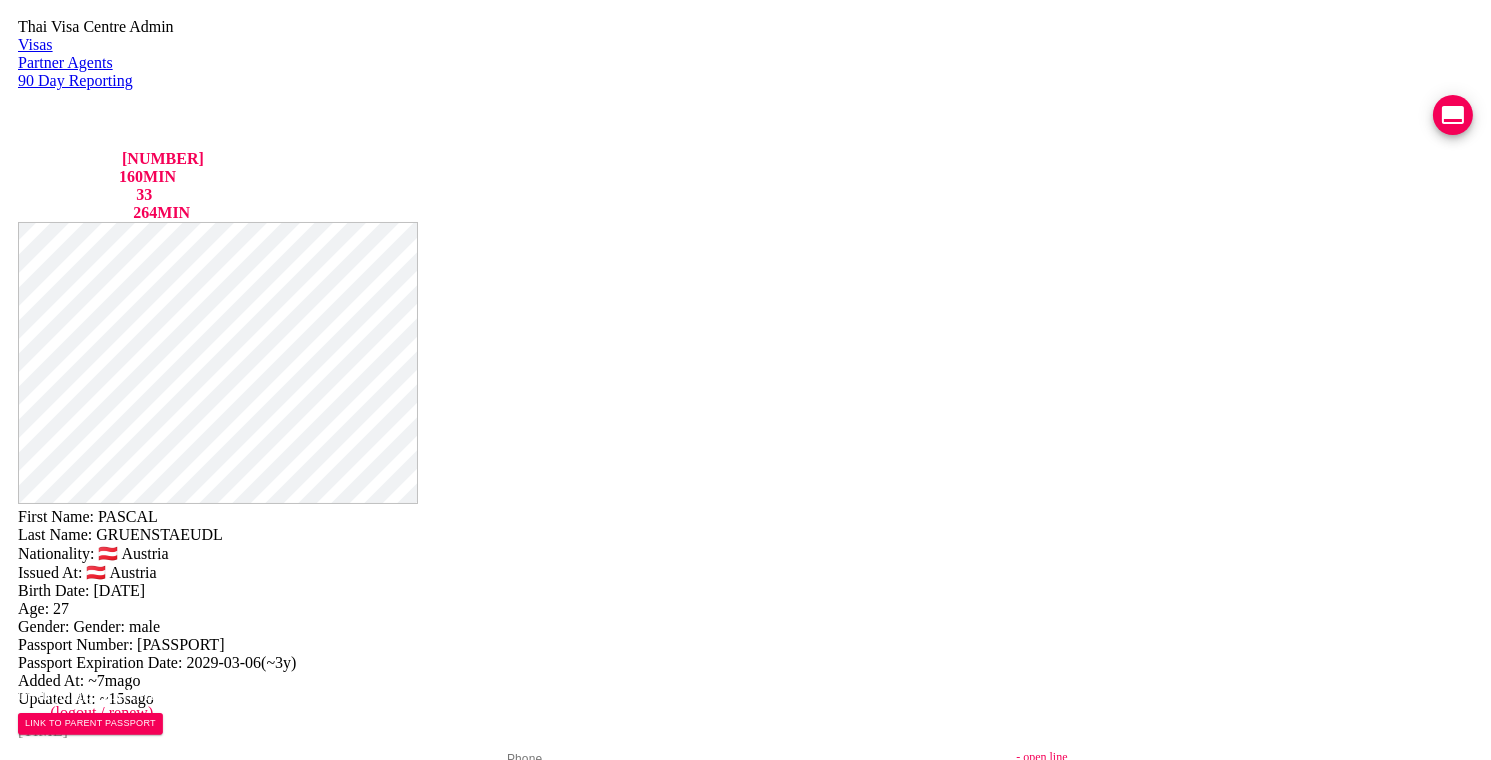 click at bounding box center [1220, 940] 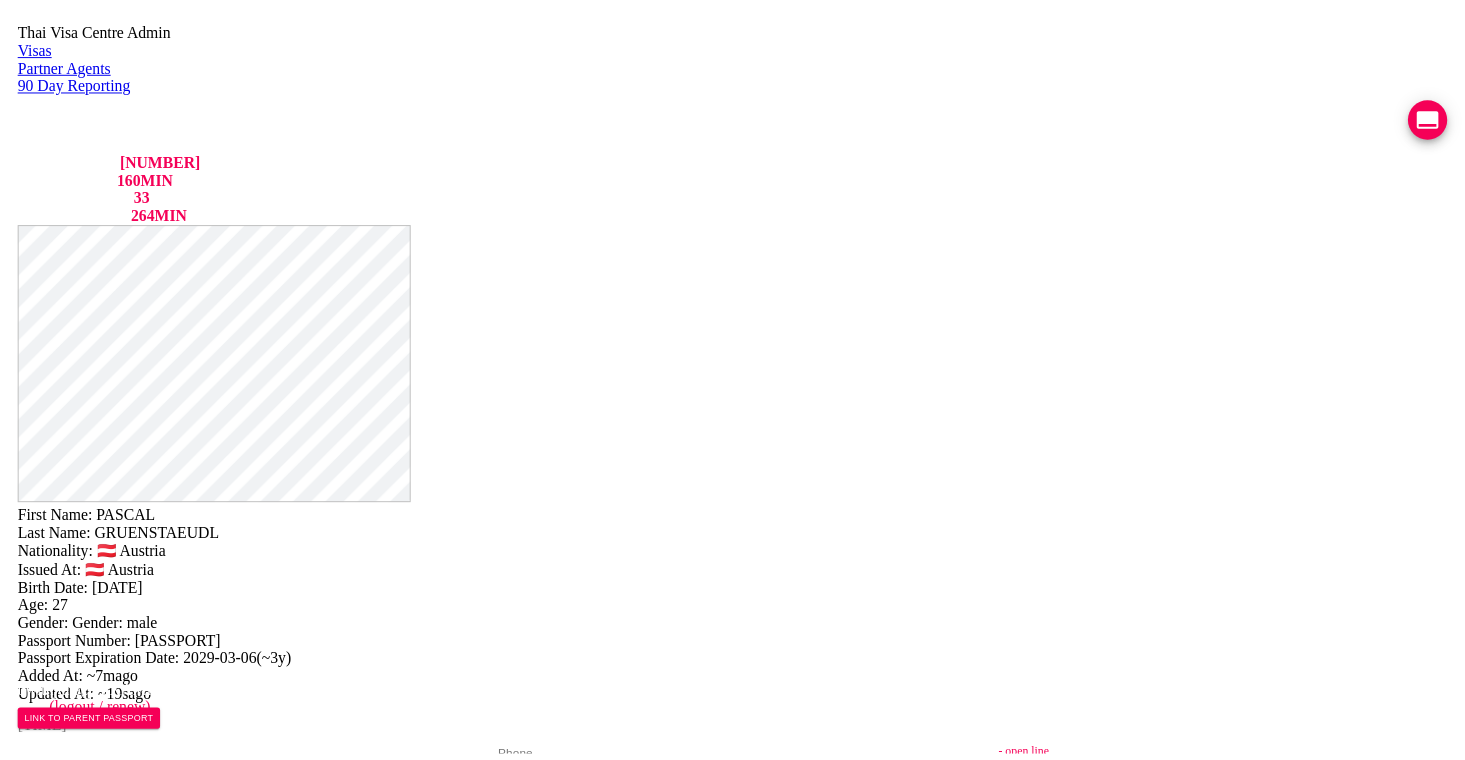 scroll, scrollTop: 18, scrollLeft: 0, axis: vertical 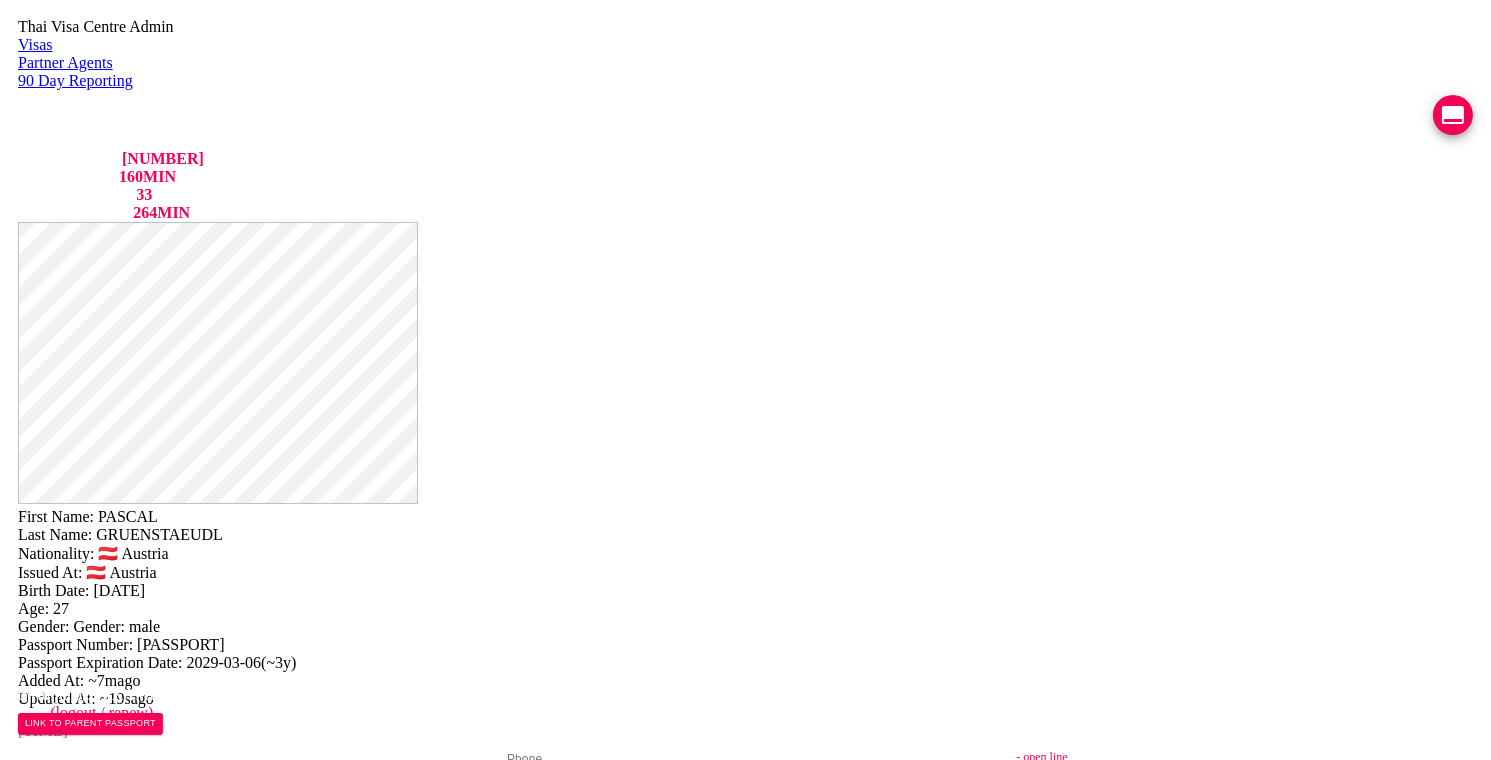 type on "Ōre
ถ. สาธุประดิษฐ์ แขวงช่องนนทรี เขตยานนาวา กรุงเทพมหานคร 10120
https://maps.app.goo.gl/BYsf4GgAfuAd79zg7?g_st=ipc" 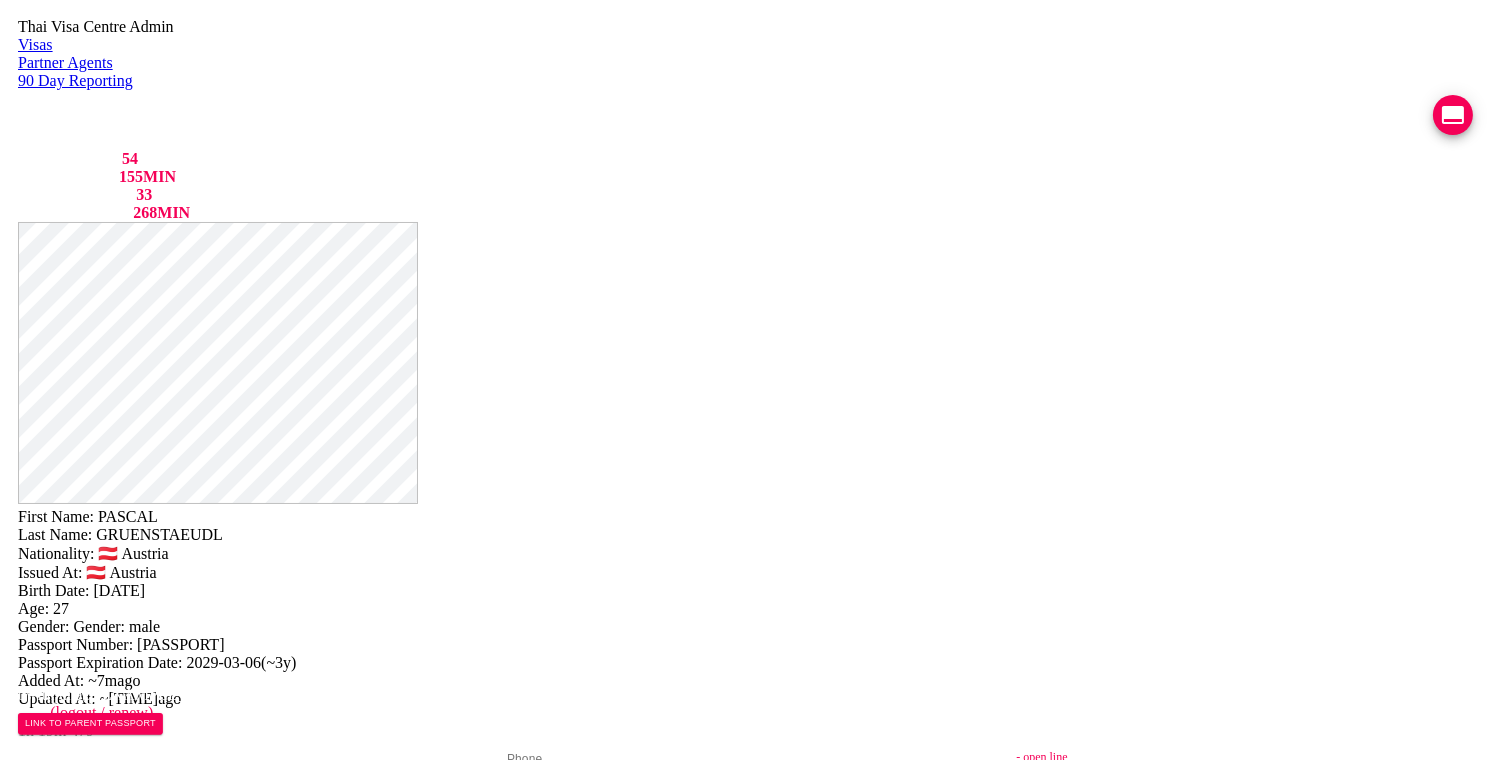 click on "First Name:   PASCAL Last Name:   GRUENSTAEUDL Nationality:   🇦🇹   Austria Issued At:   🇦🇹   Austria Birth Date:   1998-03-18 Age:   27 Gender:   male Passport Number:   U3869023 Passport Expiration Date:   2029-03-06  (  ~3y  ) Added At:   ~7m  ago Updated At:   ~287ms  ago LINK TO PARENT PASSPORT" at bounding box center (745, 626) 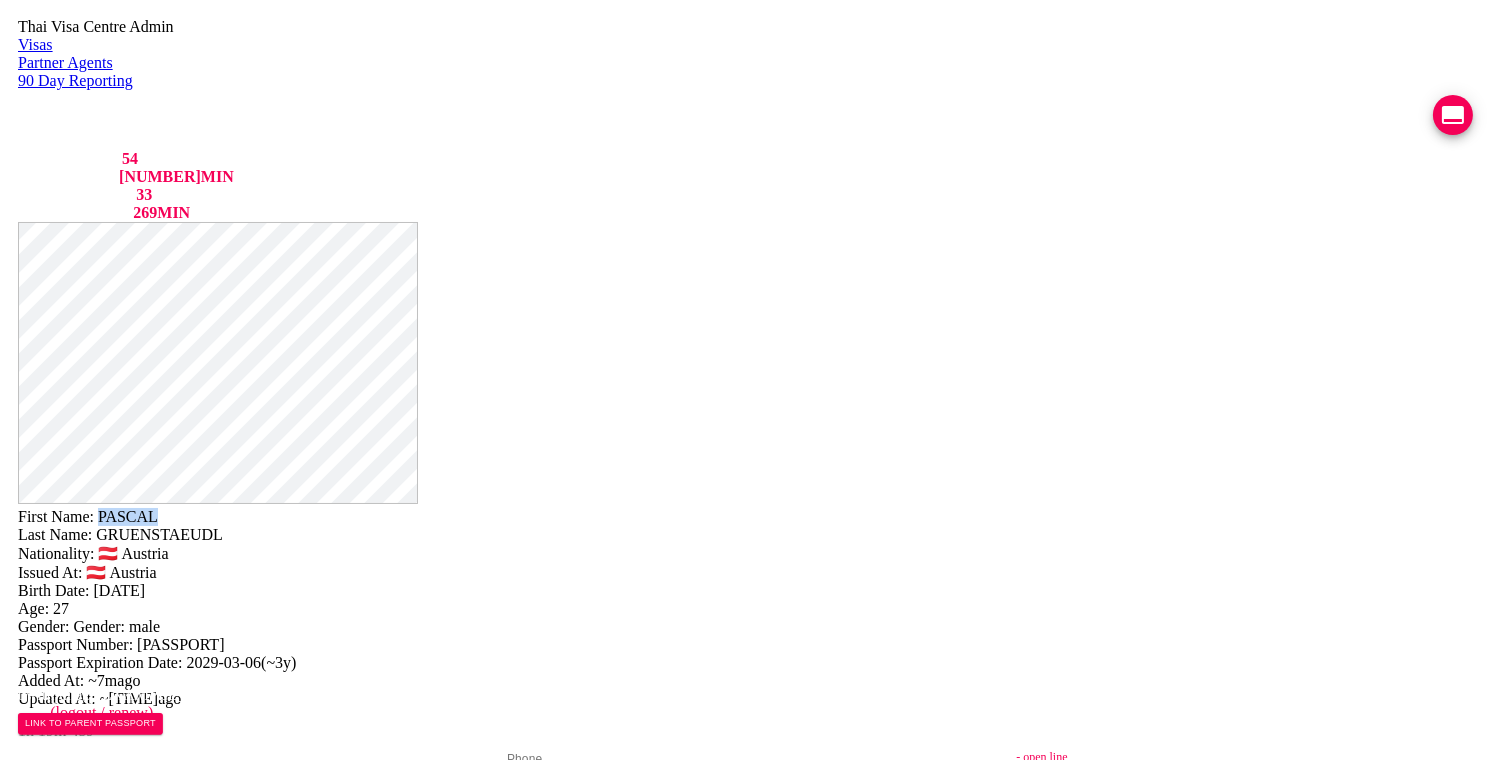drag, startPoint x: 852, startPoint y: 43, endPoint x: 780, endPoint y: 54, distance: 72.835434 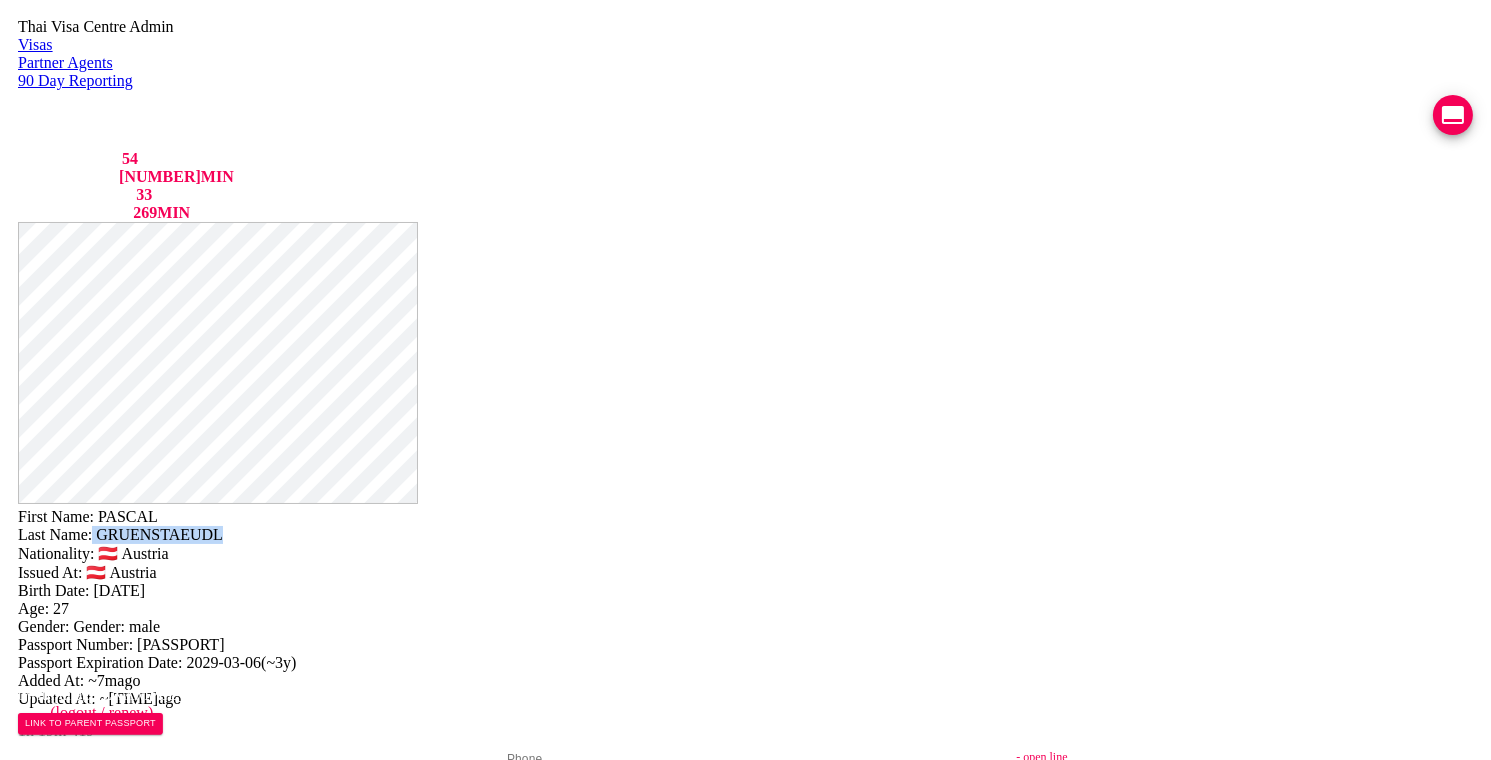 drag, startPoint x: 952, startPoint y: 67, endPoint x: 775, endPoint y: 66, distance: 177.00282 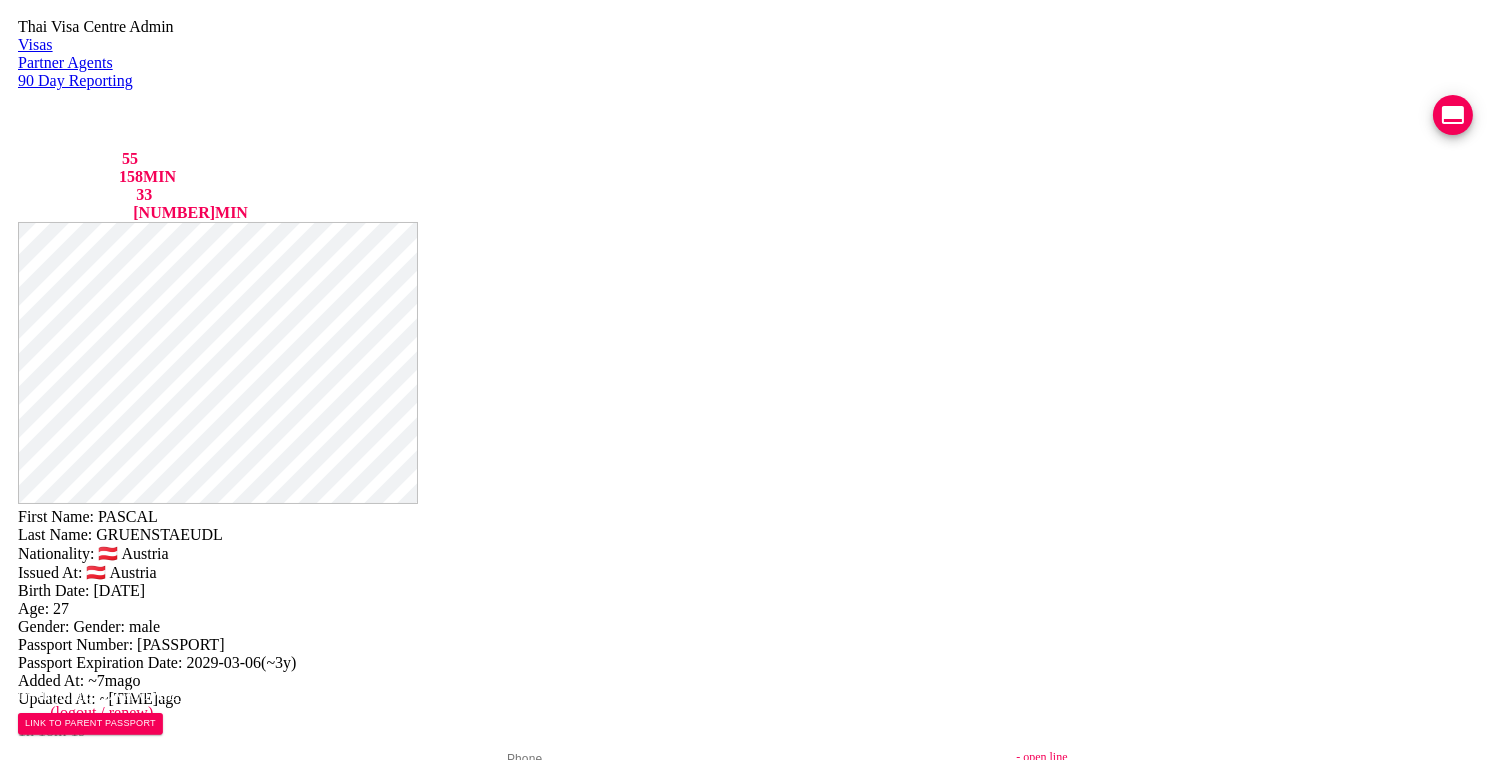 click on "Ōre
ถ. สาธุประดิษฐ์ แขวงช่องนนทรี เขตยานนาวา กรุงเทพมหานคร 10120
https://maps.app.goo.gl/BYsf4GgAfuAd79zg7?g_st=ipc" at bounding box center [1220, 940] 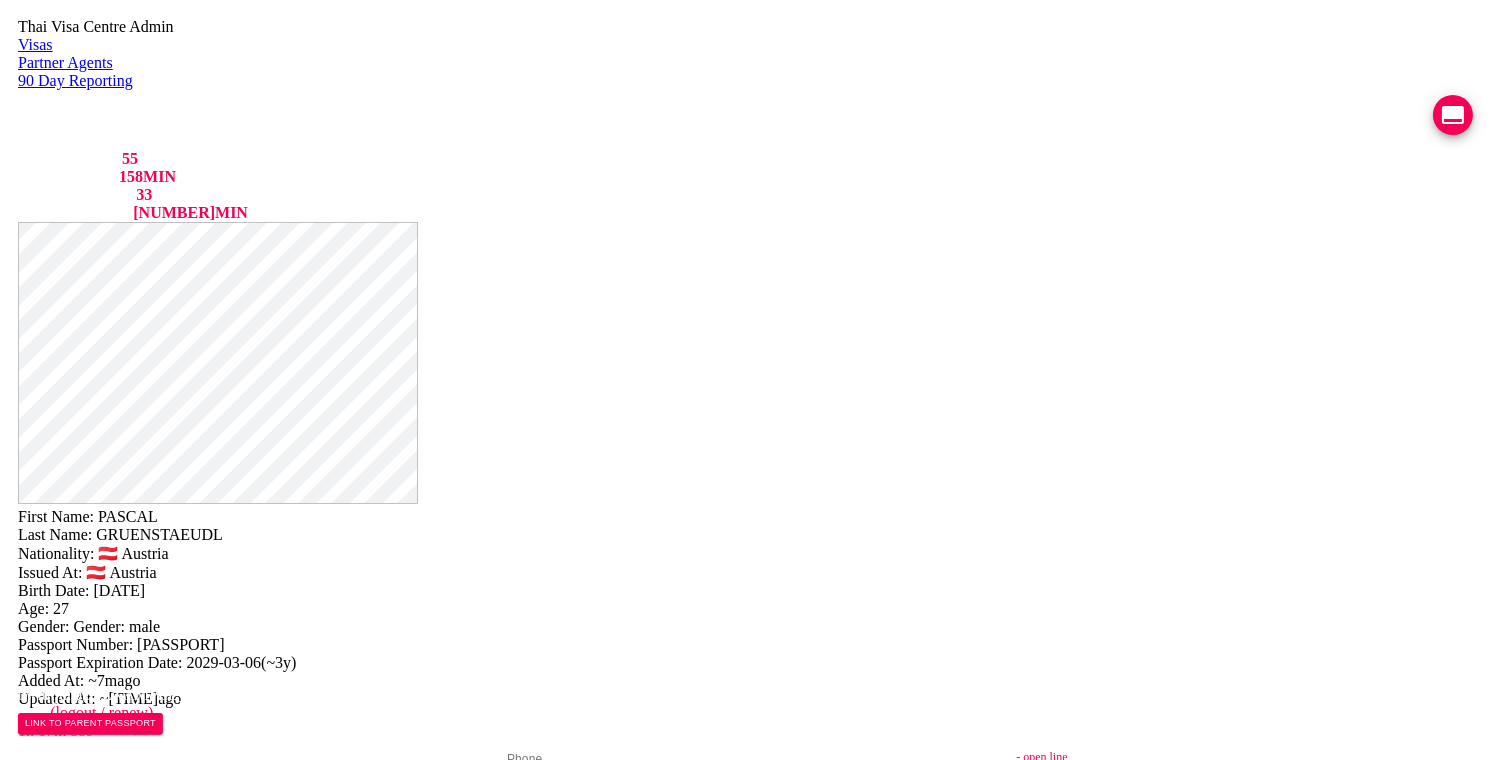 click on "0615607996" at bounding box center [258, 784] 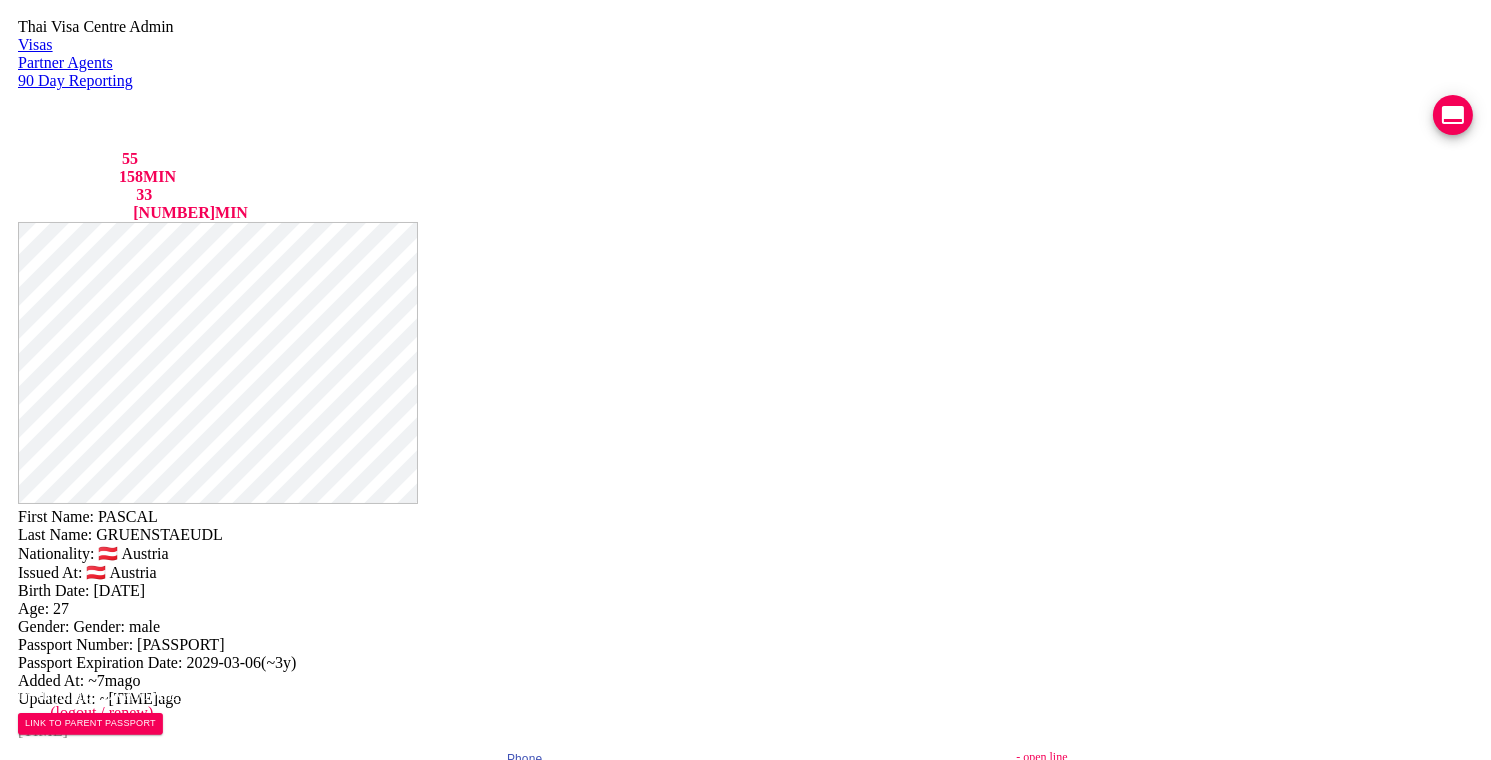 paste on "061-560-" 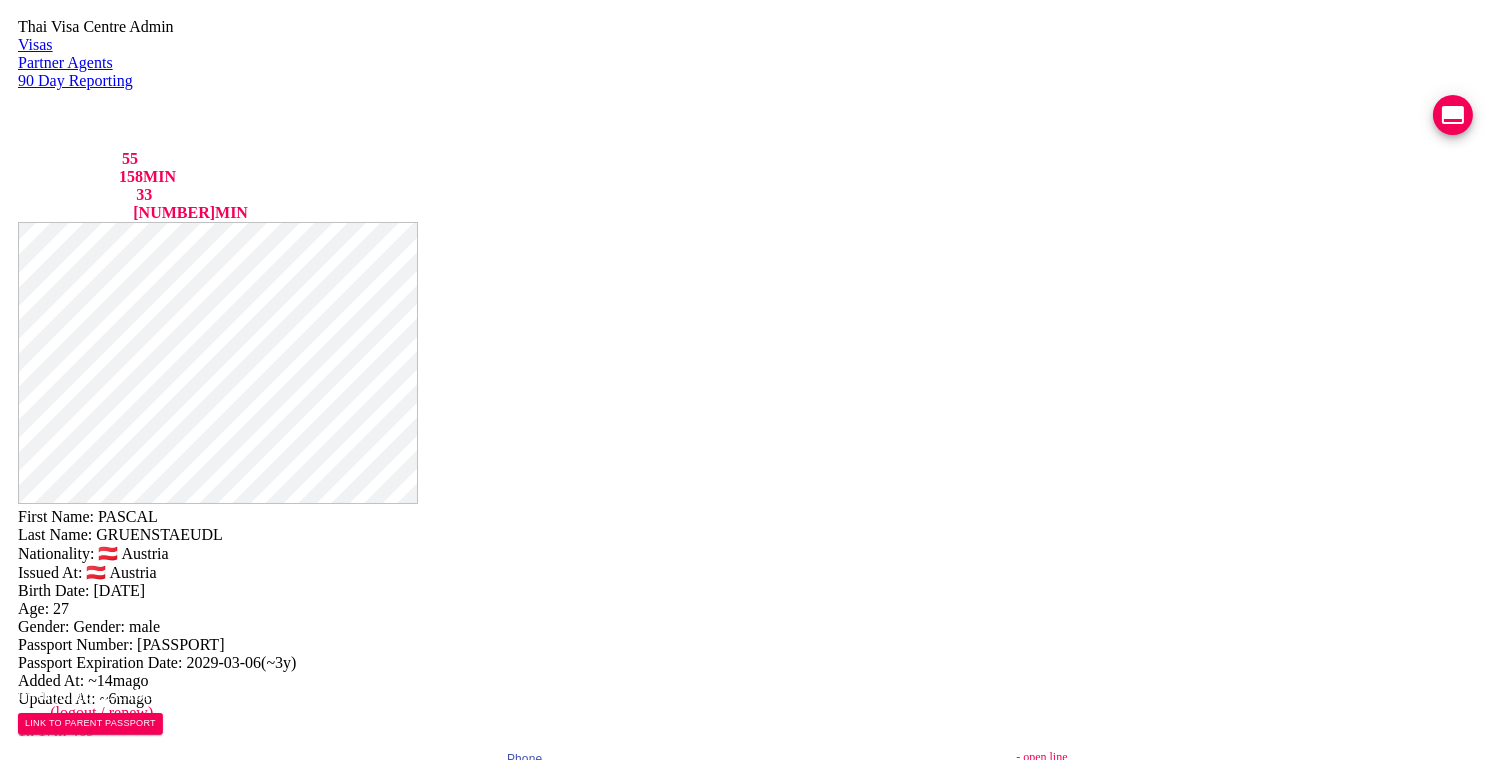 type on "061-560-7996" 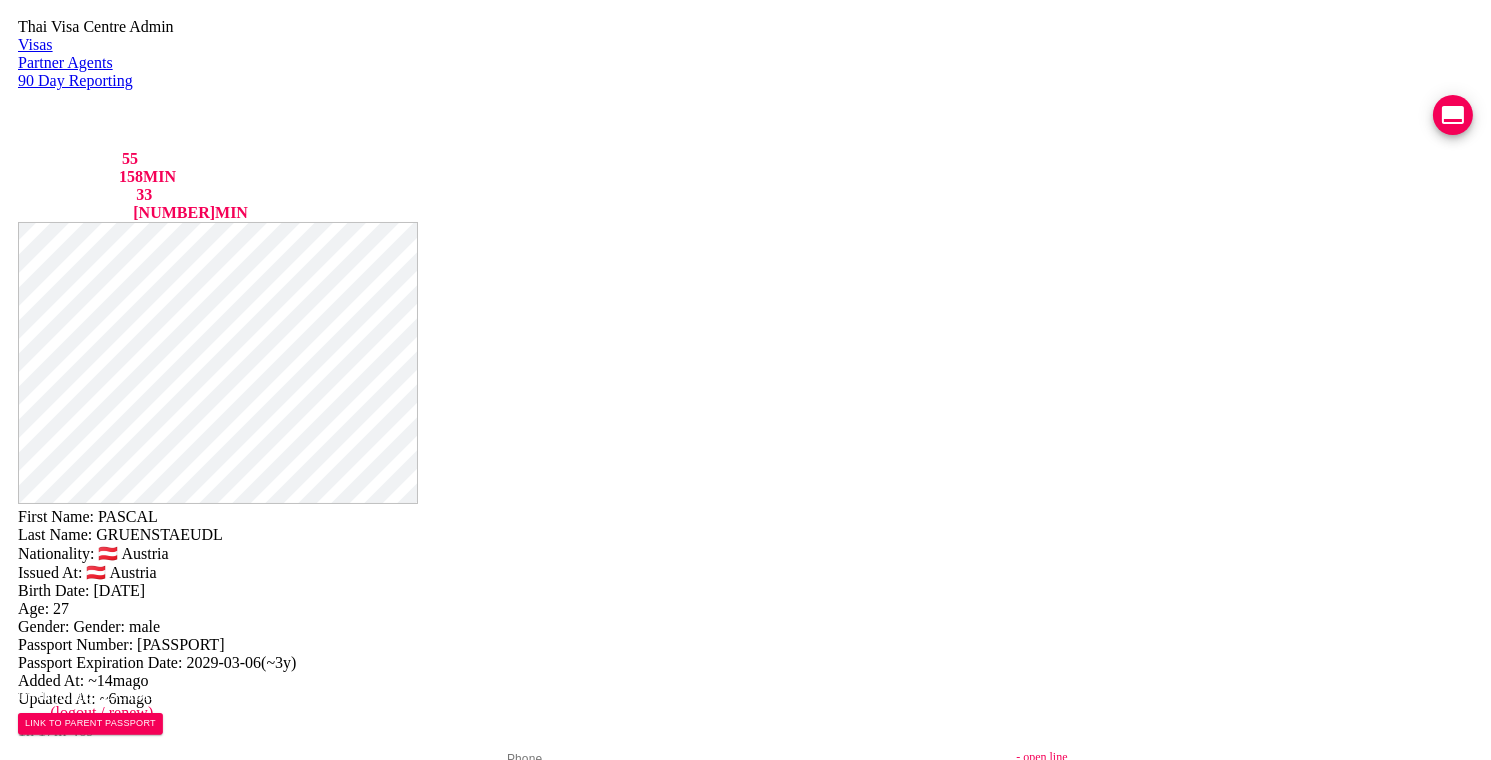 click on "Save Changes" at bounding box center [1232, 1031] 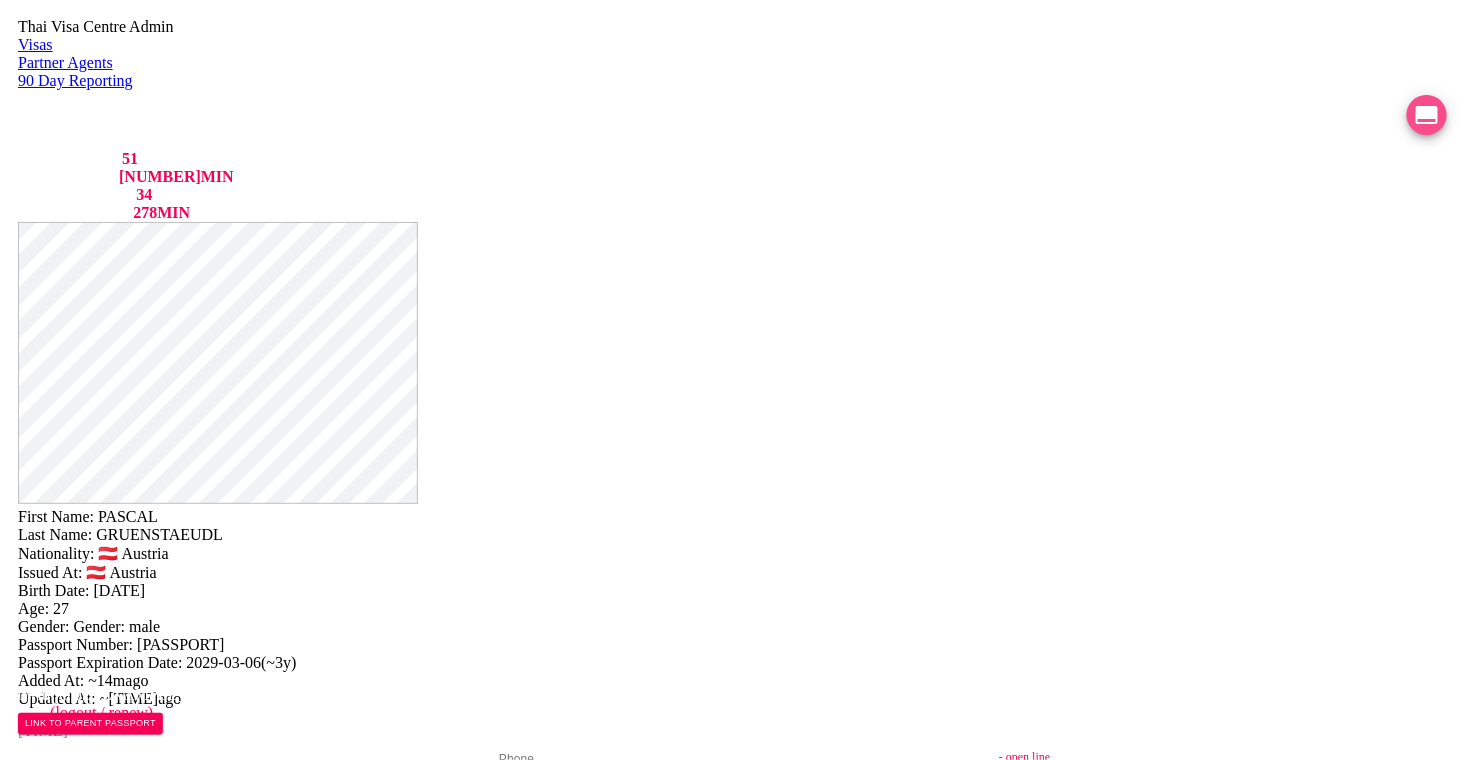 click at bounding box center [1427, 115] 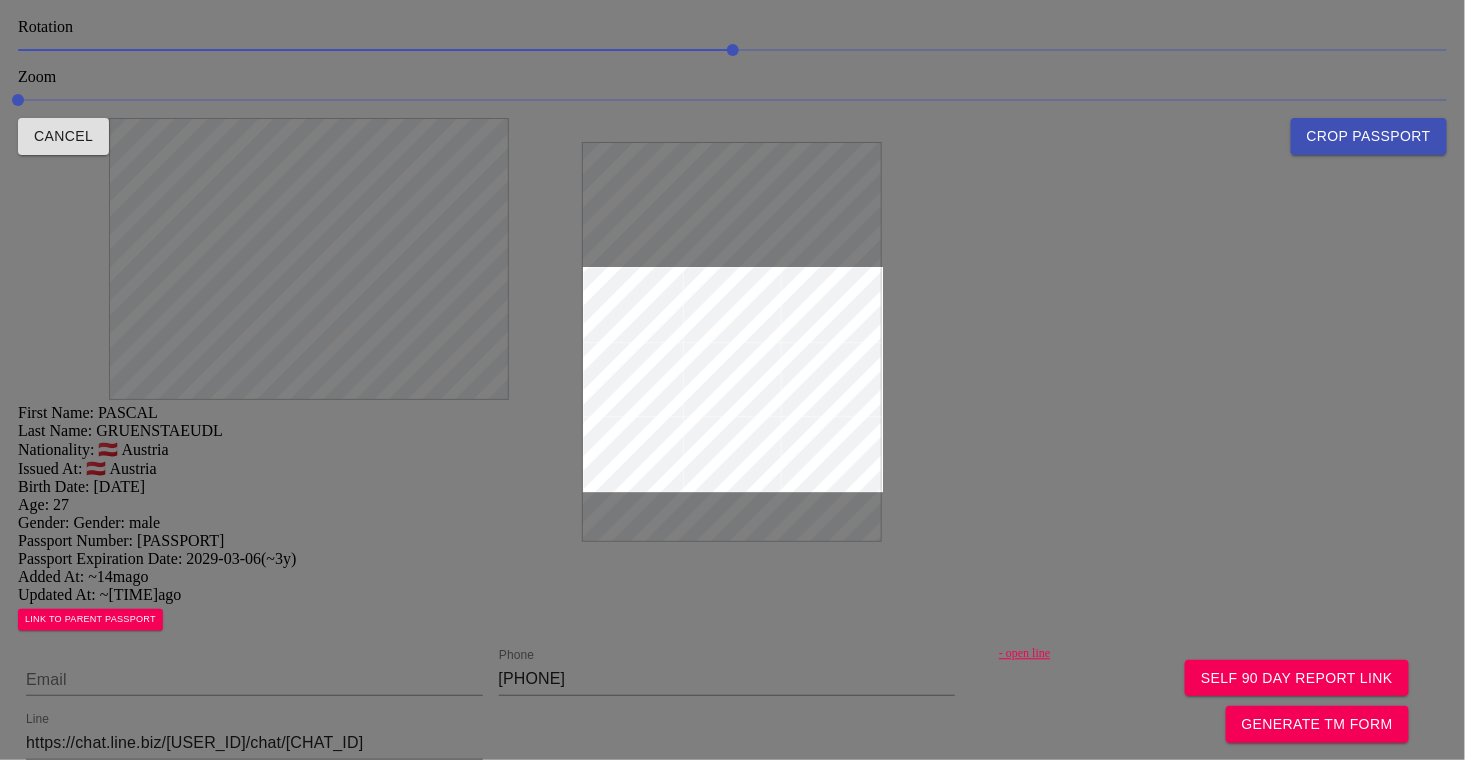 drag, startPoint x: 674, startPoint y: 265, endPoint x: 690, endPoint y: 224, distance: 44.011364 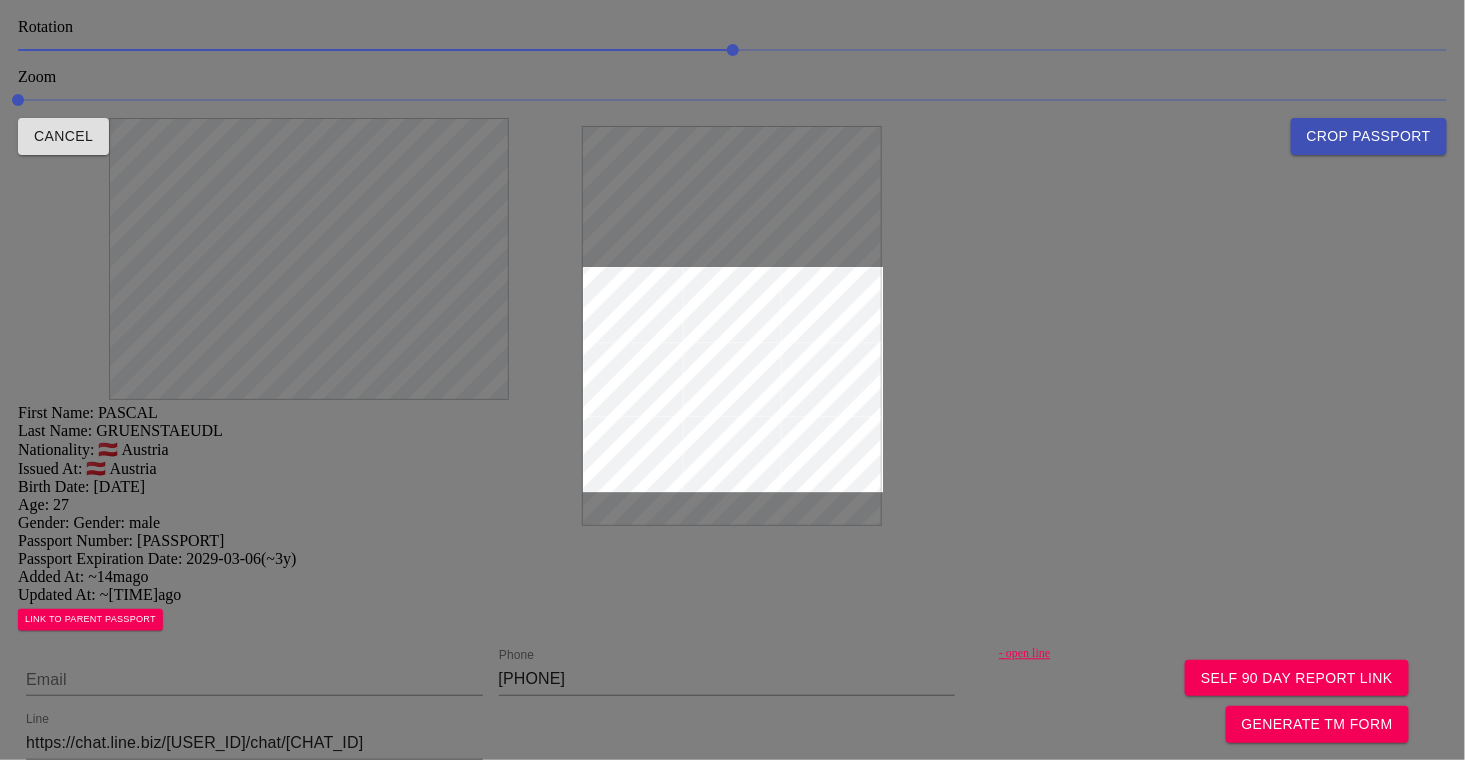 click at bounding box center (732, 380) 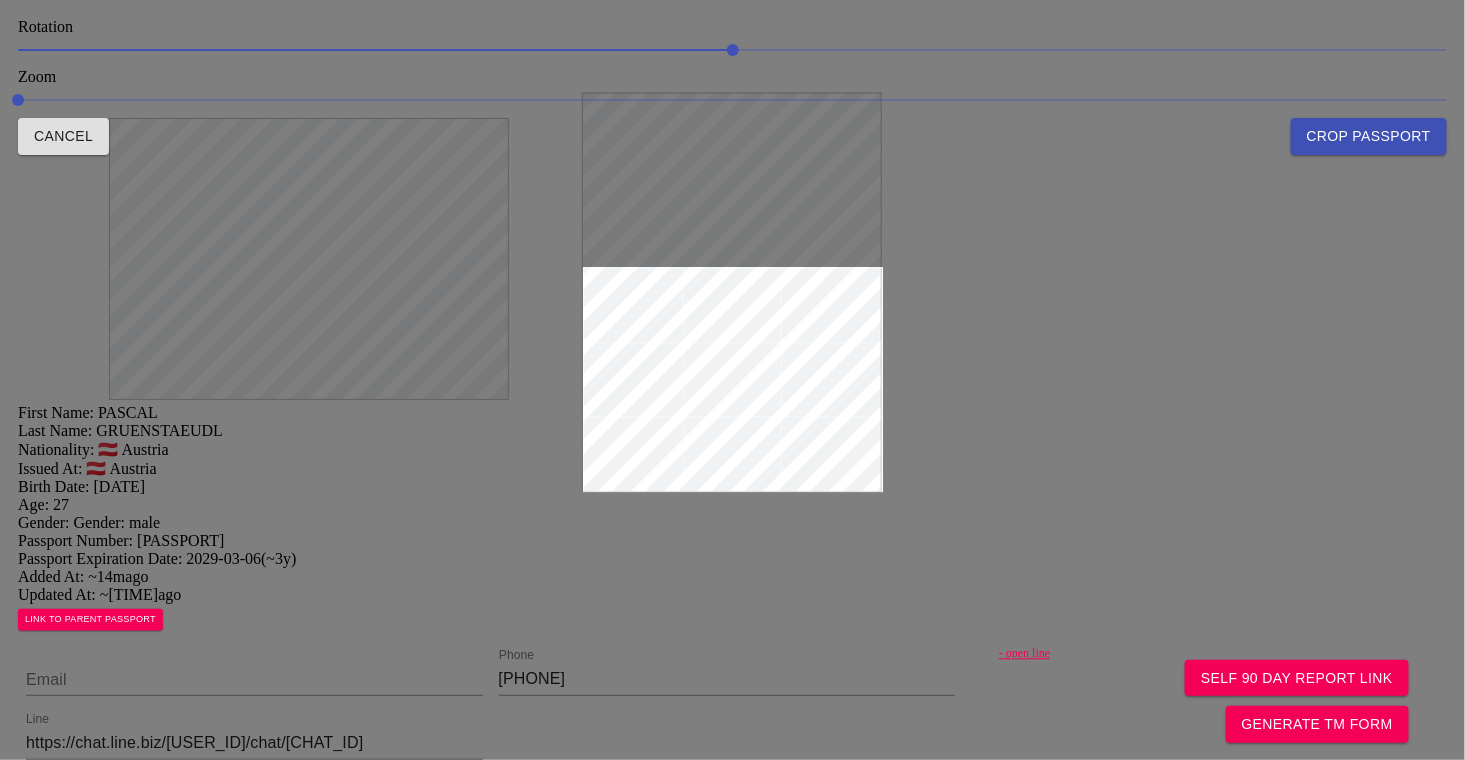 click on "Crop Passport" at bounding box center [1369, 136] 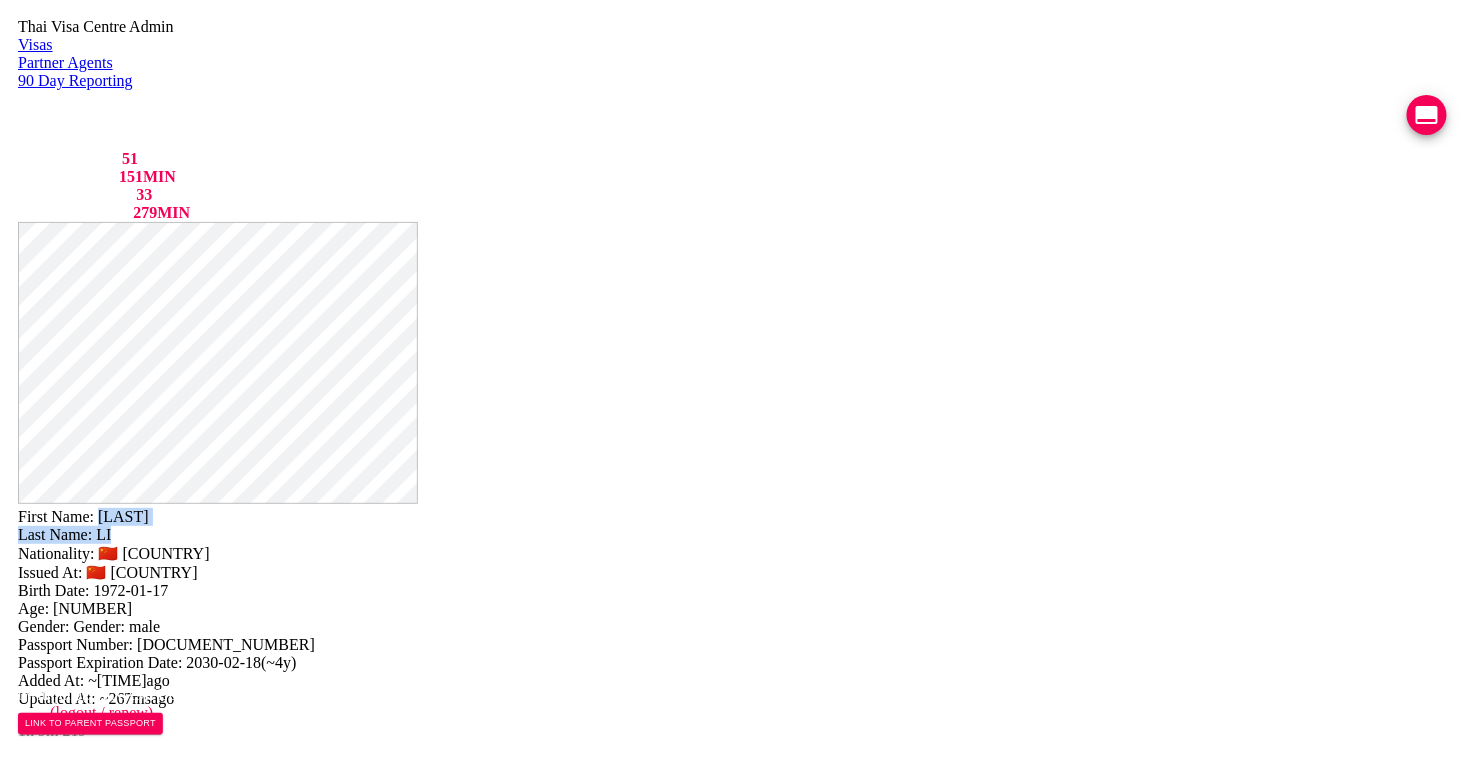 drag, startPoint x: 931, startPoint y: 65, endPoint x: 781, endPoint y: 51, distance: 150.65192 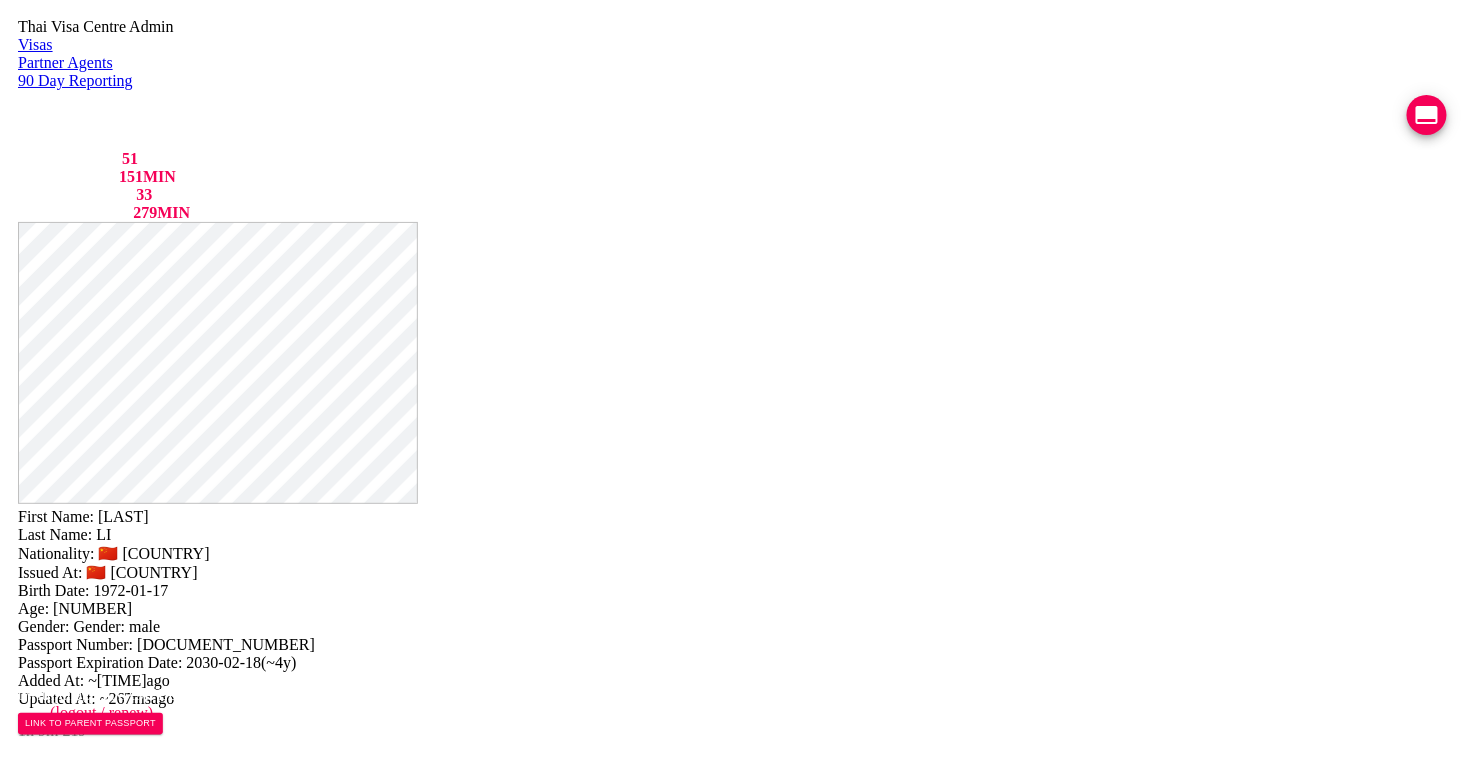 click on "JIEQUAN" at bounding box center [123, 516] 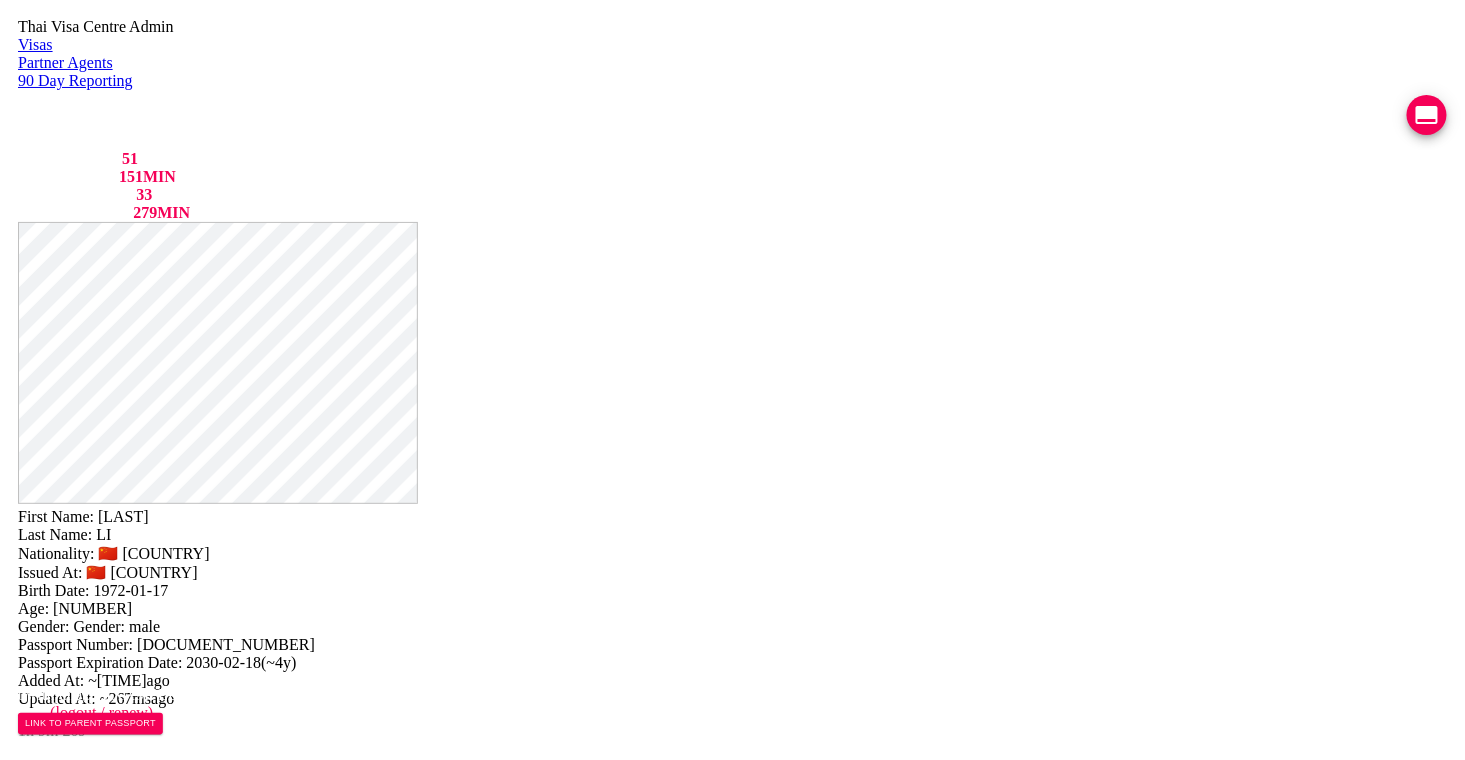 drag, startPoint x: 910, startPoint y: 50, endPoint x: 774, endPoint y: 49, distance: 136.00368 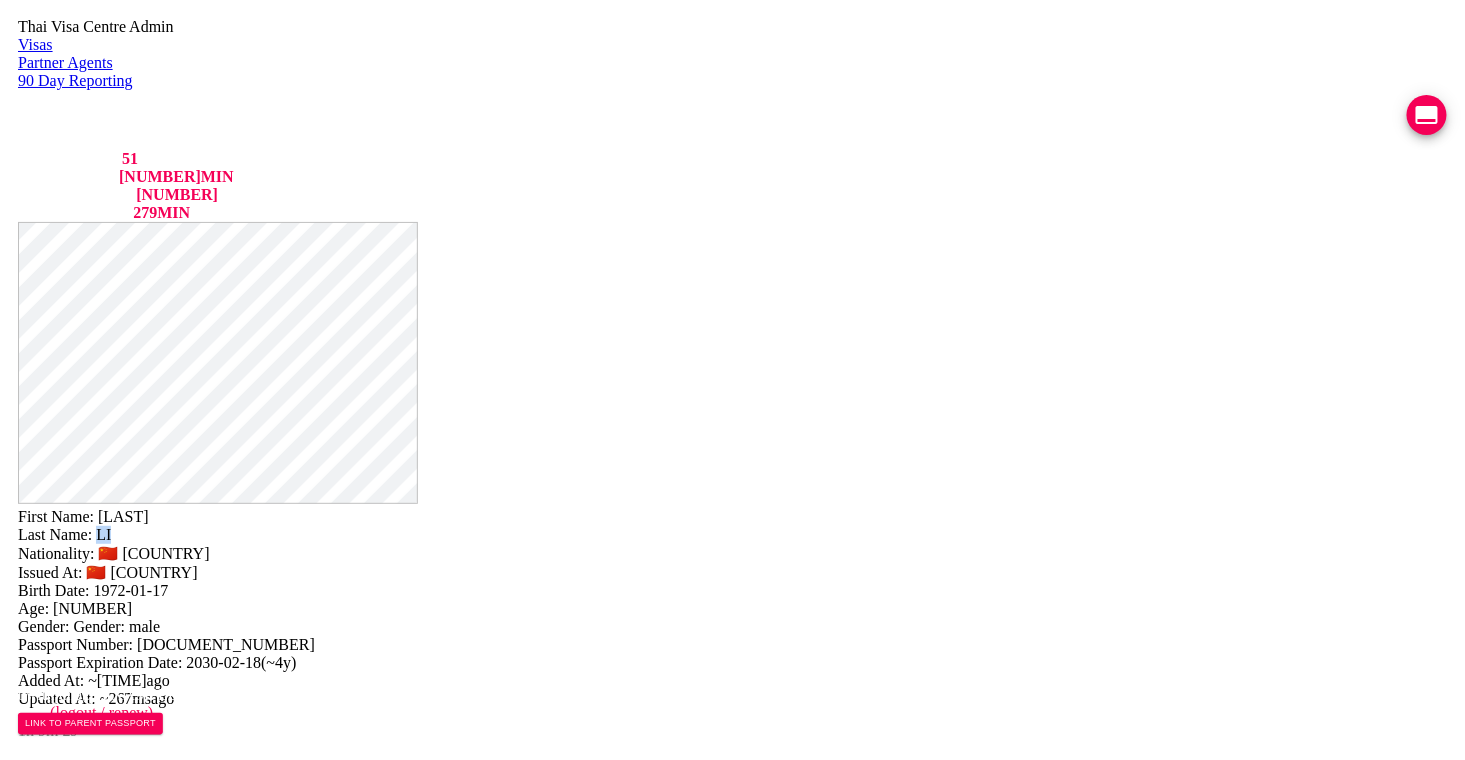 drag, startPoint x: 819, startPoint y: 70, endPoint x: 778, endPoint y: 68, distance: 41.04875 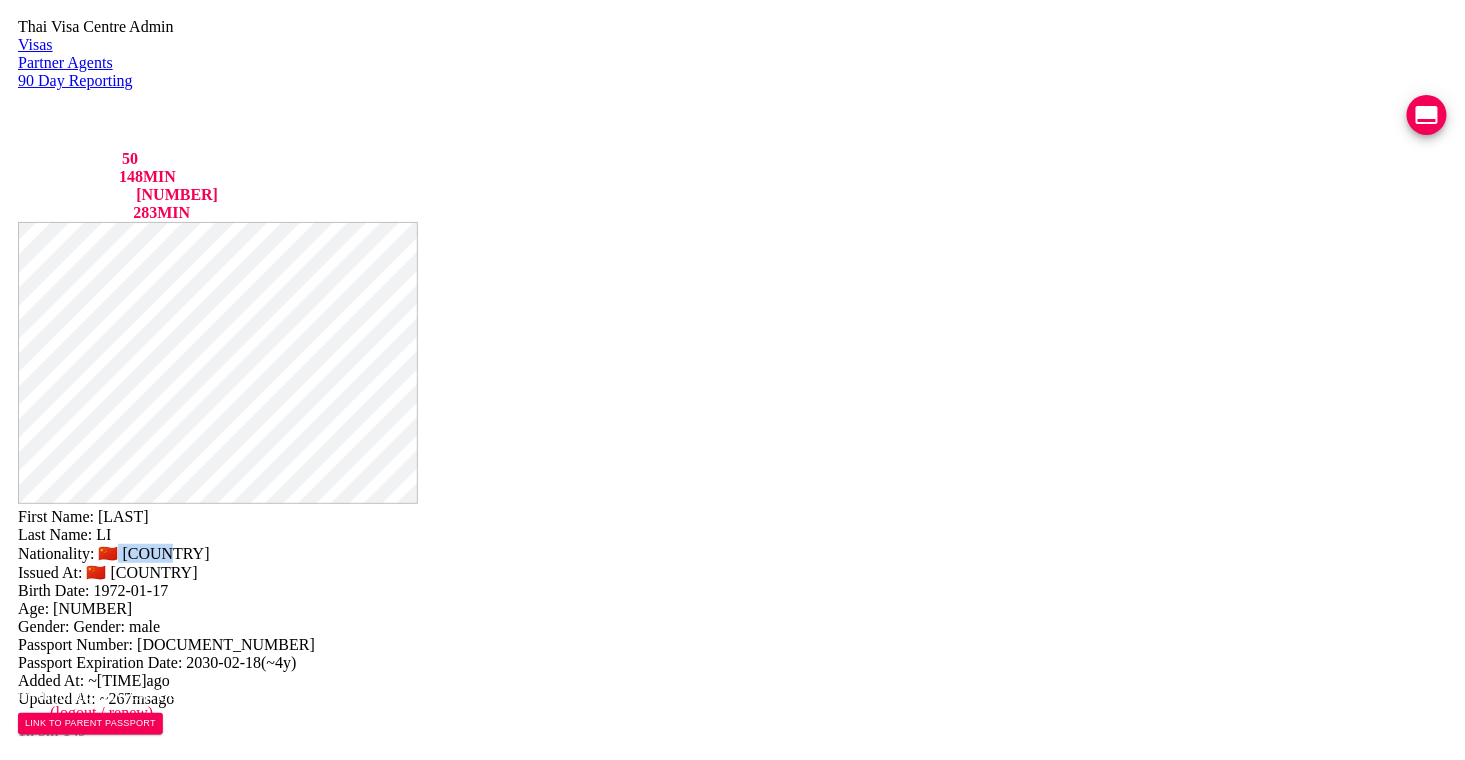 drag, startPoint x: 857, startPoint y: 94, endPoint x: 796, endPoint y: 83, distance: 61.983868 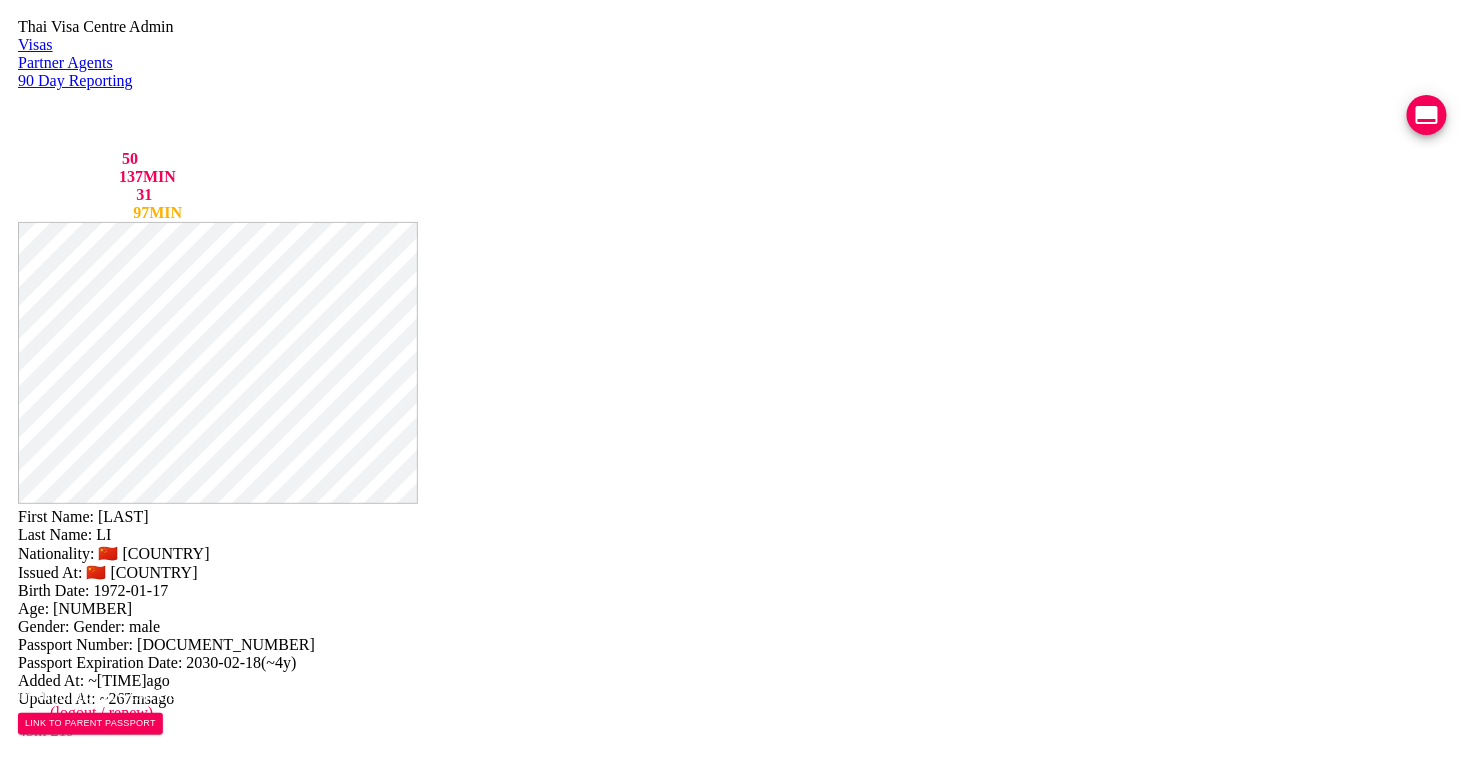click at bounding box center [254, 784] 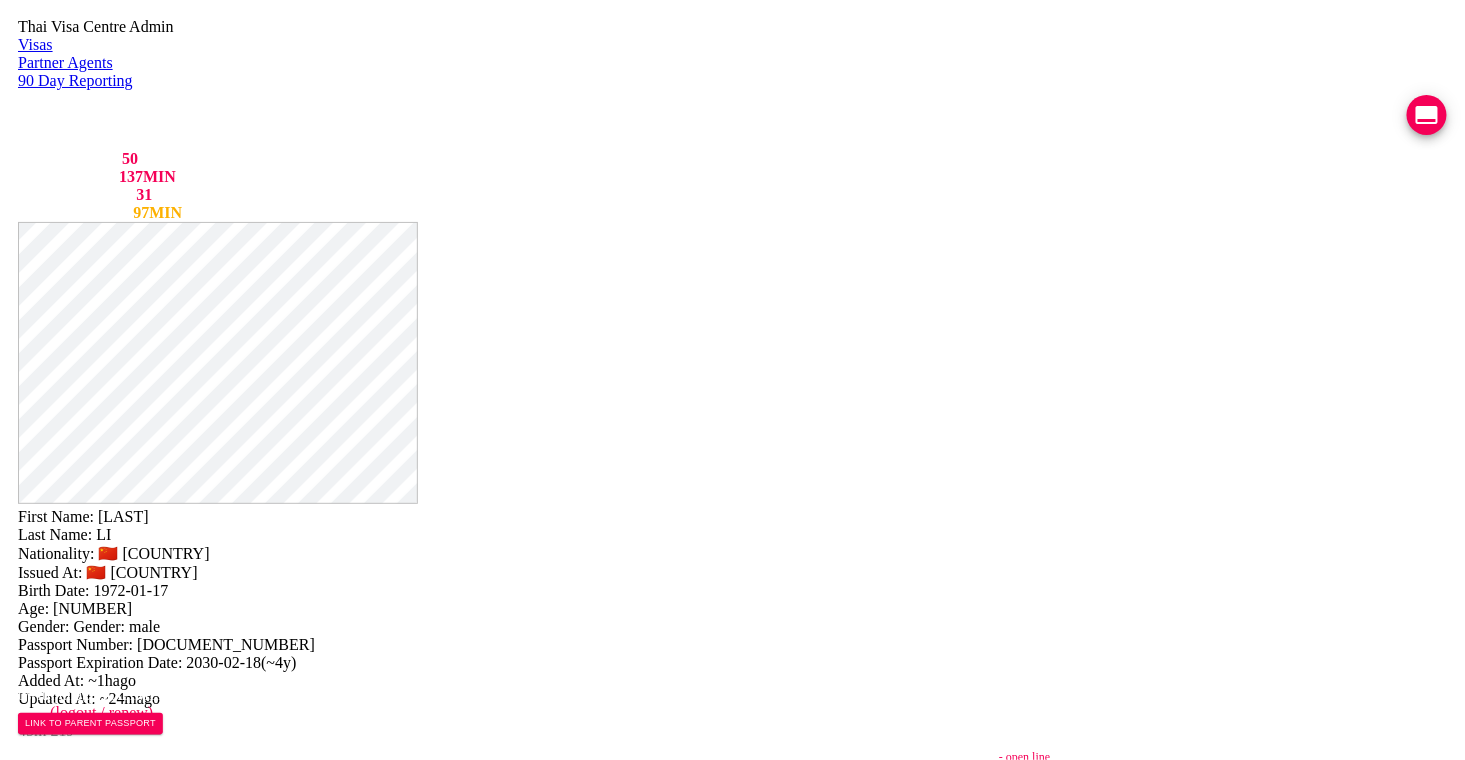 scroll, scrollTop: 0, scrollLeft: 380, axis: horizontal 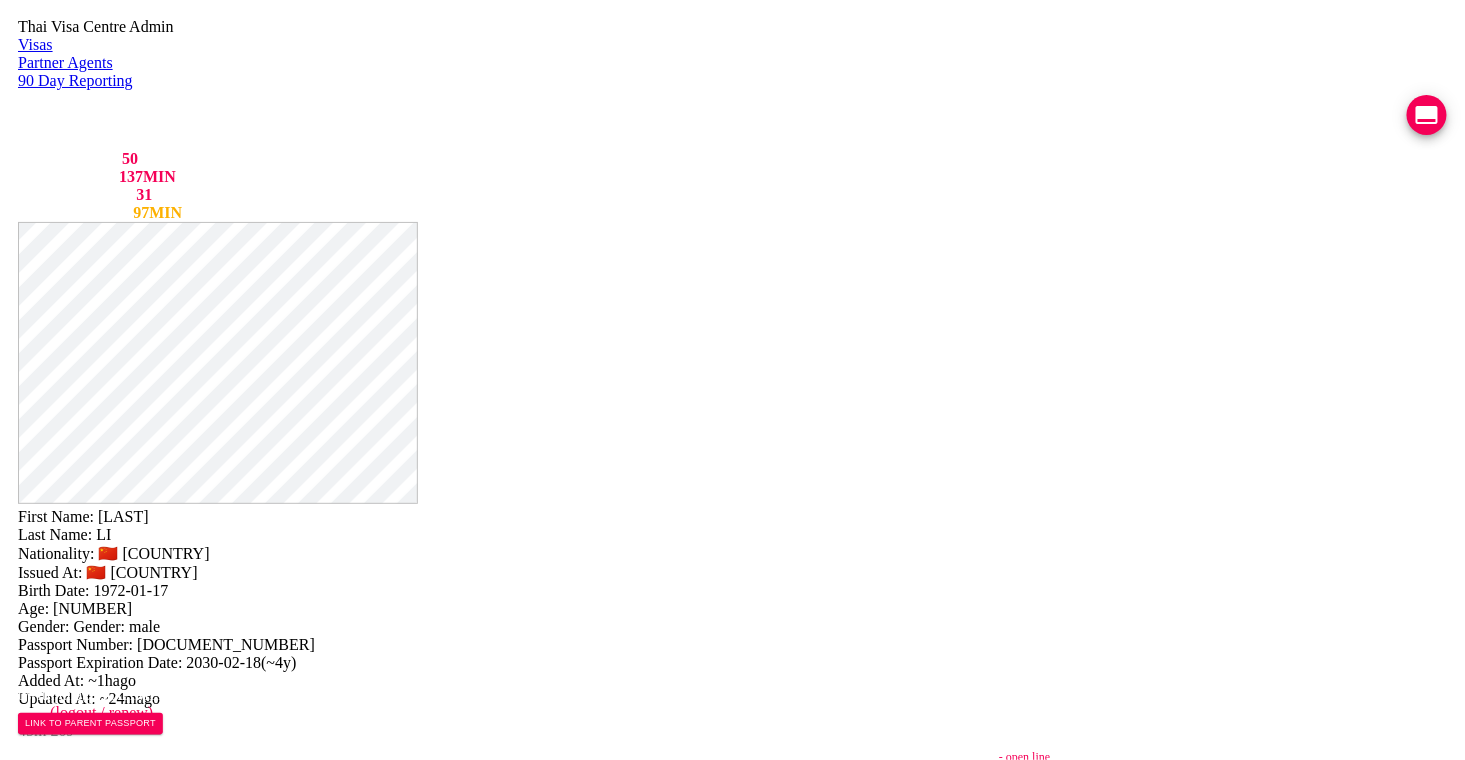 type on "https://chat.line.biz/Ucf44f918c4bb177ffe0a5137b1b615c3/chat/C1f407ee913f7fe8343e3b049712be5cb" 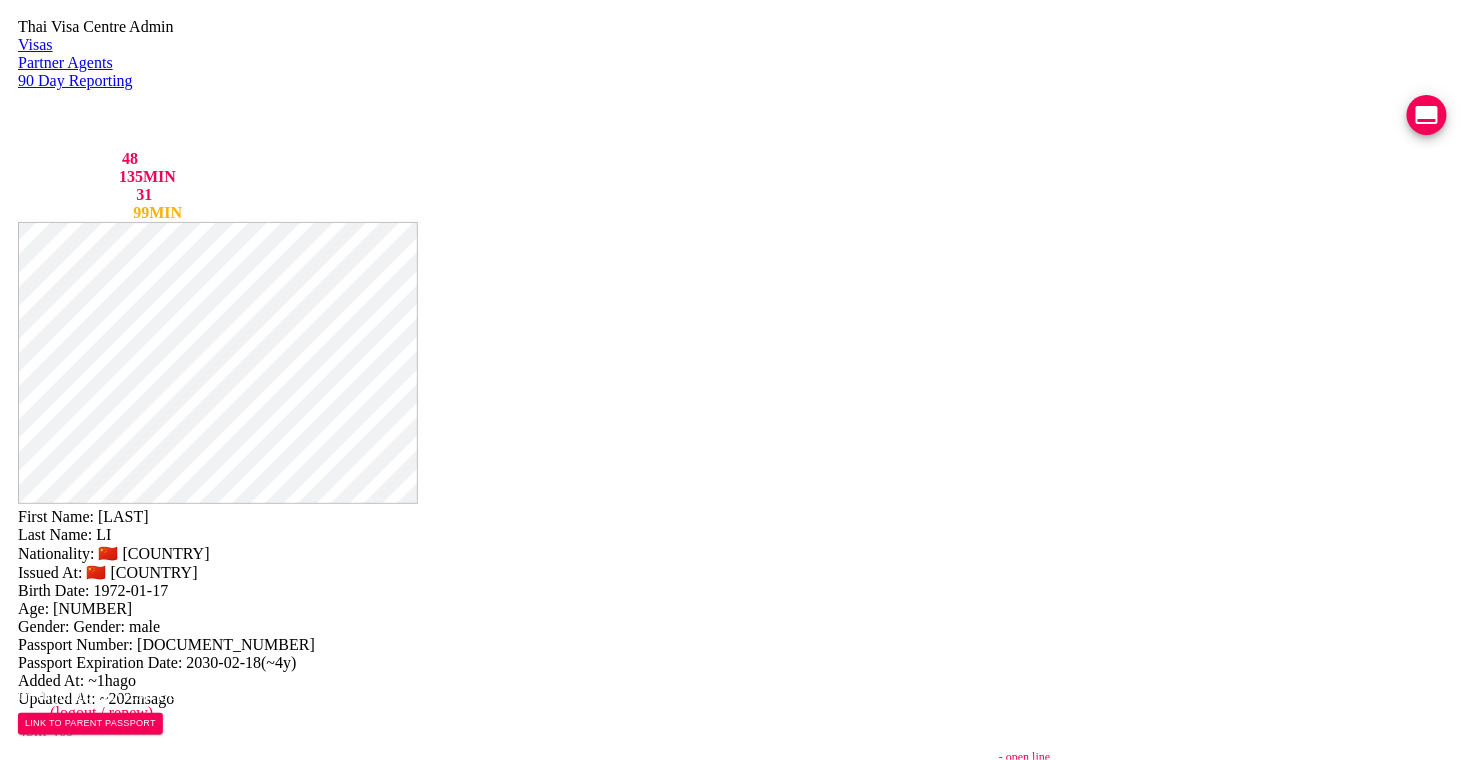 drag, startPoint x: 866, startPoint y: 51, endPoint x: 779, endPoint y: 45, distance: 87.20665 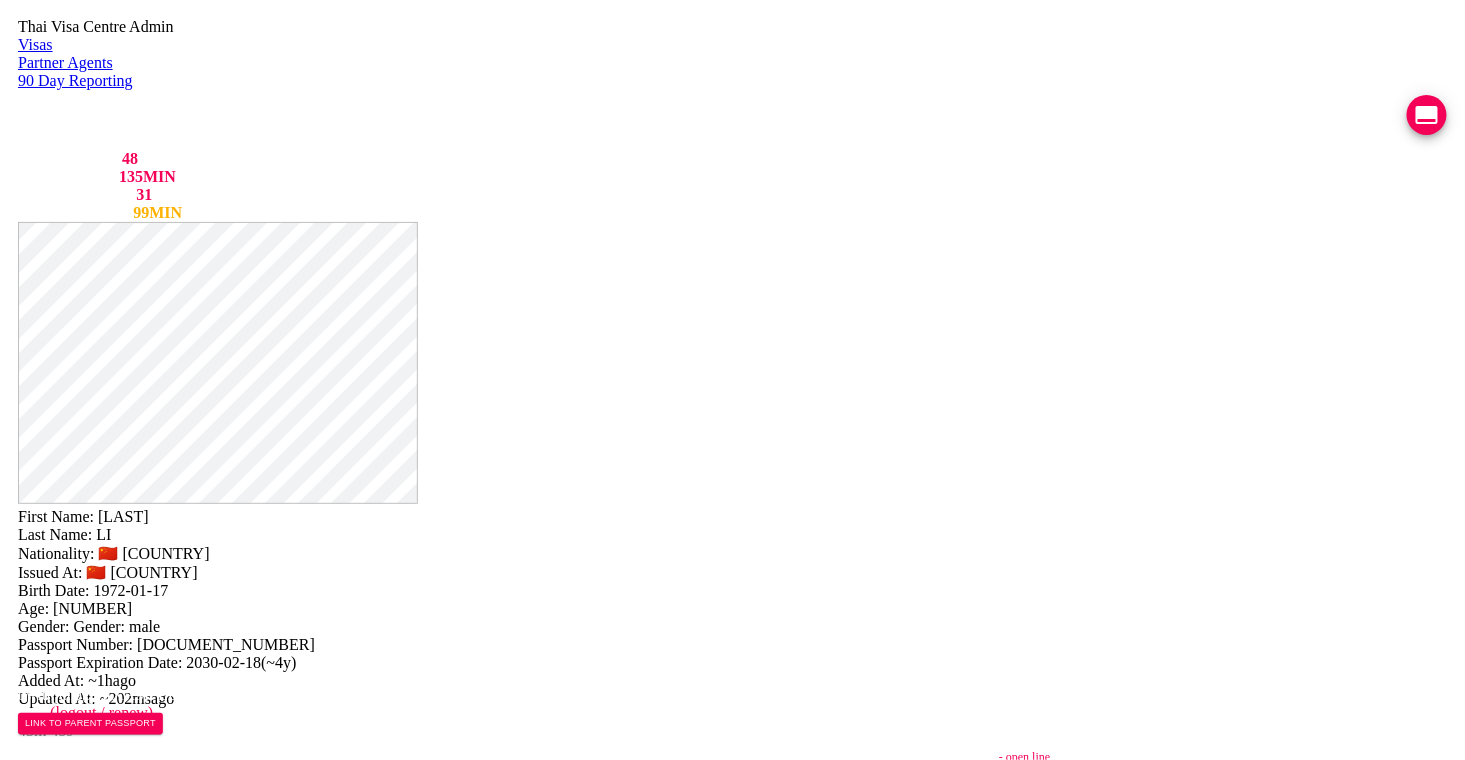 copy on "JIEQUAN" 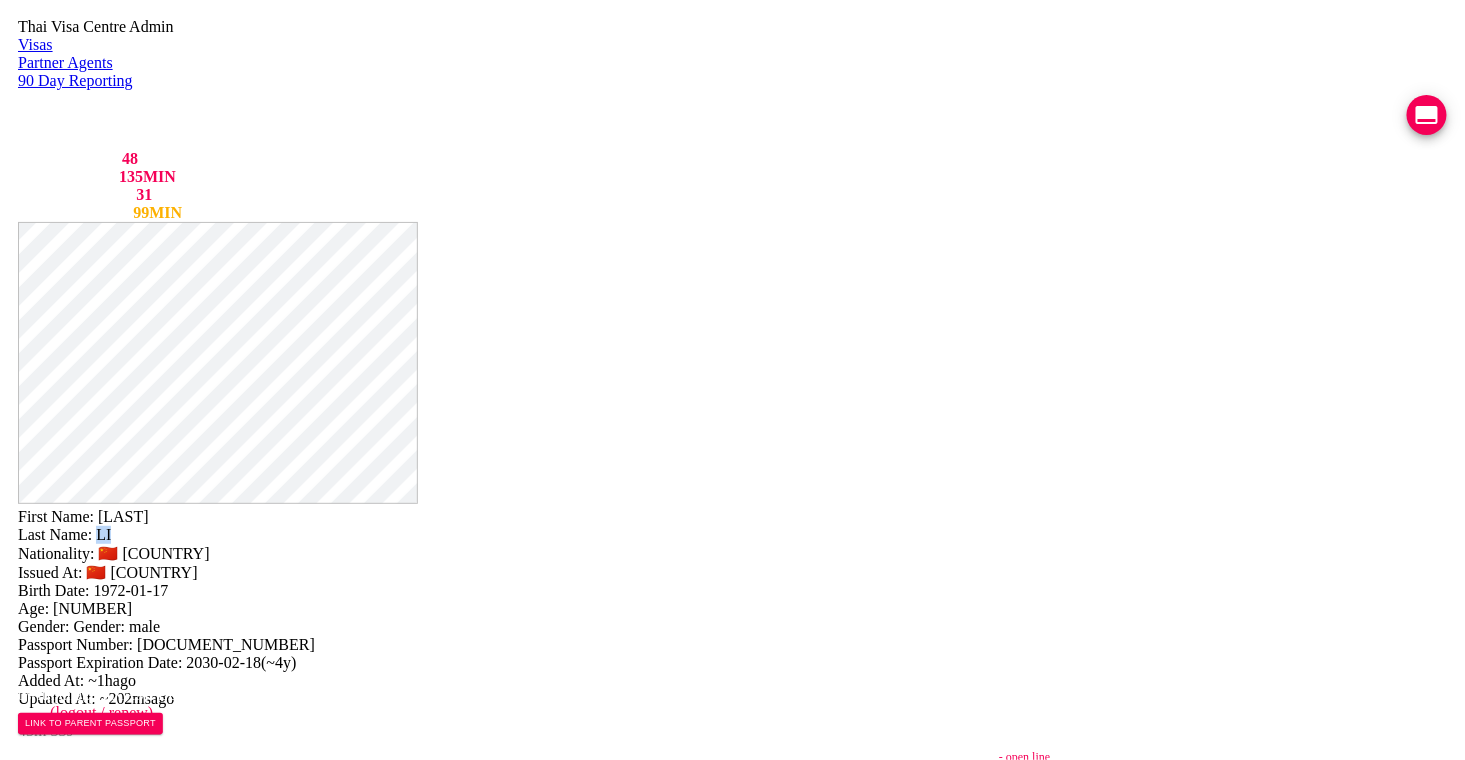 drag, startPoint x: 817, startPoint y: 72, endPoint x: 778, endPoint y: 70, distance: 39.051247 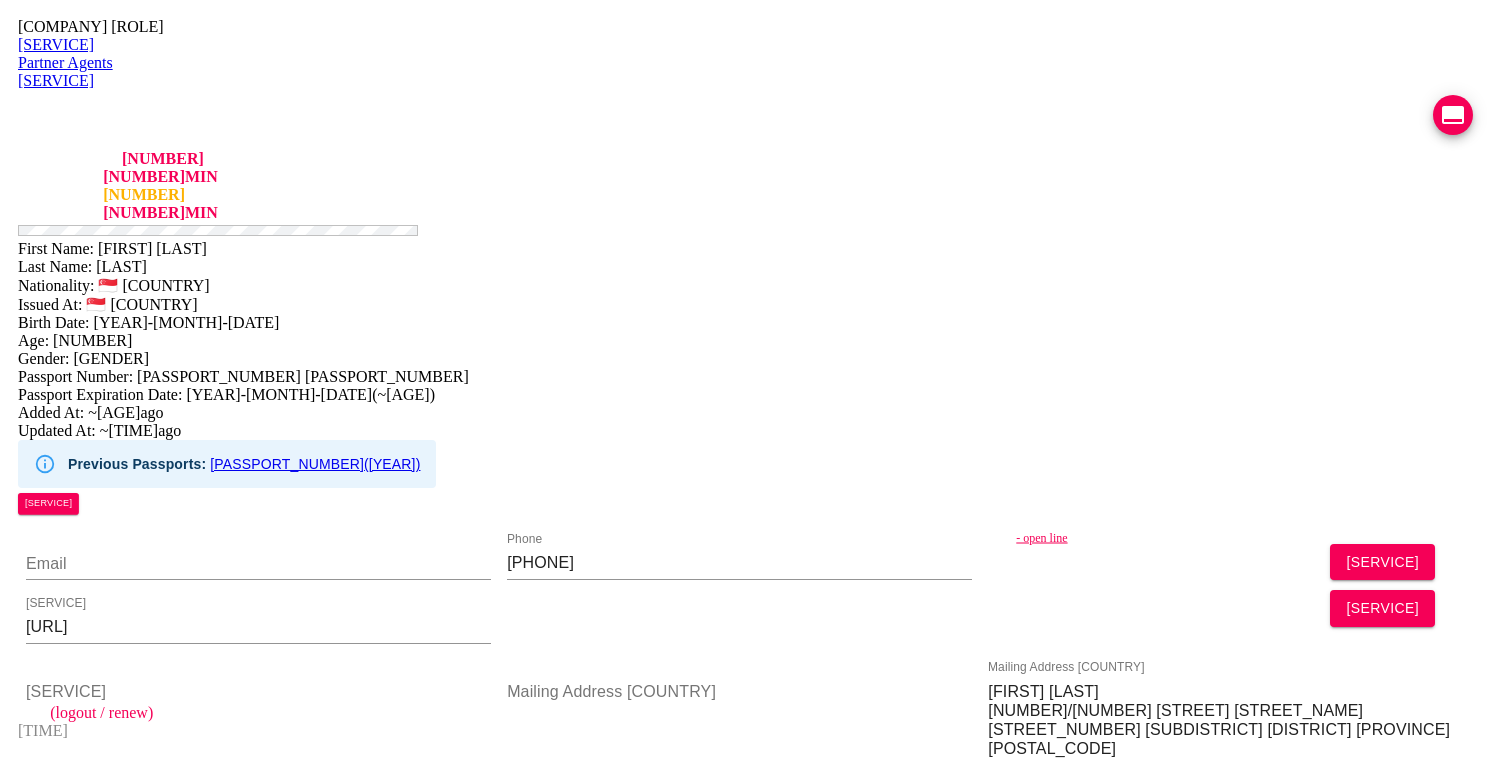 scroll, scrollTop: 0, scrollLeft: 0, axis: both 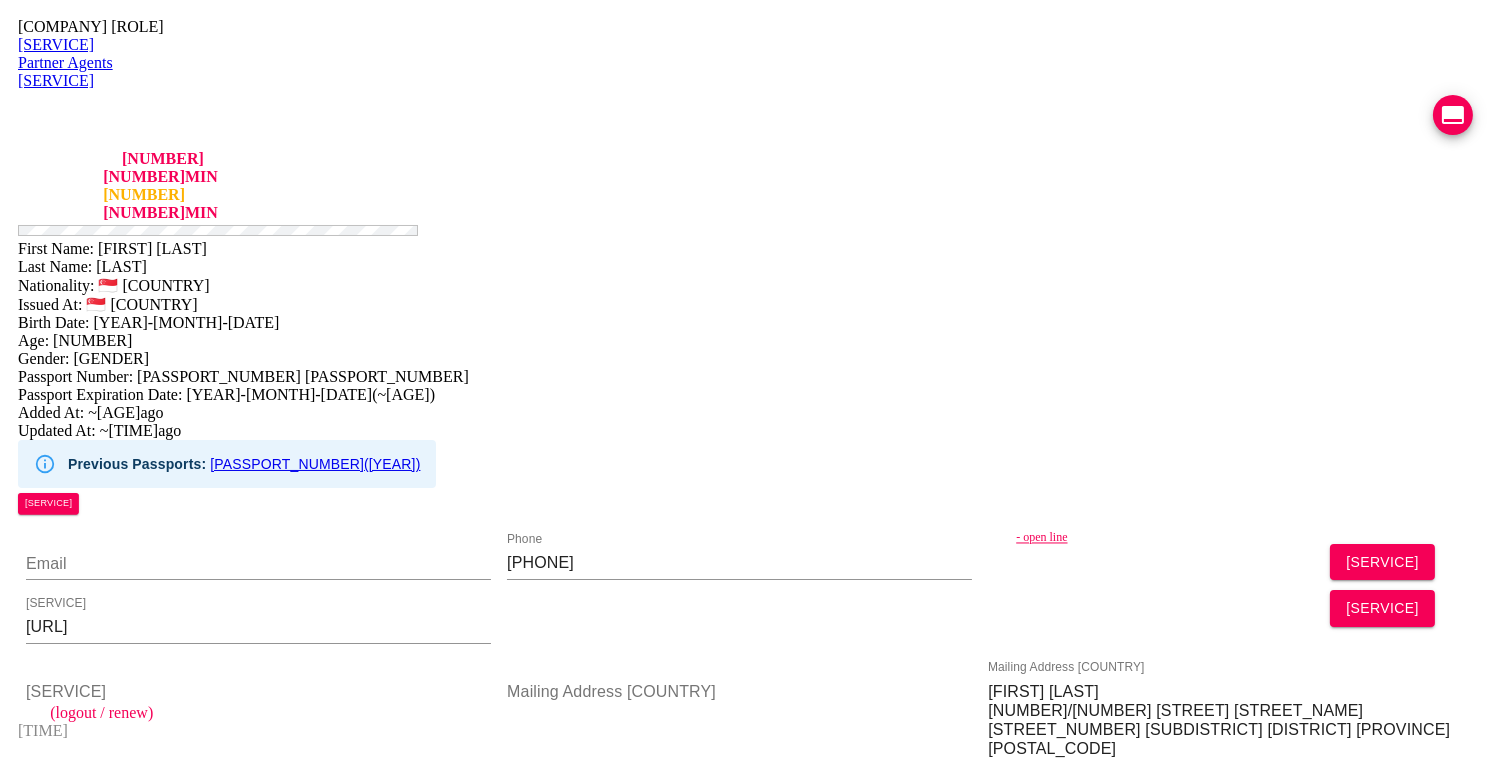 click on "[FIRST] [LAST]
[NUMBER]/[NUMBER] [STREET] [STREET_NAME] [STREET_NUMBER] [SUBDISTRICT] [DISTRICT] [PROVINCE] [POSTAL_CODE]" at bounding box center (258, 720) 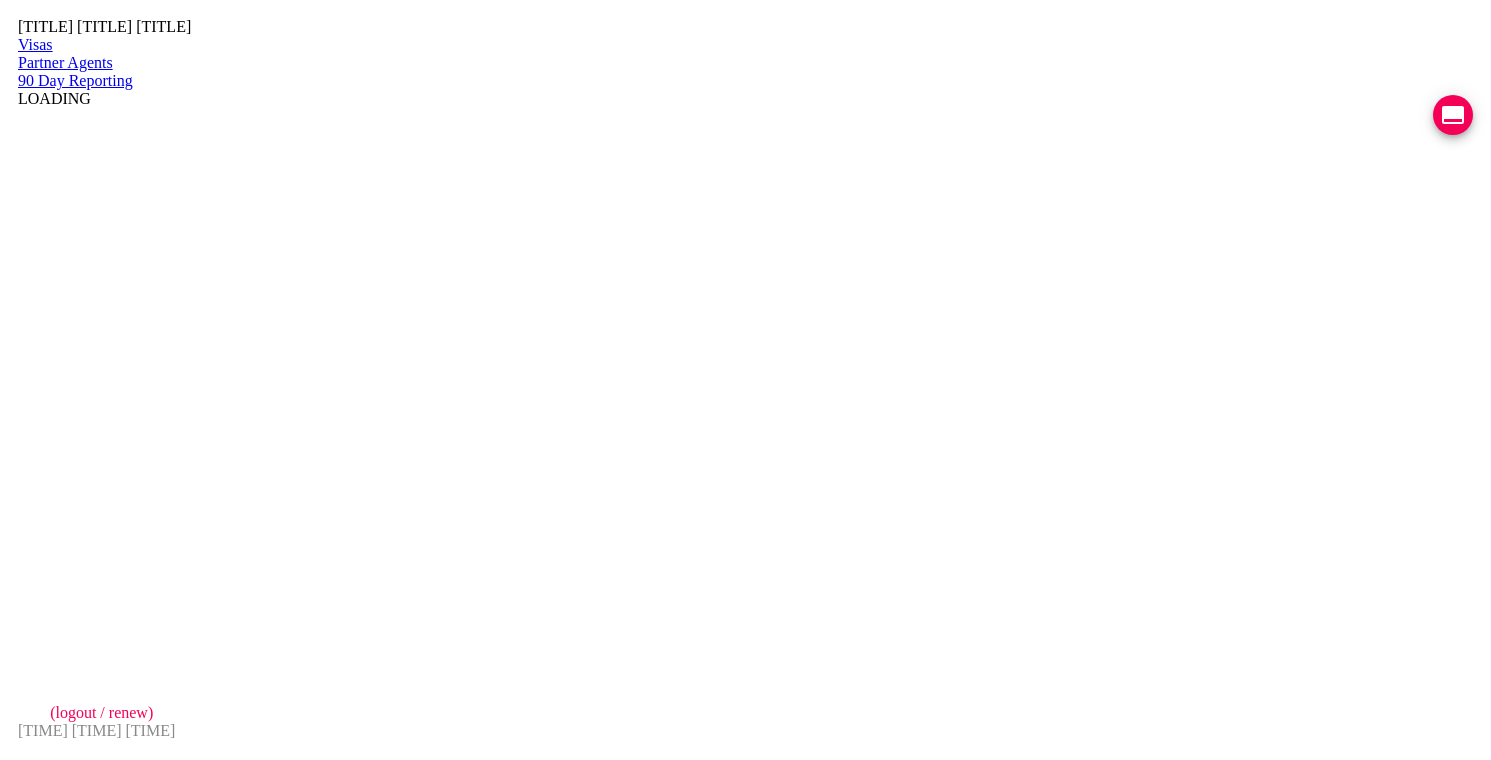 scroll, scrollTop: 0, scrollLeft: 0, axis: both 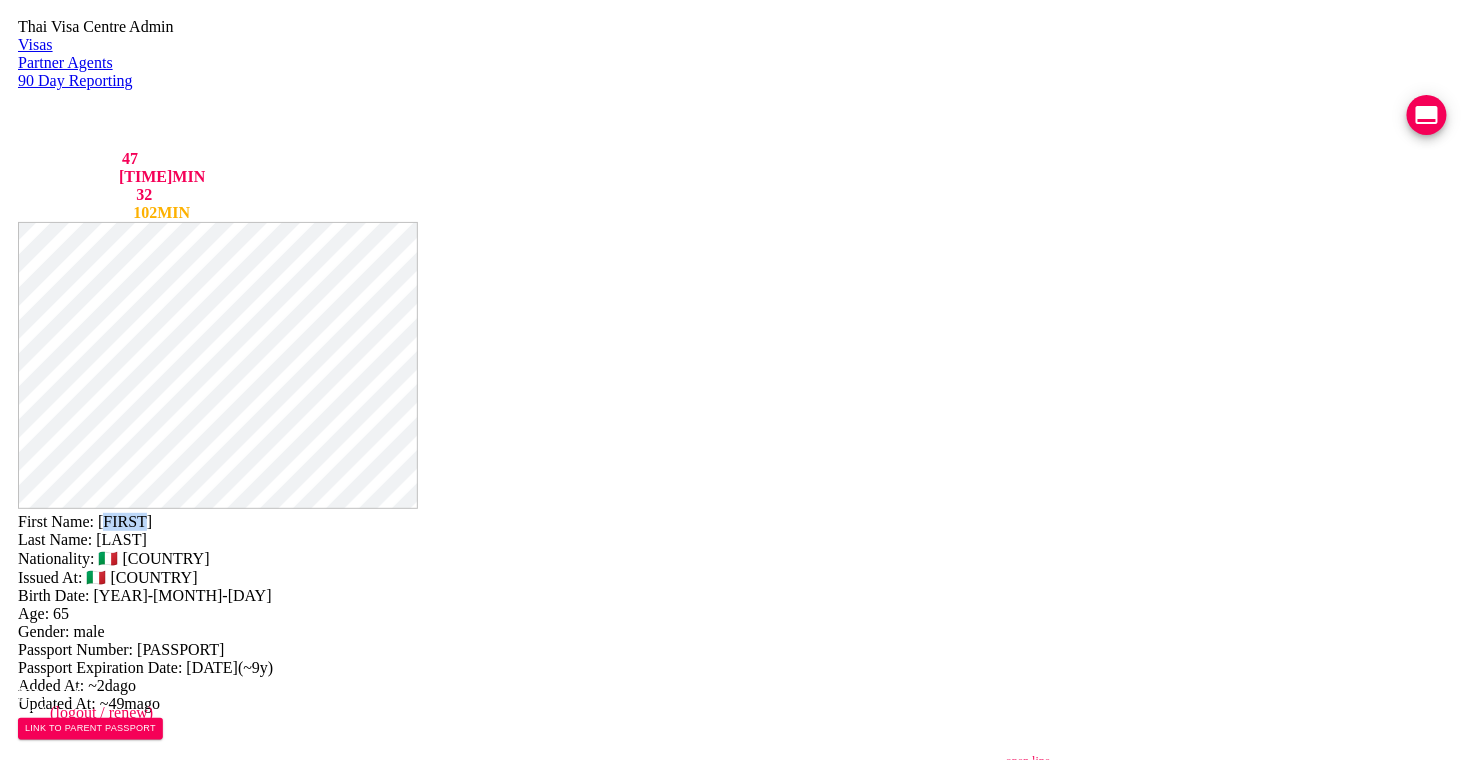 drag, startPoint x: 855, startPoint y: 57, endPoint x: 787, endPoint y: 49, distance: 68.46897 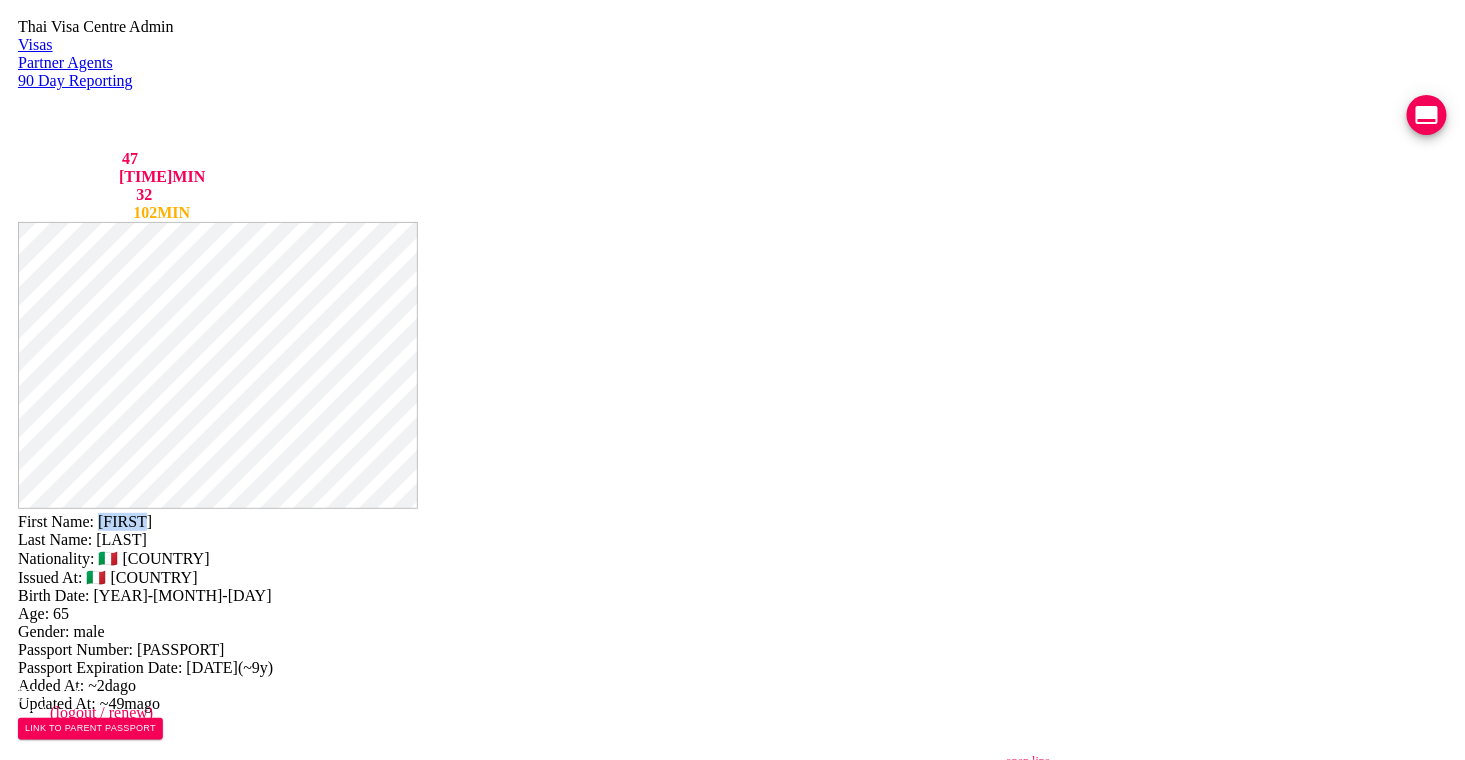 drag, startPoint x: 840, startPoint y: 48, endPoint x: 783, endPoint y: 50, distance: 57.035076 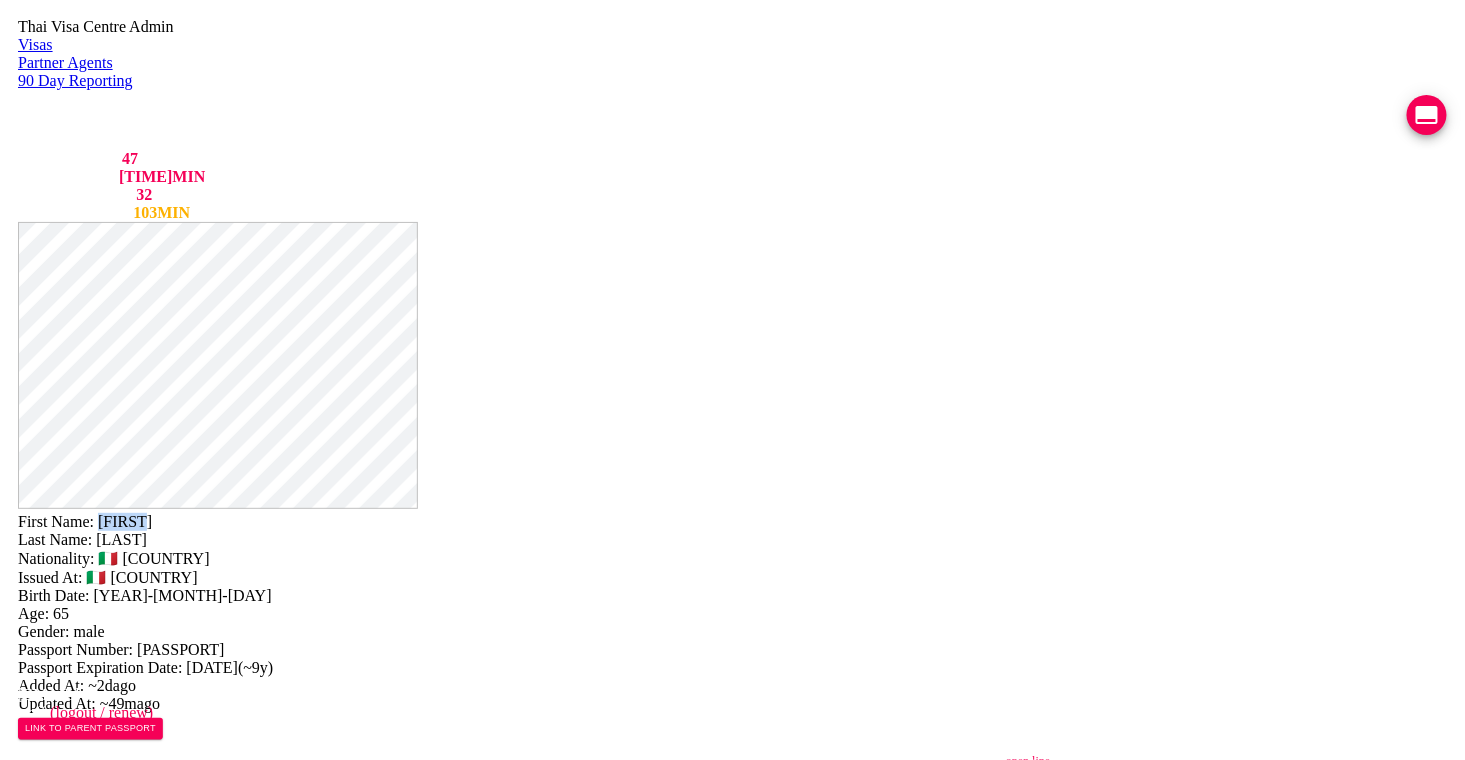 copy on "[FIRST]" 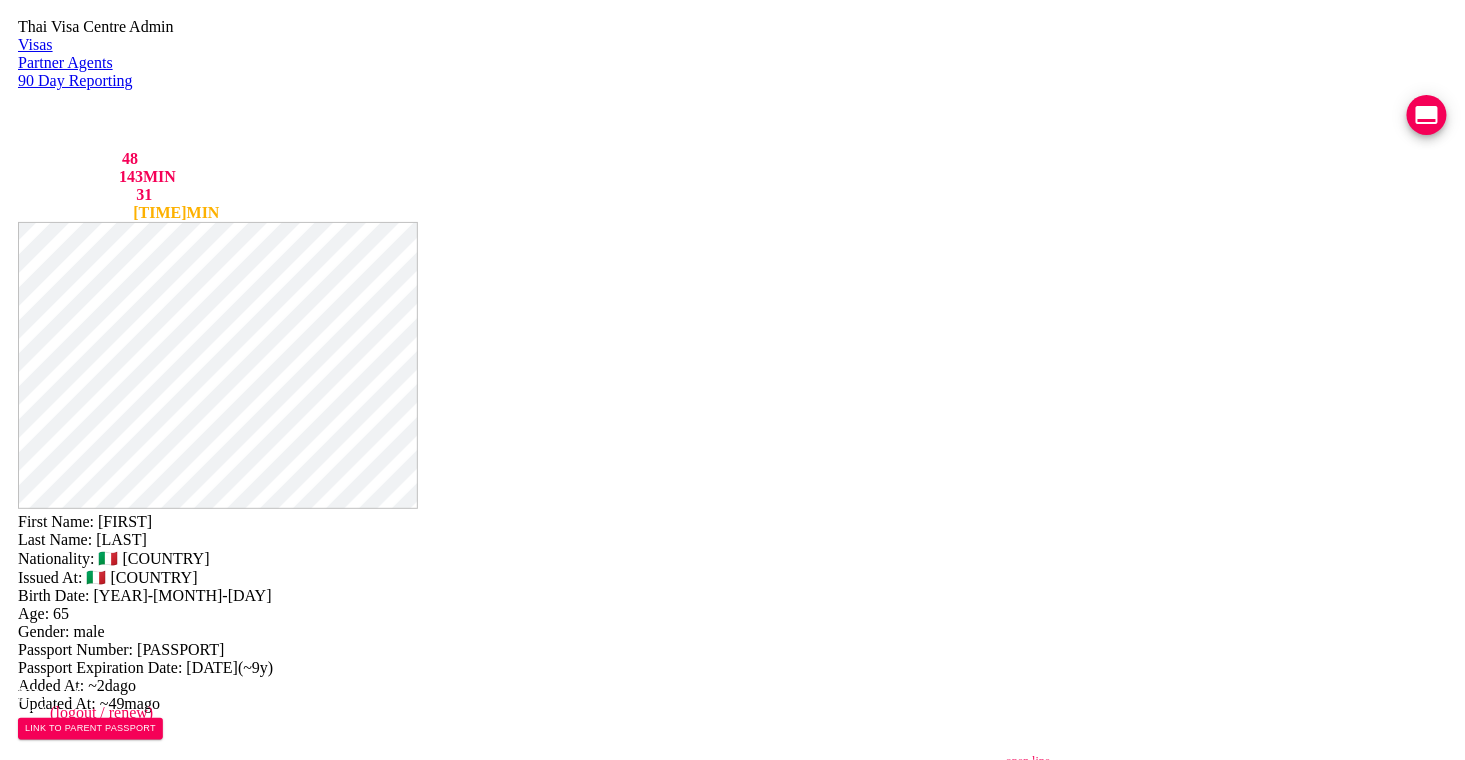 click at bounding box center [254, 788] 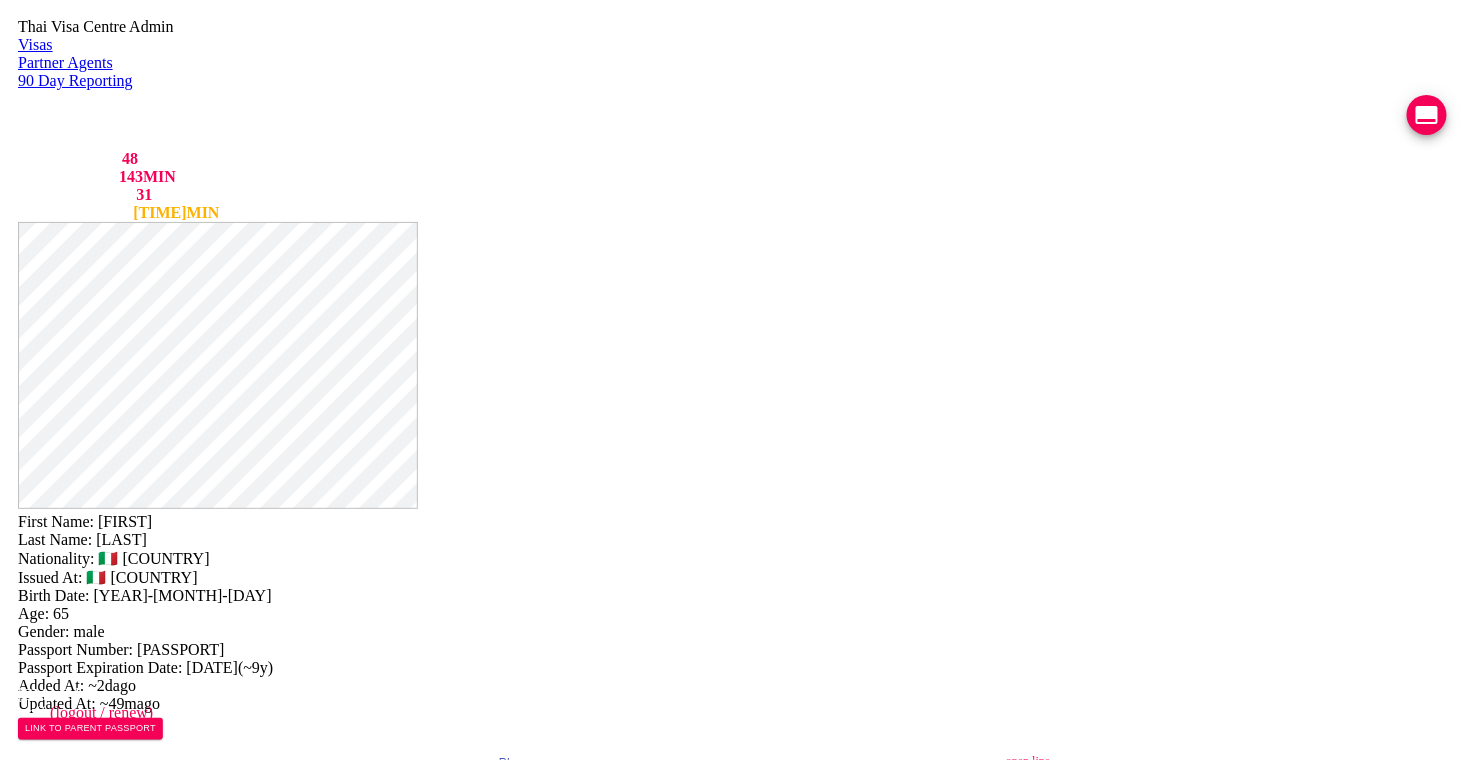 paste on "[PHONE]" 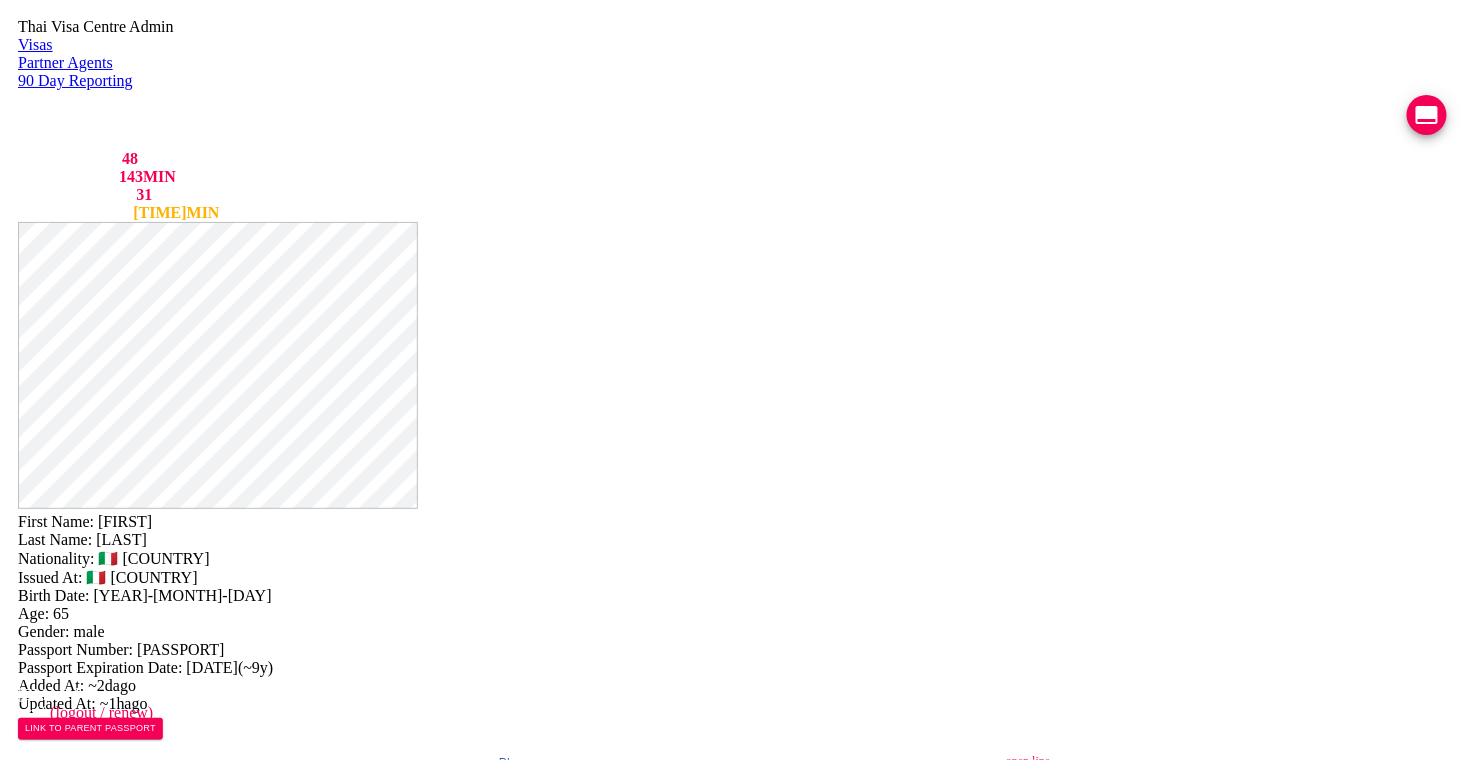 type on "[PHONE]" 